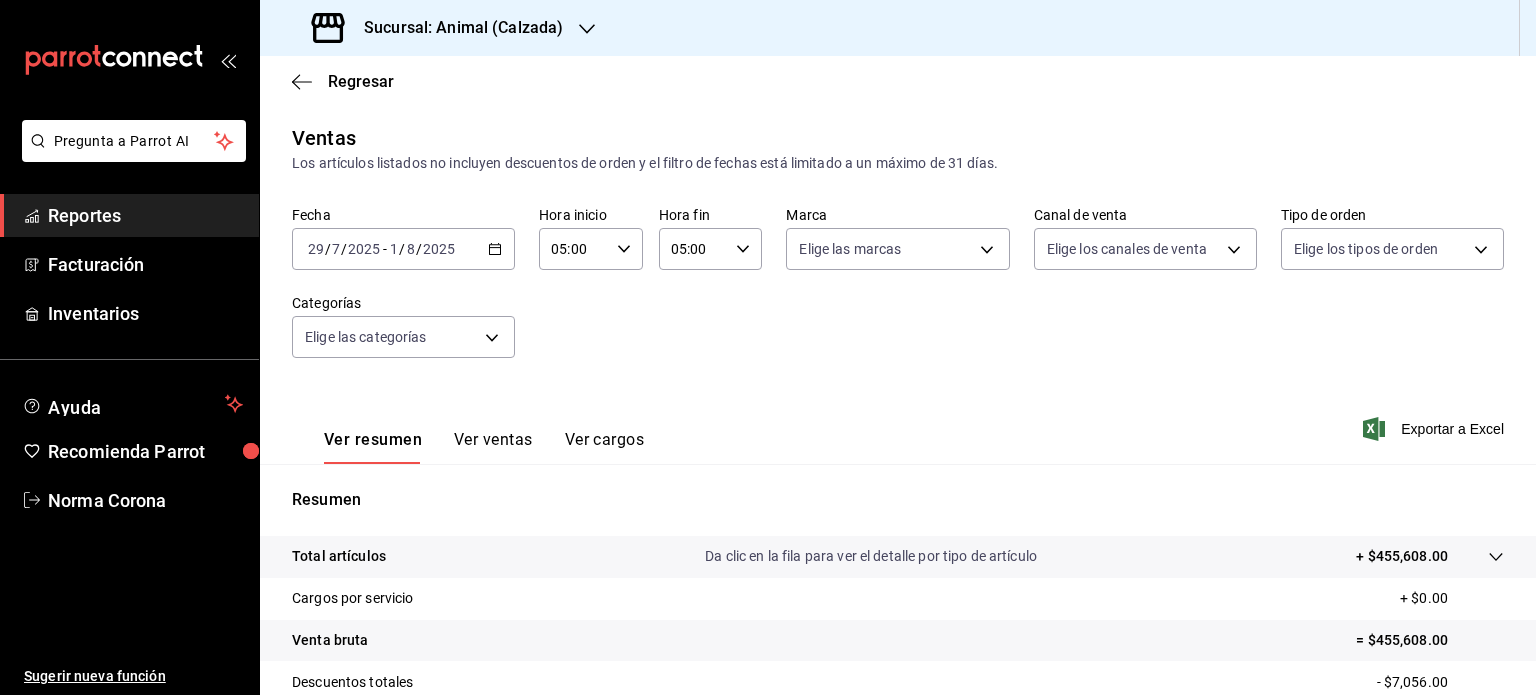 scroll, scrollTop: 0, scrollLeft: 0, axis: both 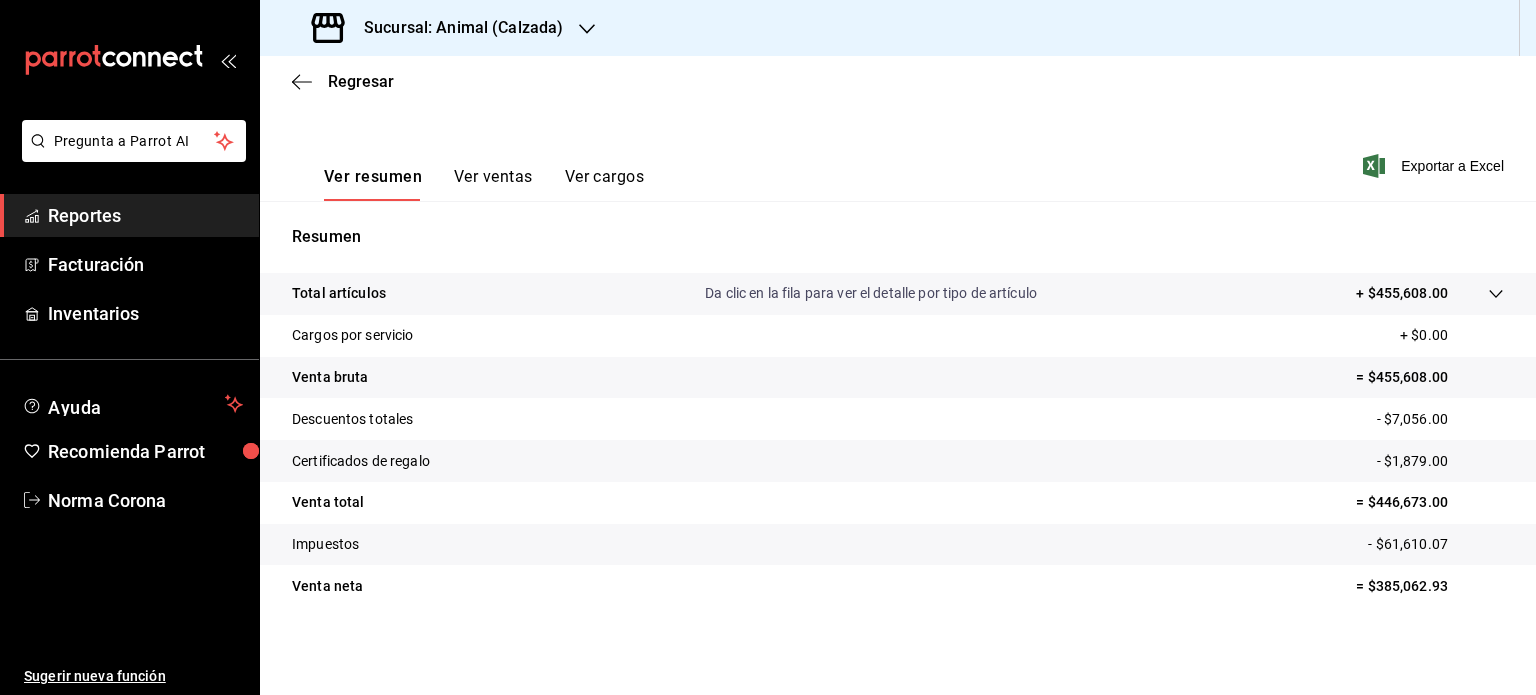 click on "Ver resumen Ver ventas Ver cargos Exportar a Excel" at bounding box center (898, 160) 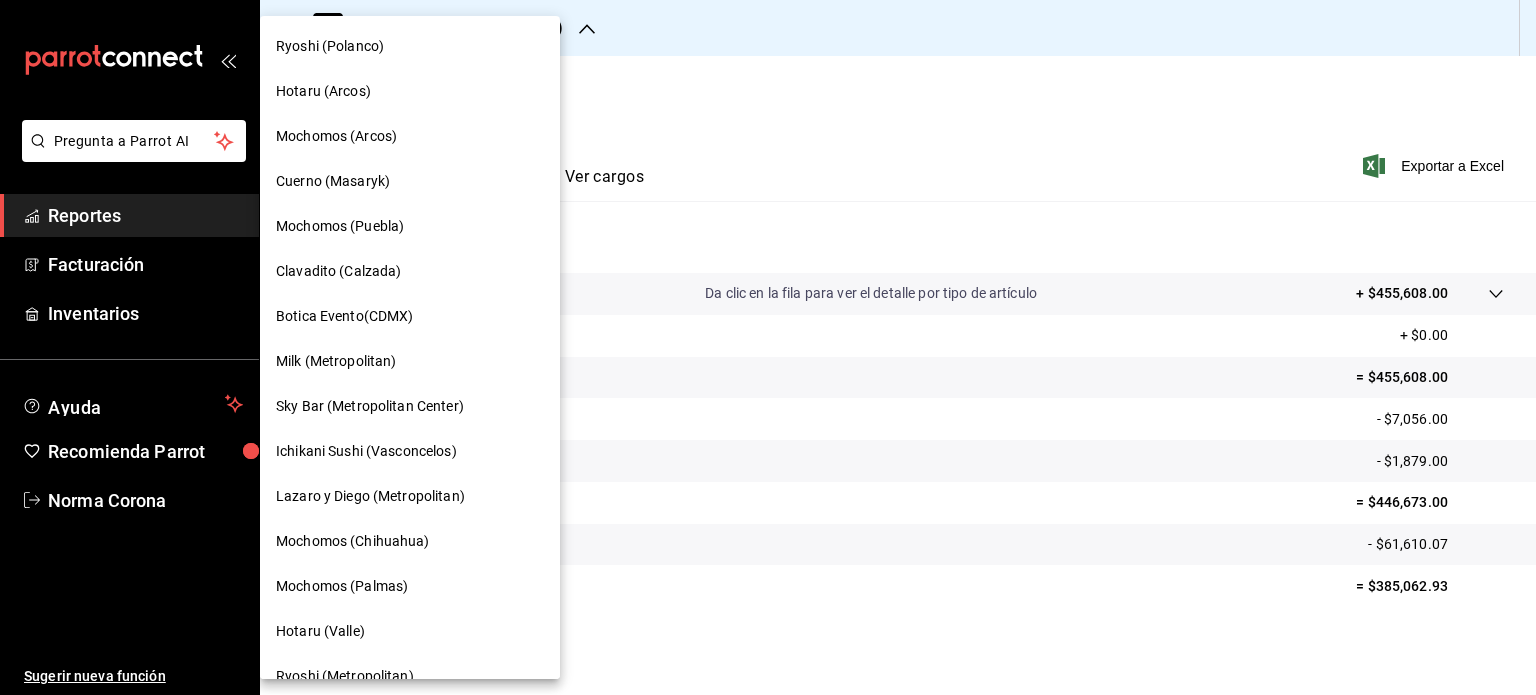 scroll, scrollTop: 100, scrollLeft: 0, axis: vertical 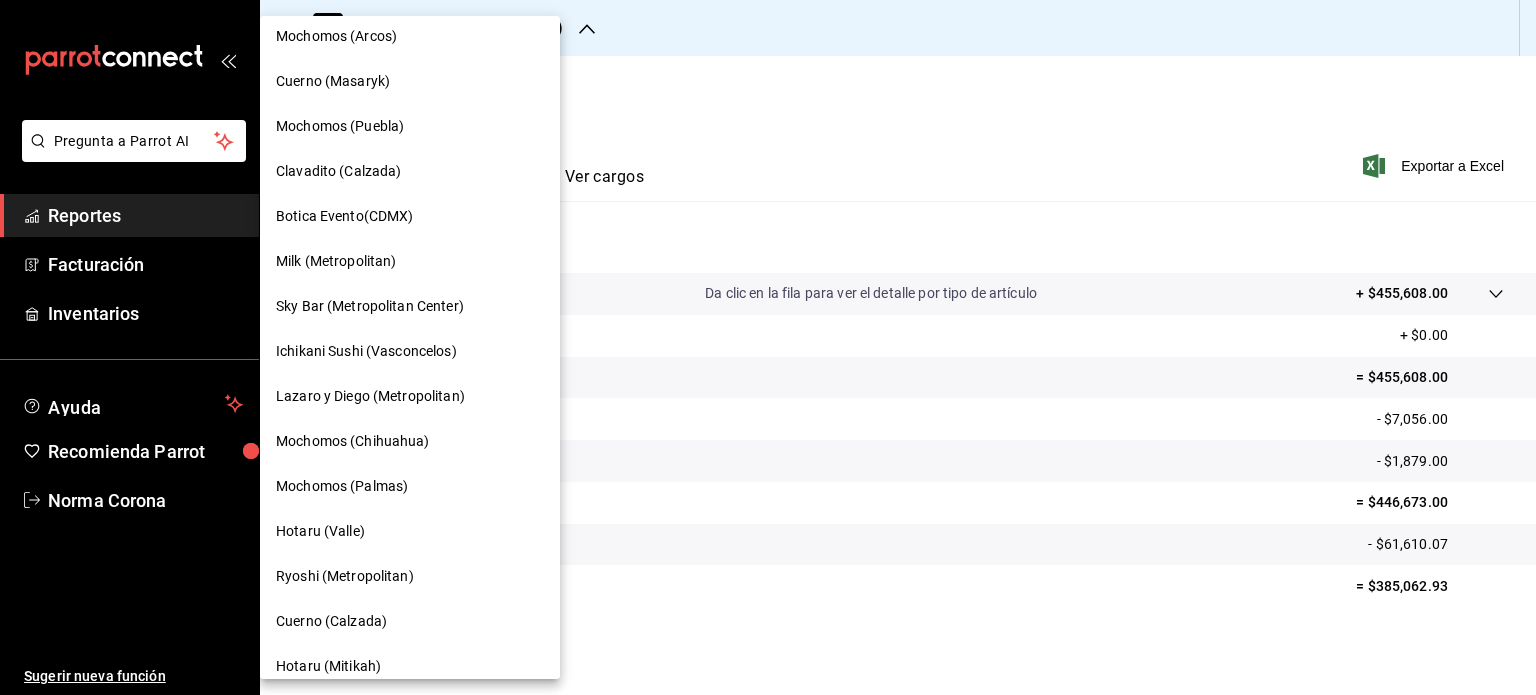 click on "Mochomos (Palmas)" at bounding box center (410, 486) 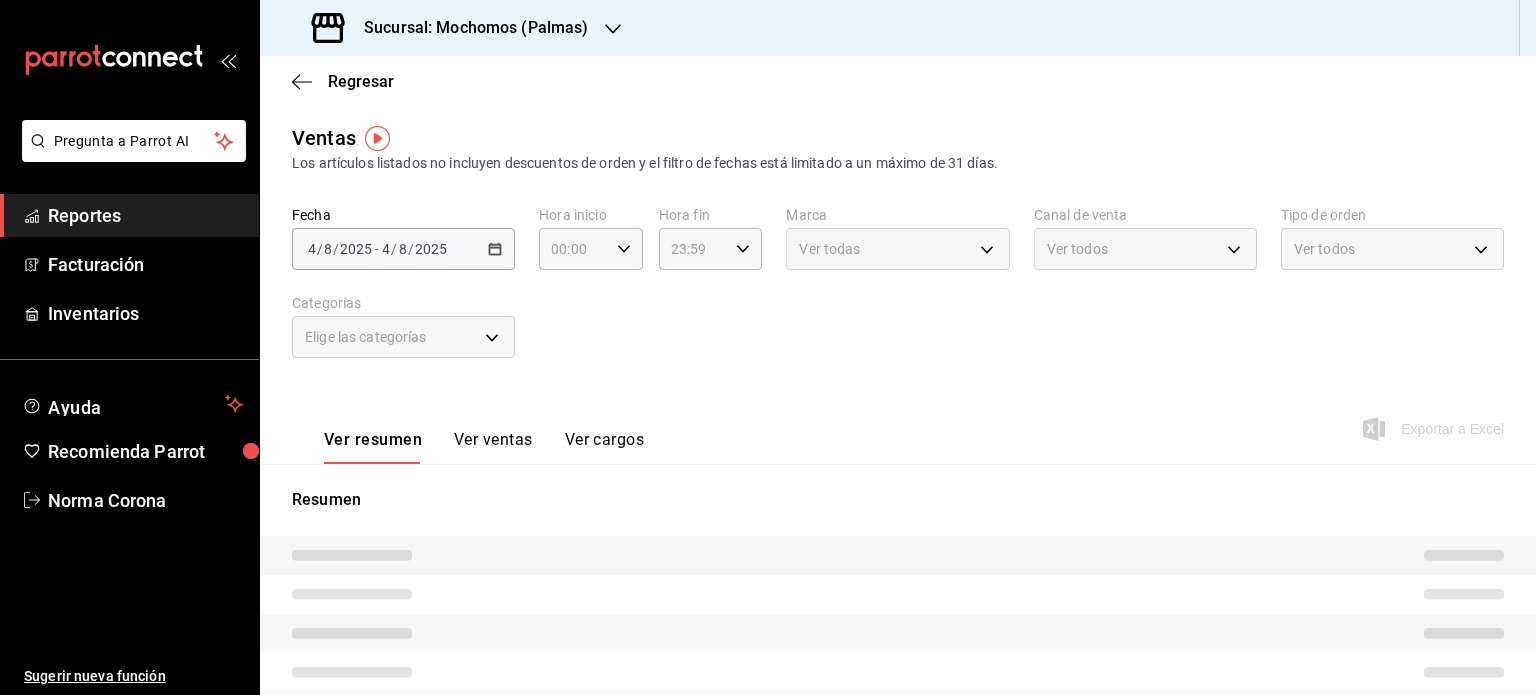 type on "05:00" 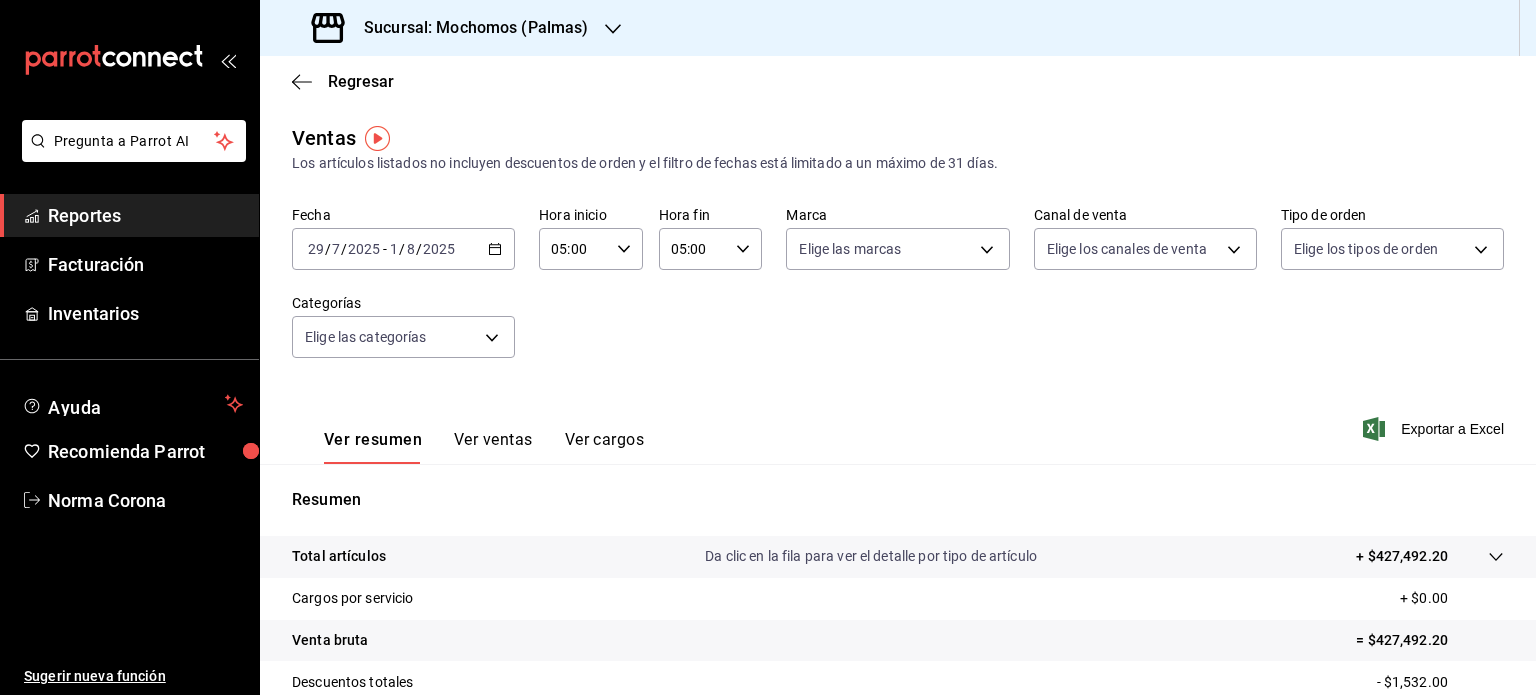 click 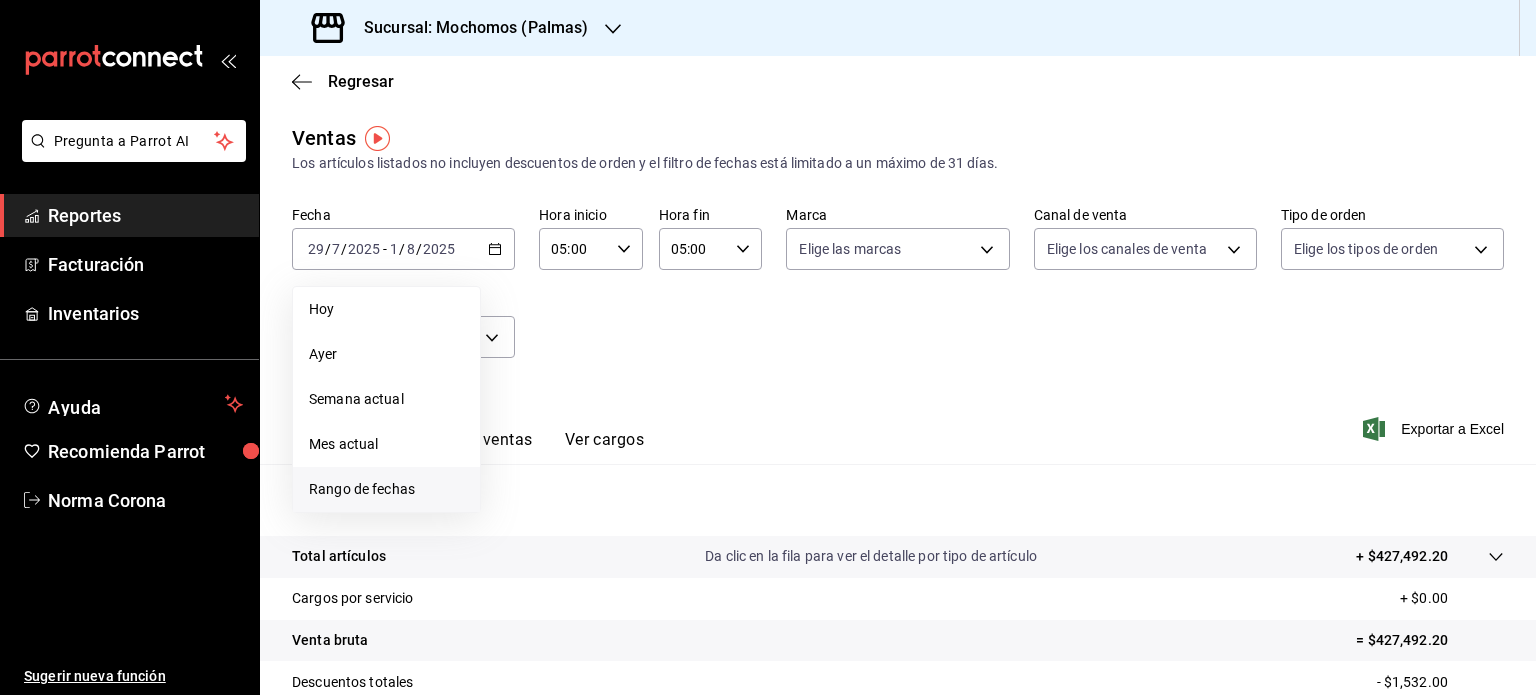 click on "Rango de fechas" at bounding box center [386, 489] 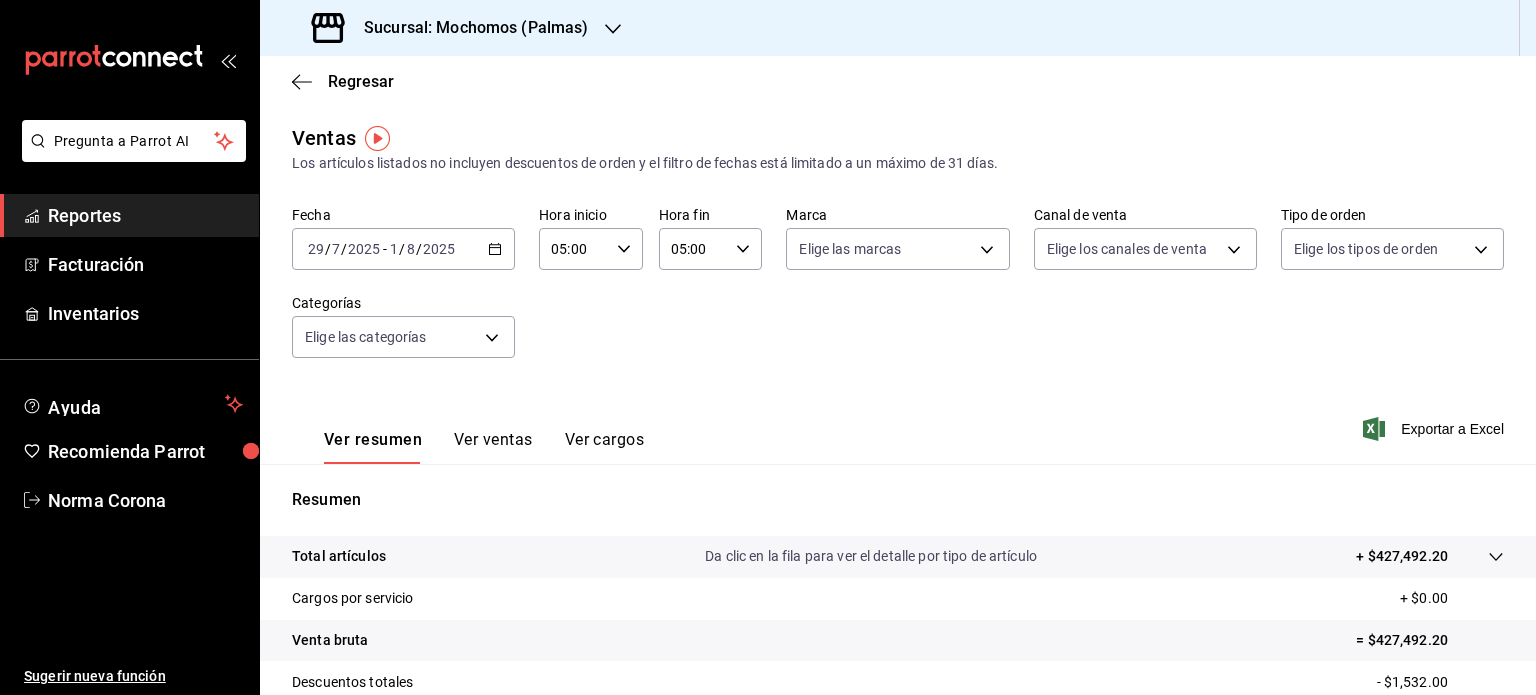 click on "Regresar Ventas Los artículos listados no incluyen descuentos de orden y el filtro de fechas está limitado a un máximo de 31 días. Fecha 2025-07-29 29 / 7 / 2025 - 2025-08-01 1 / 8 / 2025 Hora inicio 05:00 Hora inicio Hora fin 05:00 Hora fin Marca Elige las marcas Canal de venta Elige los canales de venta Tipo de orden Elige los tipos de orden Categorías Elige las categorías Ver resumen Ver ventas Ver cargos Exportar a Excel Resumen Total artículos Da clic en la fila para ver el detalle por tipo de artículo + $427,492.20 Cargos por servicio + $0.00 Venta bruta = $427,492.20 Descuentos totales - $1,532.00 Certificados de regalo - $4,124.00 Venta total = $421,836.20 Impuestos - $58,184.30 Venta neta = $363,651.90" at bounding box center [898, 507] 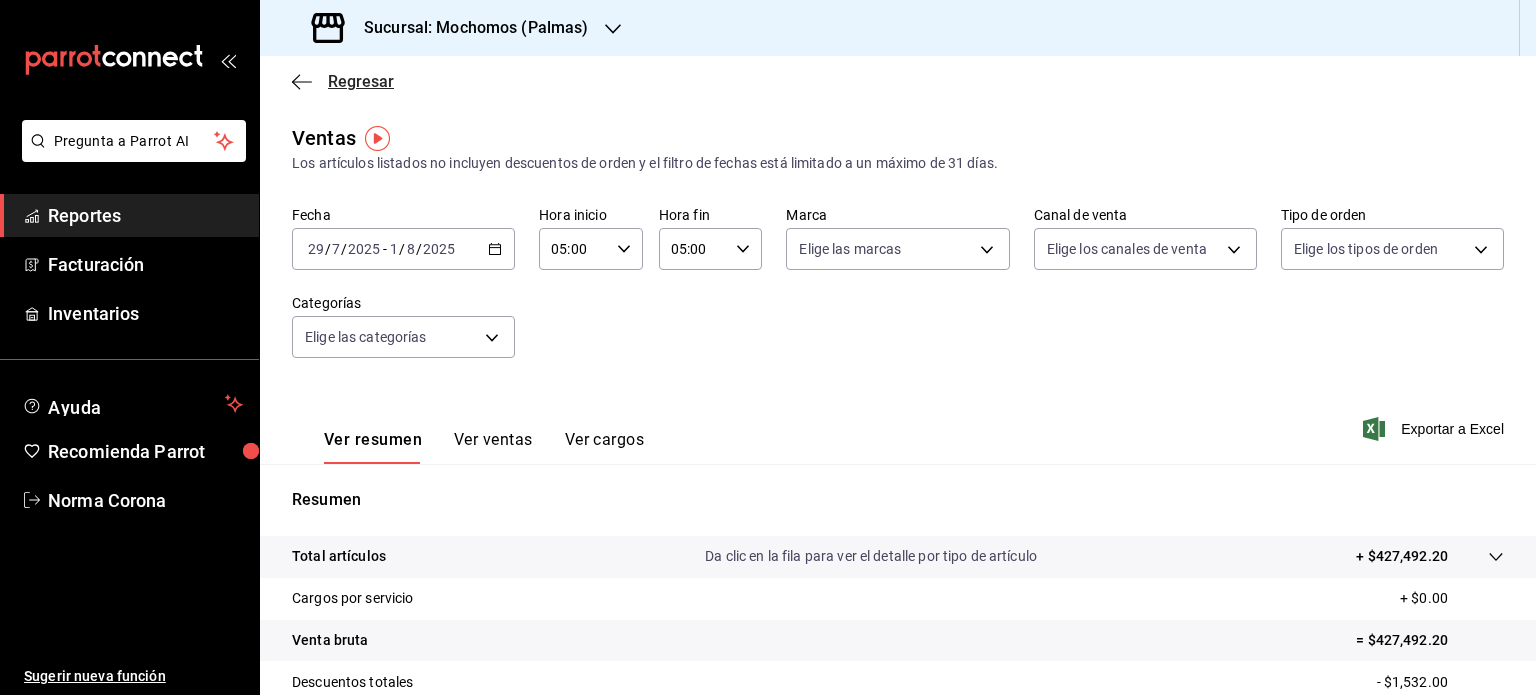 click 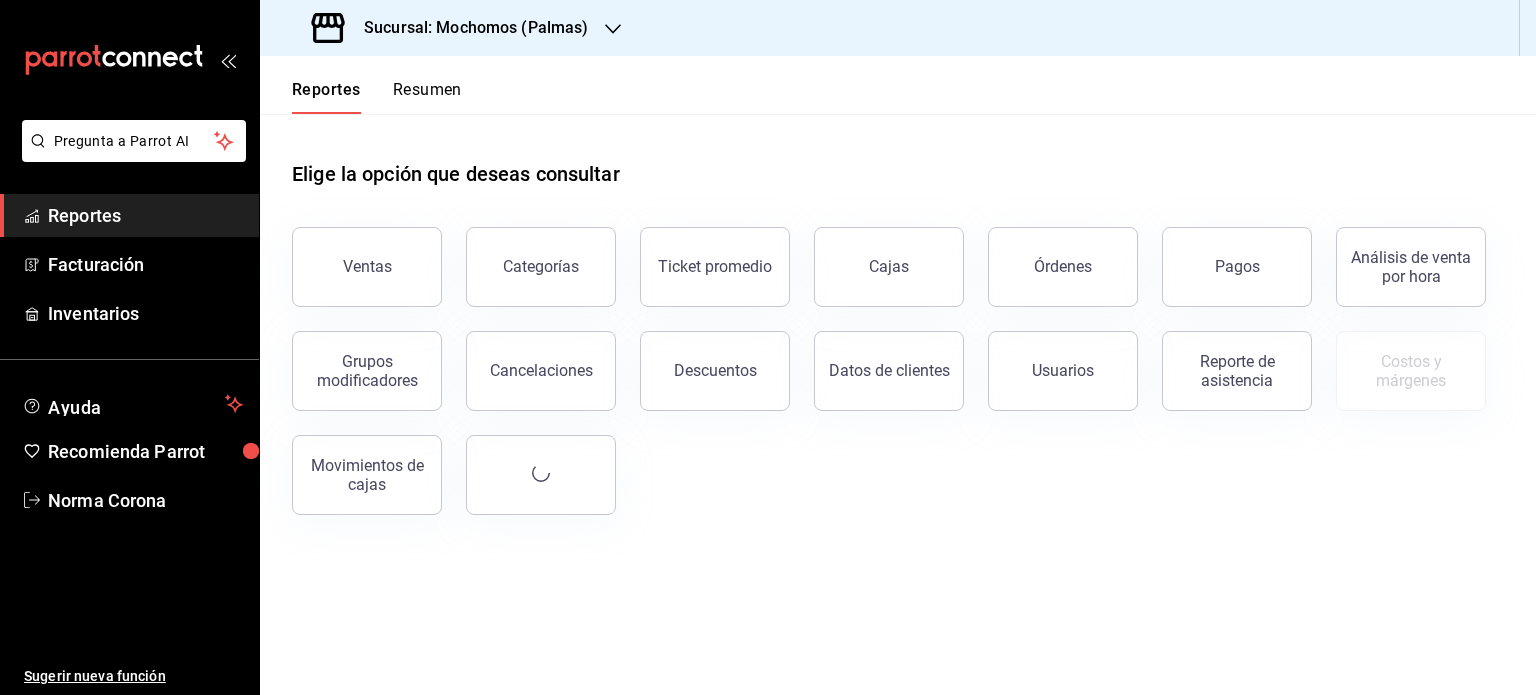 click on "Órdenes" at bounding box center (1063, 267) 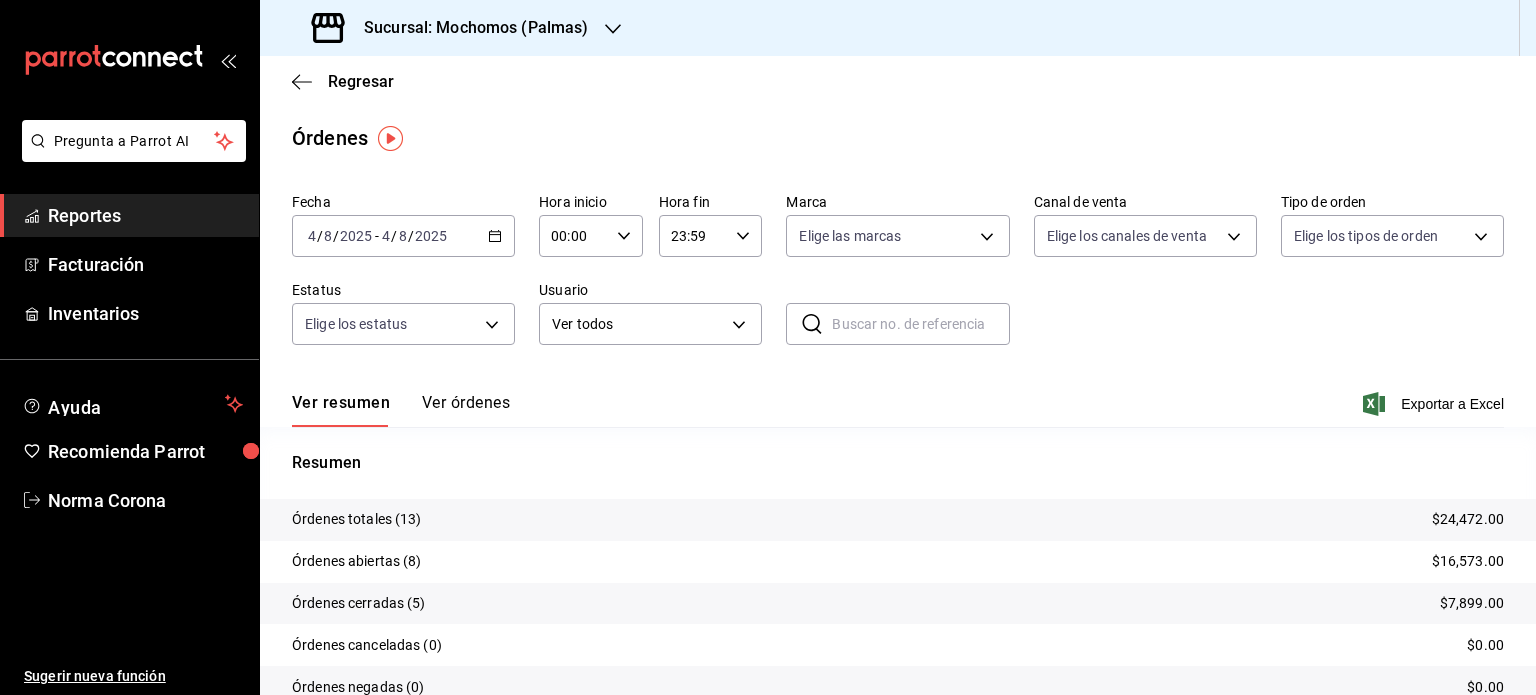 click 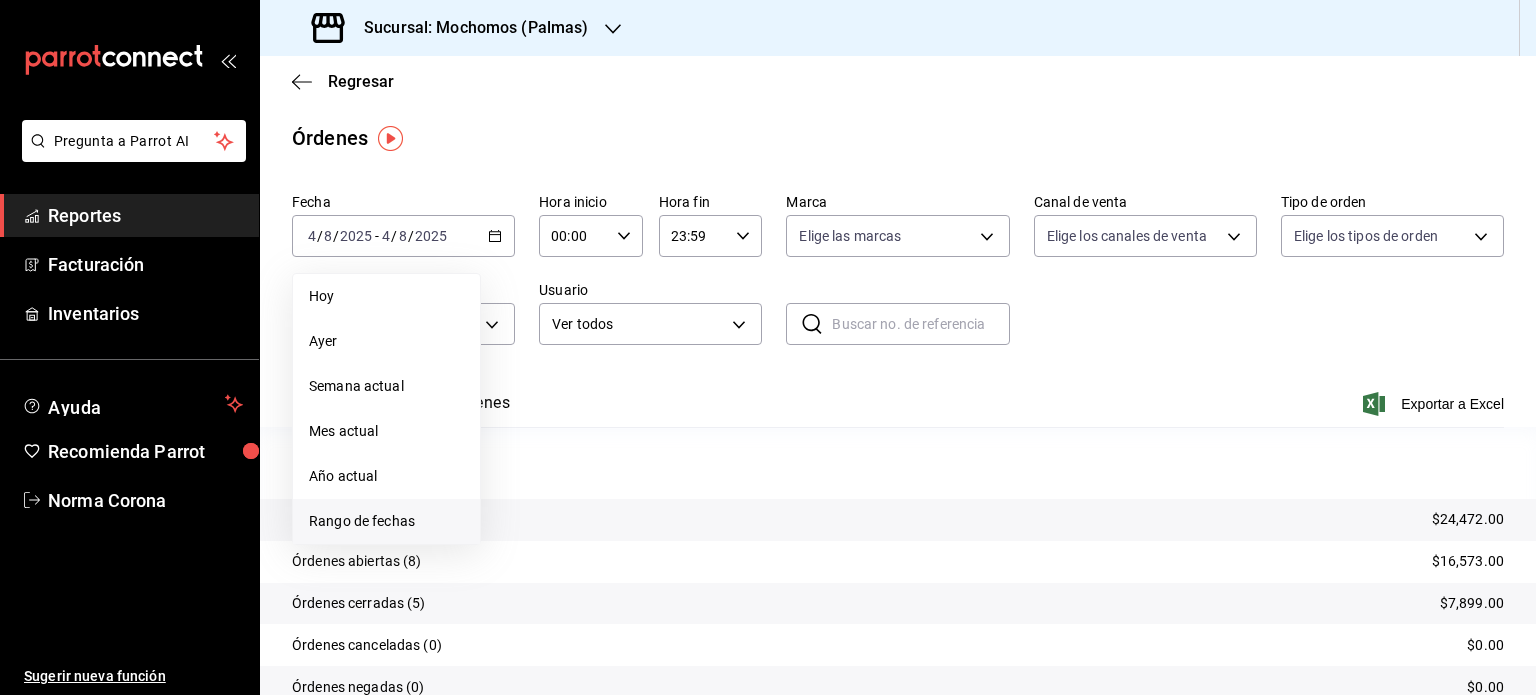 click on "Rango de fechas" at bounding box center [386, 521] 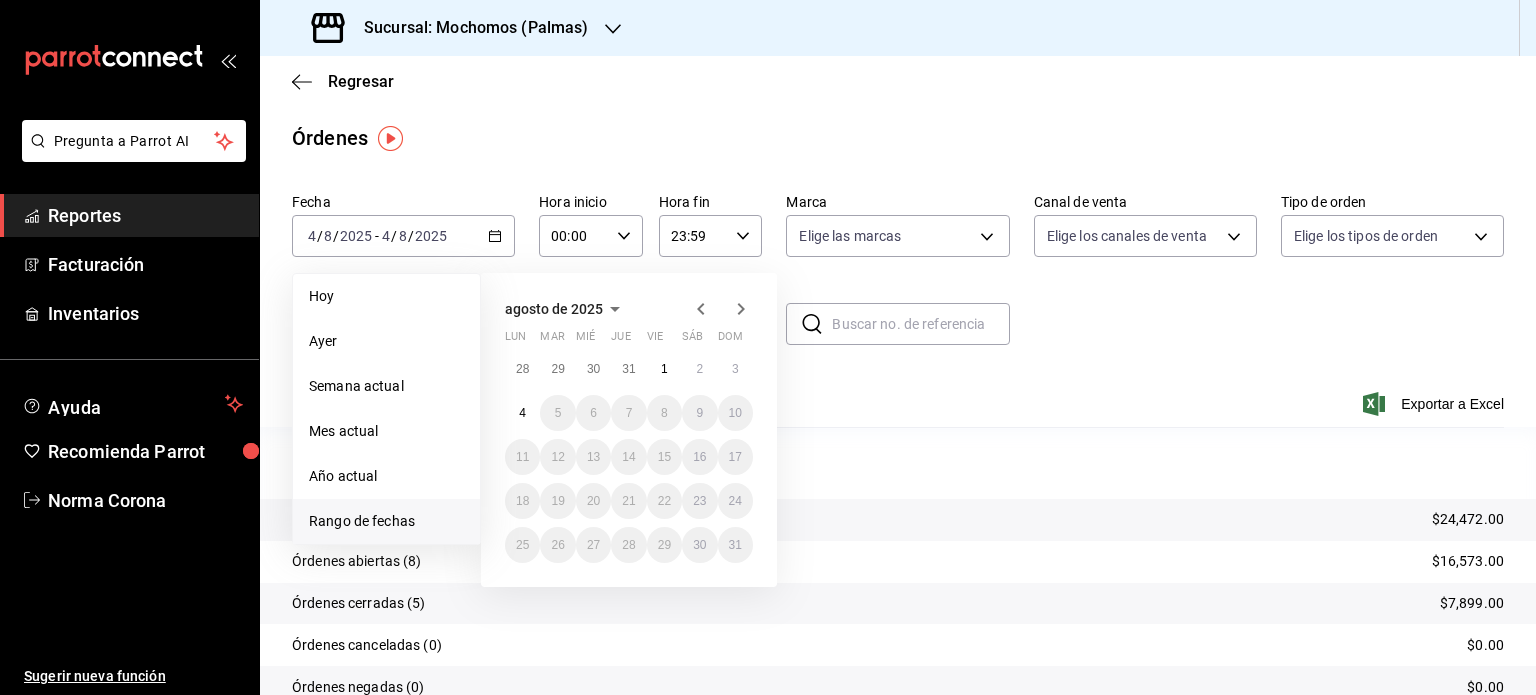 click 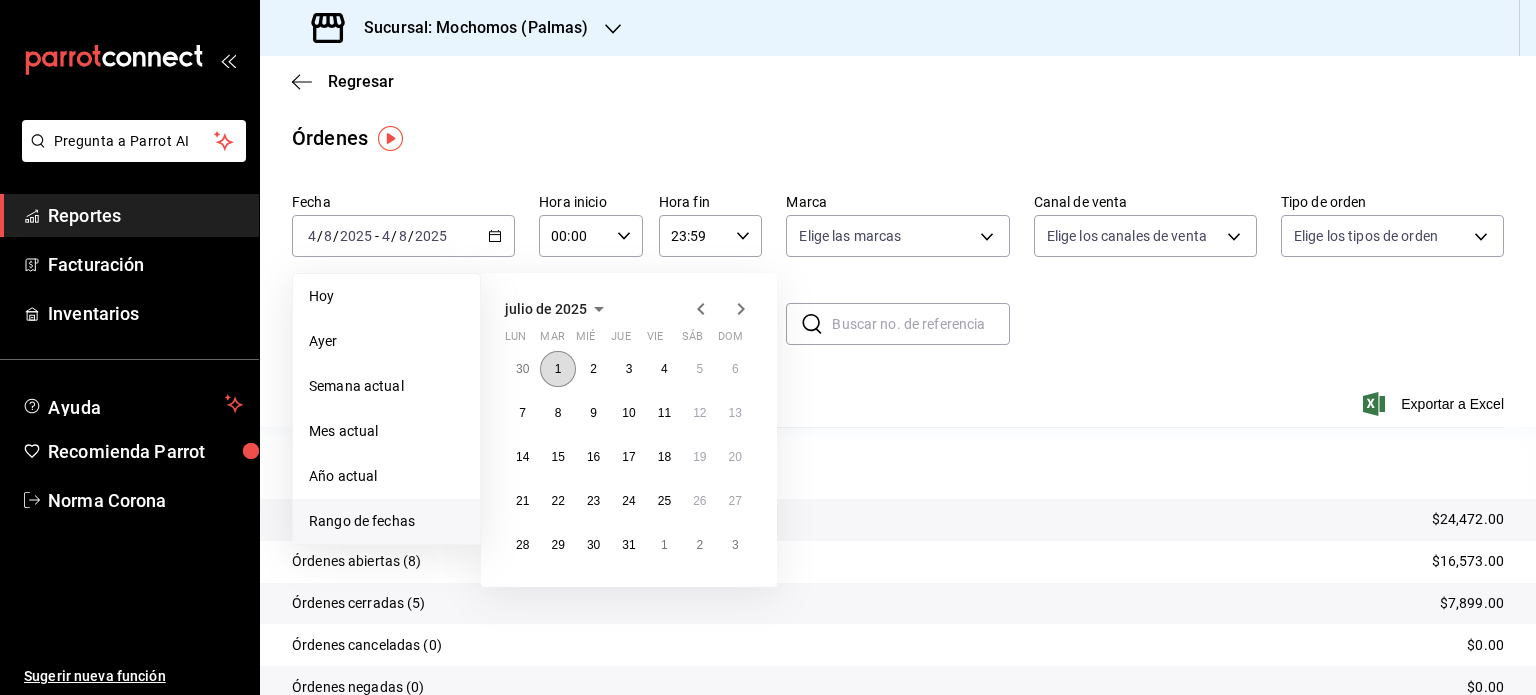 click on "1" at bounding box center [557, 369] 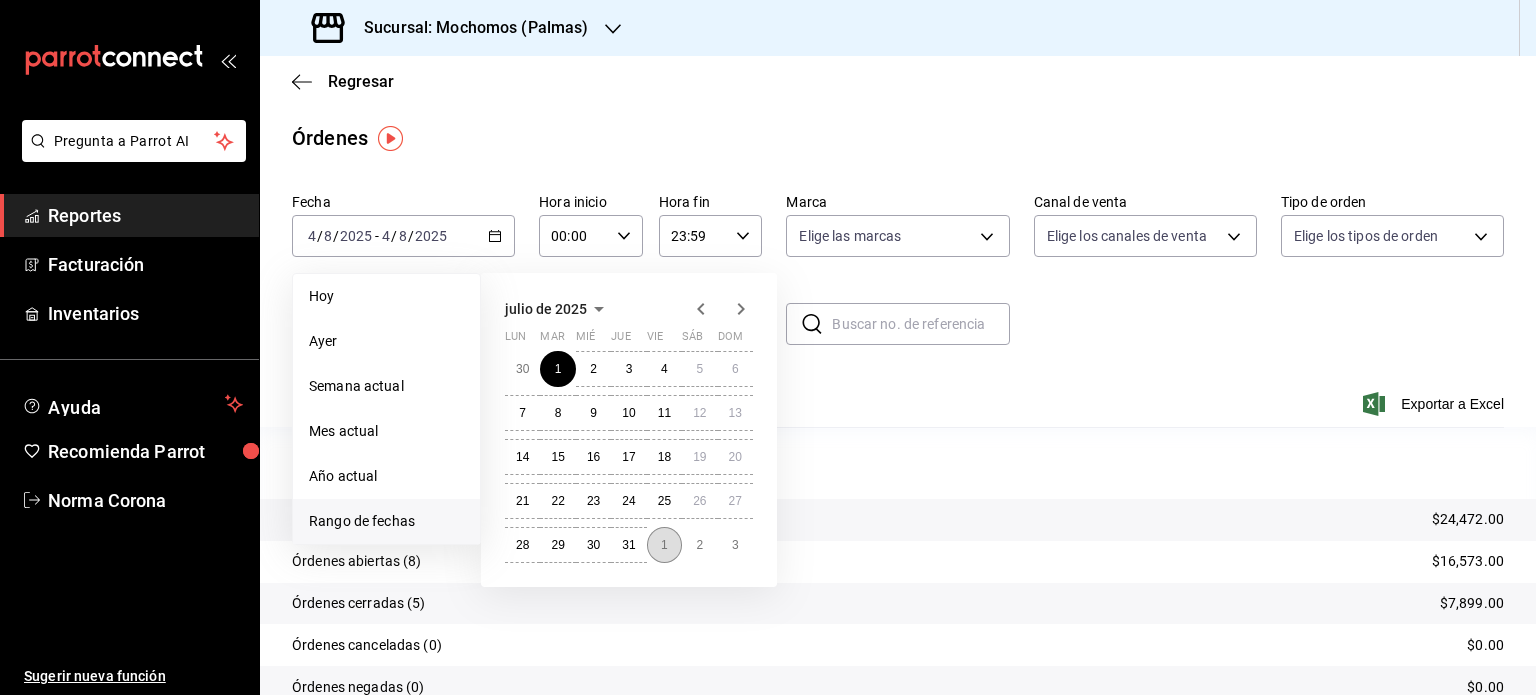 click on "1" at bounding box center (664, 545) 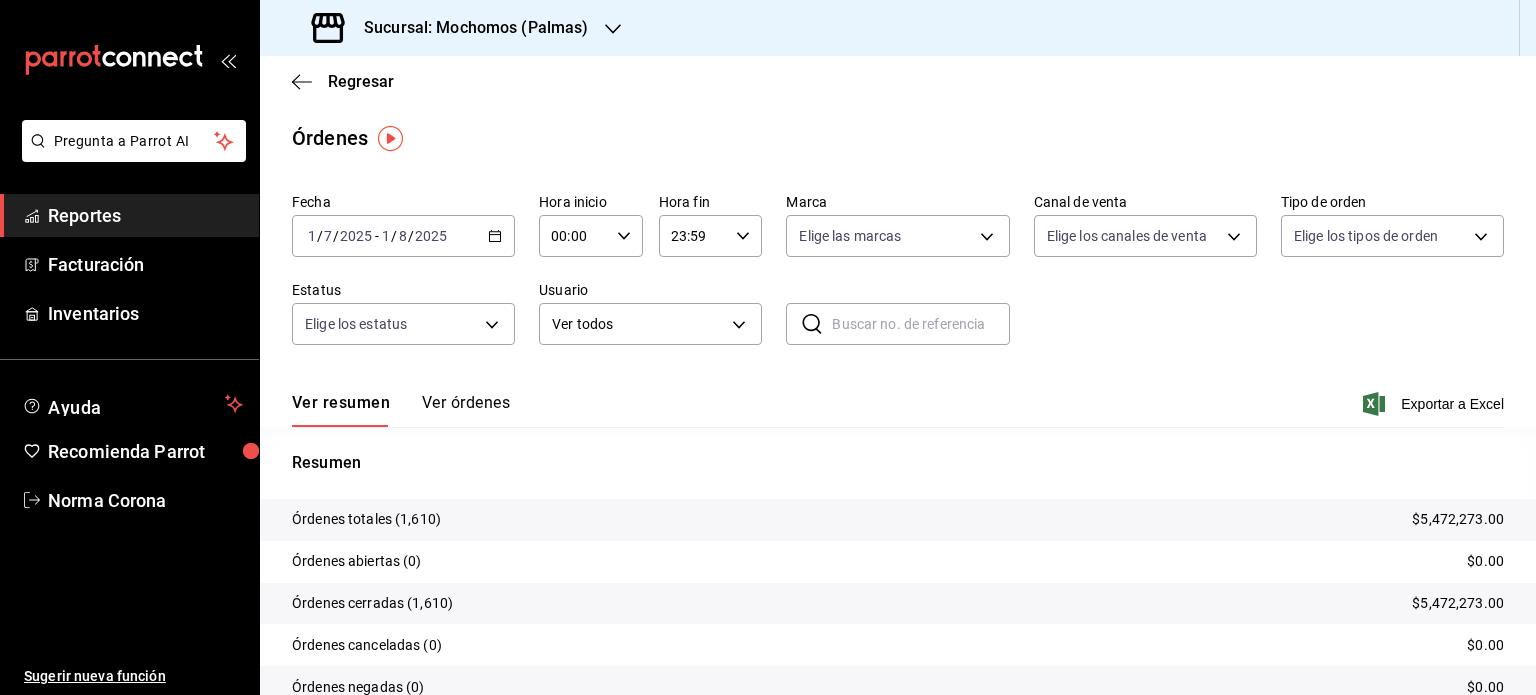 click on "00:00 Hora inicio" at bounding box center [591, 236] 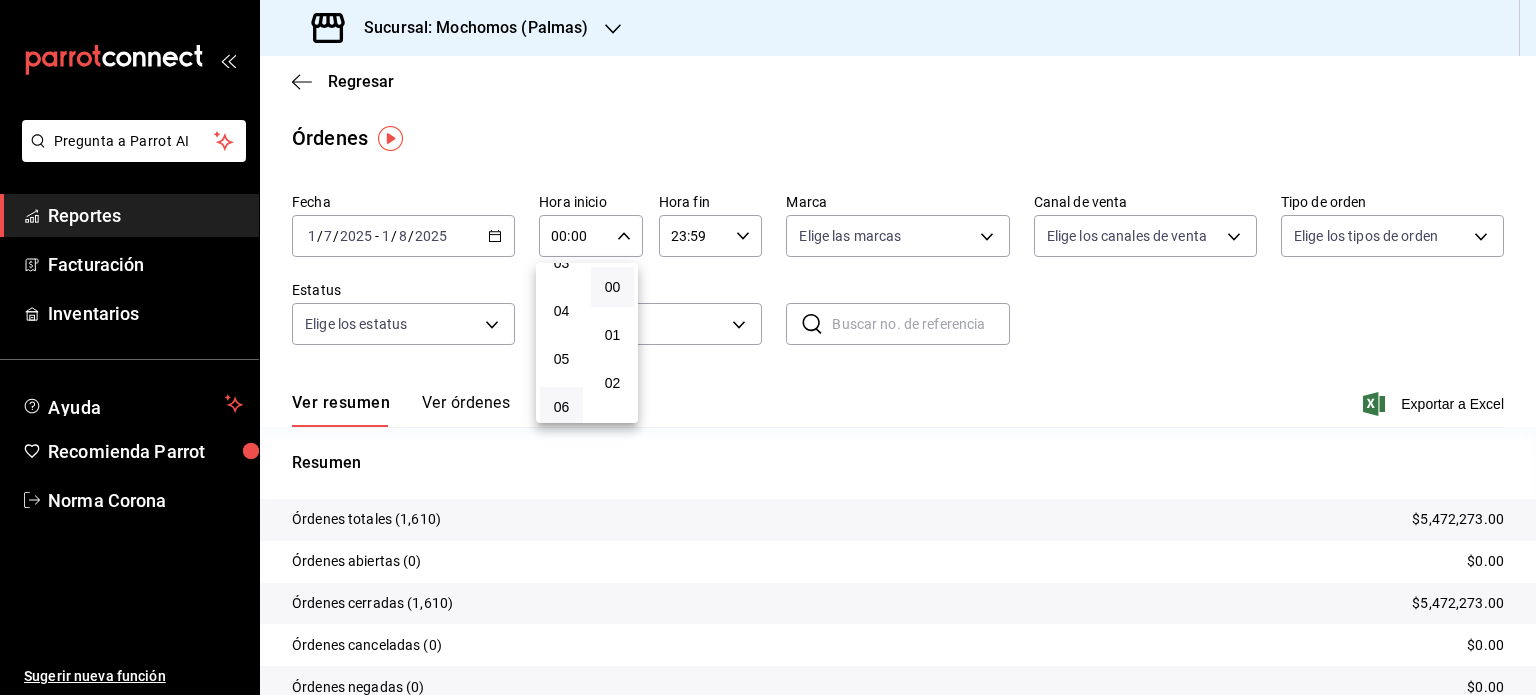 scroll, scrollTop: 200, scrollLeft: 0, axis: vertical 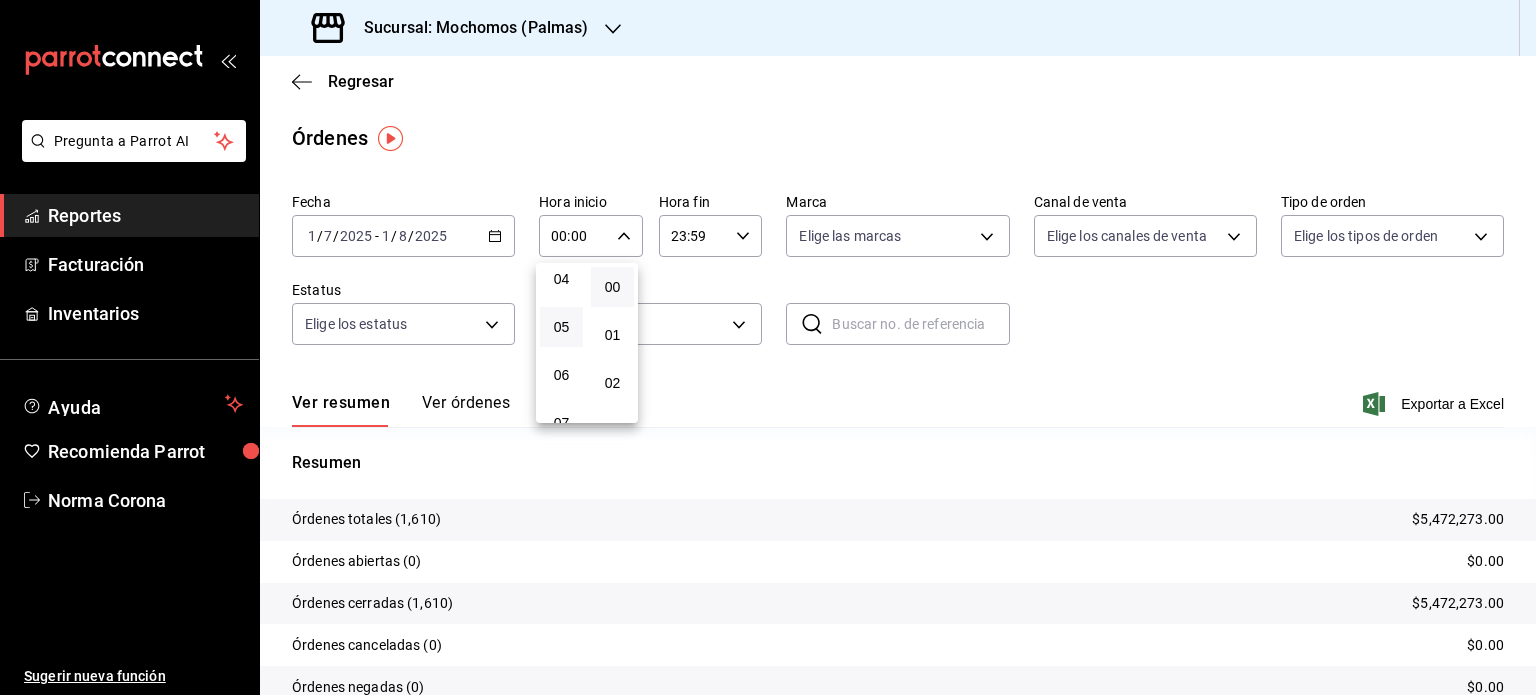 click on "05" at bounding box center (561, 327) 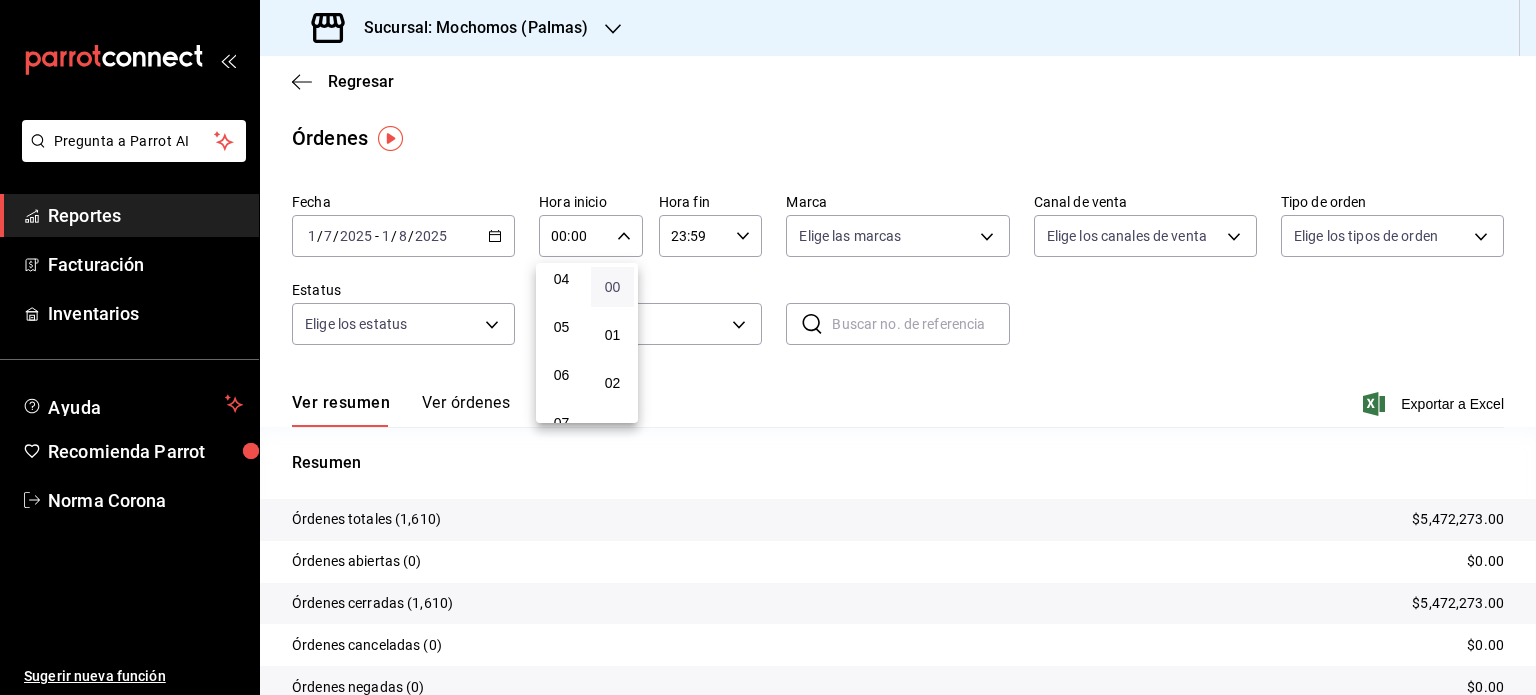 type on "05:00" 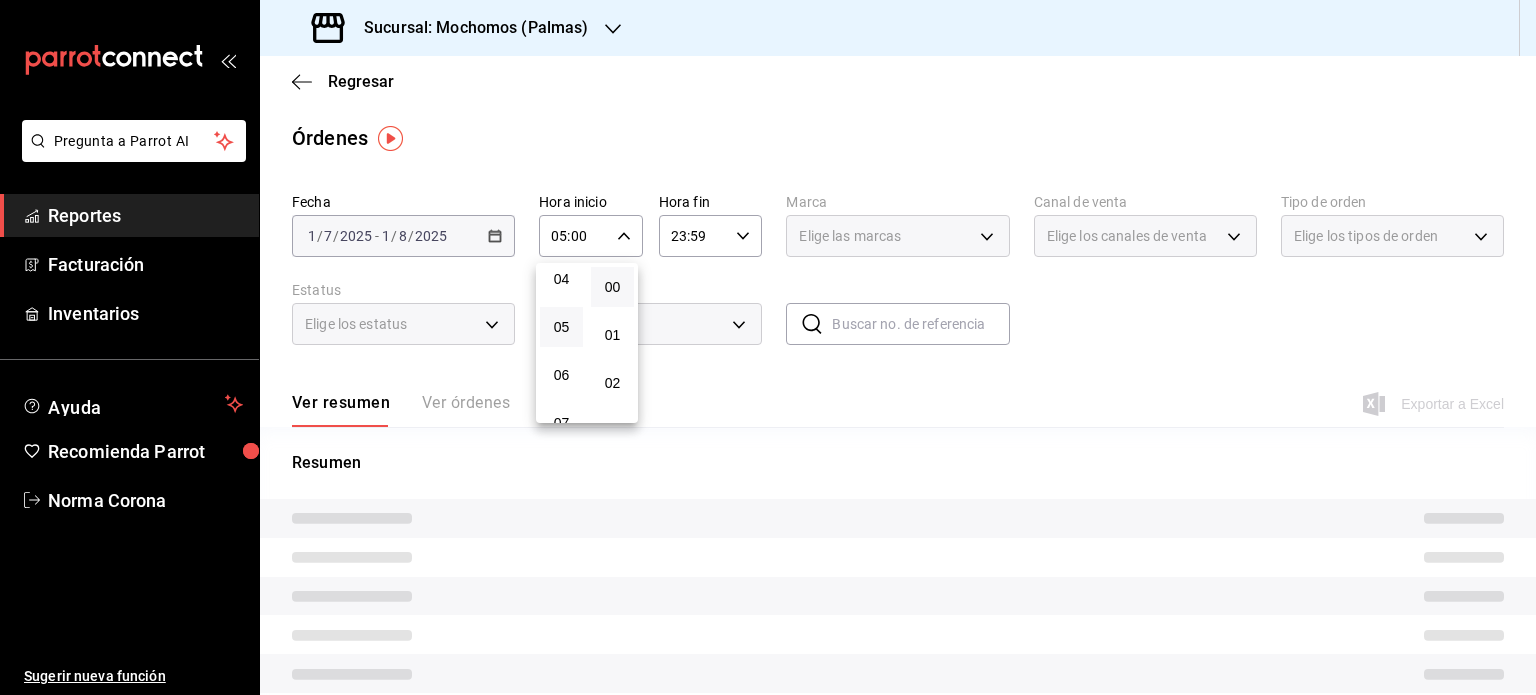 click at bounding box center (768, 347) 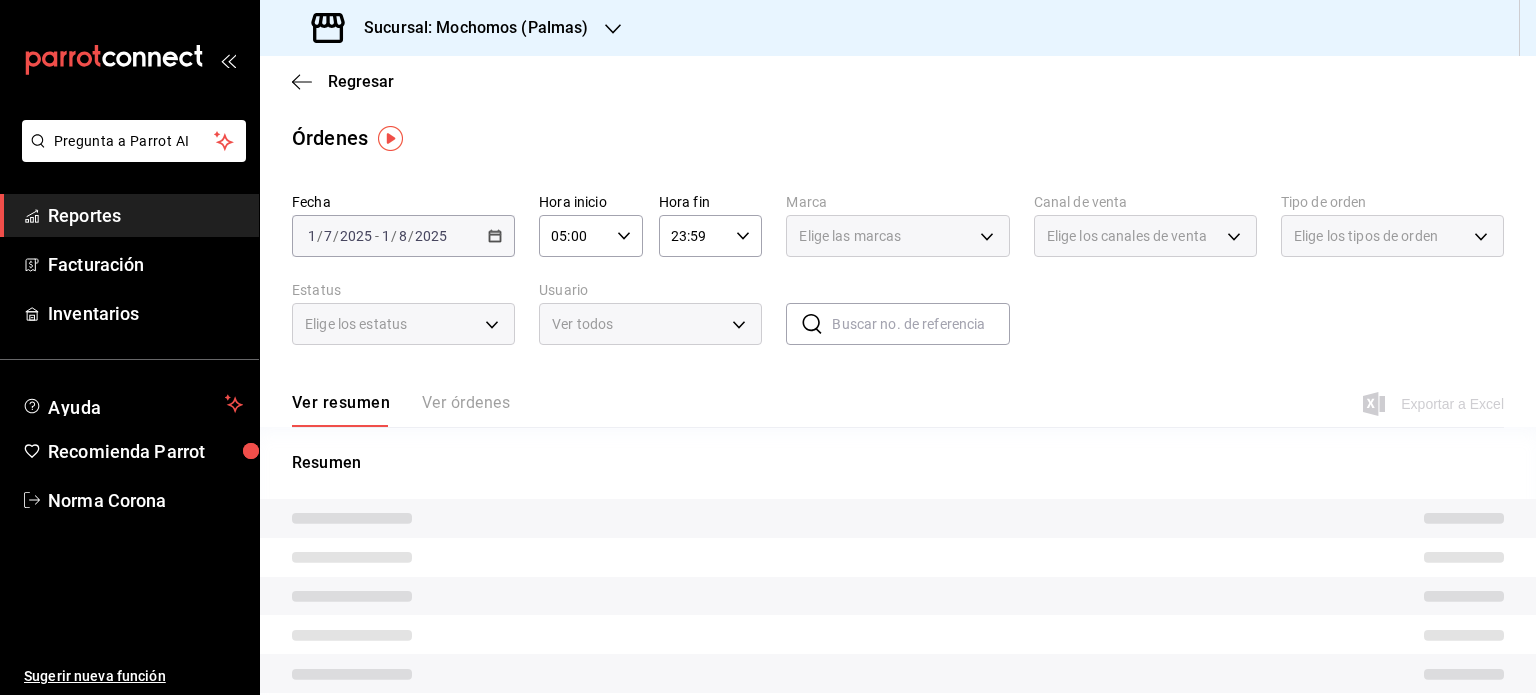 click on "23:59 Hora fin" at bounding box center [711, 236] 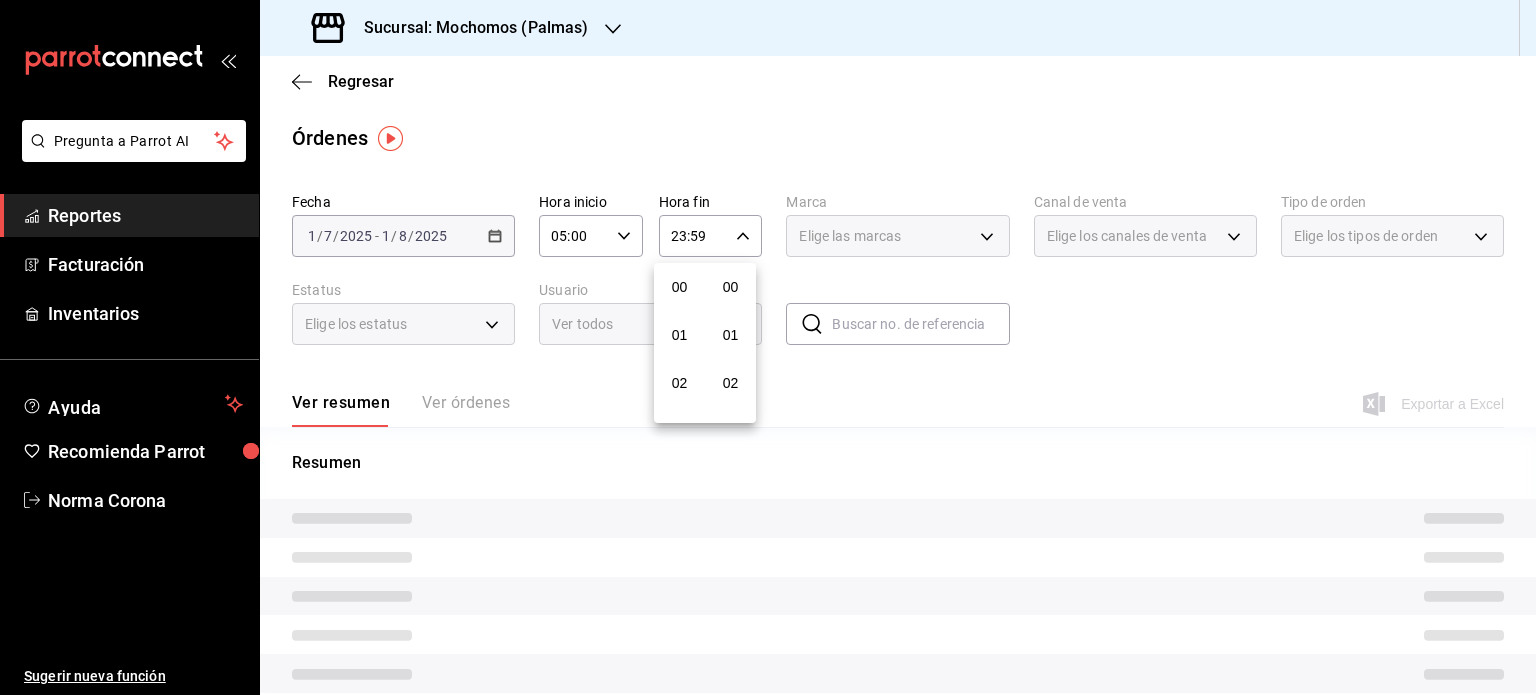 scroll, scrollTop: 1011, scrollLeft: 0, axis: vertical 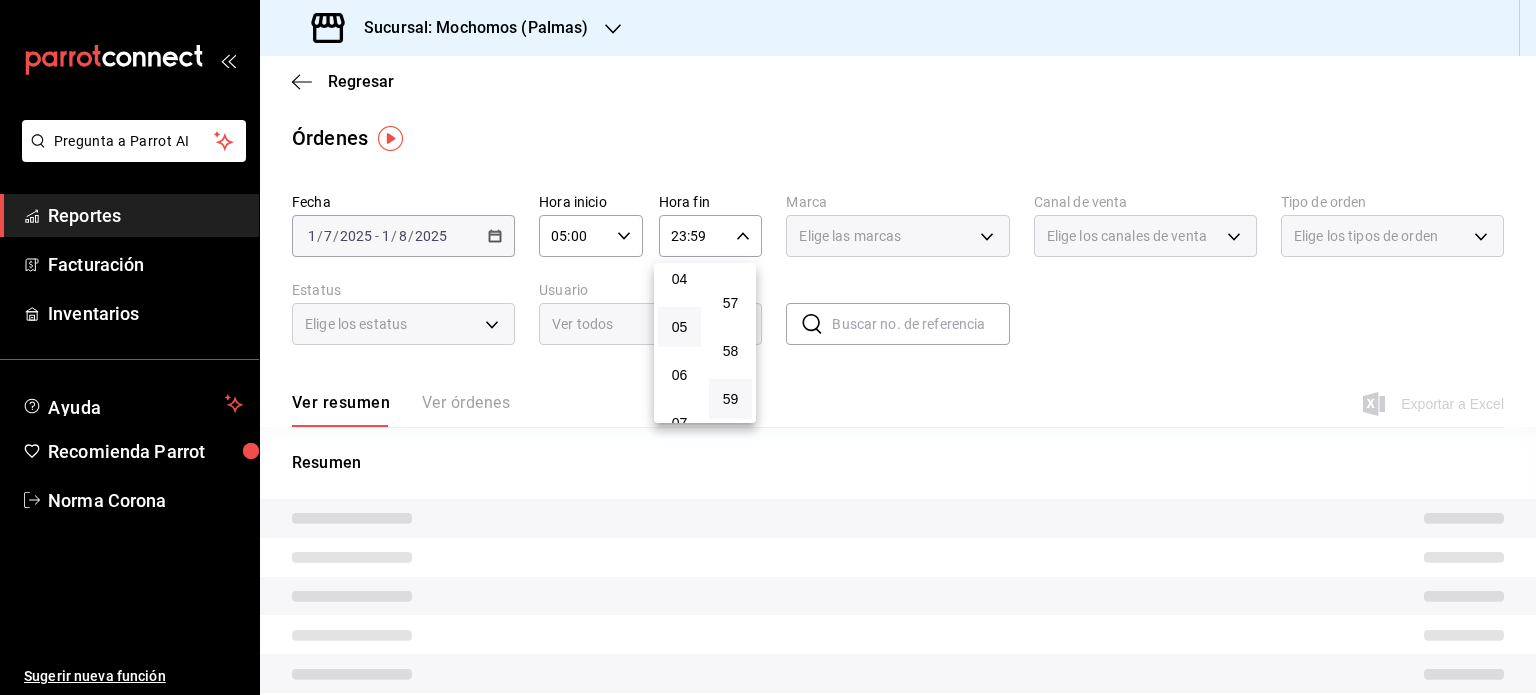 click on "05" at bounding box center (679, 327) 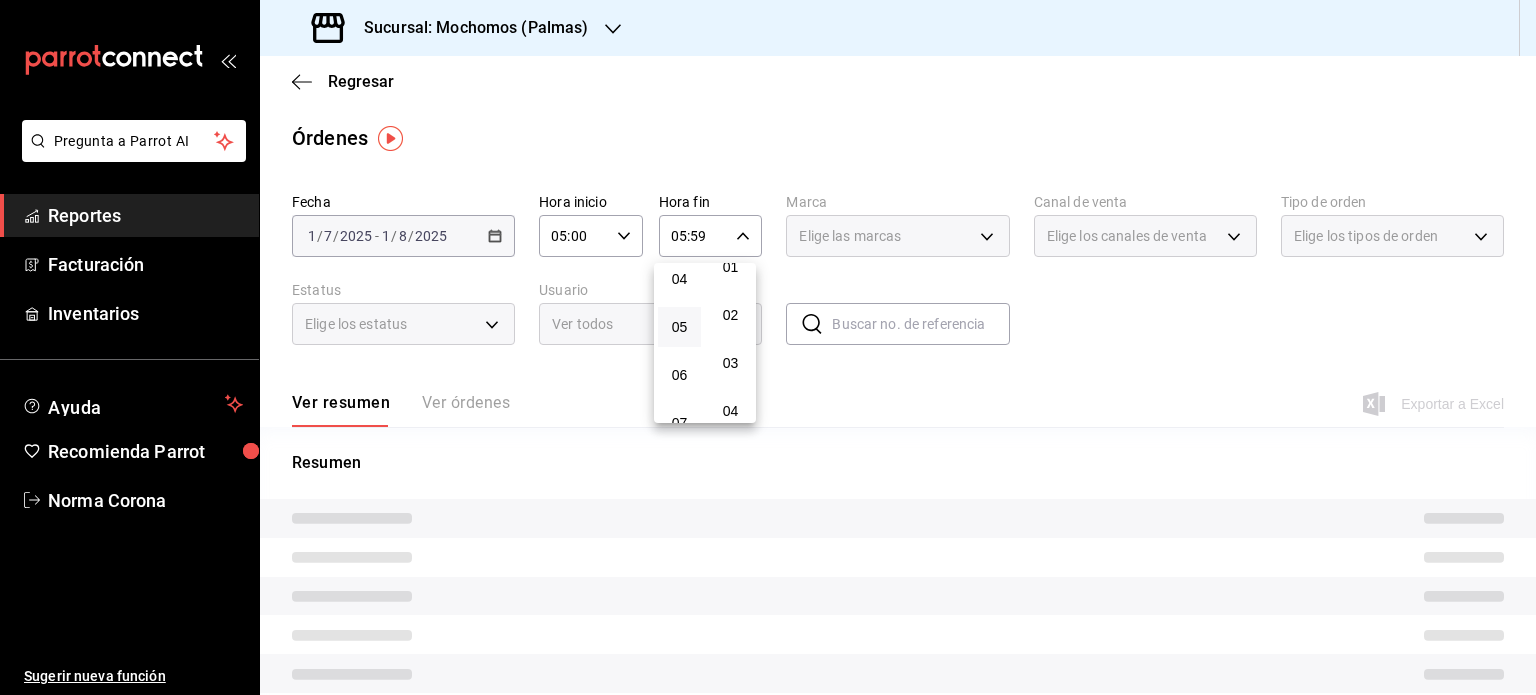 scroll, scrollTop: 0, scrollLeft: 0, axis: both 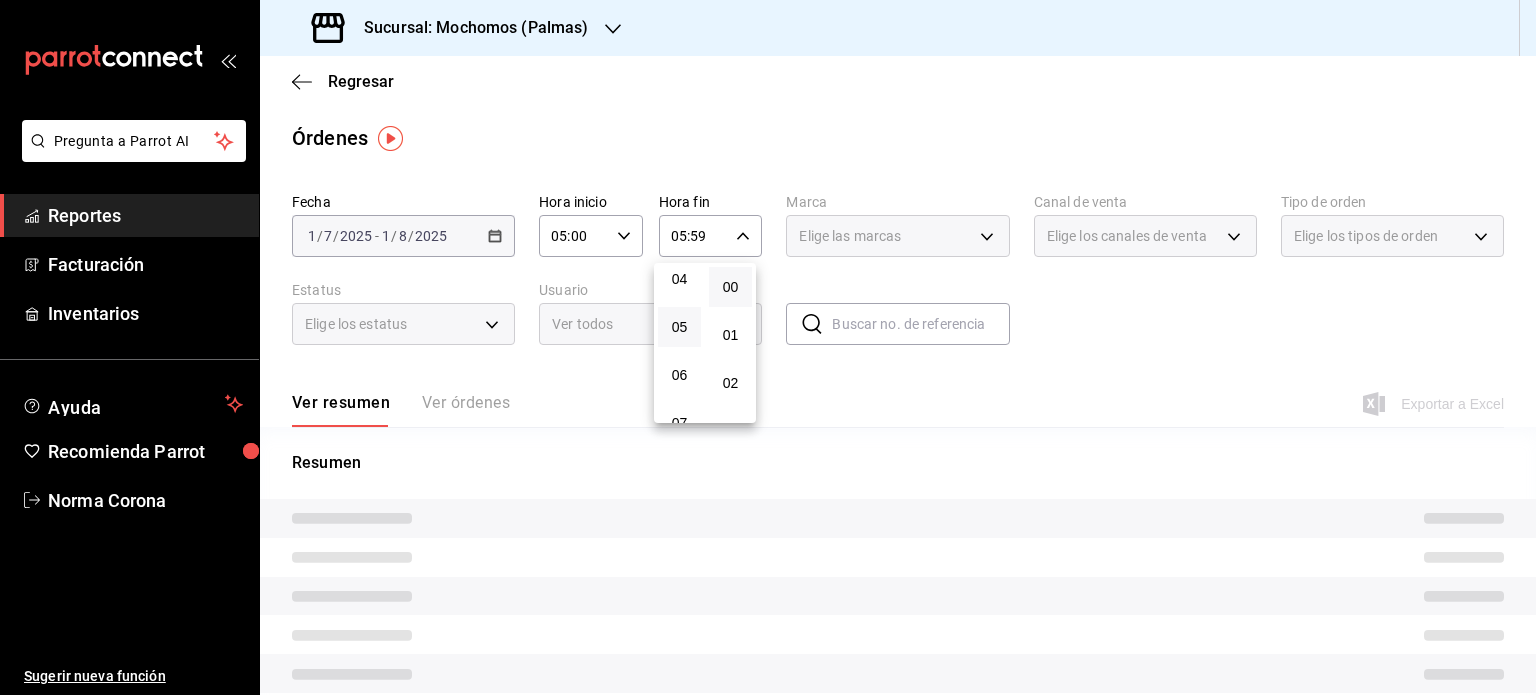 click on "00" at bounding box center (730, 287) 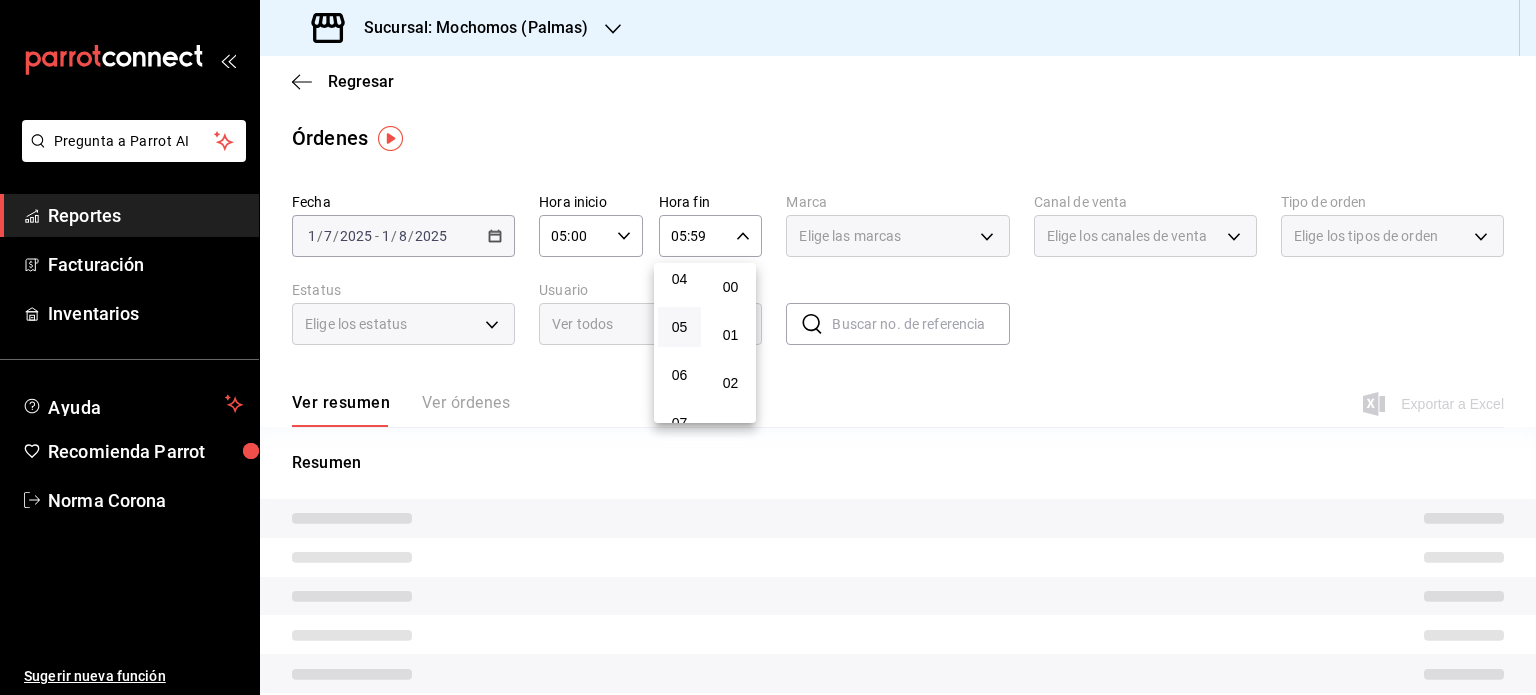type on "05:00" 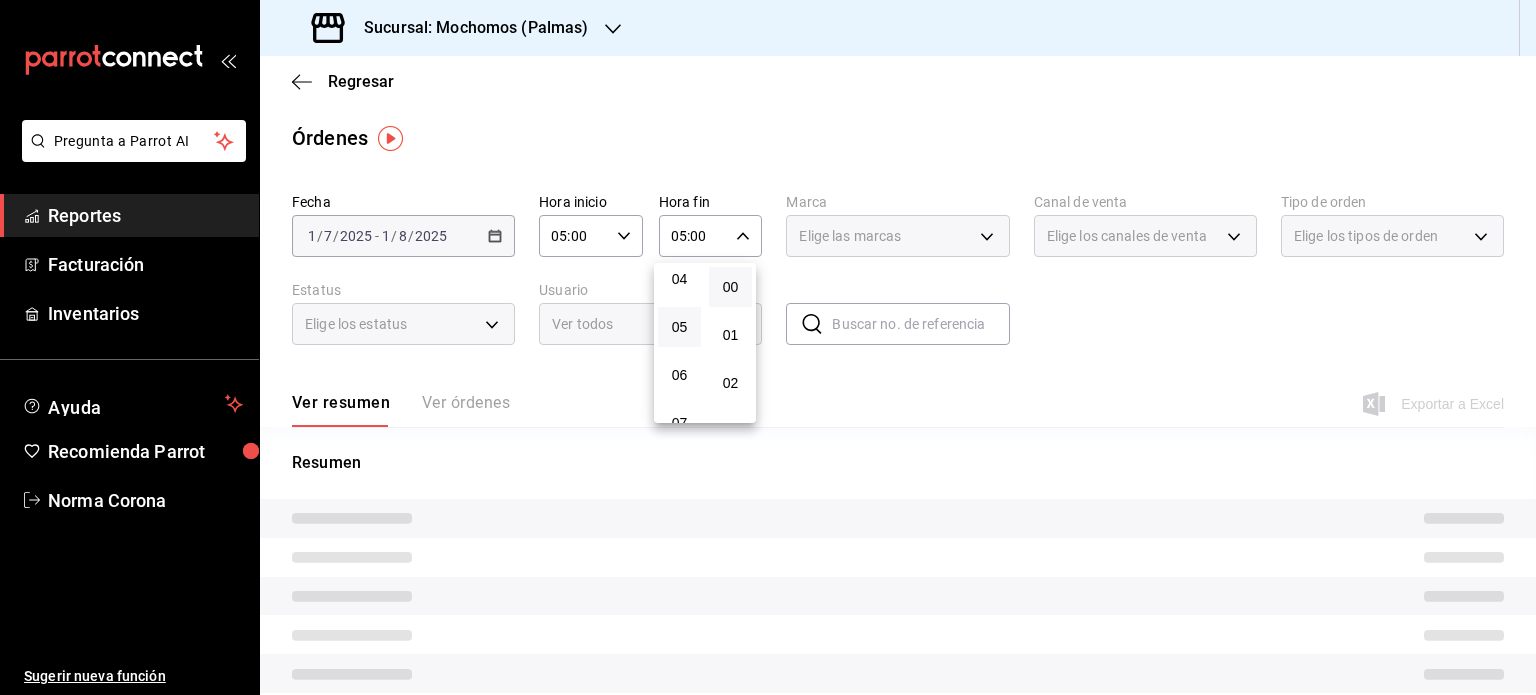 click at bounding box center [768, 347] 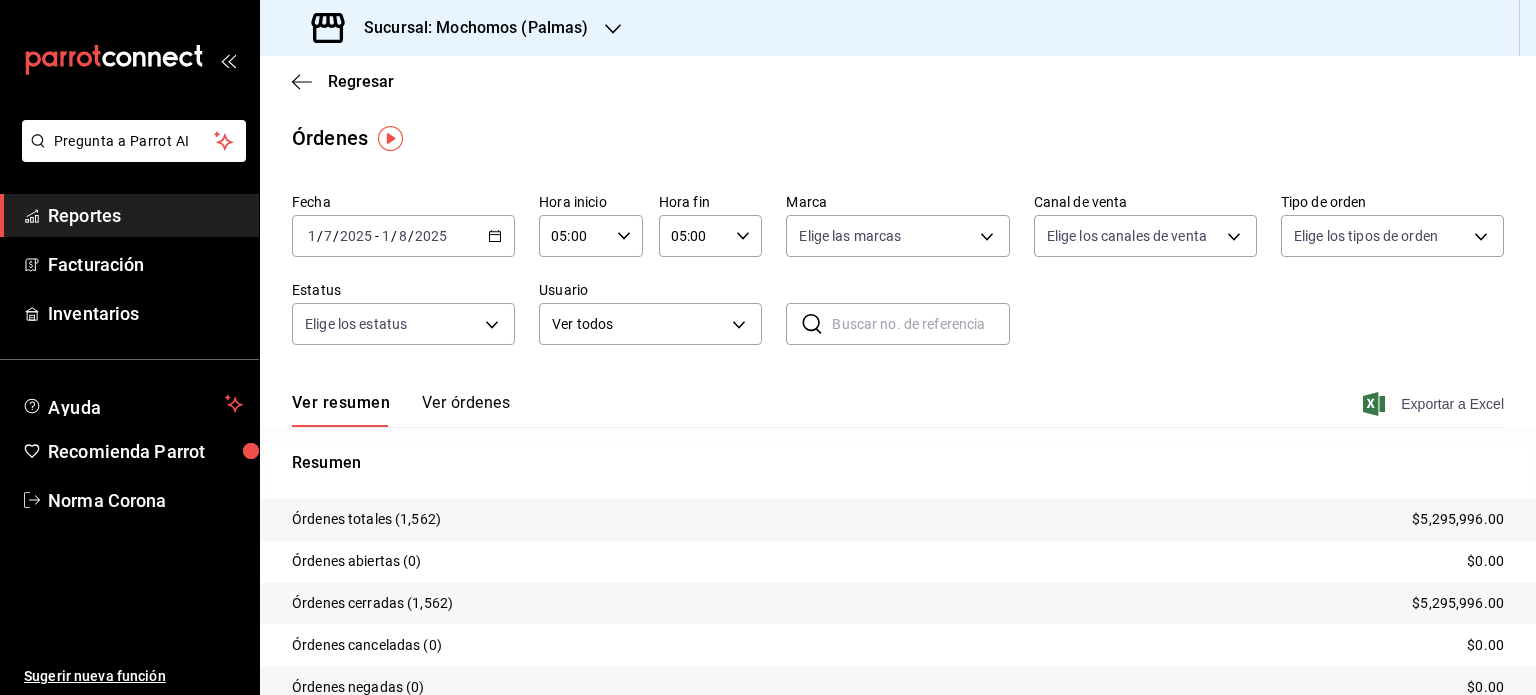 click on "Exportar a Excel" at bounding box center (1435, 404) 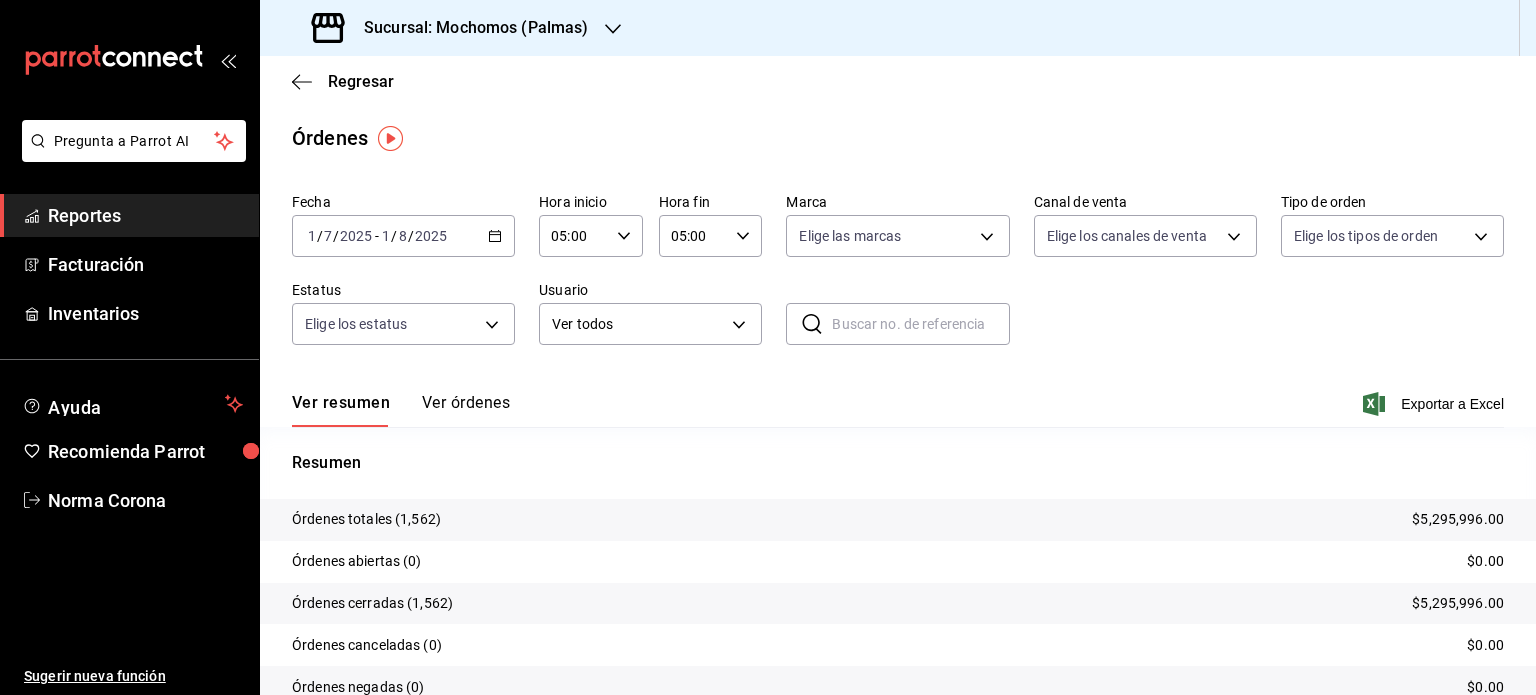 click on "2025-07-01 1 / 7 / 2025 - 2025-08-01 1 / 8 / 2025" at bounding box center [403, 236] 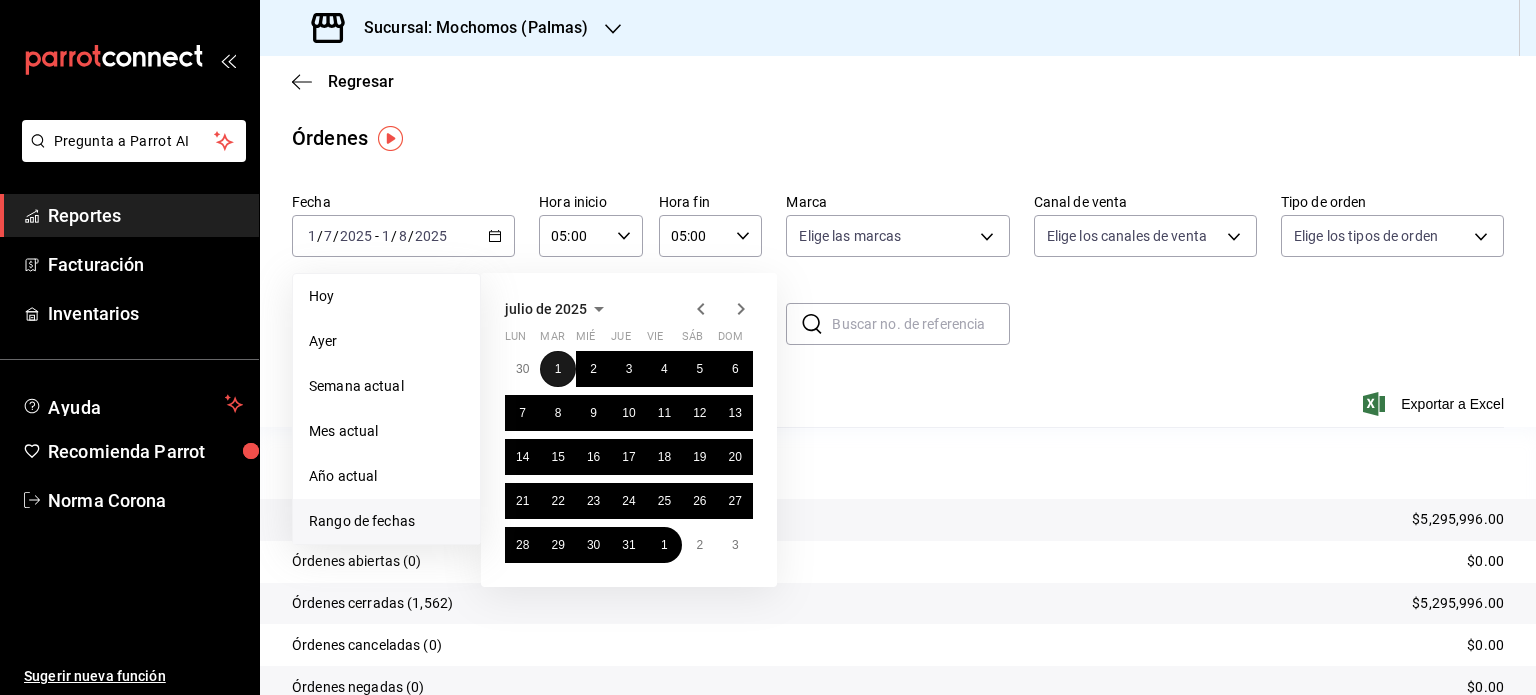 click on "1" at bounding box center [557, 369] 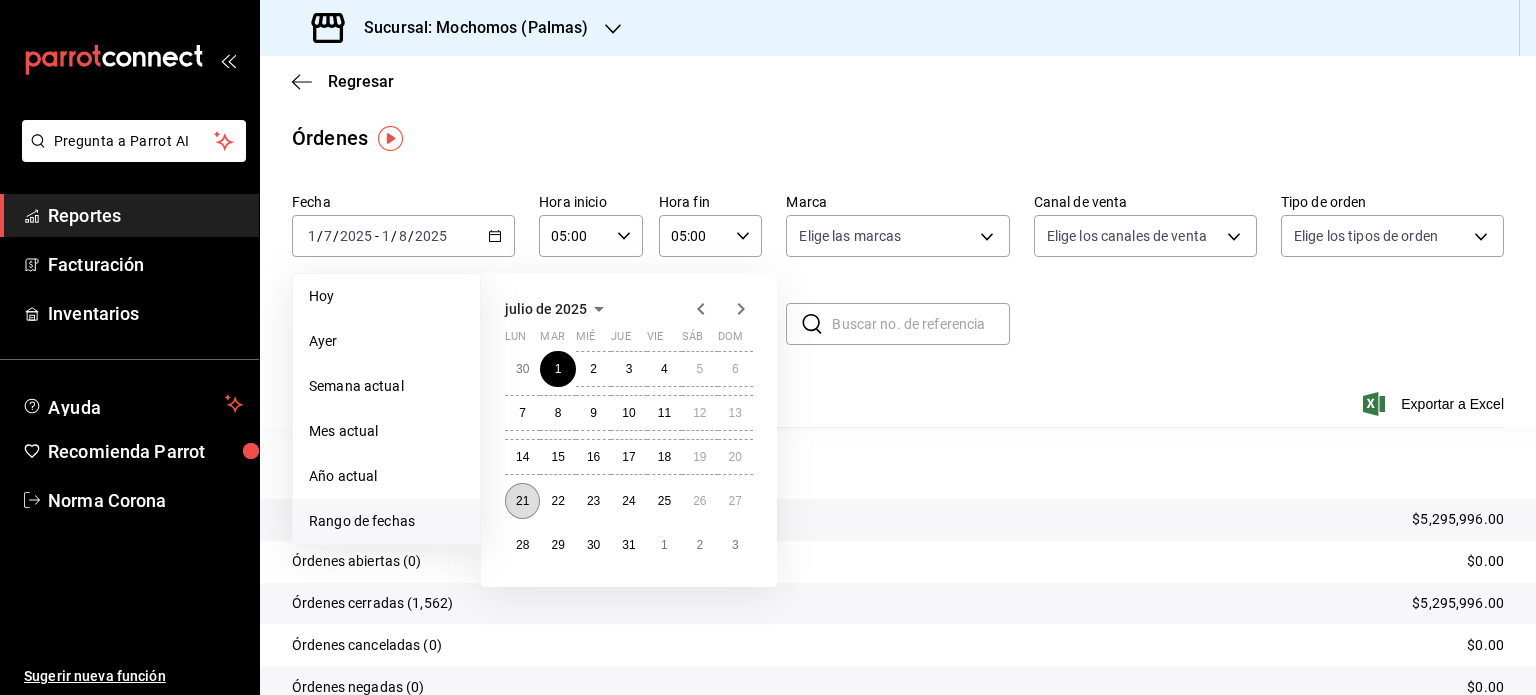 click on "21" at bounding box center (522, 501) 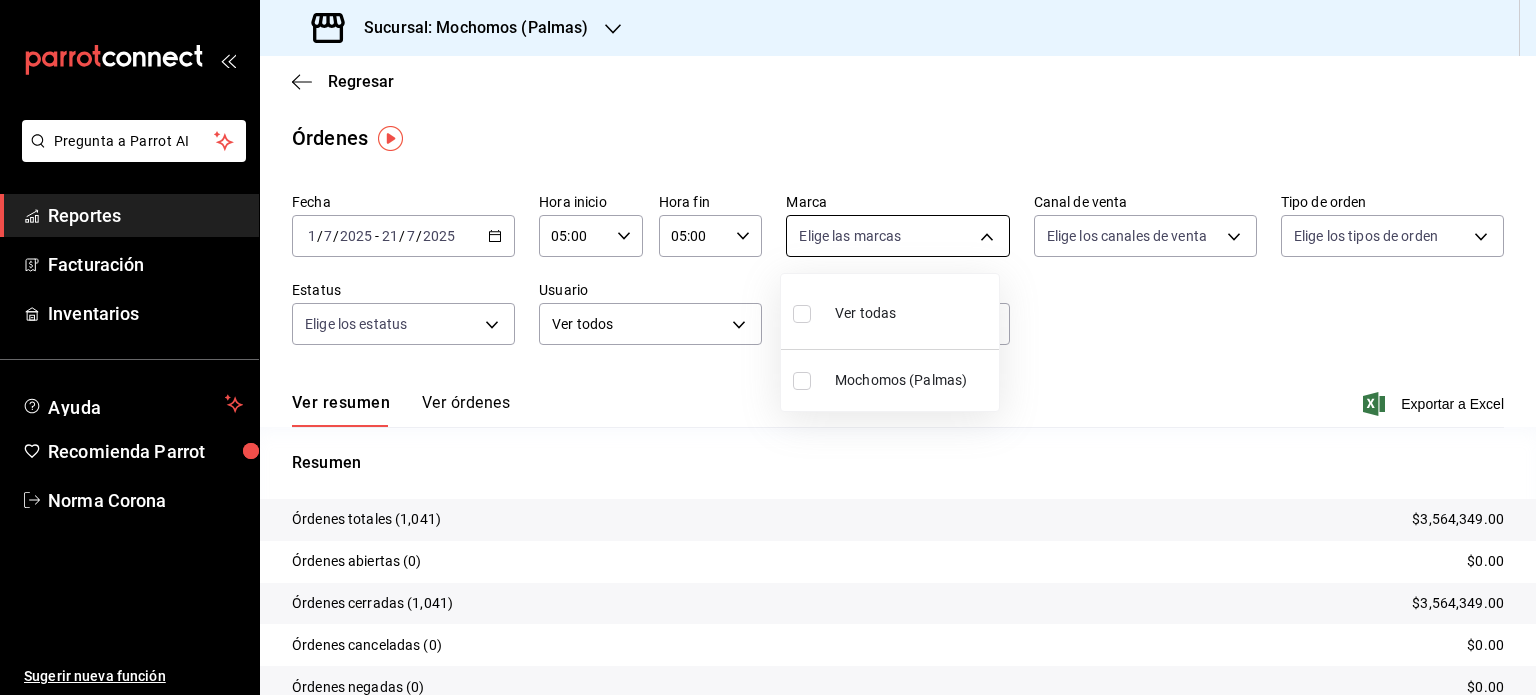 click on "Pregunta a Parrot AI Reportes   Facturación   Inventarios   Ayuda Recomienda Parrot   Norma Corona   Sugerir nueva función   Sucursal: Mochomos (Palmas) Regresar Órdenes Fecha [DATE] [DATE] - [DATE] [DATE] Hora inicio 05:00 Hora inicio Hora fin 05:00 Hora fin Marca Elige las marcas Canal de venta Elige los canales de venta Tipo de orden Elige los tipos de orden Estatus Elige los estatus Usuario Ver todos ALL ​ ​ Ver resumen Ver órdenes Exportar a Excel Resumen Órdenes totales (1,041) $3,564,349.00 Órdenes abiertas (0) $0.00 Órdenes cerradas (1,041) $3,564,349.00 Órdenes canceladas (0) $0.00 Órdenes negadas (0) $0.00 ¿Quieres ver el consumo promedio por orden y comensal? Ve al reporte de Ticket promedio GANA 1 MES GRATIS EN TU SUSCRIPCIÓN AQUÍ Ver video tutorial Ir a video Pregunta a Parrot AI Reportes   Facturación   Inventarios   Ayuda Recomienda Parrot   Norma Corona   Sugerir nueva función   Visitar centro de ayuda (81) 2046 6363" at bounding box center (768, 347) 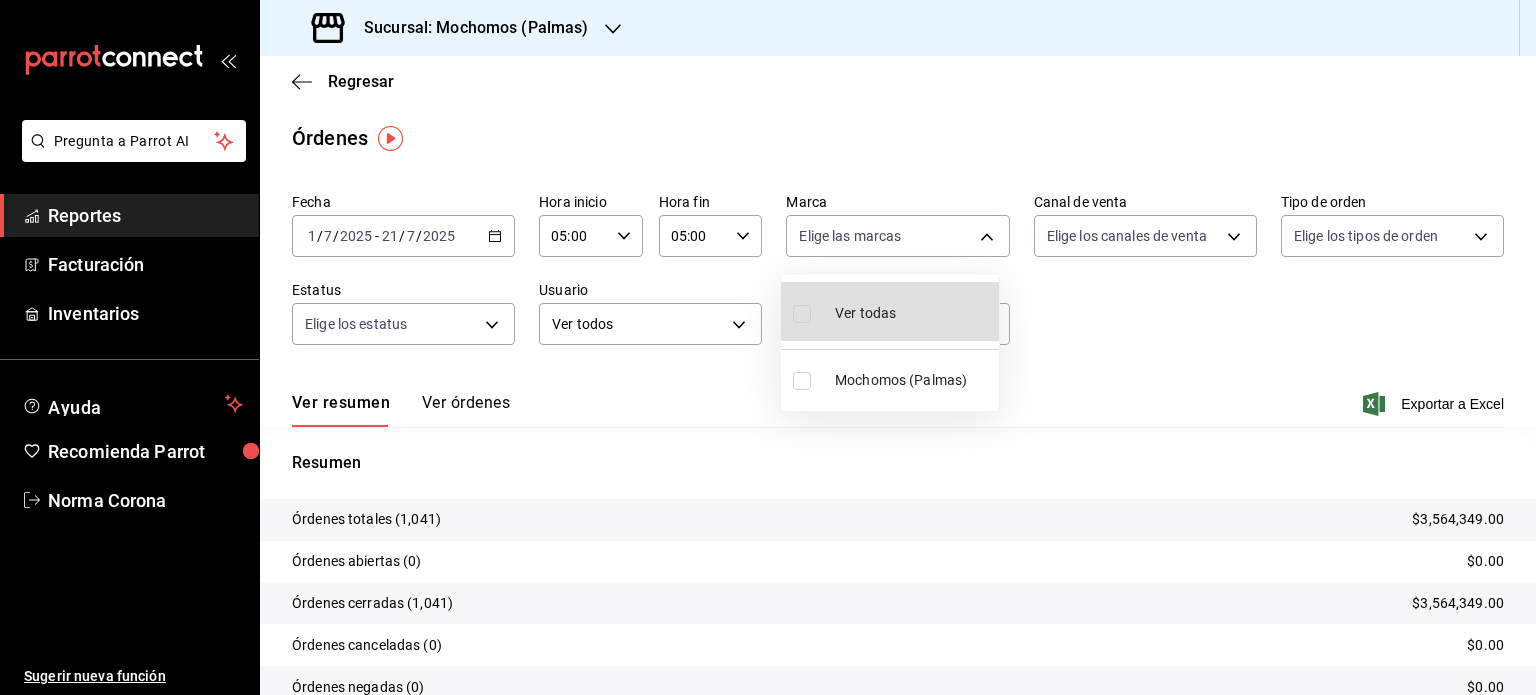 click at bounding box center (768, 347) 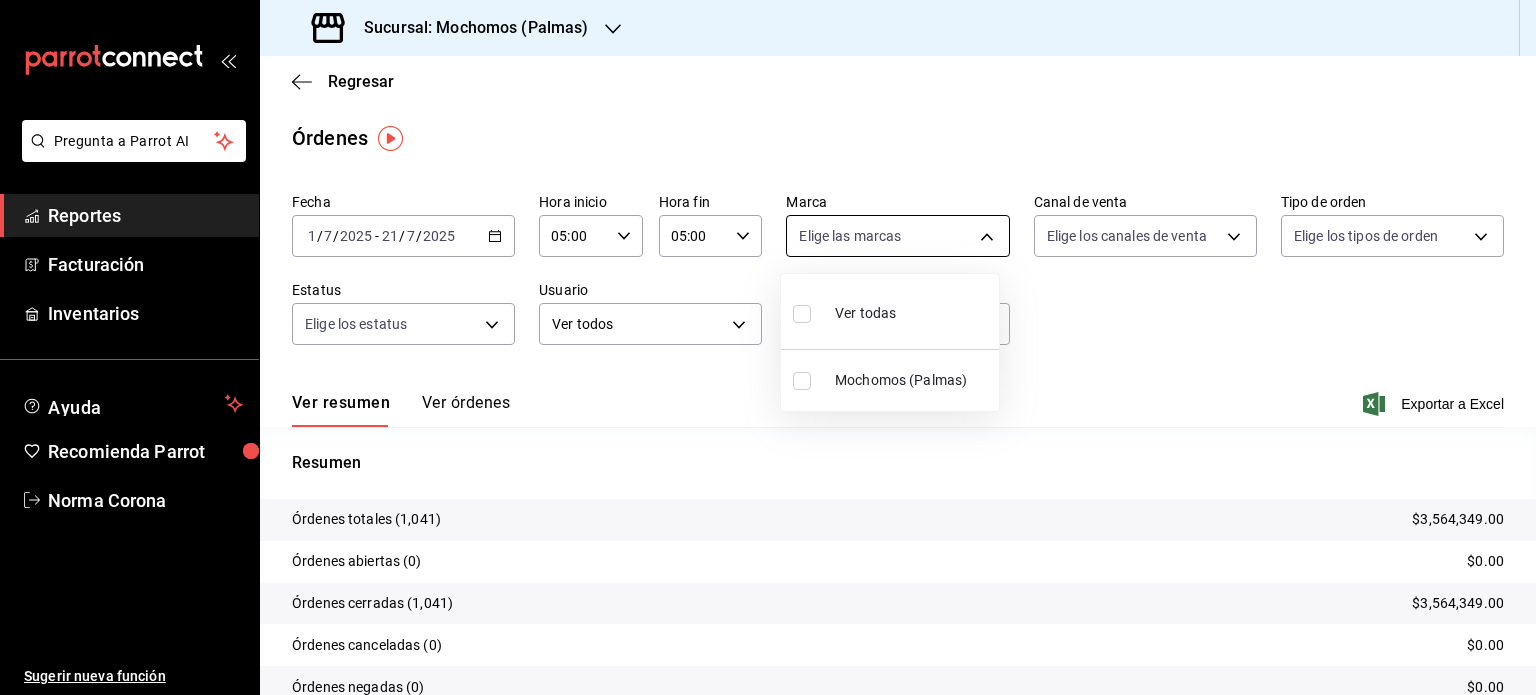 click on "Pregunta a Parrot AI Reportes   Facturación   Inventarios   Ayuda Recomienda Parrot   Norma Corona   Sugerir nueva función   Sucursal: Mochomos (Palmas) Regresar Órdenes Fecha [DATE] [DATE] - [DATE] [DATE] Hora inicio 05:00 Hora inicio Hora fin 05:00 Hora fin Marca Elige las marcas Canal de venta Elige los canales de venta Tipo de orden Elige los tipos de orden Estatus Elige los estatus Usuario Ver todos ALL ​ ​ Ver resumen Ver órdenes Exportar a Excel Resumen Órdenes totales (1,041) $3,564,349.00 Órdenes abiertas (0) $0.00 Órdenes cerradas (1,041) $3,564,349.00 Órdenes canceladas (0) $0.00 Órdenes negadas (0) $0.00 ¿Quieres ver el consumo promedio por orden y comensal? Ve al reporte de Ticket promedio GANA 1 MES GRATIS EN TU SUSCRIPCIÓN AQUÍ Ver video tutorial Ir a video Pregunta a Parrot AI Reportes   Facturación   Inventarios   Ayuda Recomienda Parrot   Norma Corona   Sugerir nueva función   Visitar centro de ayuda (81) 2046 6363" at bounding box center (768, 347) 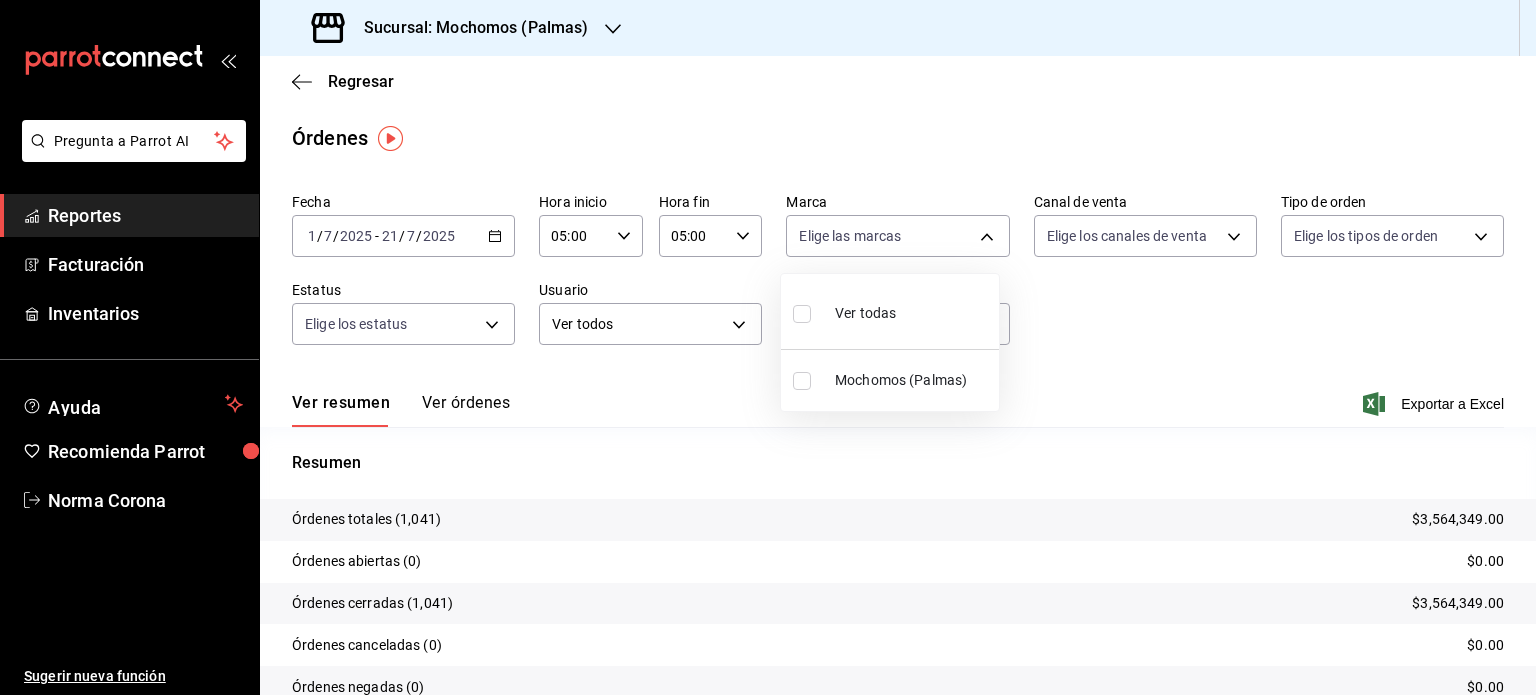 click on "Mochomos (Palmas)" at bounding box center (913, 380) 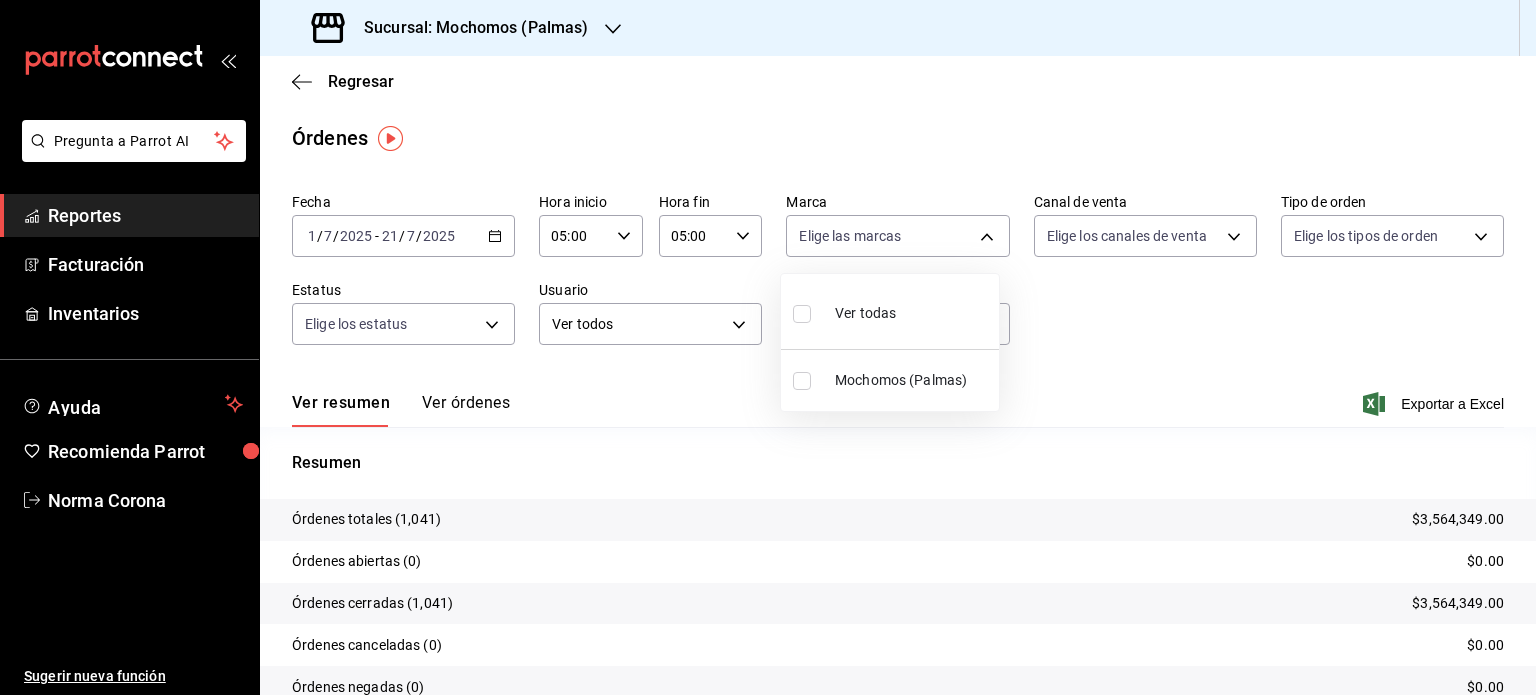 type on "70f98016-ab90-4f26-81e6-ab4884d8d8a0" 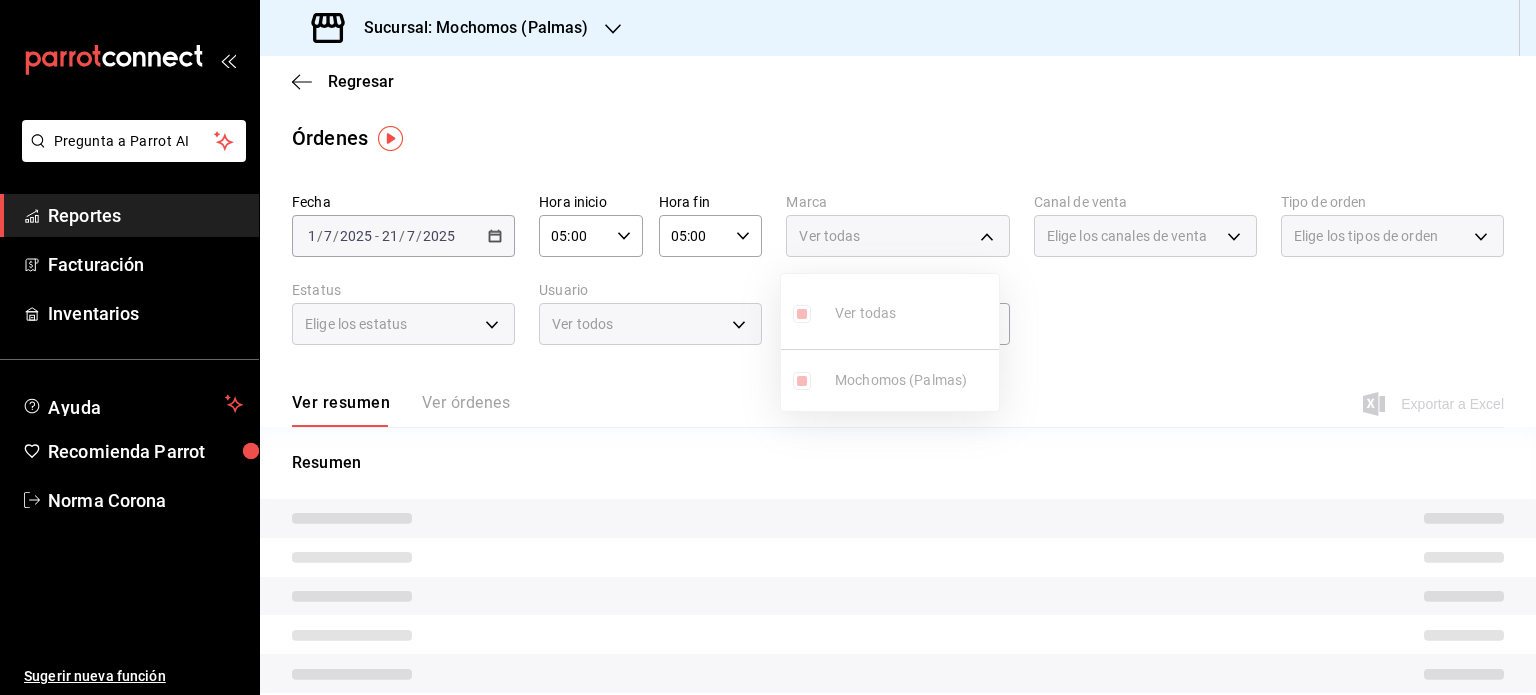 click at bounding box center [768, 347] 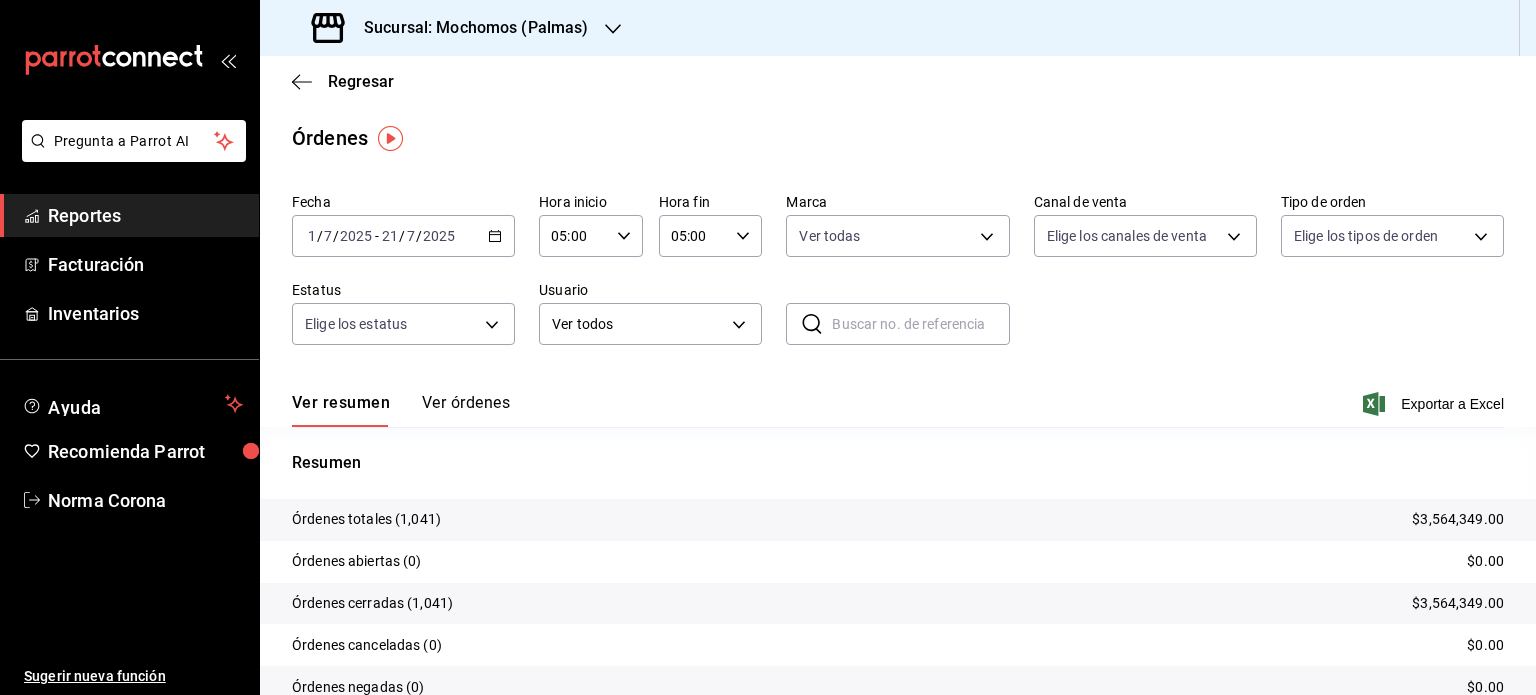 click on "Ver resumen Ver órdenes Exportar a Excel" at bounding box center [898, 398] 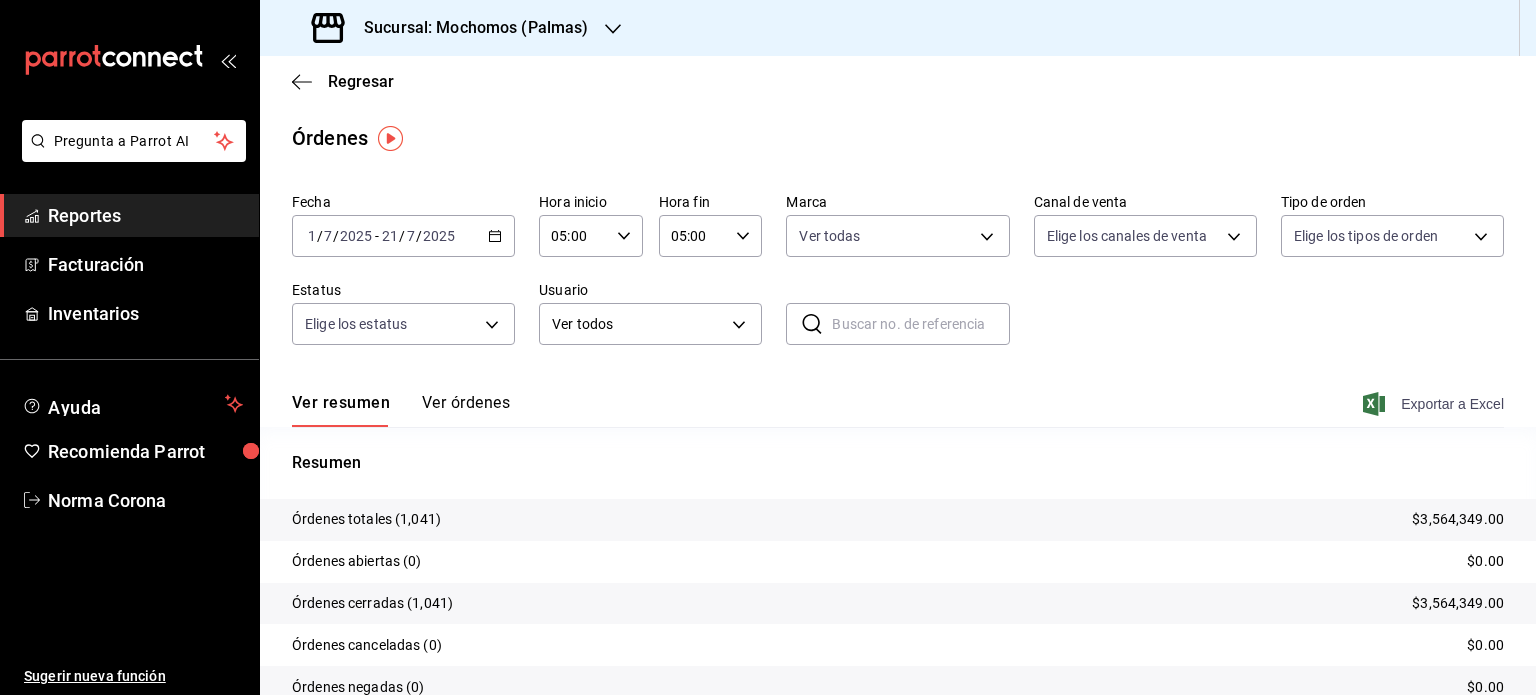 click on "Exportar a Excel" at bounding box center [1435, 404] 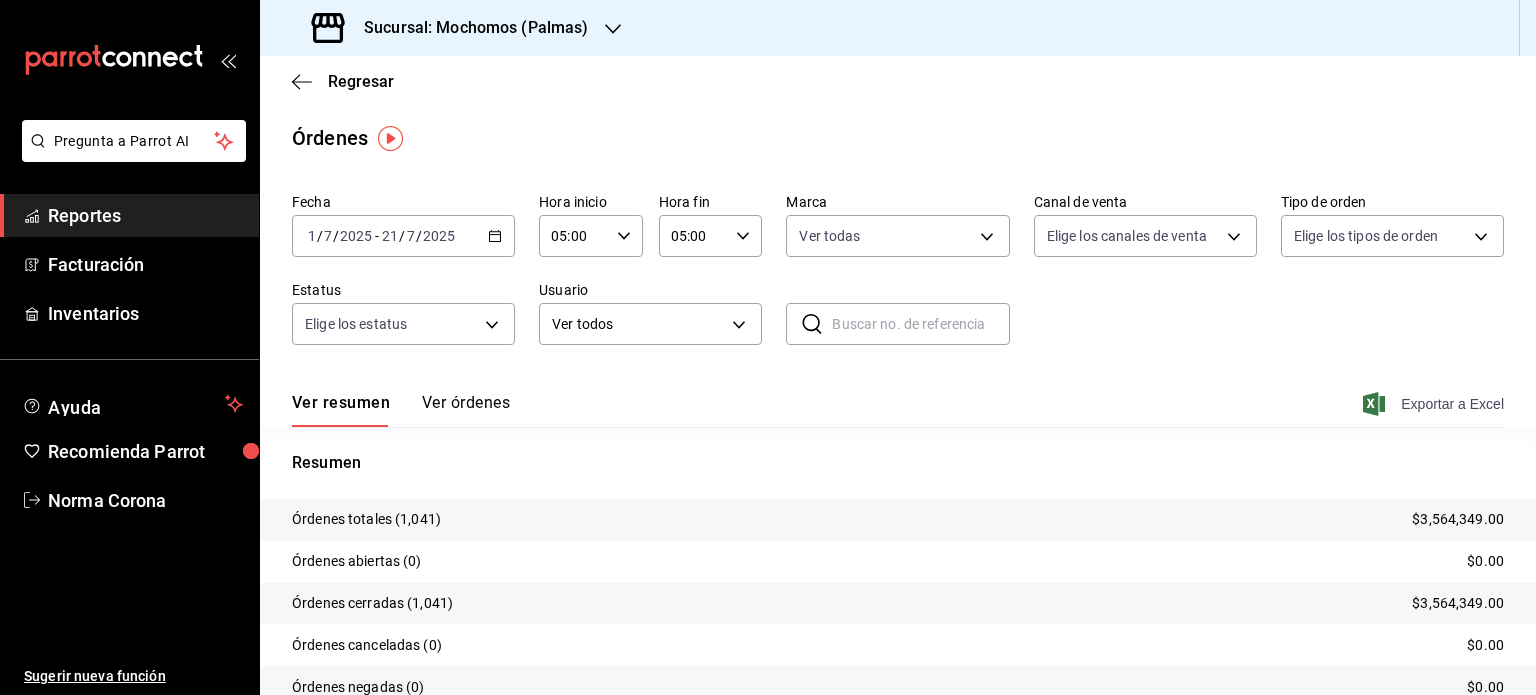 click on "Exportar a Excel" at bounding box center (1435, 404) 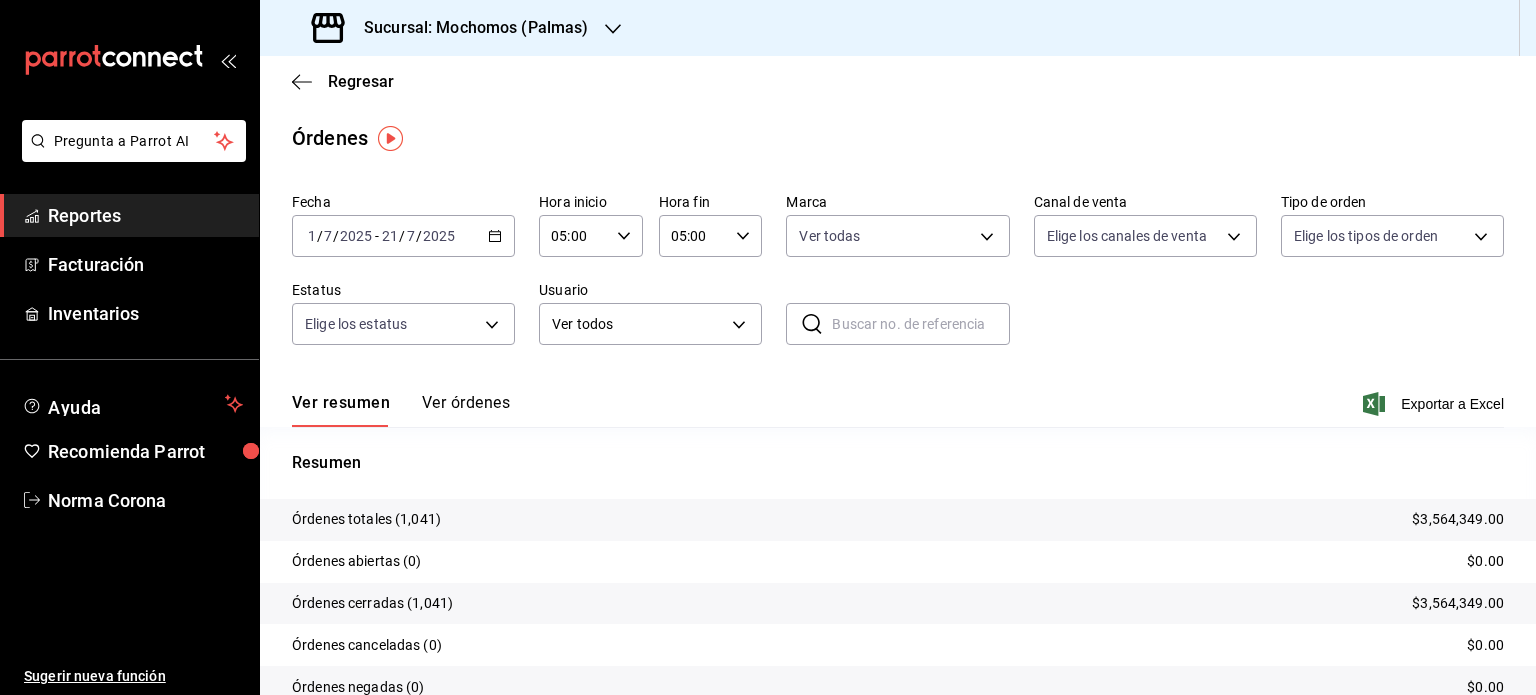 click 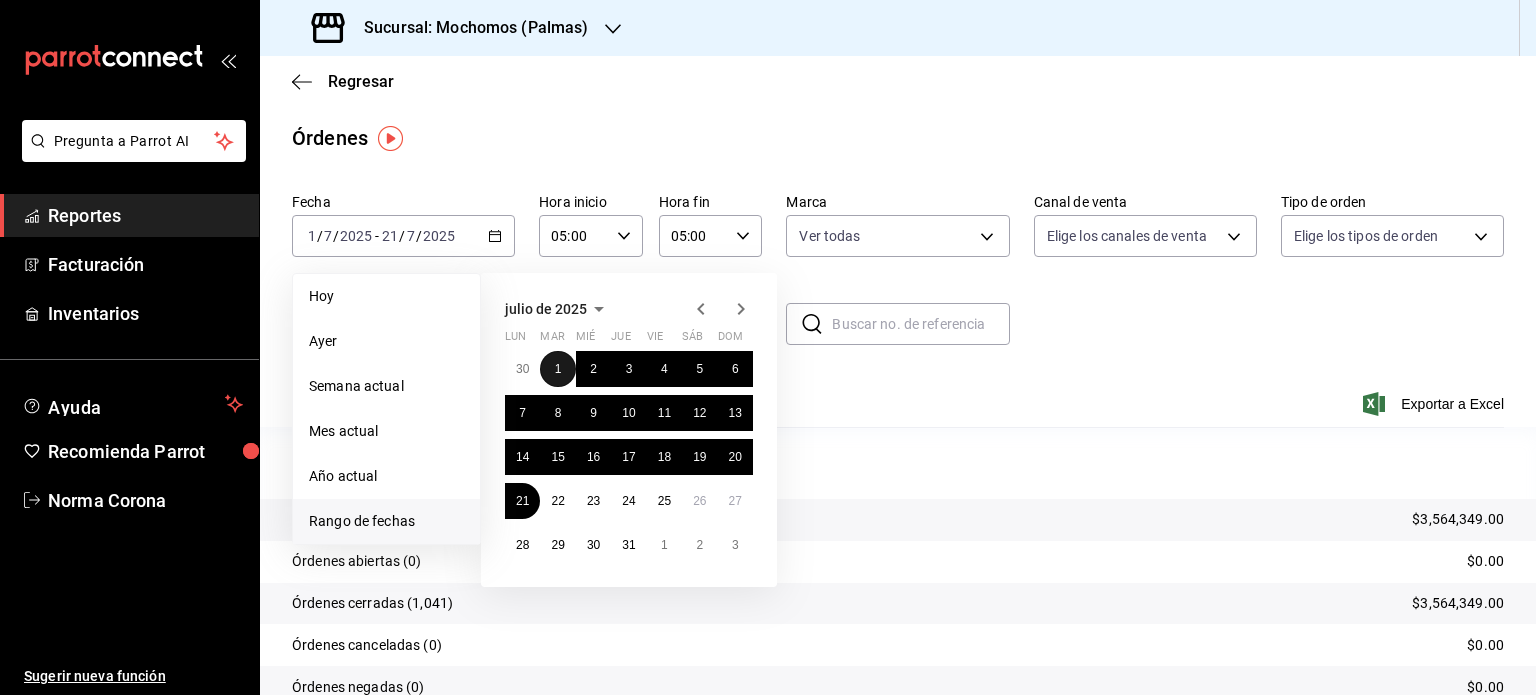 click on "1" at bounding box center (557, 369) 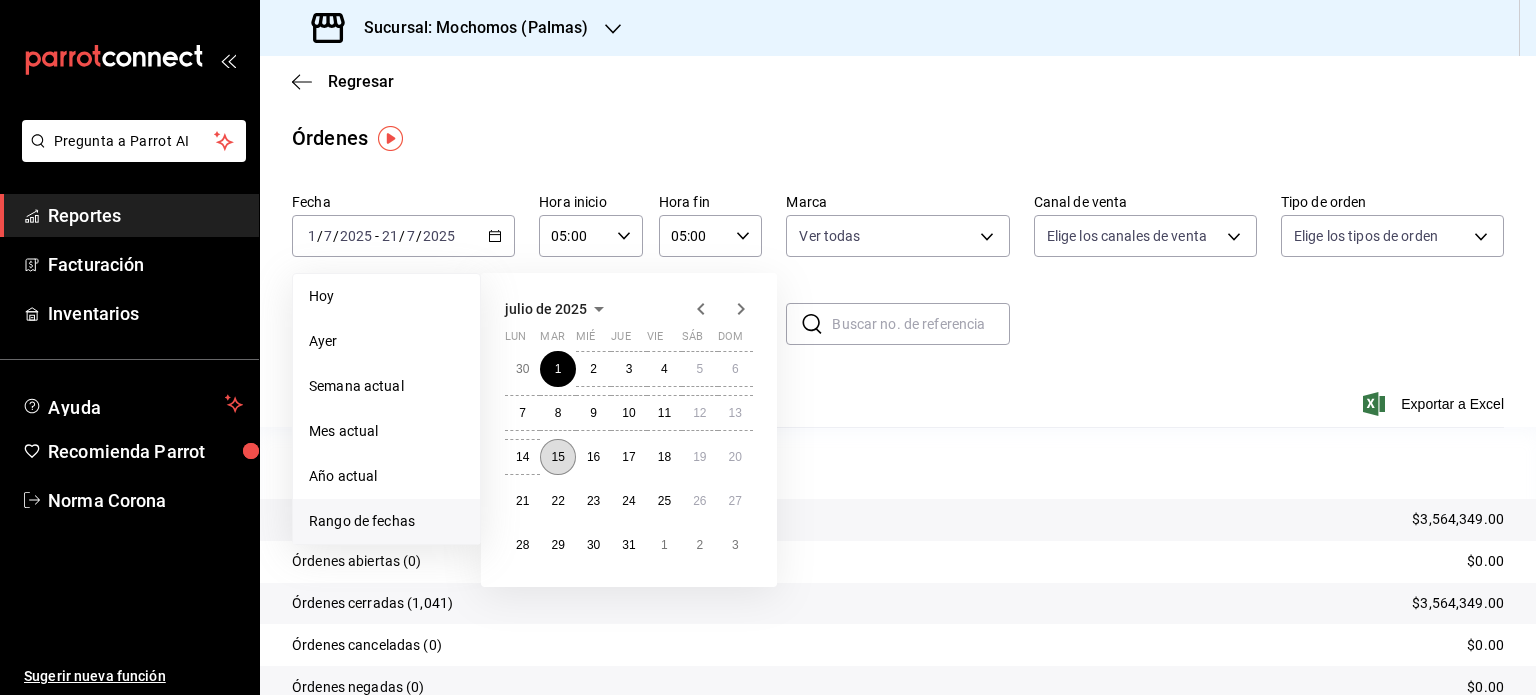click on "15" at bounding box center (557, 457) 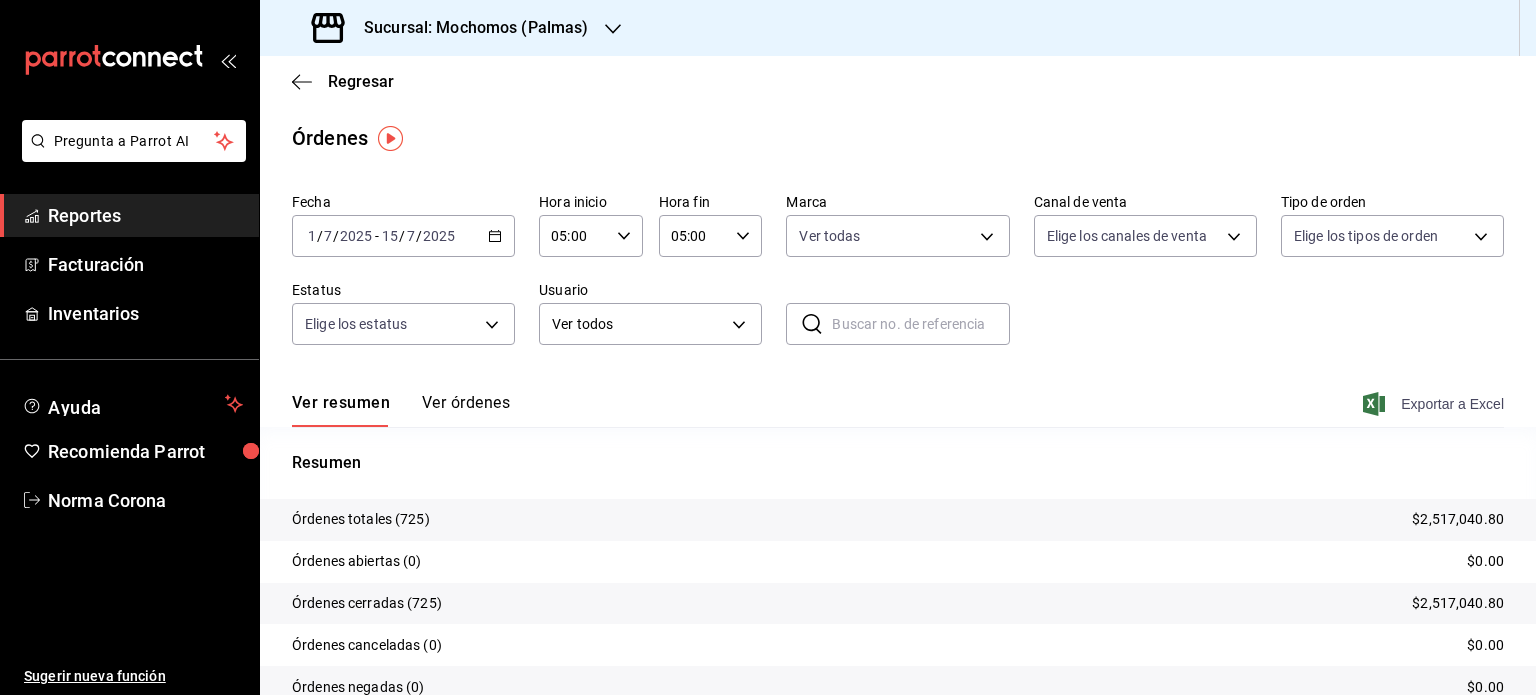 click on "Exportar a Excel" at bounding box center [1435, 404] 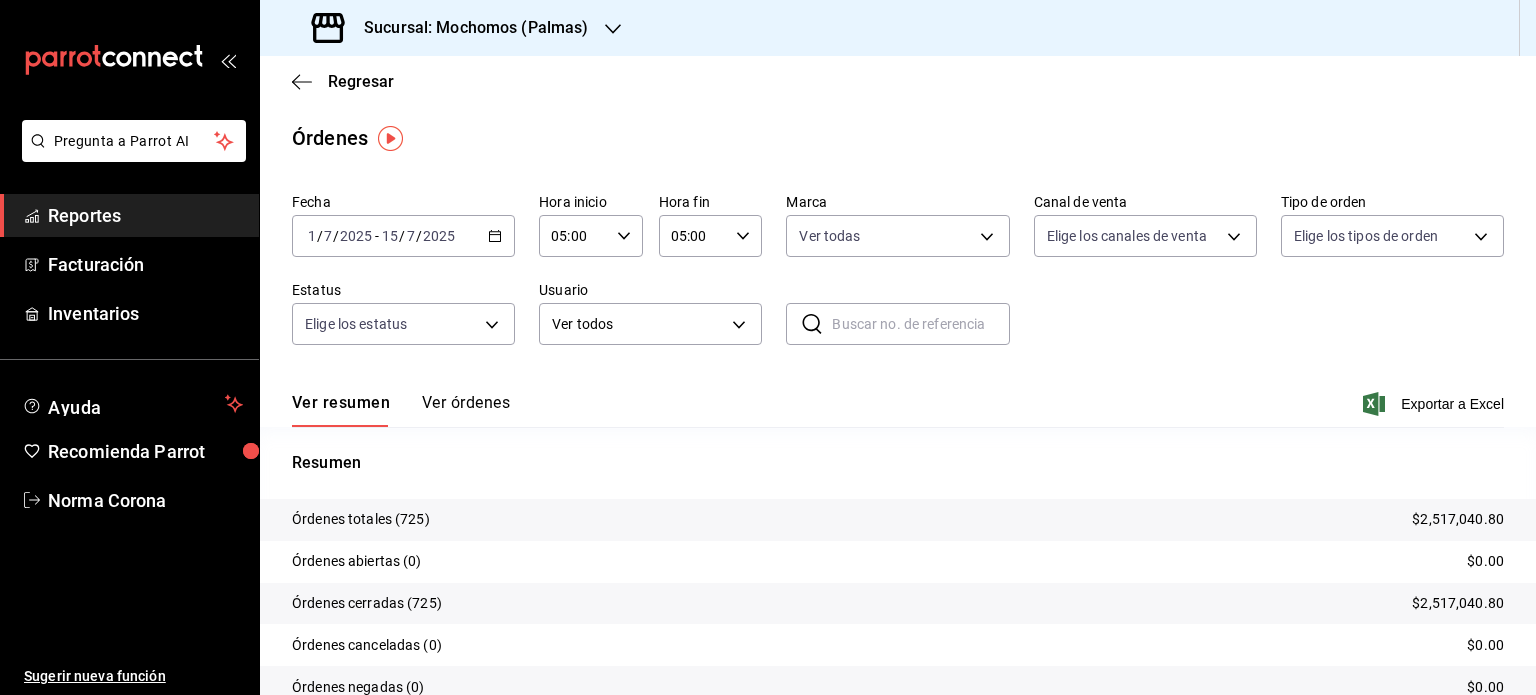 click on "2025-07-01 1 / 7 / 2025 - 2025-07-15 15 / 7 / 2025" at bounding box center [403, 236] 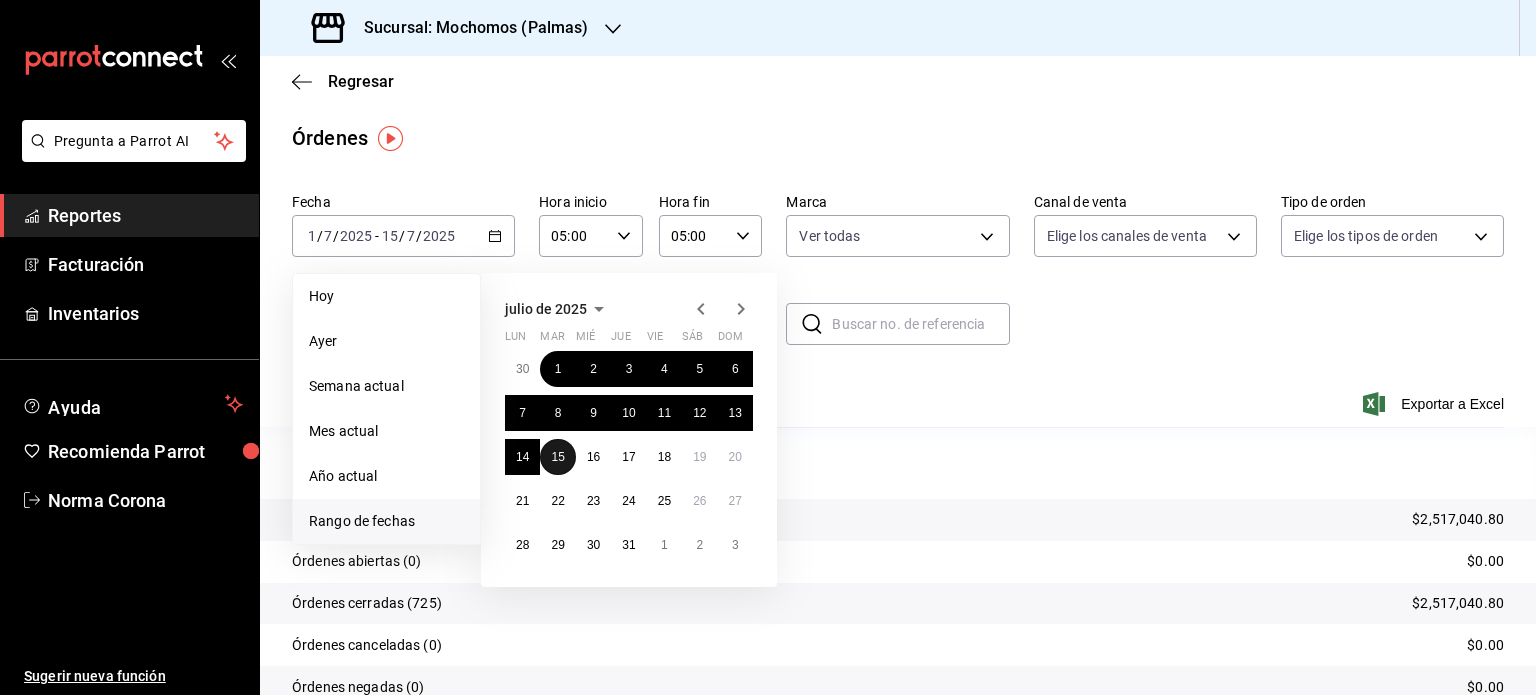click on "15" at bounding box center (557, 457) 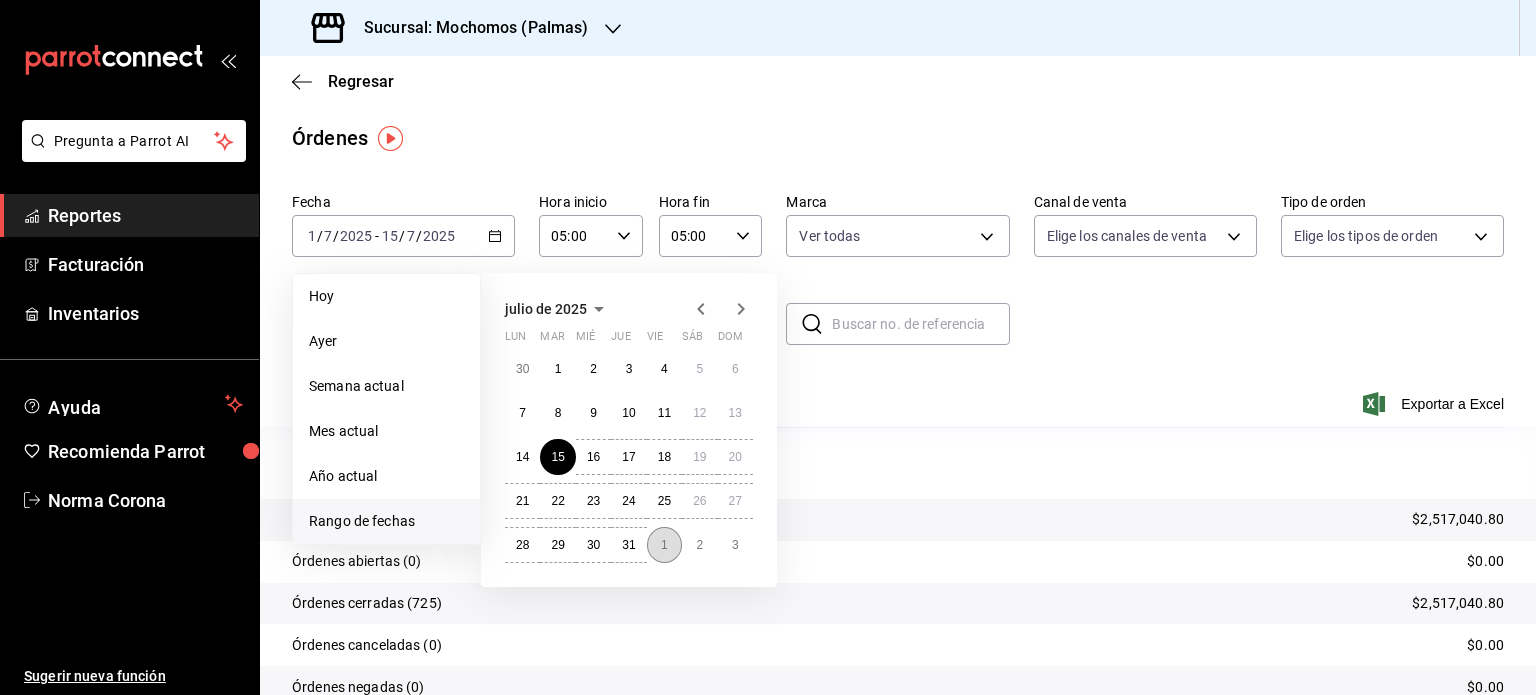 click on "1" at bounding box center [664, 545] 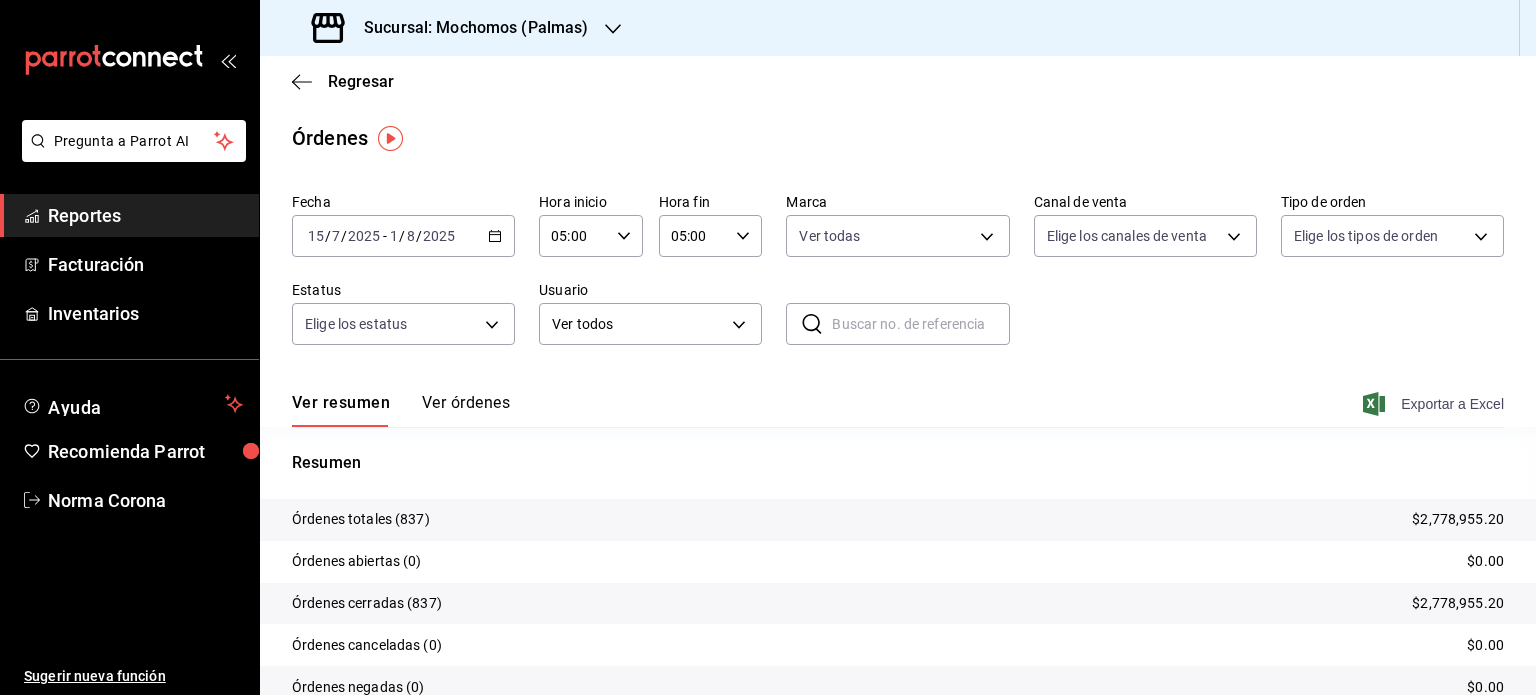 click on "Exportar a Excel" at bounding box center [1435, 404] 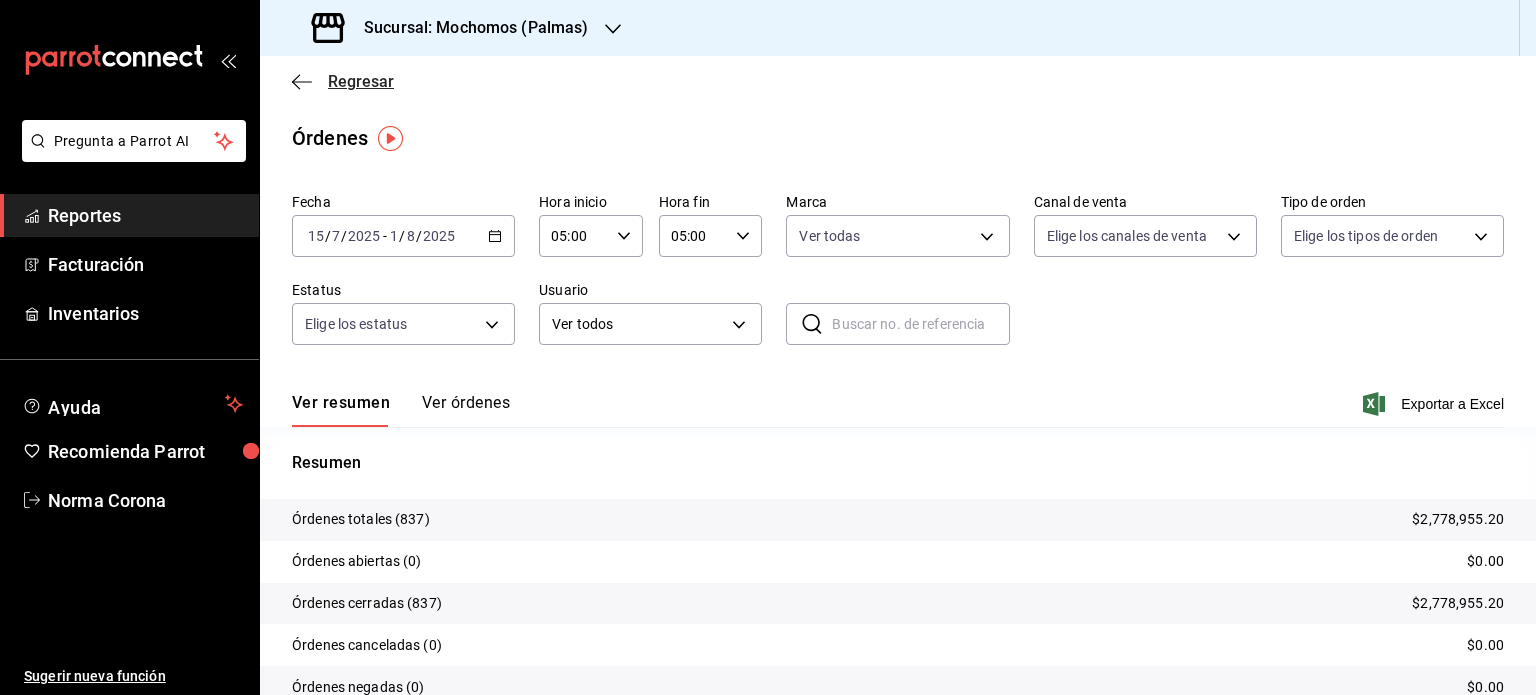click 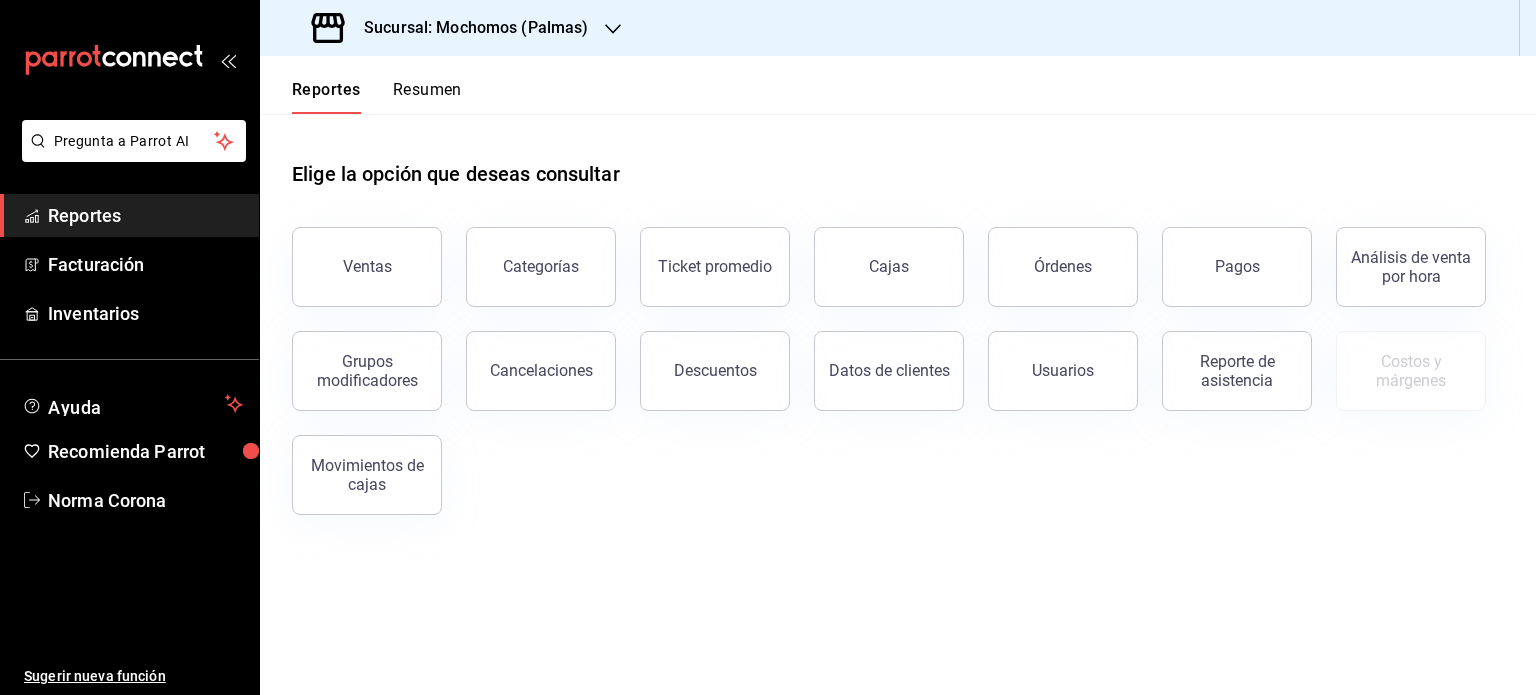 click on "Elige la opción que deseas consultar" at bounding box center (898, 158) 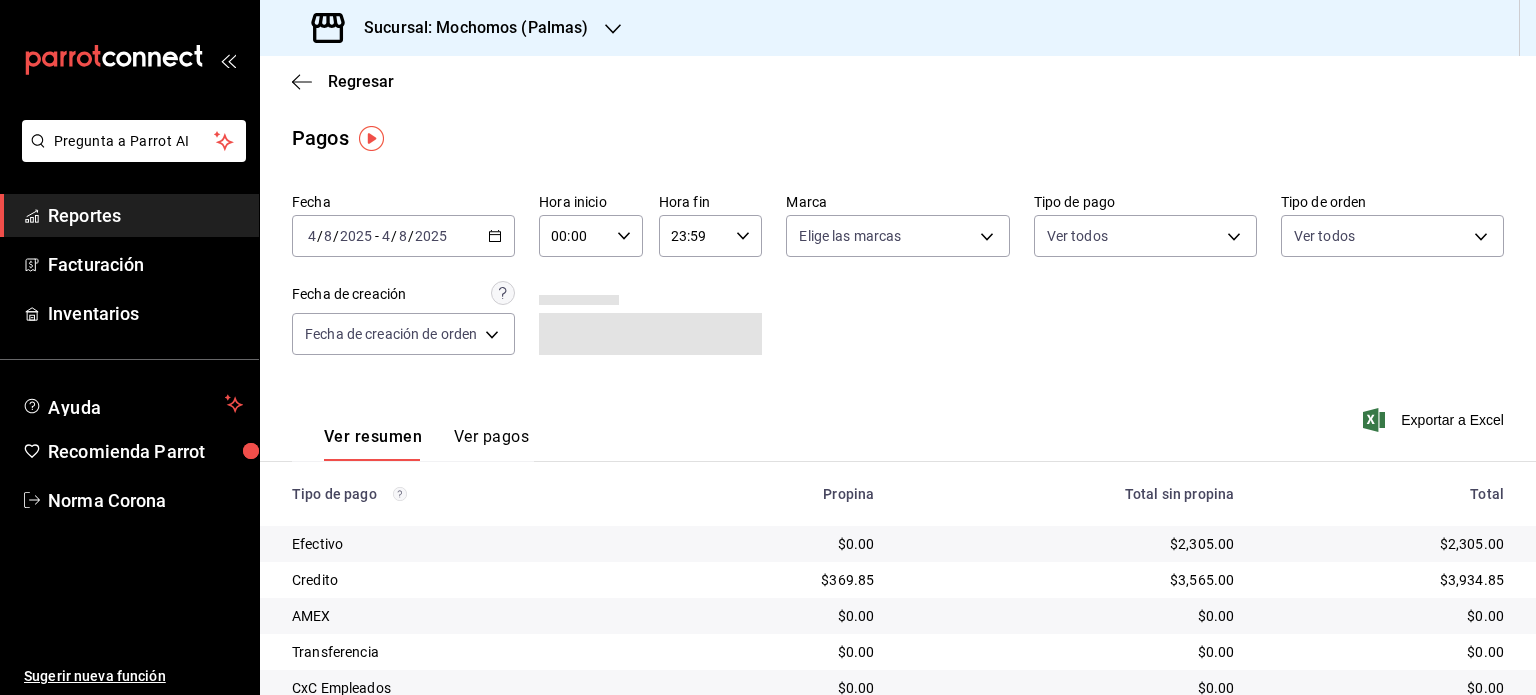 click 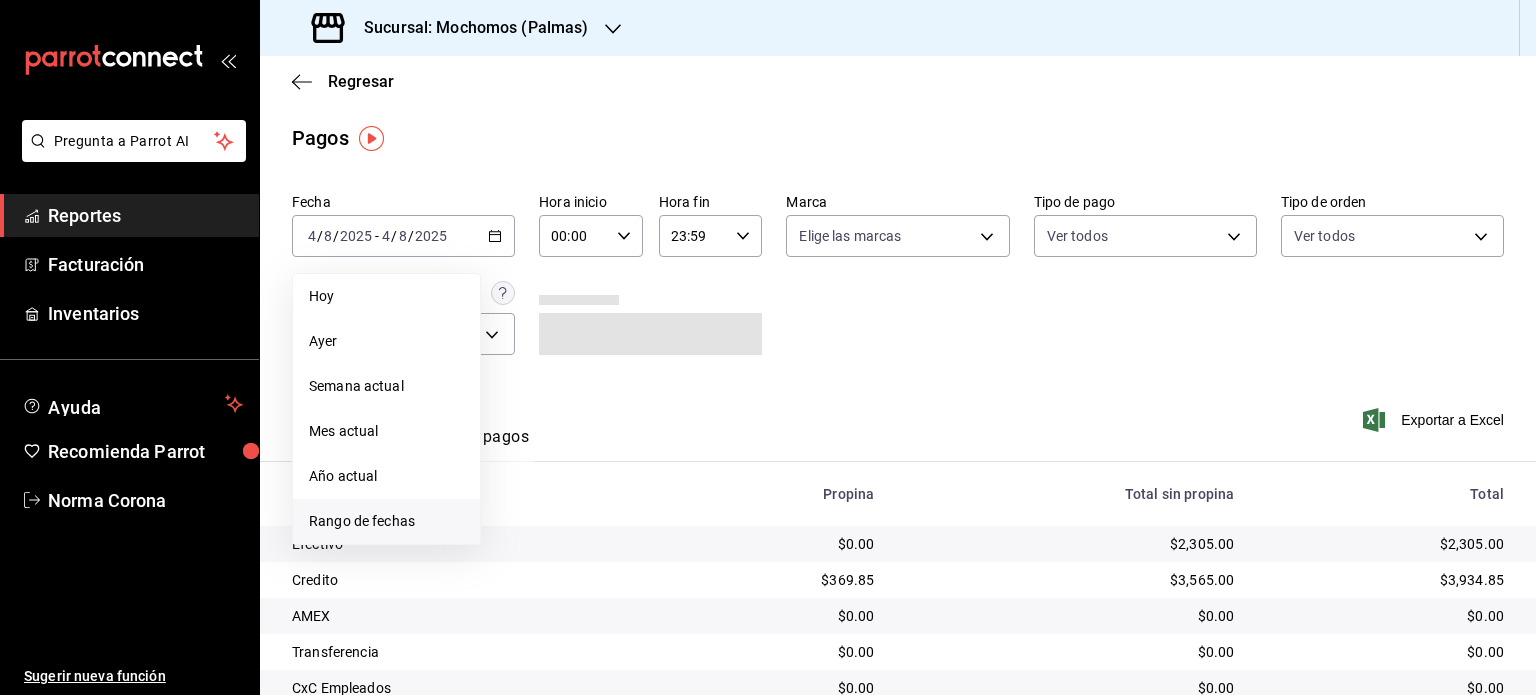 click on "Rango de fechas" at bounding box center [386, 521] 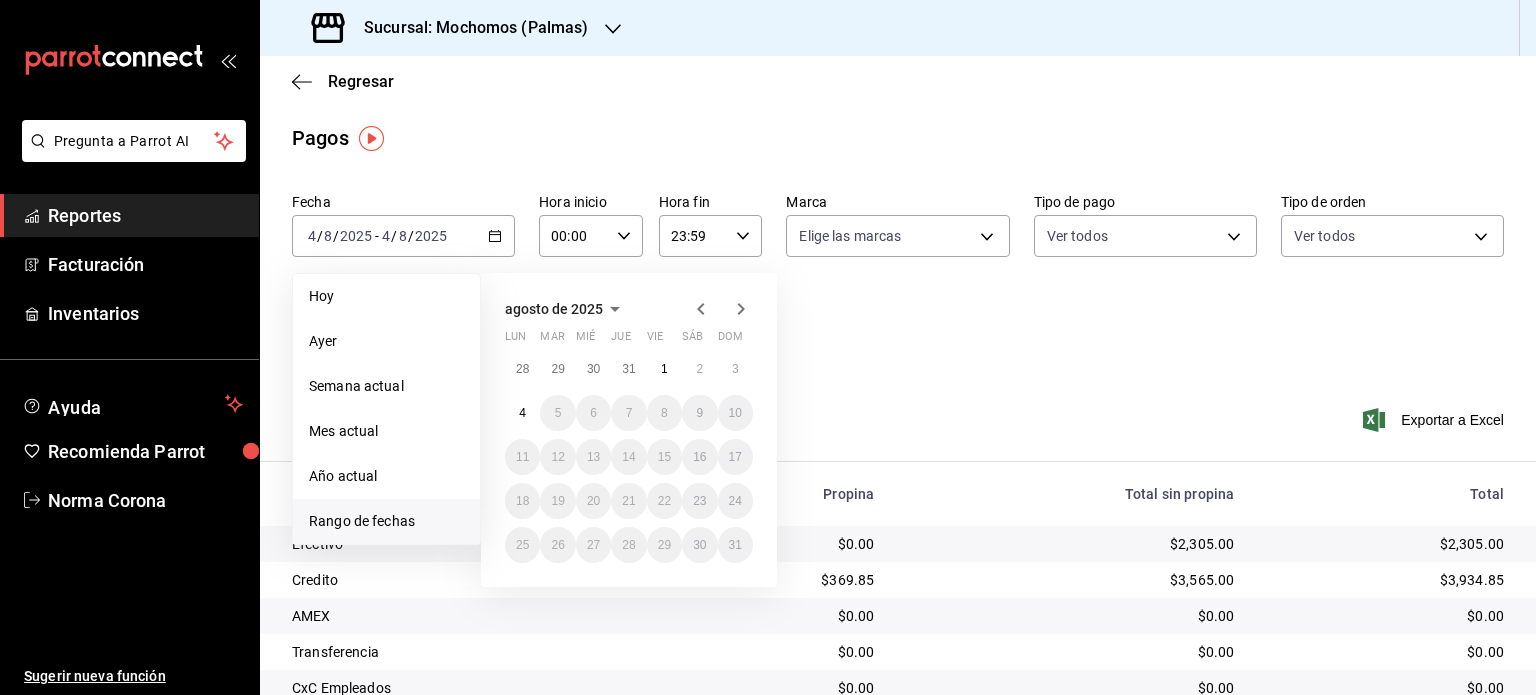 click 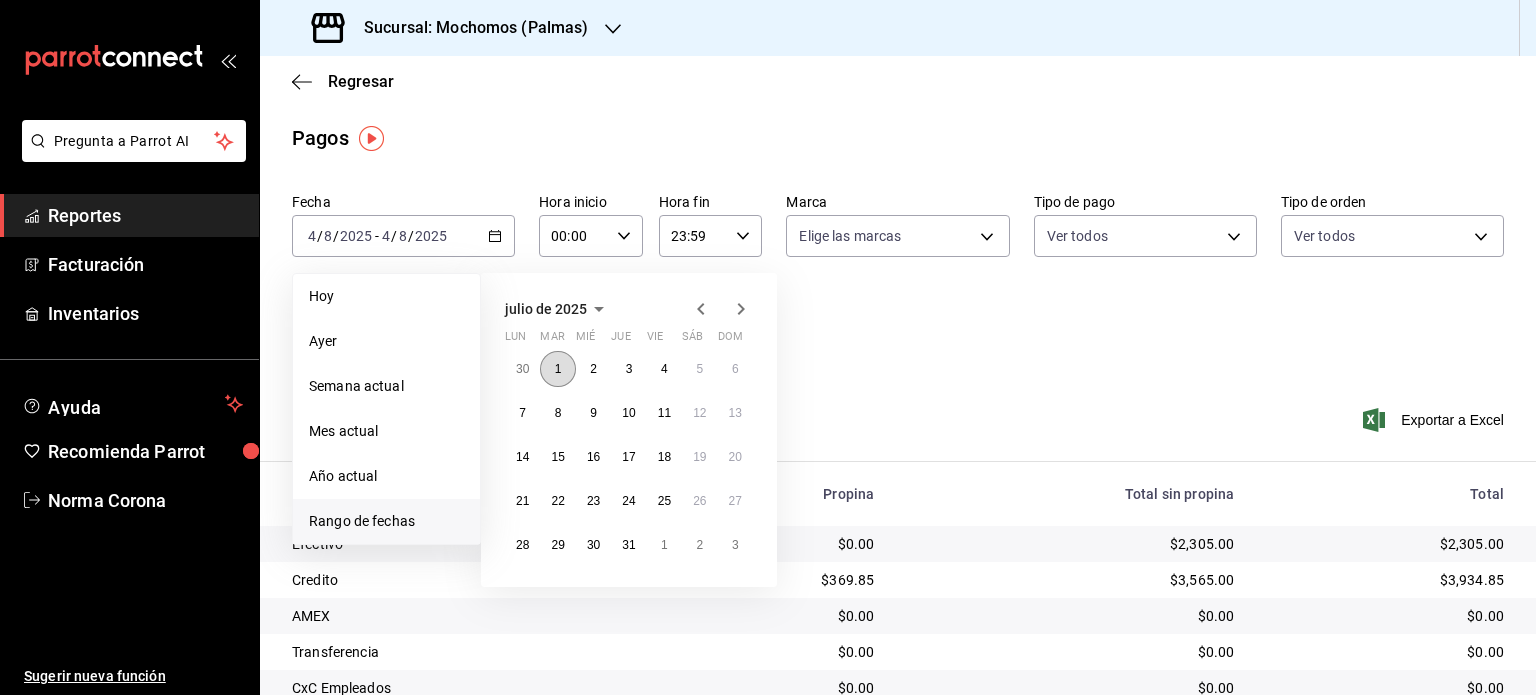 click on "1" at bounding box center (557, 369) 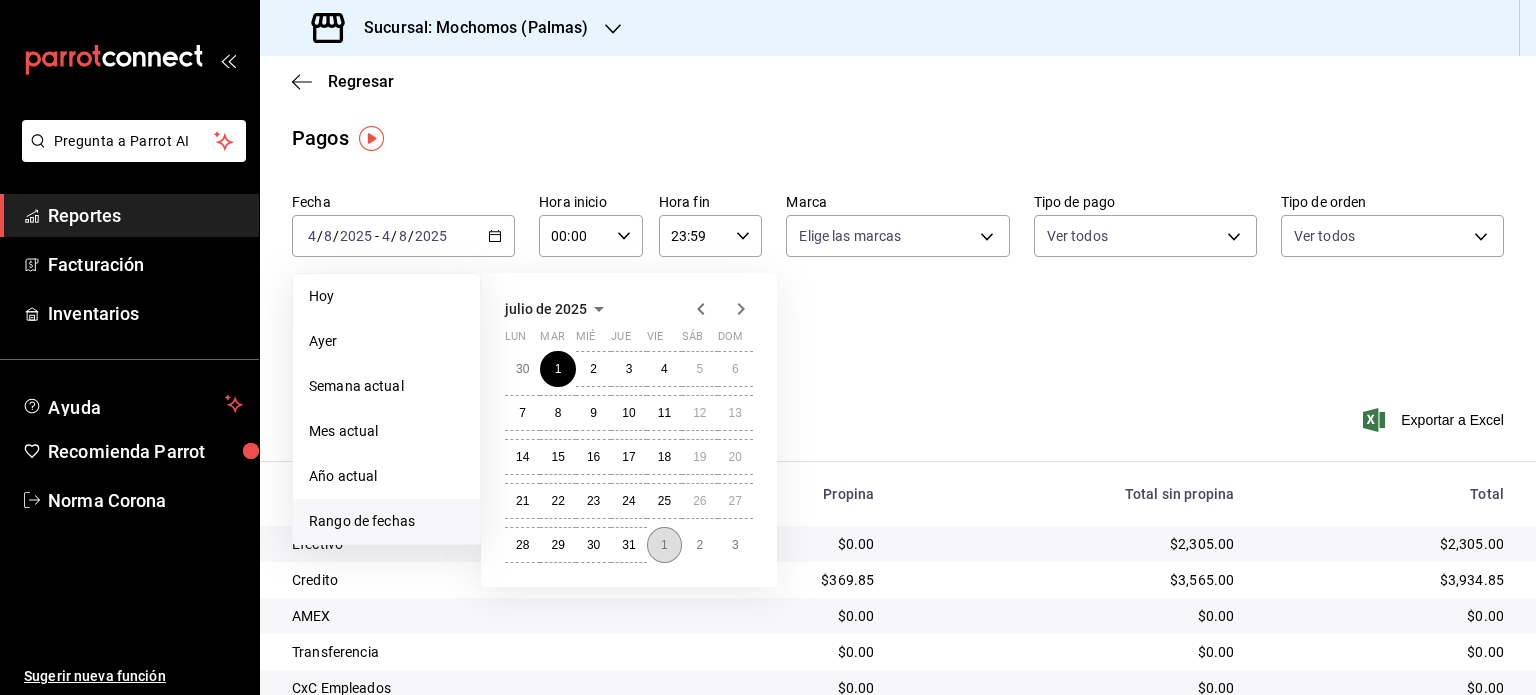 click on "1" at bounding box center (664, 545) 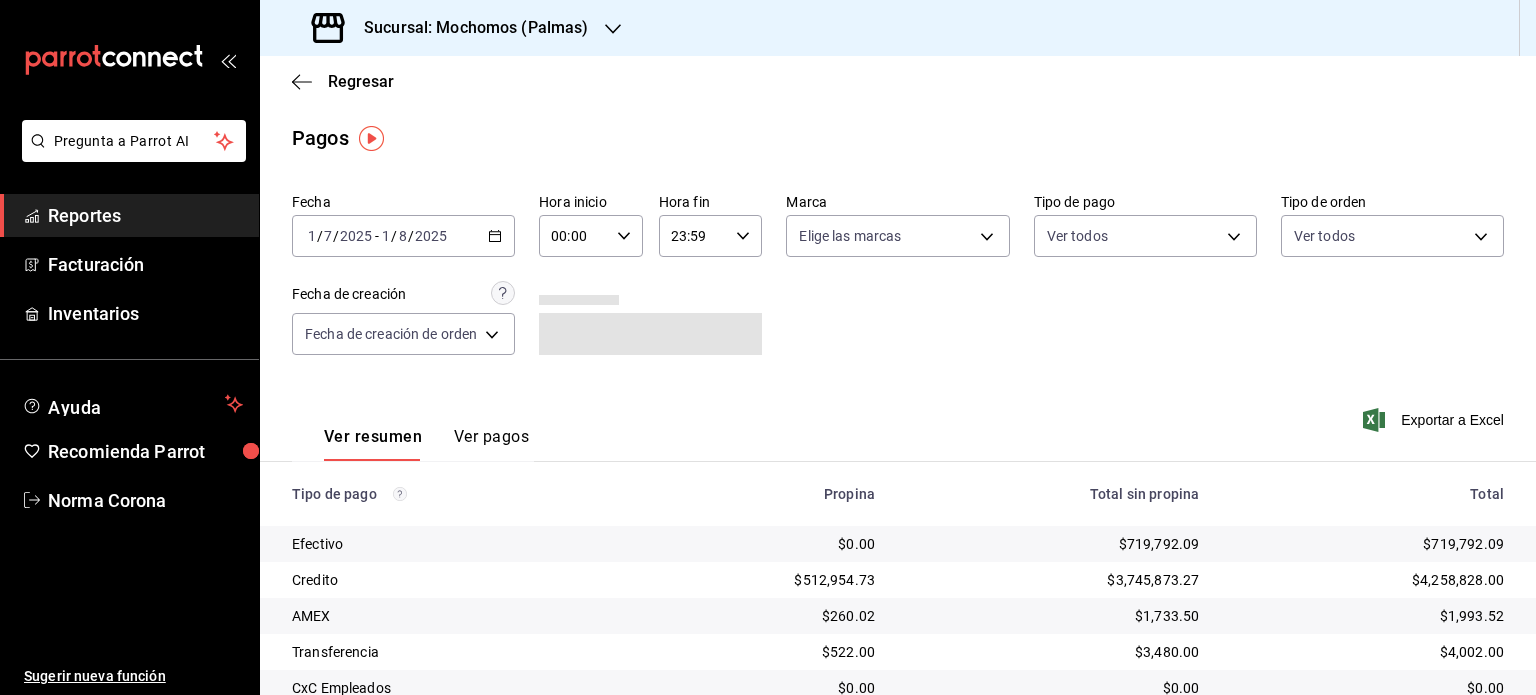 click on "00:00 Hora inicio" at bounding box center (591, 236) 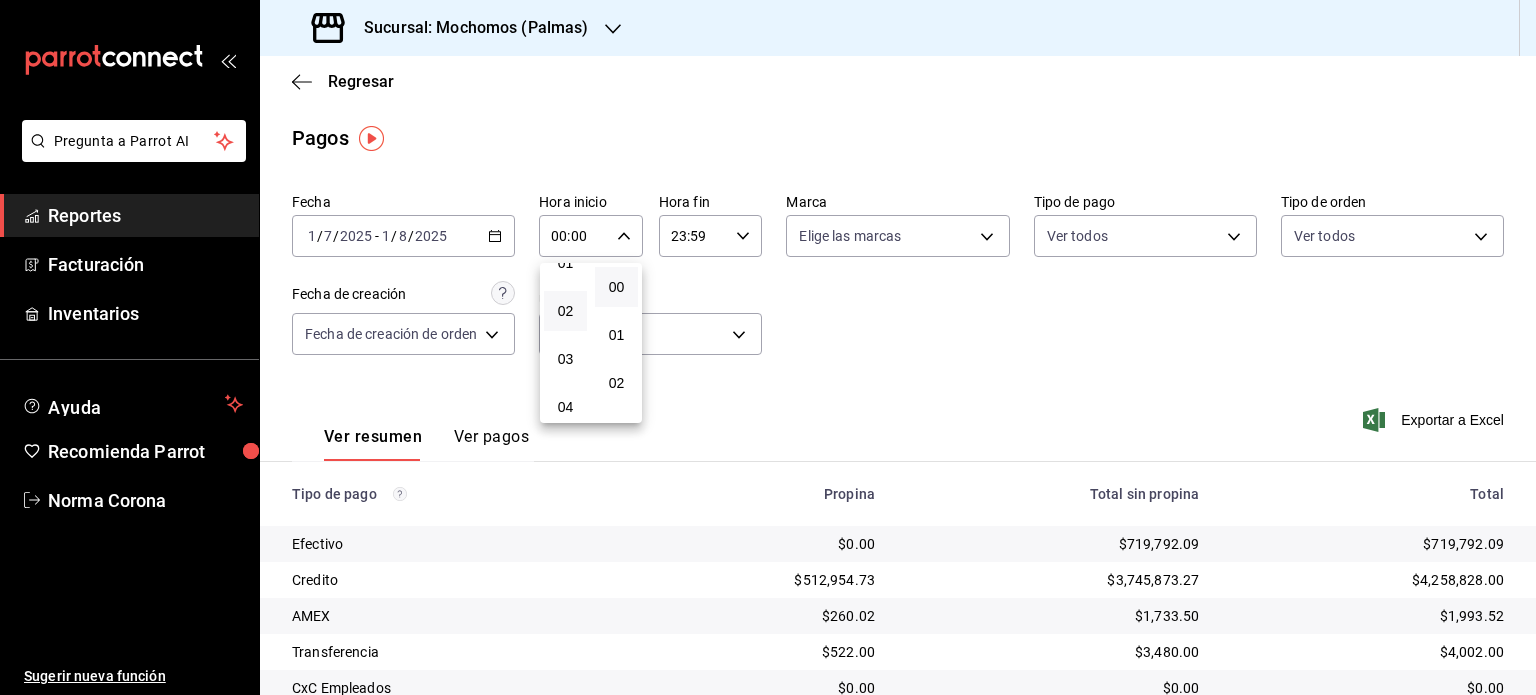 scroll, scrollTop: 200, scrollLeft: 0, axis: vertical 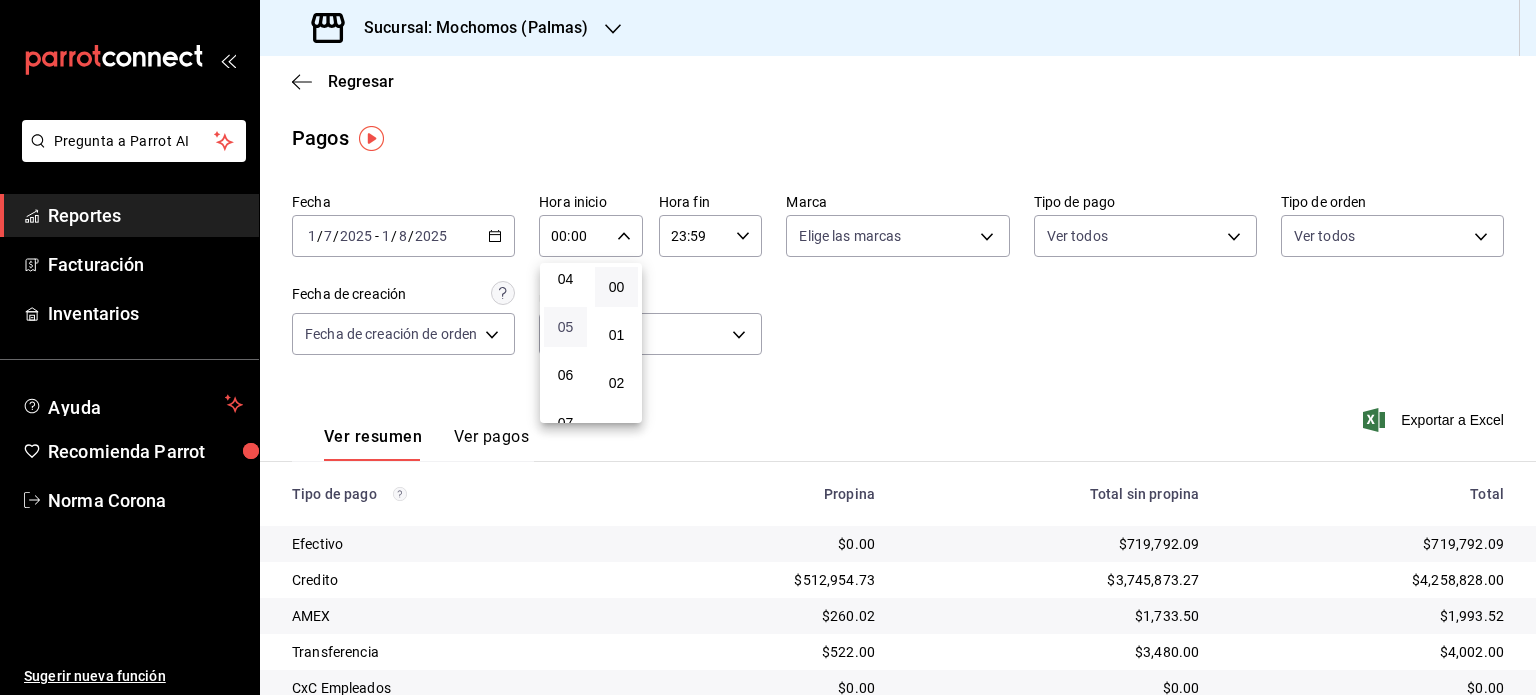 click on "05" at bounding box center (565, 327) 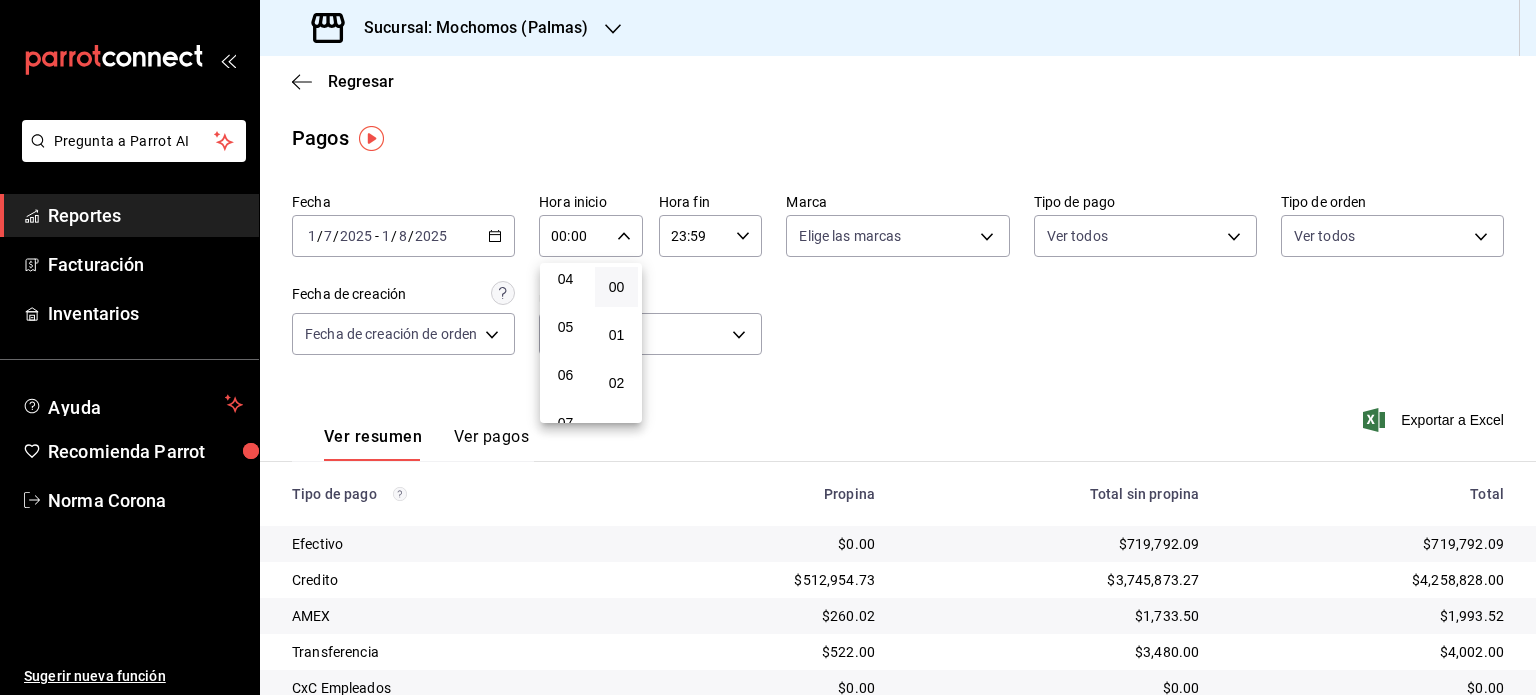 type on "05:00" 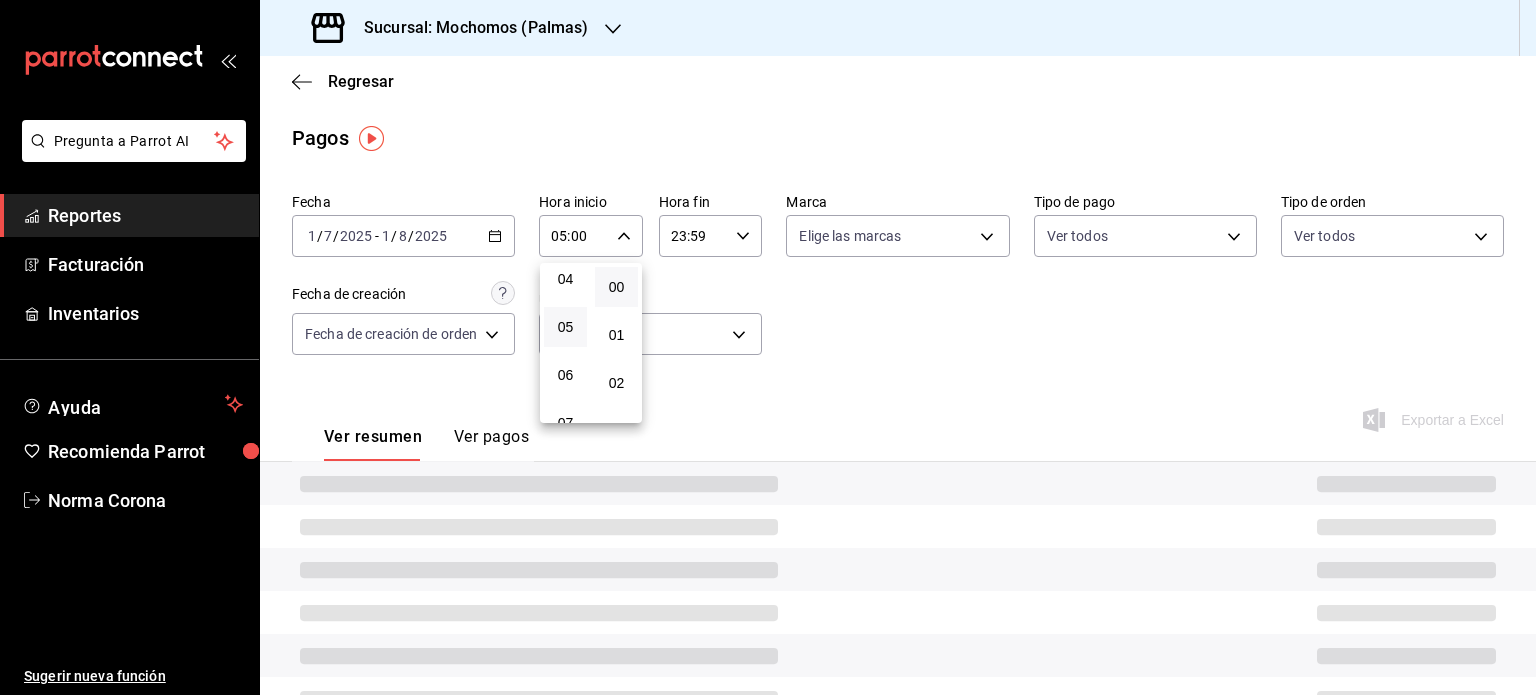 click at bounding box center [768, 347] 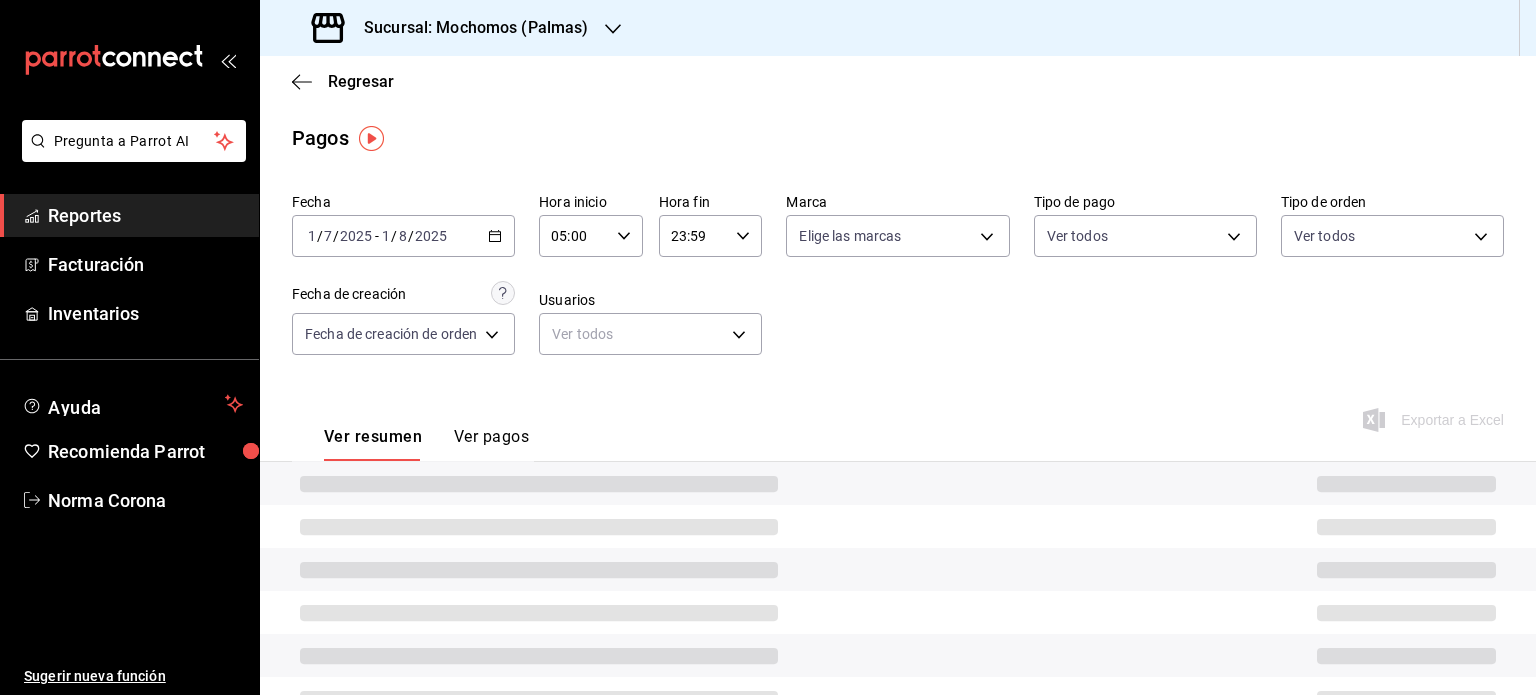 click on "23:59" at bounding box center (694, 236) 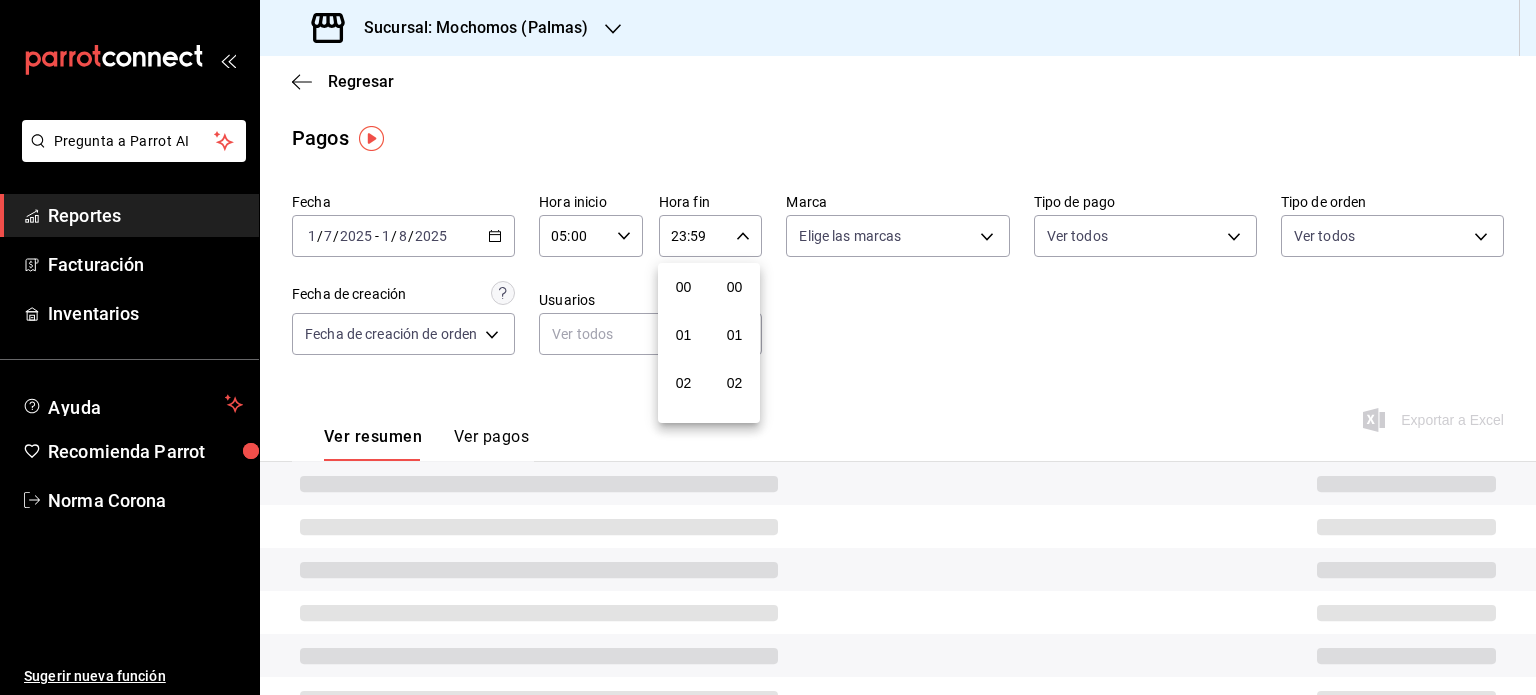 scroll, scrollTop: 1011, scrollLeft: 0, axis: vertical 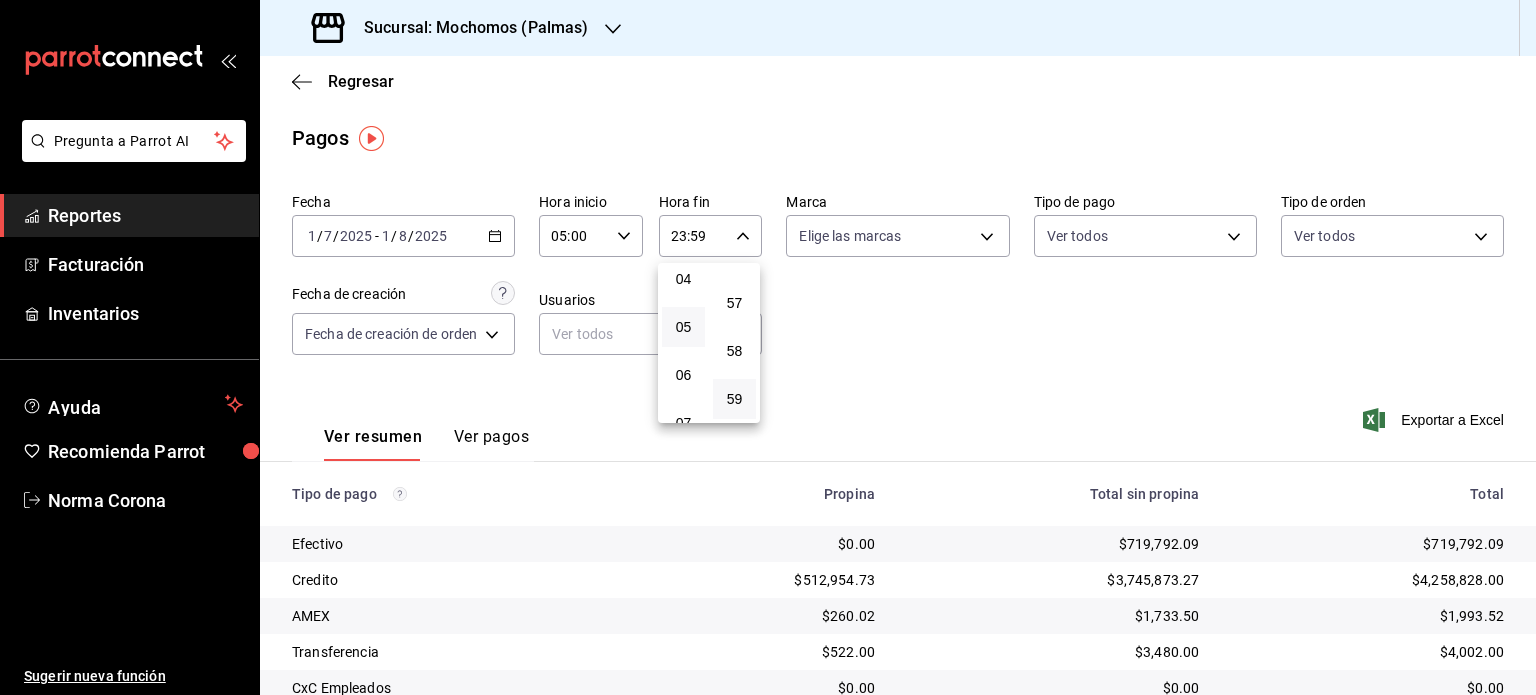 click on "05" at bounding box center [683, 327] 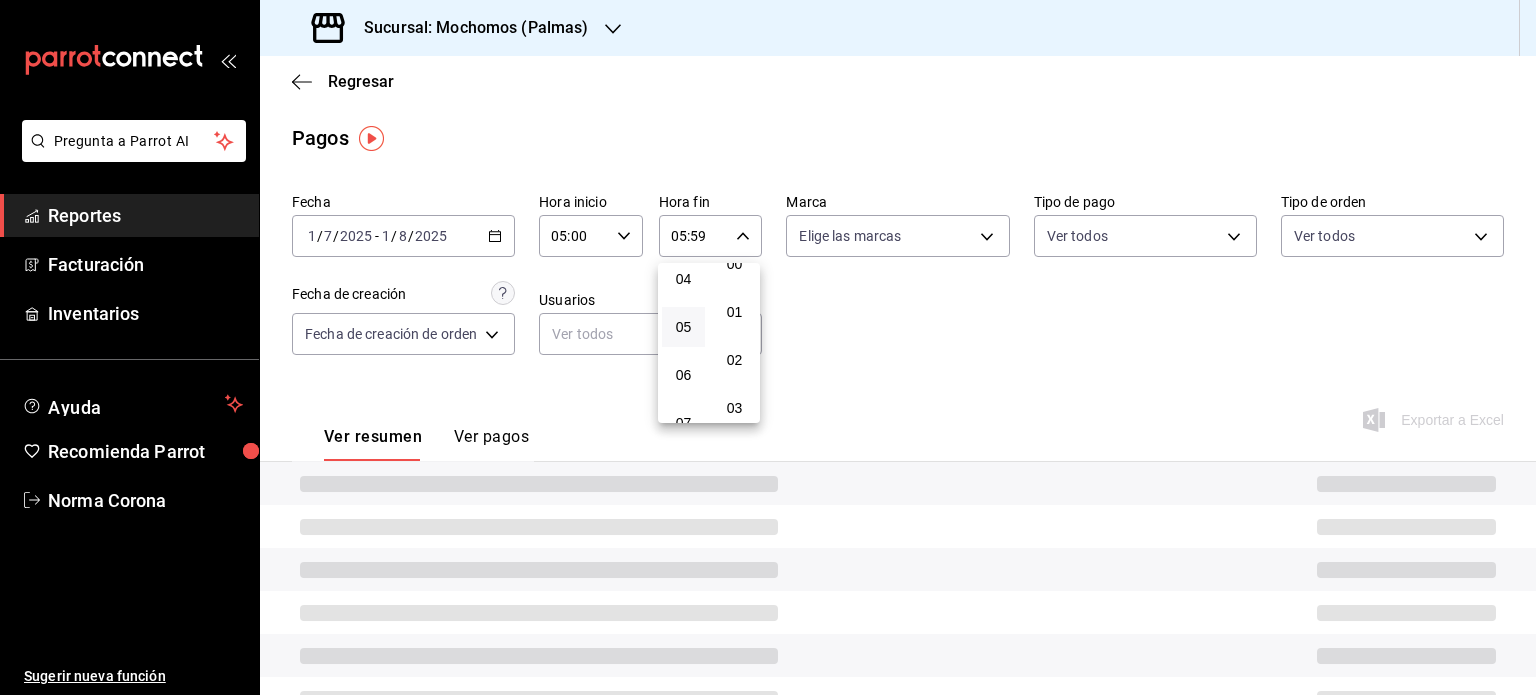 scroll, scrollTop: 0, scrollLeft: 0, axis: both 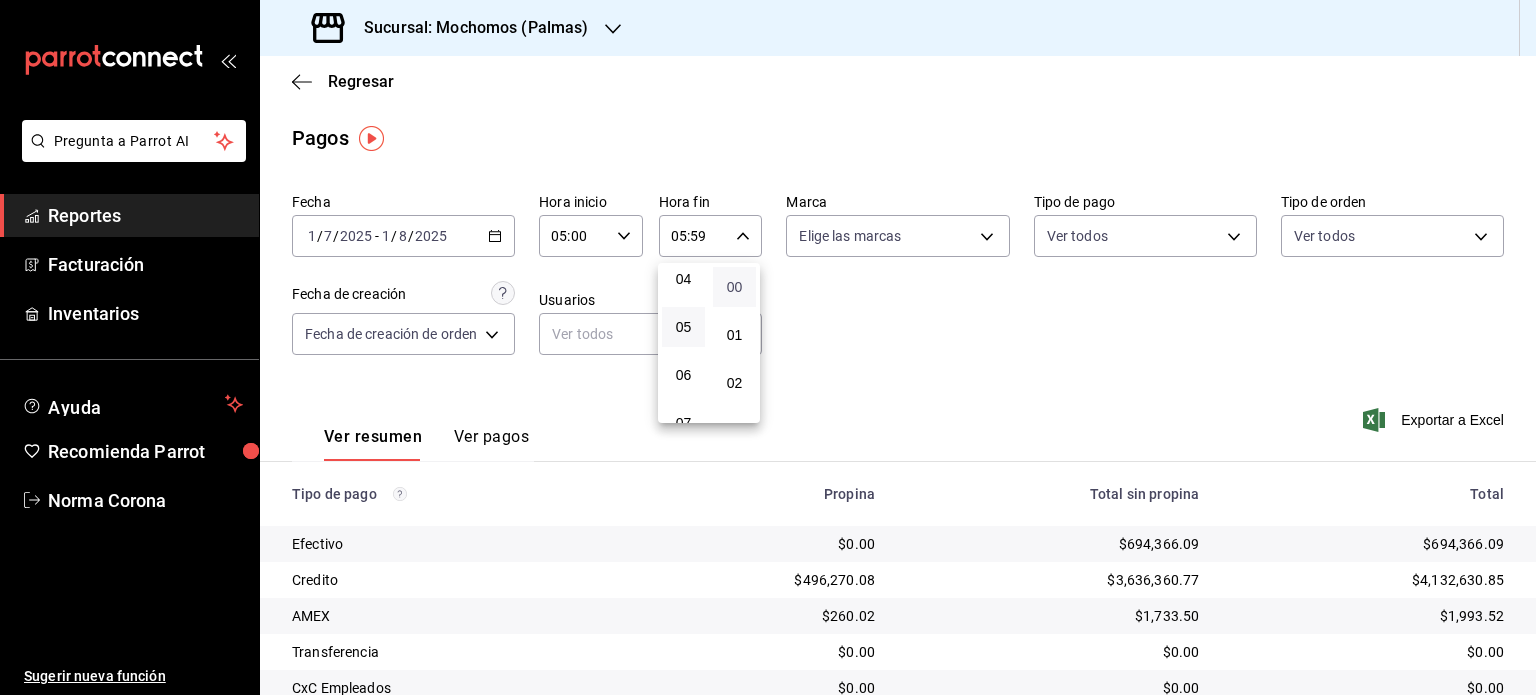 click on "00" at bounding box center (734, 287) 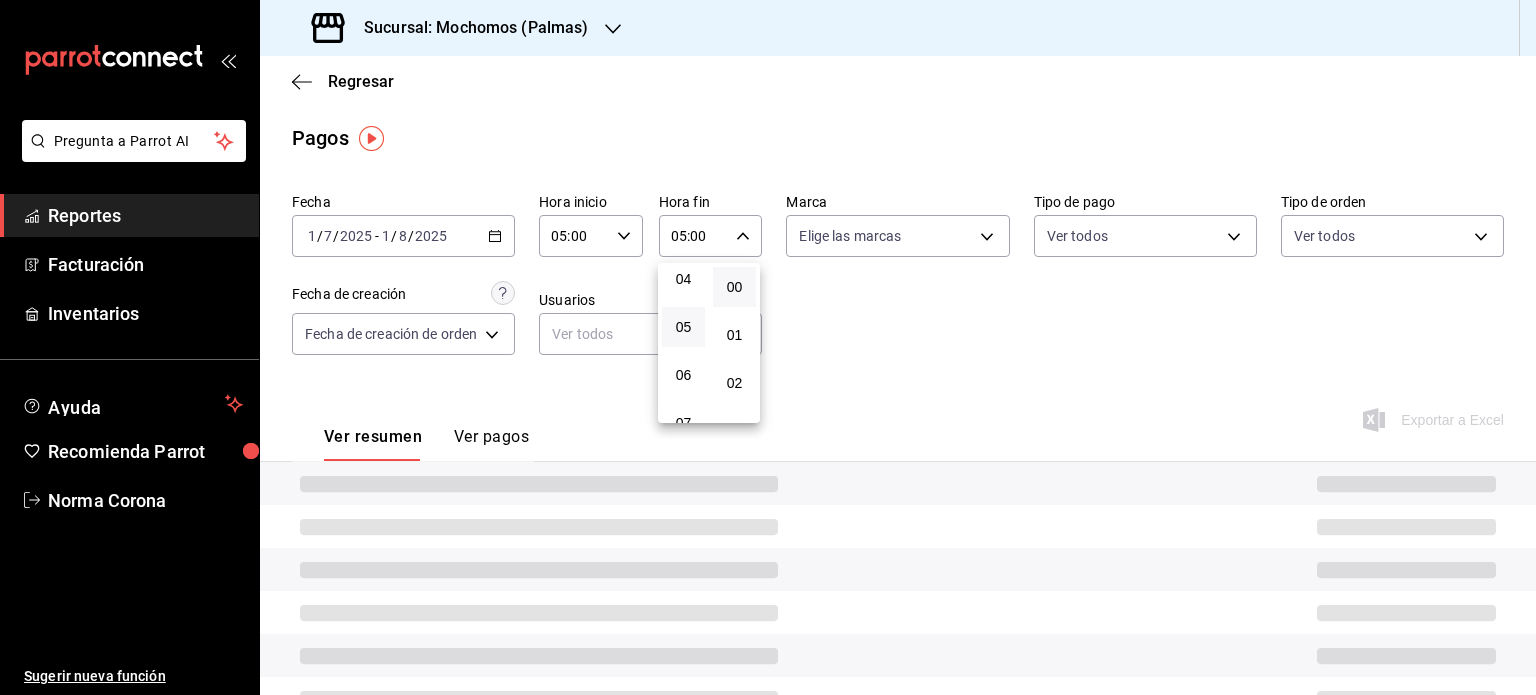 click at bounding box center [768, 347] 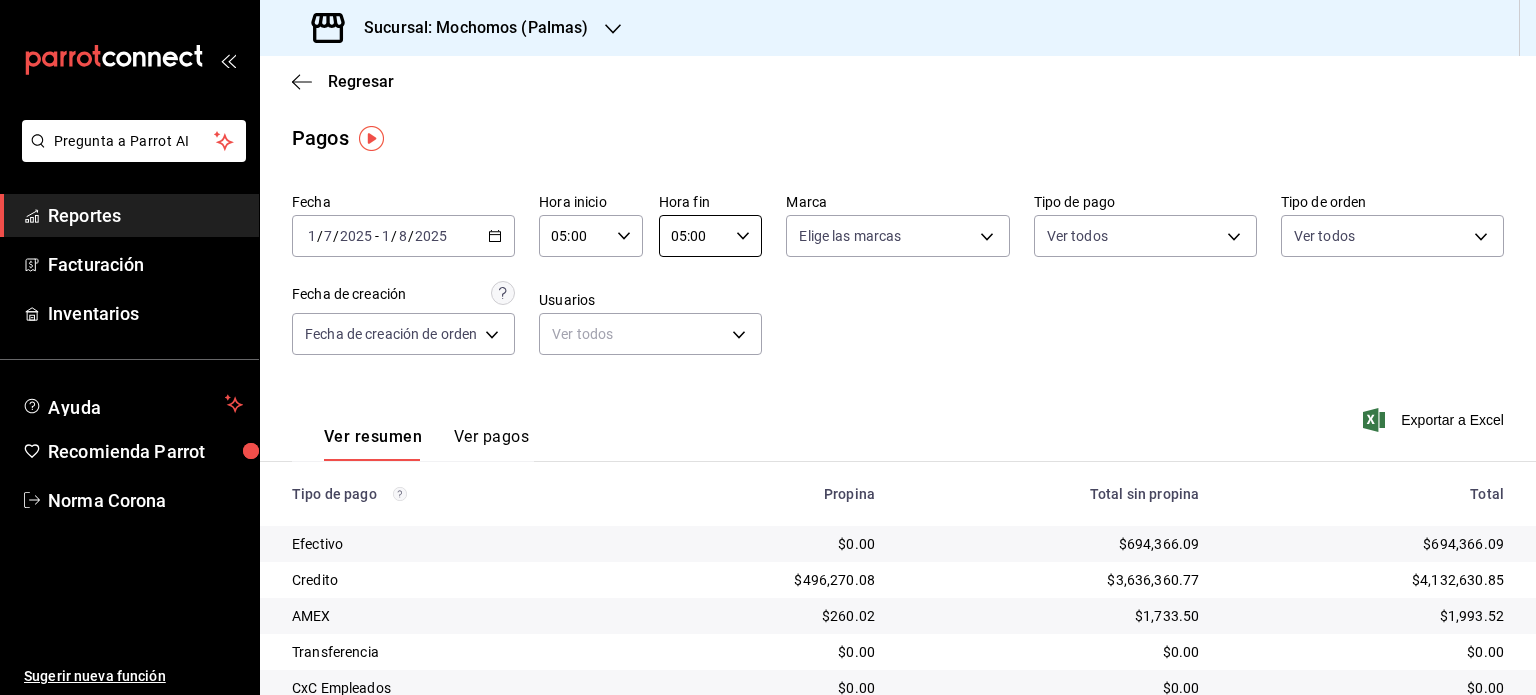 click on "Regresar" at bounding box center [898, 81] 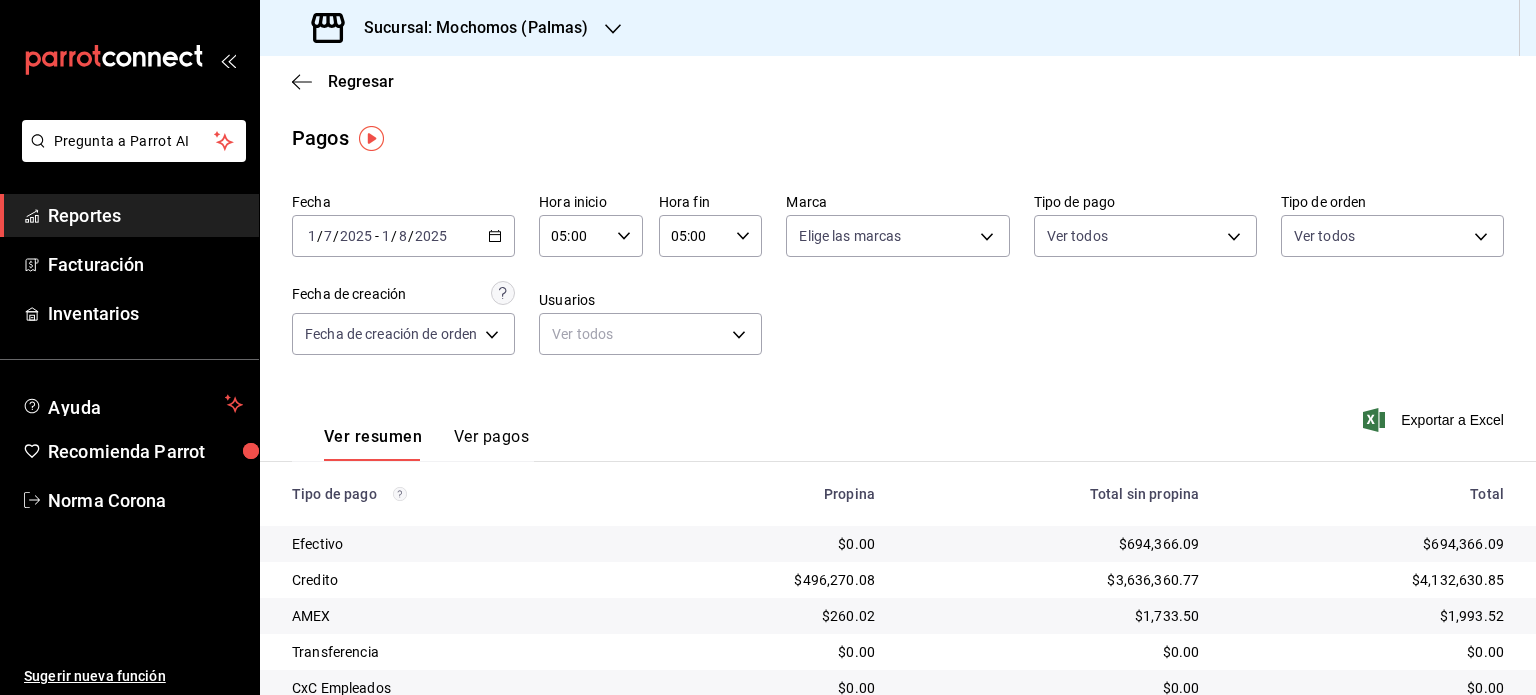 click on "Regresar Pagos Fecha [DATE] [DATE] - [DATE] [DATE] Hora inicio 05:00 Hora inicio Hora fin 05:00 Hora fin Marca Elige las marcas Tipo de pago Ver todos Tipo de orden Ver todos Fecha de creación   Fecha de creación de orden ORDER Usuarios Ver todos null Ver resumen Ver pagos Exportar a Excel Tipo de pago   Propina Total sin propina Total Efectivo $0.00 $694,366.09 $694,366.09 Credito $496,270.08 $3,636,360.77 $4,132,630.85 AMEX $260.02 $1,733.50 $1,993.52 Transferencia $0.00 $0.00 $0.00 CxC Empleados $0.00 $0.00 $0.00 CxC Clientes $0.00 $0.00 $0.00 Dolares $0.00 $0.00 $0.00 Debito $111,601.25 $889,262.64 $1,000,863.89 Rappi $0.00 $74,273.00 $74,273.00 Total $608,131.35 $5,295,996.00 $5,904,127.35" at bounding box center [898, 487] 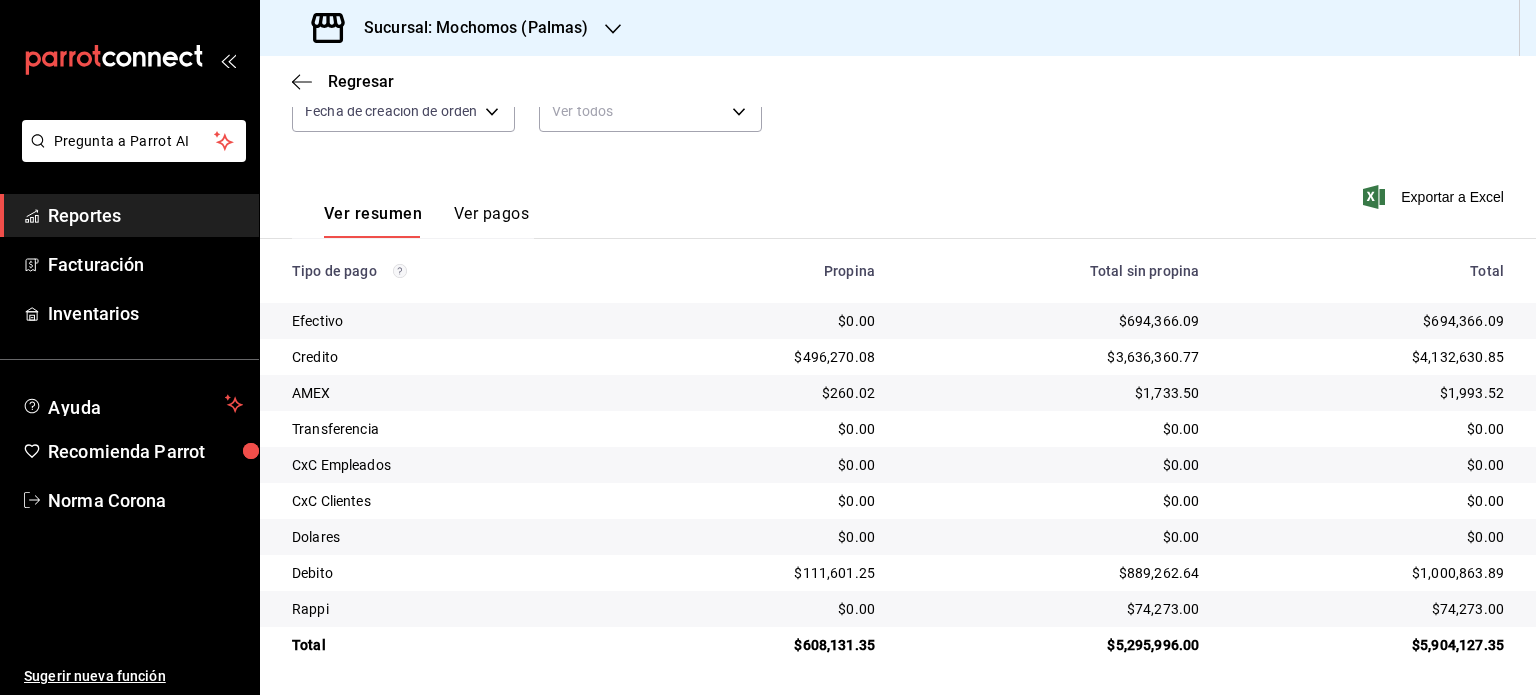 scroll, scrollTop: 0, scrollLeft: 0, axis: both 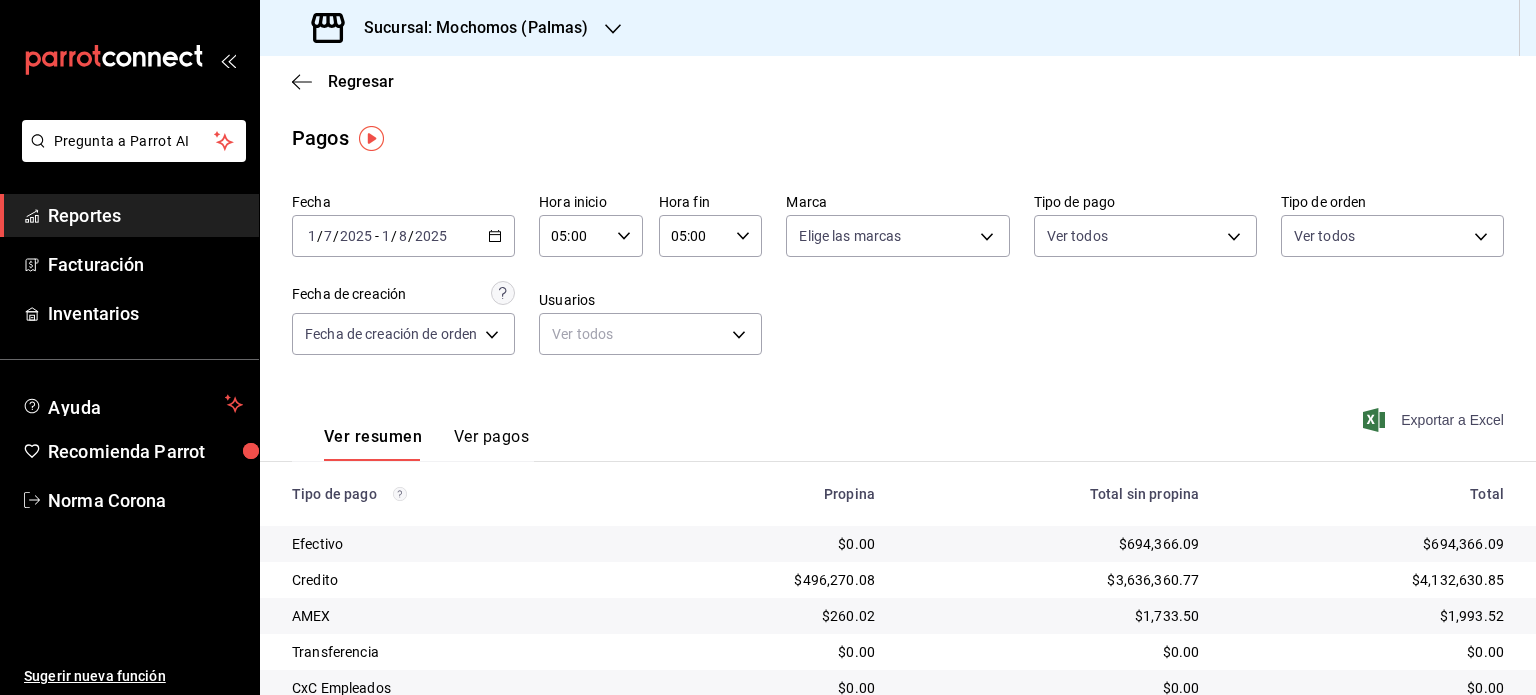 click on "Exportar a Excel" at bounding box center [1435, 420] 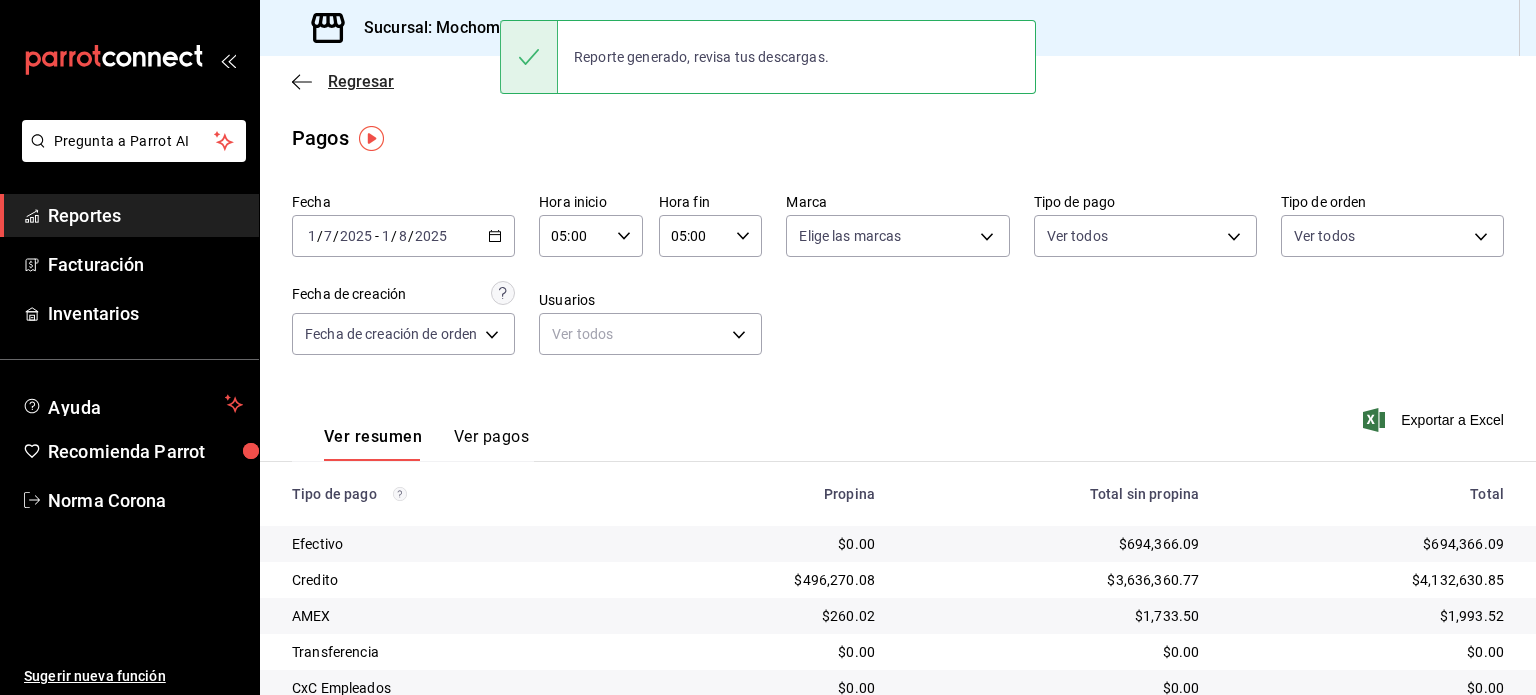 click 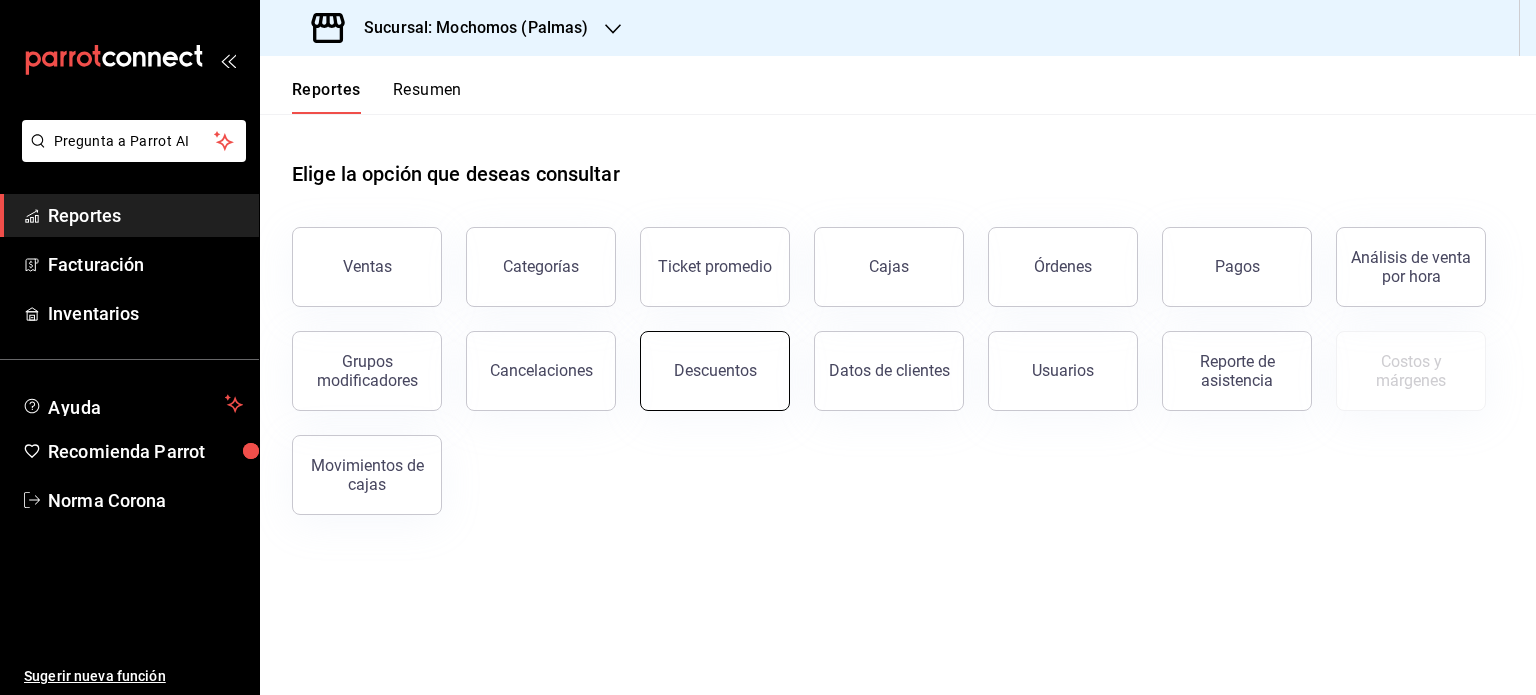 click on "Descuentos" at bounding box center [715, 371] 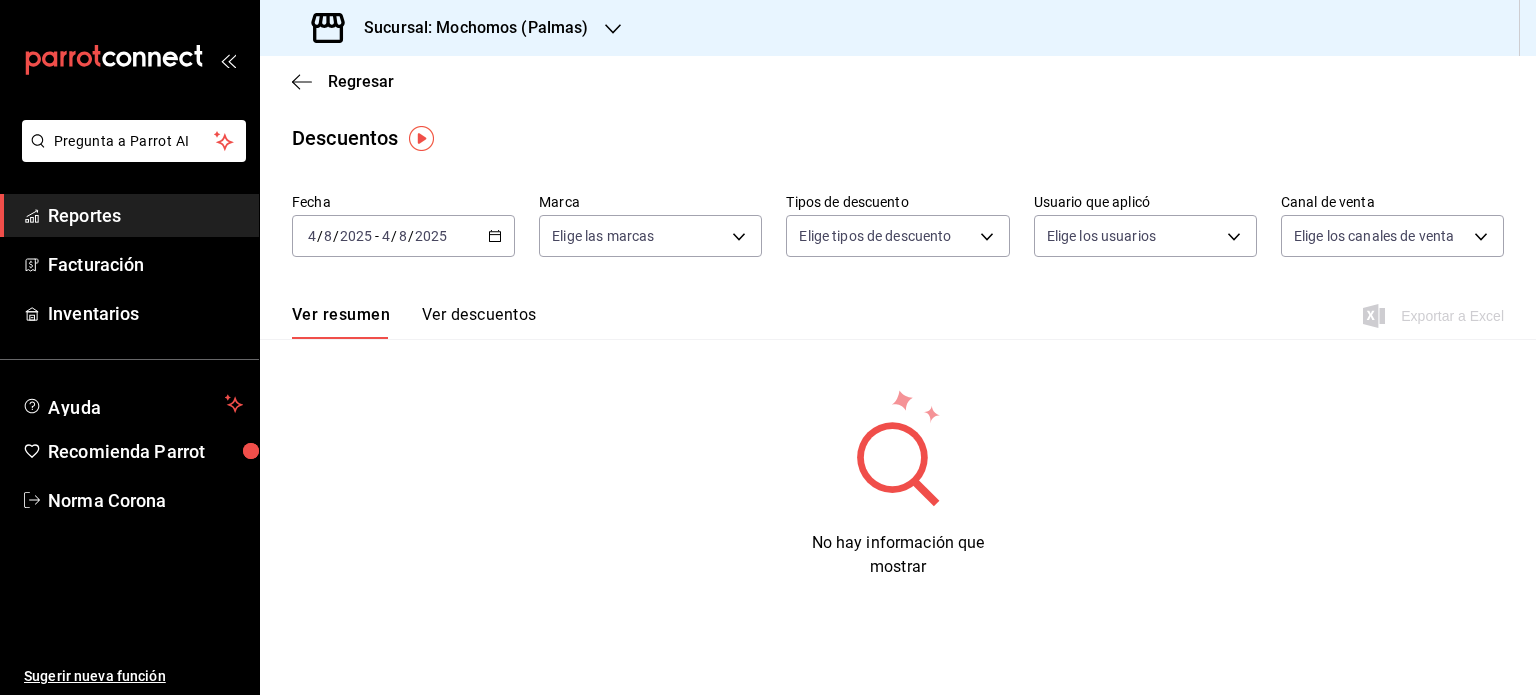 click on "2025-08-04 4 / 8 / 2025 - 2025-08-04 4 / 8 / 2025" at bounding box center [403, 236] 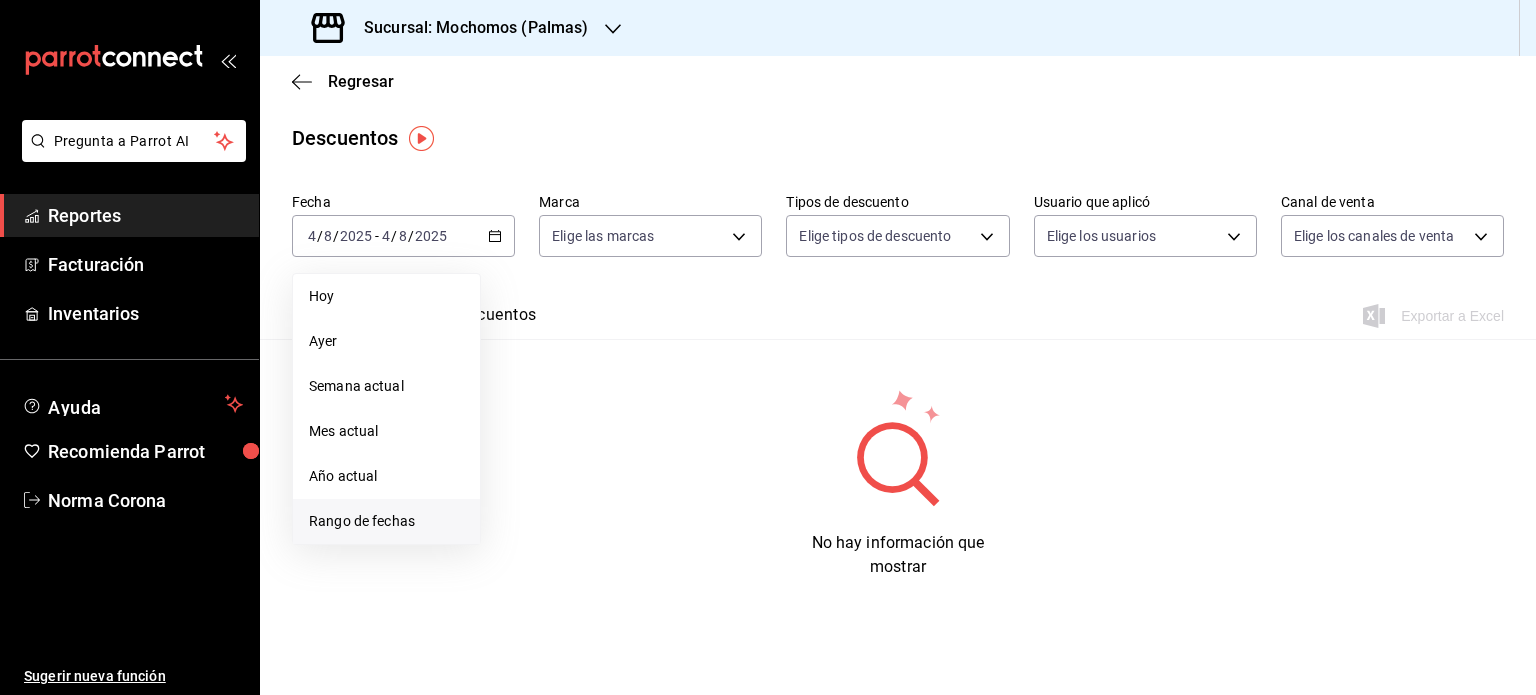 click on "Rango de fechas" at bounding box center (386, 521) 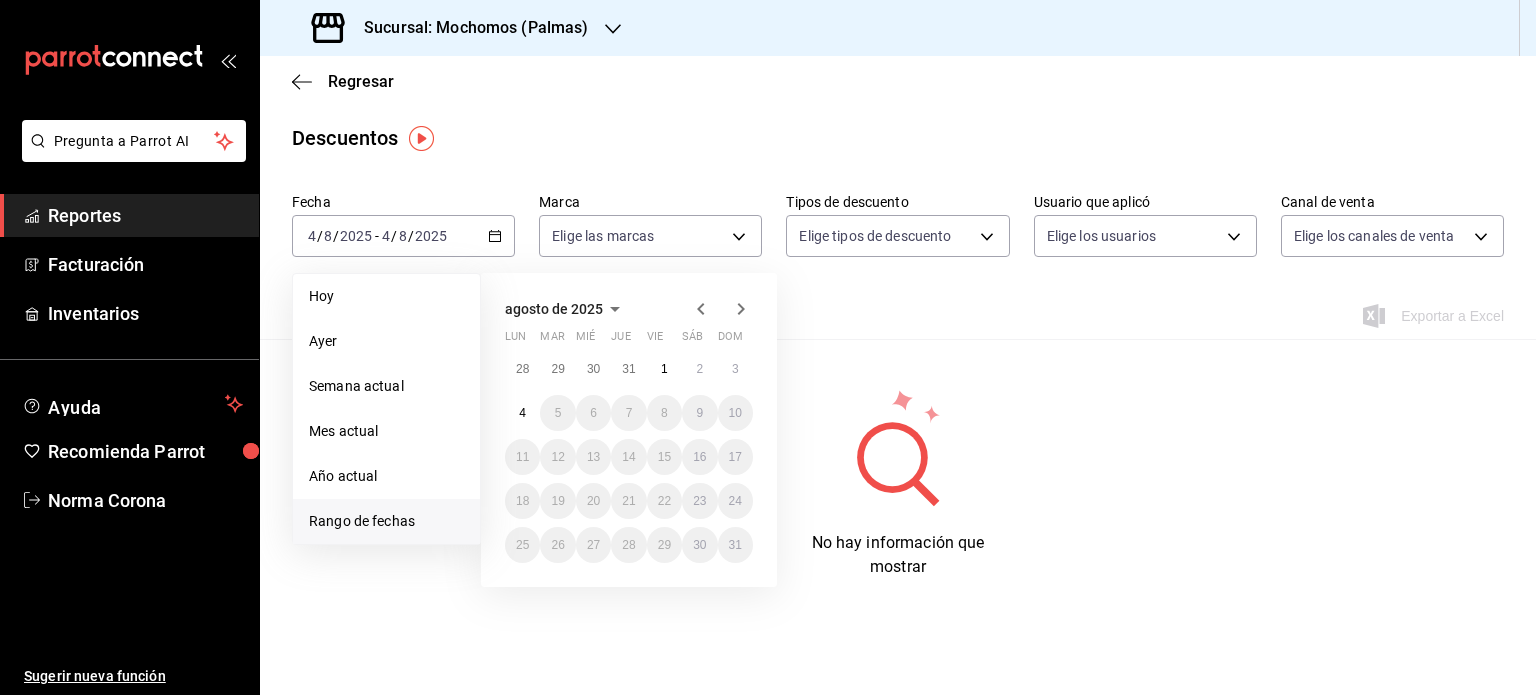 drag, startPoint x: 716, startPoint y: 311, endPoint x: 702, endPoint y: 313, distance: 14.142136 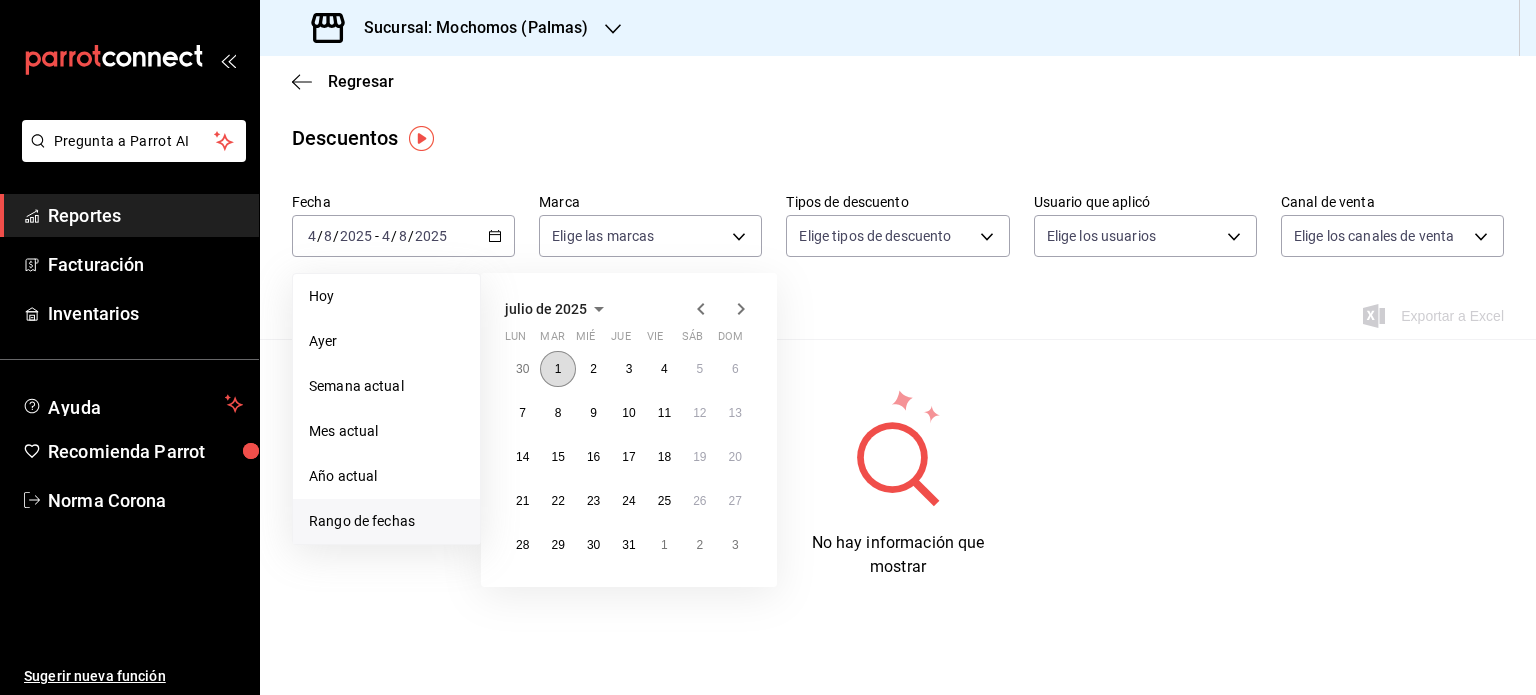 click on "1" at bounding box center [557, 369] 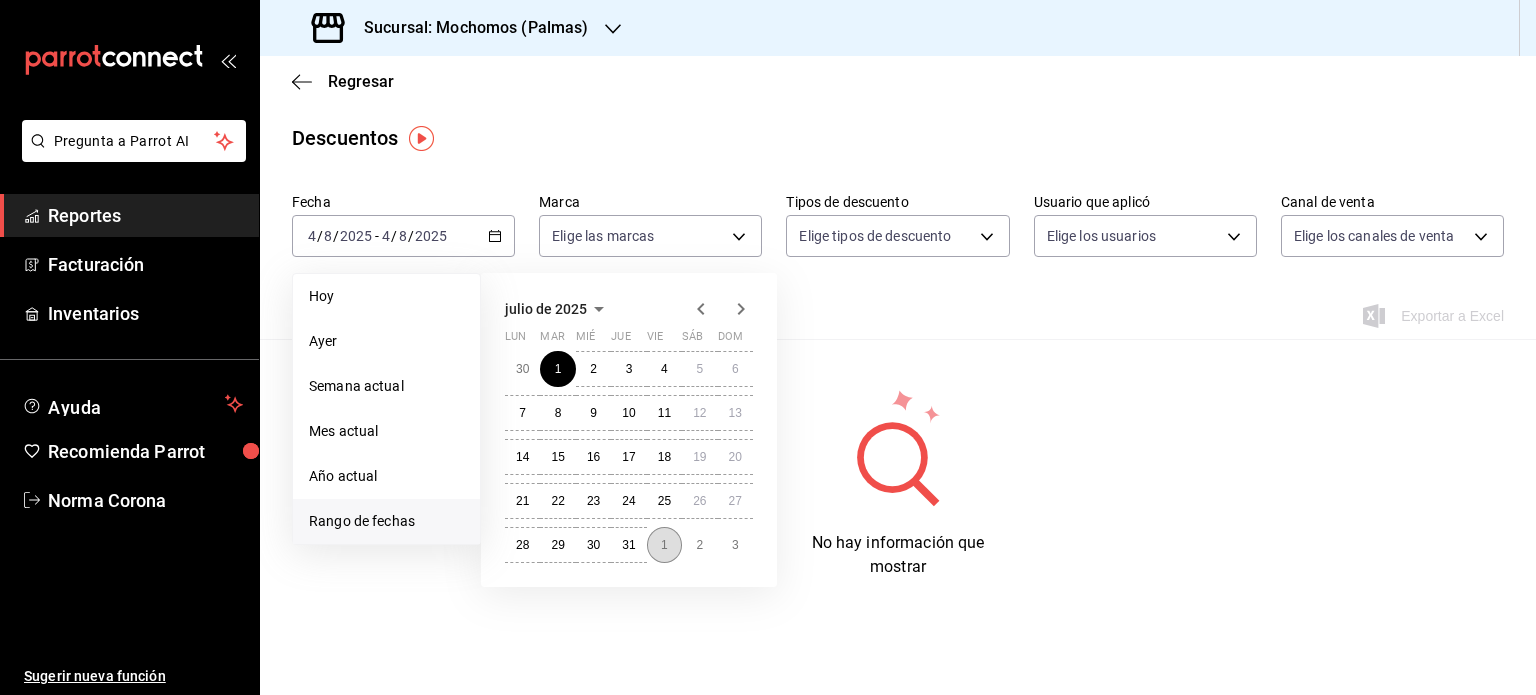 click on "1" at bounding box center (664, 545) 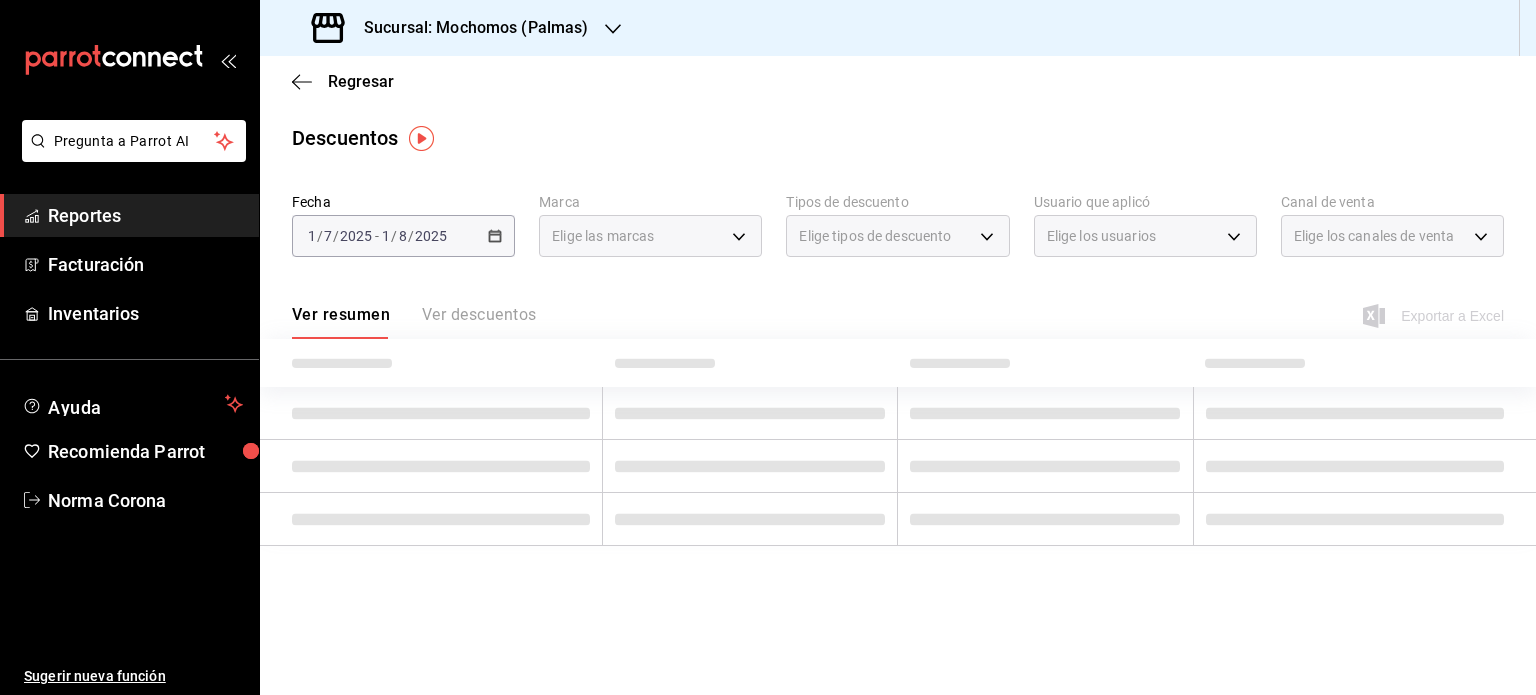 click on "Regresar Descuentos Fecha [DATE] [DATE] - [DATE] [DATE] Marca Elige las marcas Tipos de descuento Elige tipos de descuento Usuario que aplicó Elige los usuarios Canal de venta Elige los canales de venta" at bounding box center (898, 375) 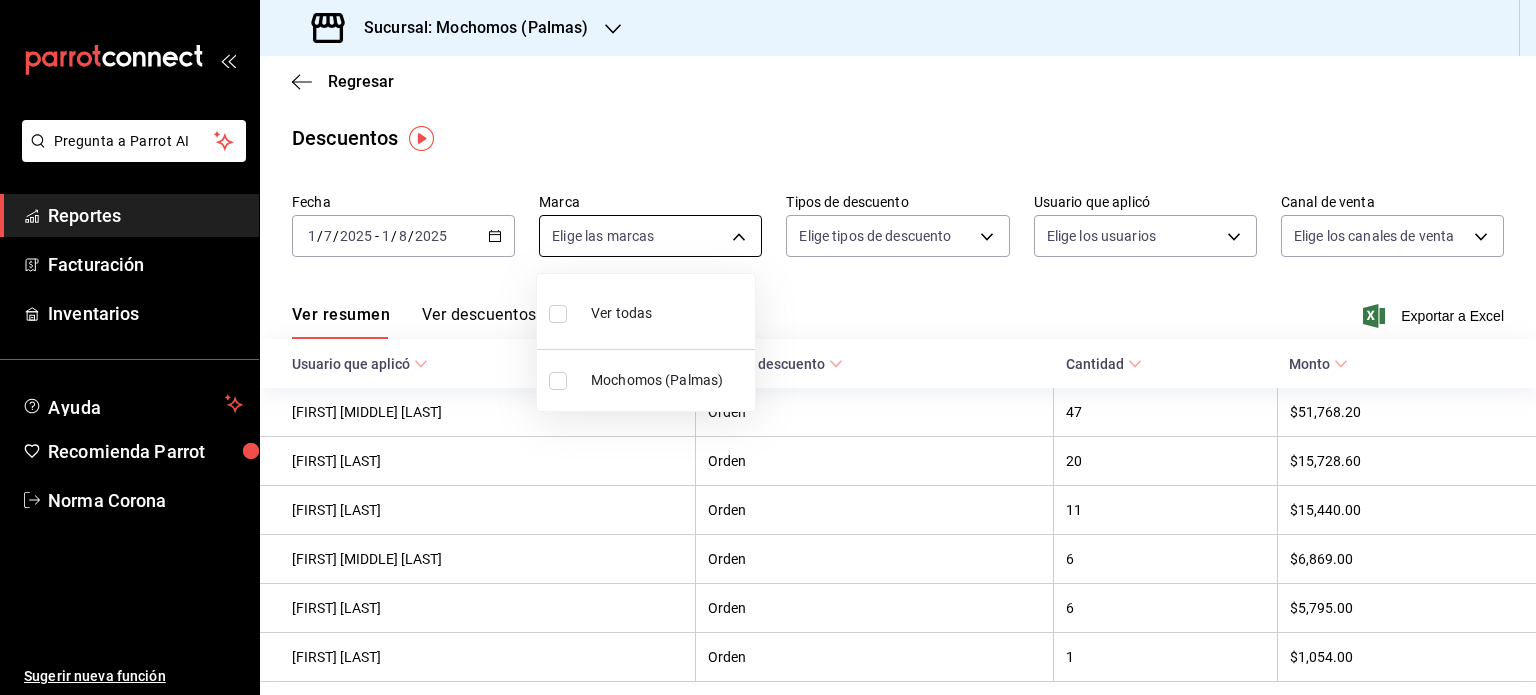 click on "Pregunta a Parrot AI Reportes   Facturación   Inventarios   Ayuda Recomienda Parrot   Norma Corona   Sugerir nueva función   Sucursal: Mochomos (Palmas) Regresar Descuentos Fecha [DATE] [DATE] - [DATE] [DATE] Marca Elige las marcas Tipos de descuento Elige tipos de descuento Usuario que aplicó Elige los usuarios Canal de venta Elige los canales de venta Ver resumen Ver descuentos Exportar a Excel Usuario que aplicó Tipo de descuento Cantidad Monto [FIRST] [MIDDLE] [LAST] Orden 47 $51,768.20 Isaias Rodriguez Orden 20 $15,728.60 Rodolfo Carmona Orden 11 $15,440.00 JOSE EDUARDO LAGUNA VEGA Orden 6 $6,869.00 Daniel Rodriguez Orden 6 $5,795.00 LEON MORAN NATIVIDAD Orden 1 $1,054.00 GANA 1 MES GRATIS EN TU SUSCRIPCIÓN AQUÍ ¿Recuerdas cómo empezó tu restaurante?
Hoy puedes ayudar a un colega a tener el mismo cambio que tú viviste.
Recomienda Parrot directamente desde tu Portal Administrador.
Es fácil y rápido.
🎁 Por cada restaurante que se una, ganas 1 mes gratis. Ir a video" at bounding box center [768, 347] 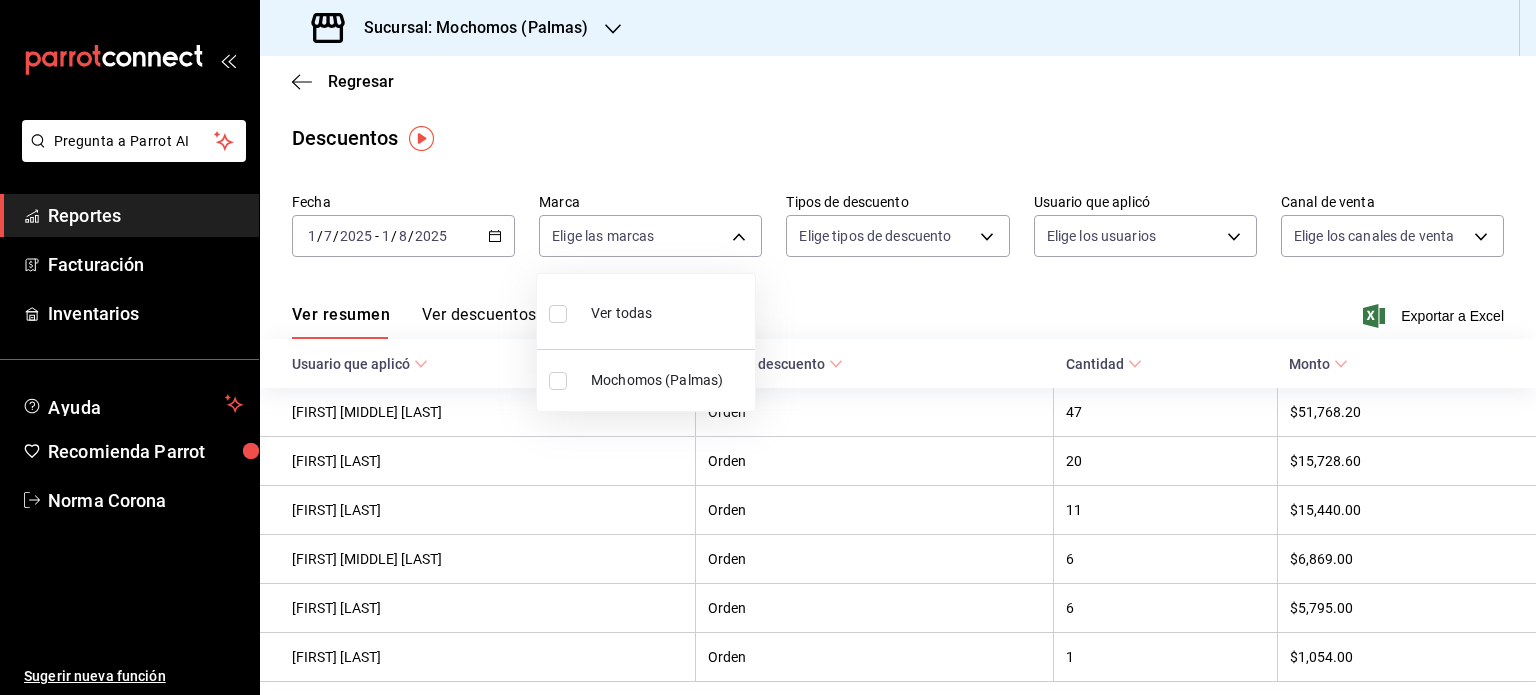click at bounding box center [768, 347] 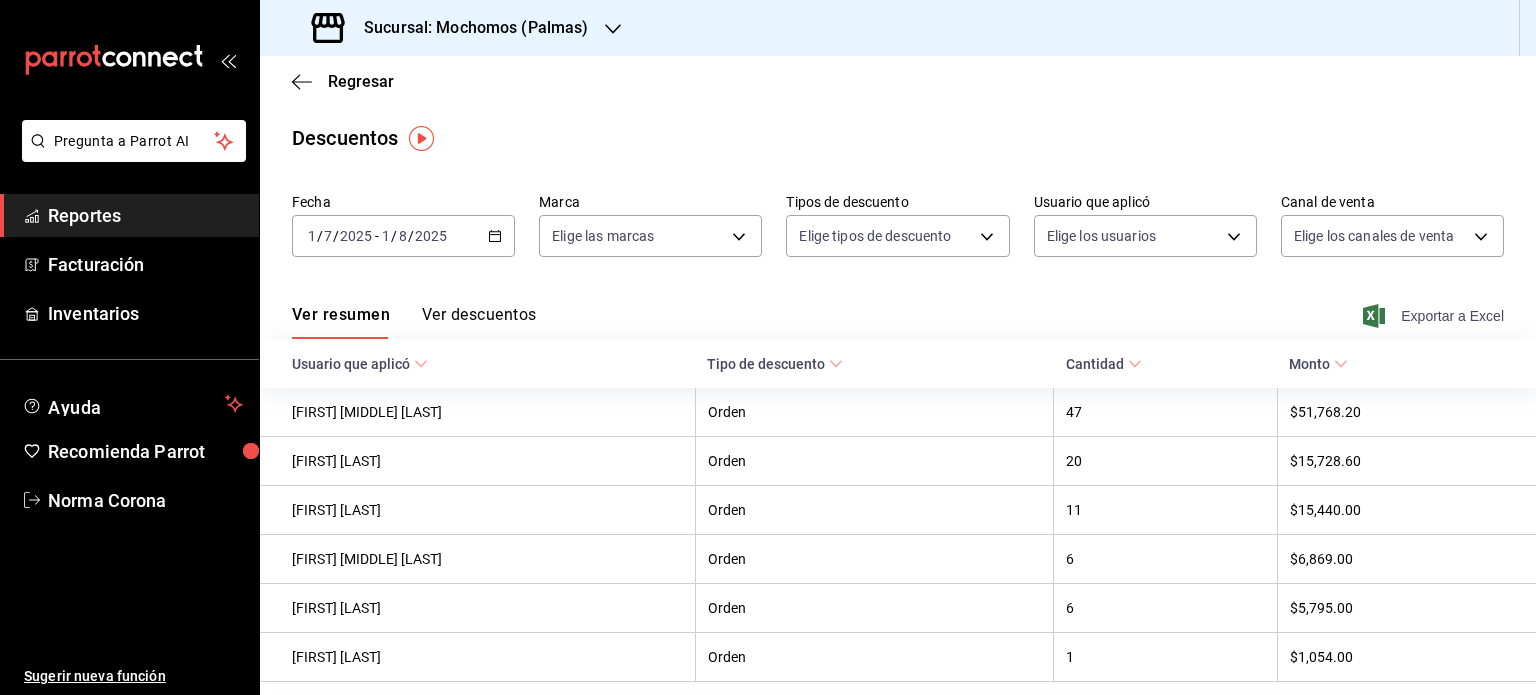 click on "Exportar a Excel" at bounding box center [1435, 316] 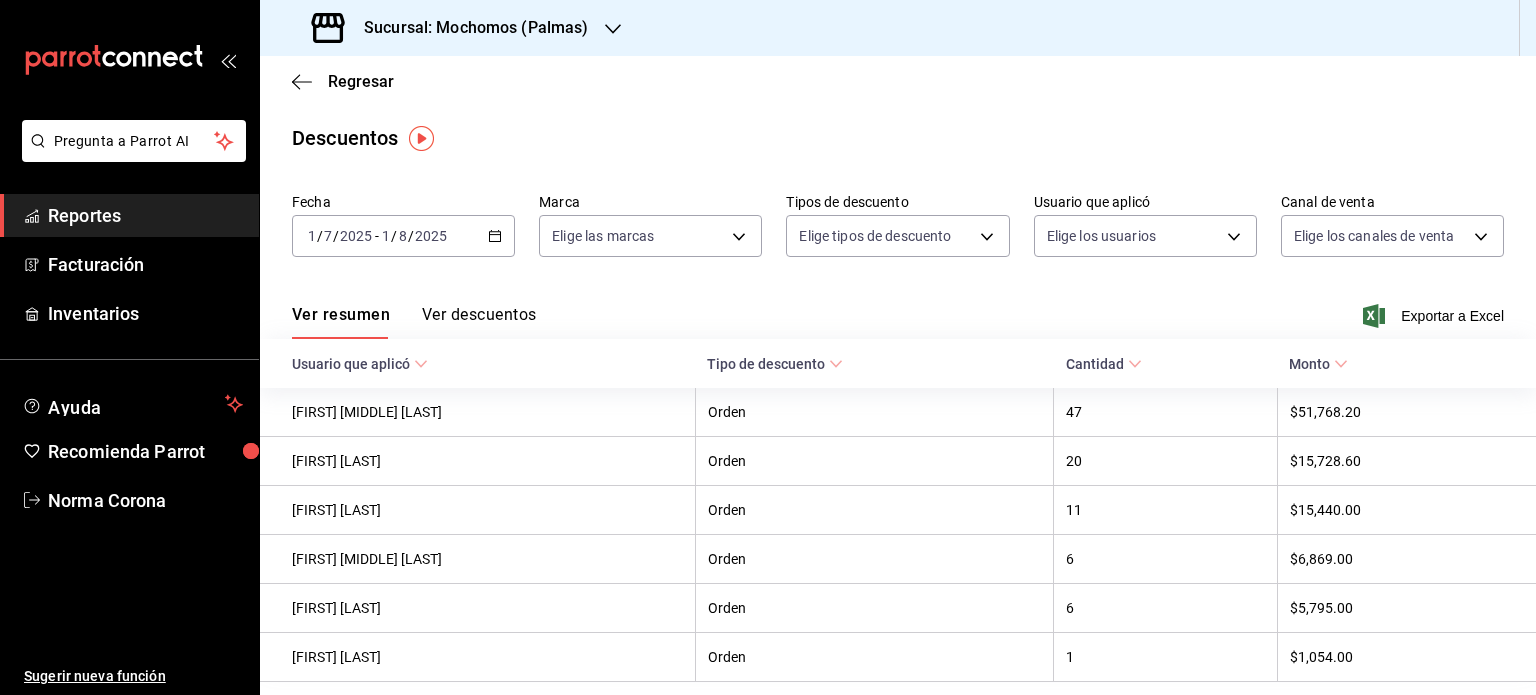 click 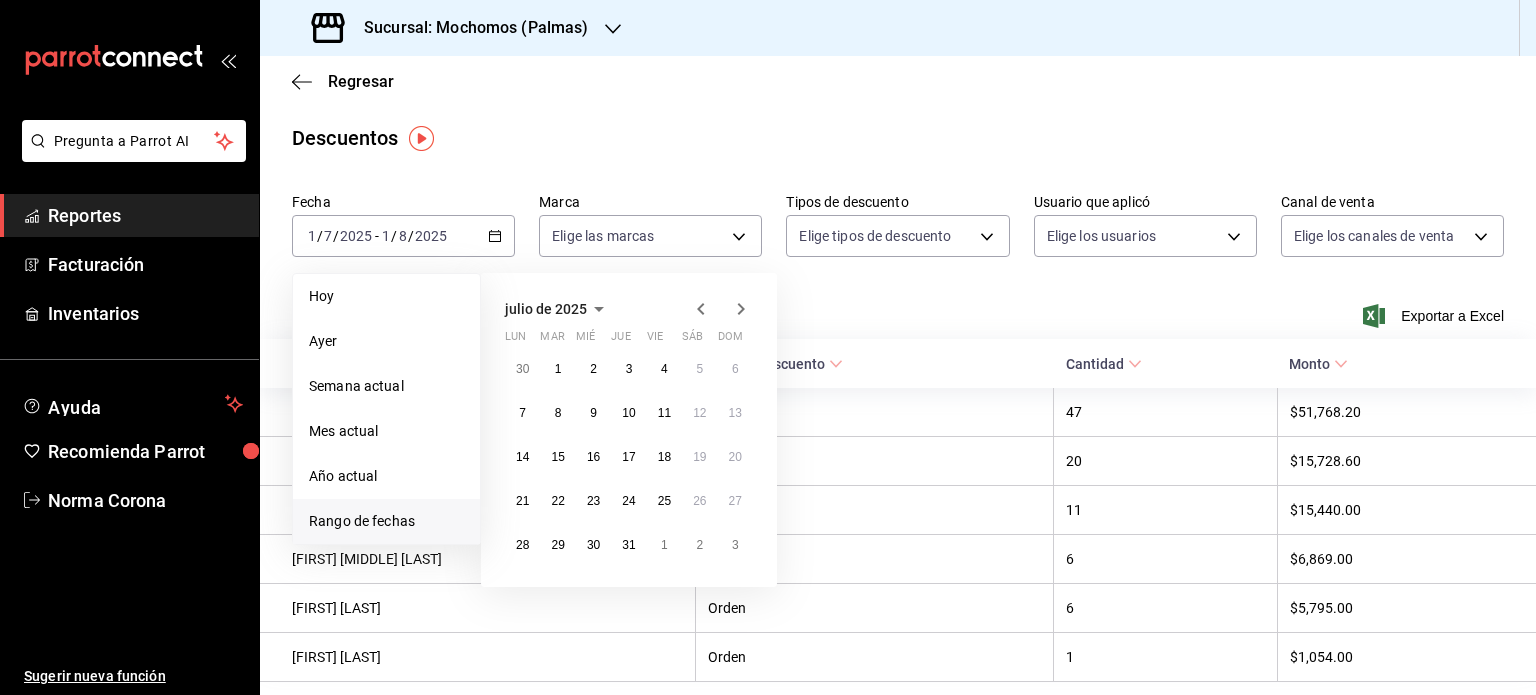 click 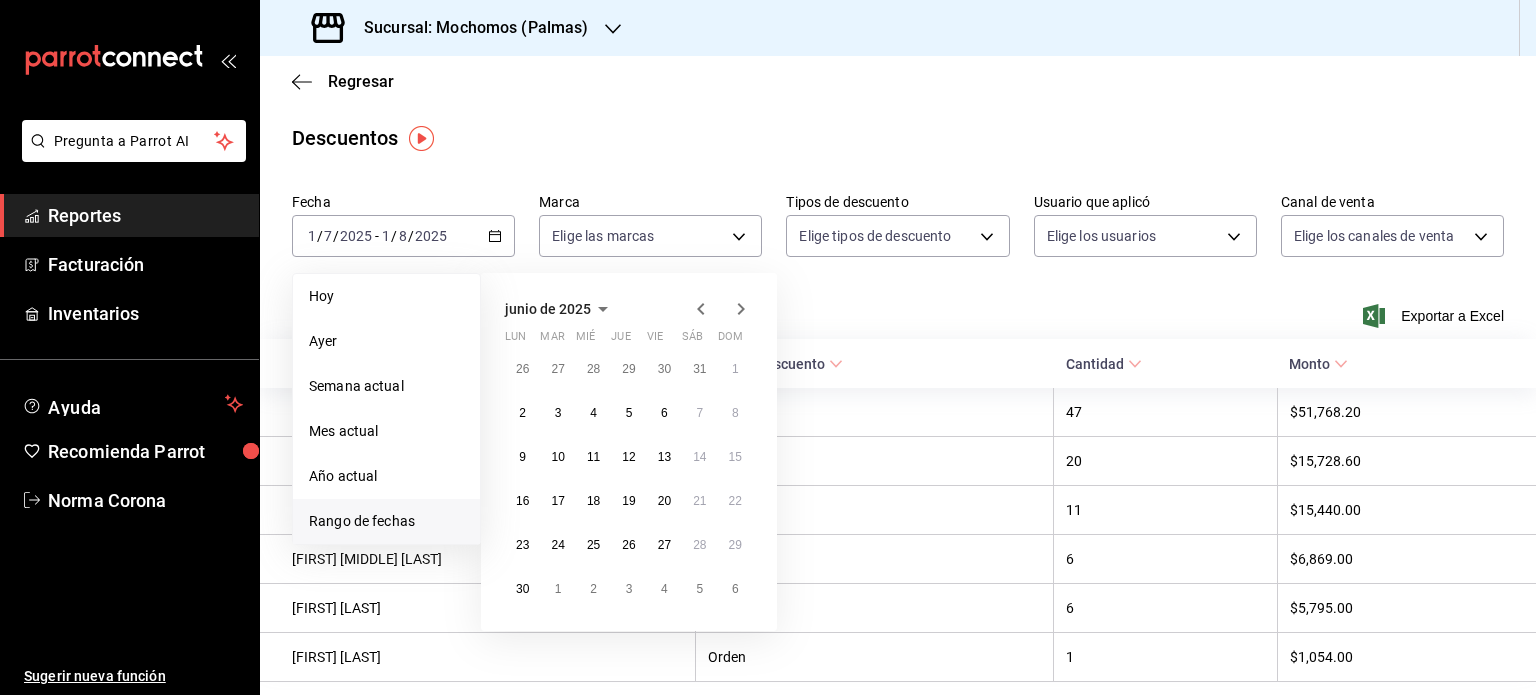 click 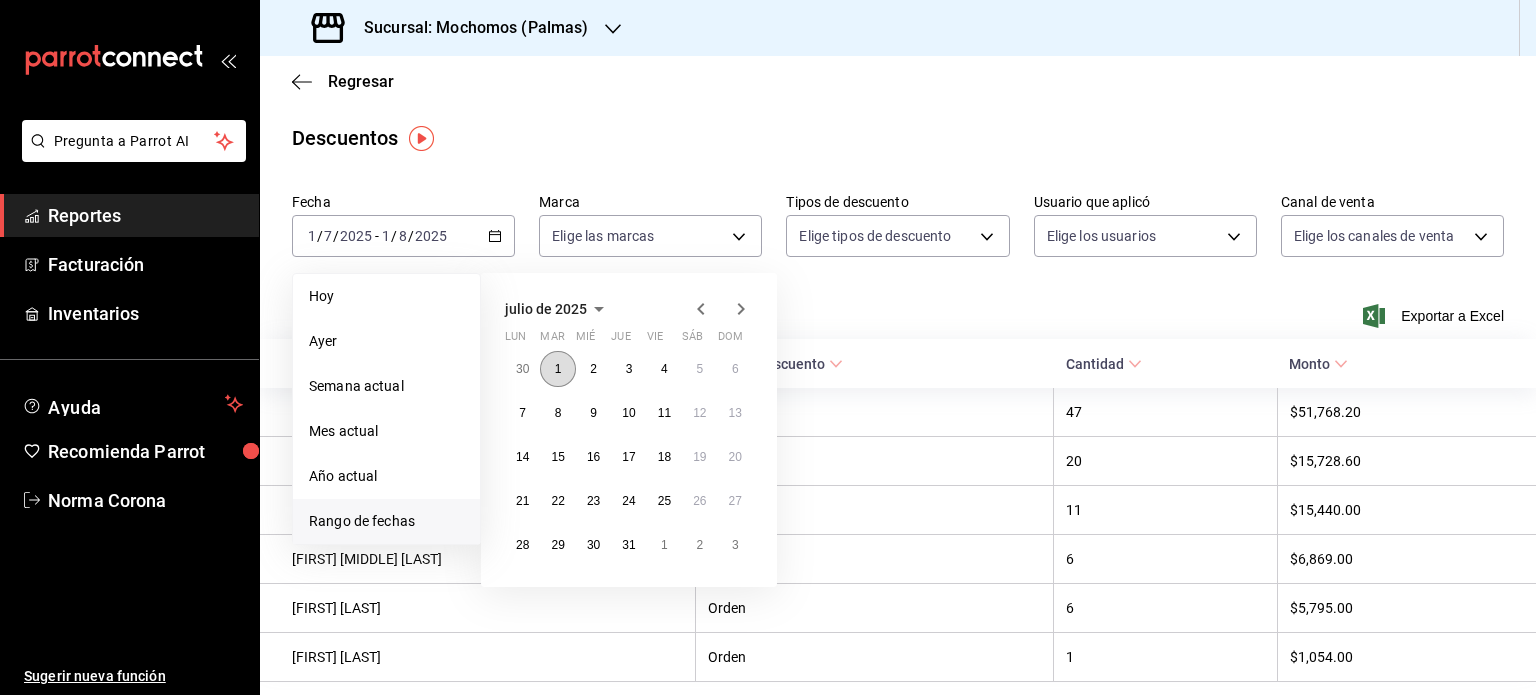 click on "1" at bounding box center (557, 369) 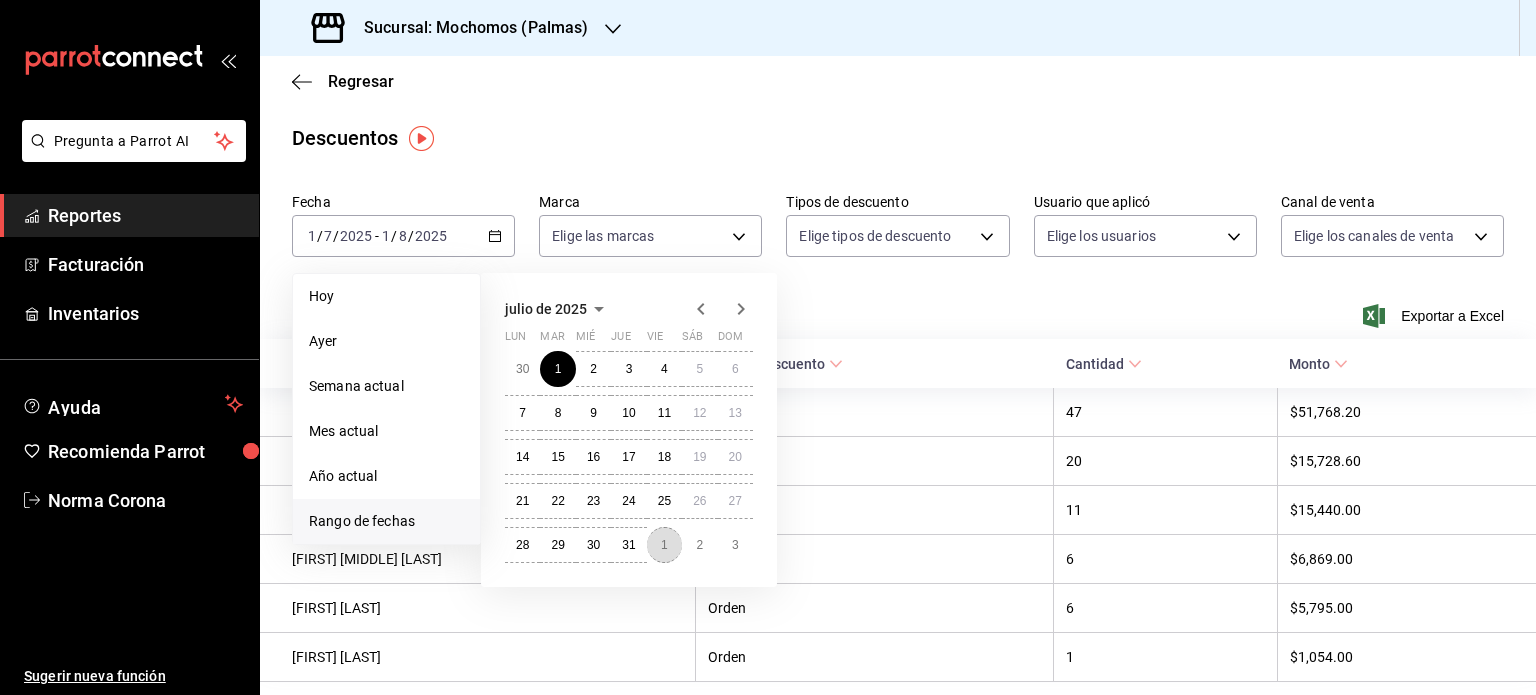drag, startPoint x: 669, startPoint y: 539, endPoint x: 0, endPoint y: 79, distance: 811.8873 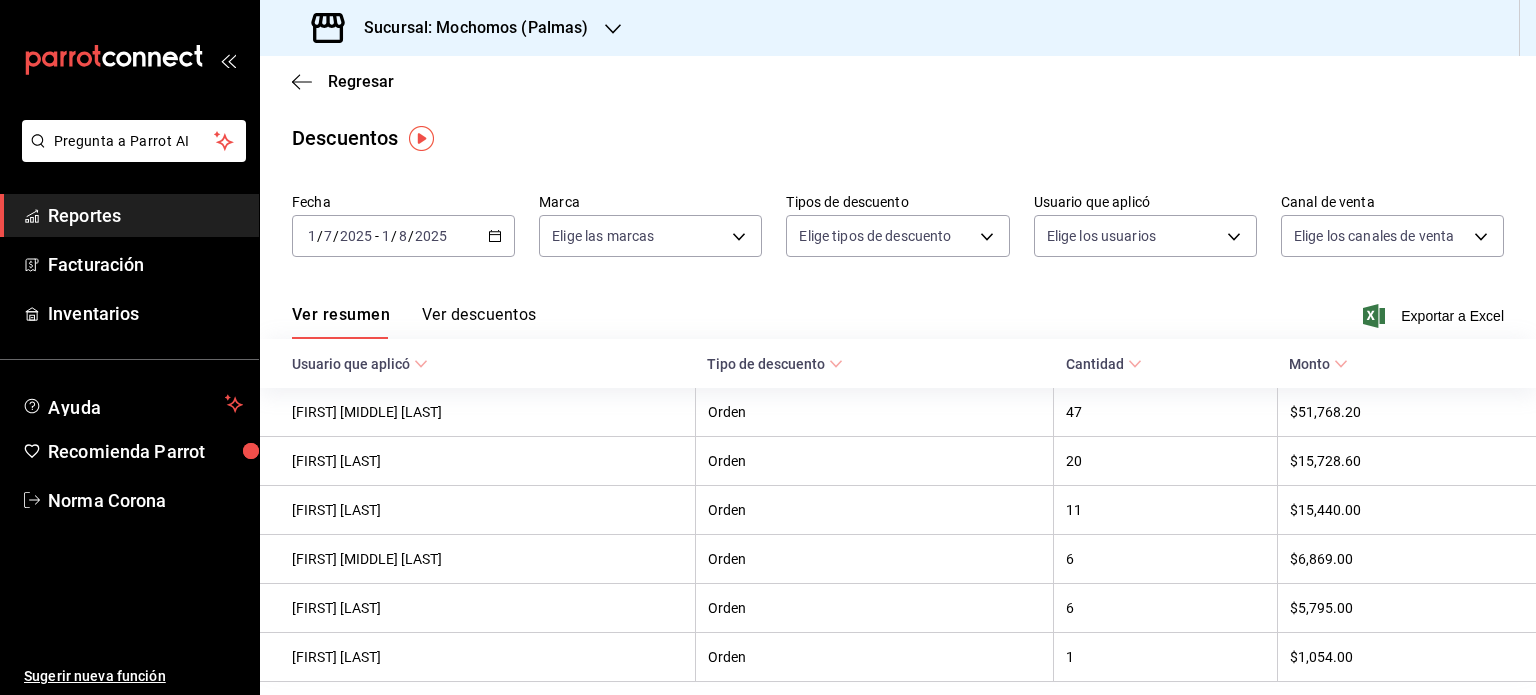 click on "Descuentos" at bounding box center (898, 138) 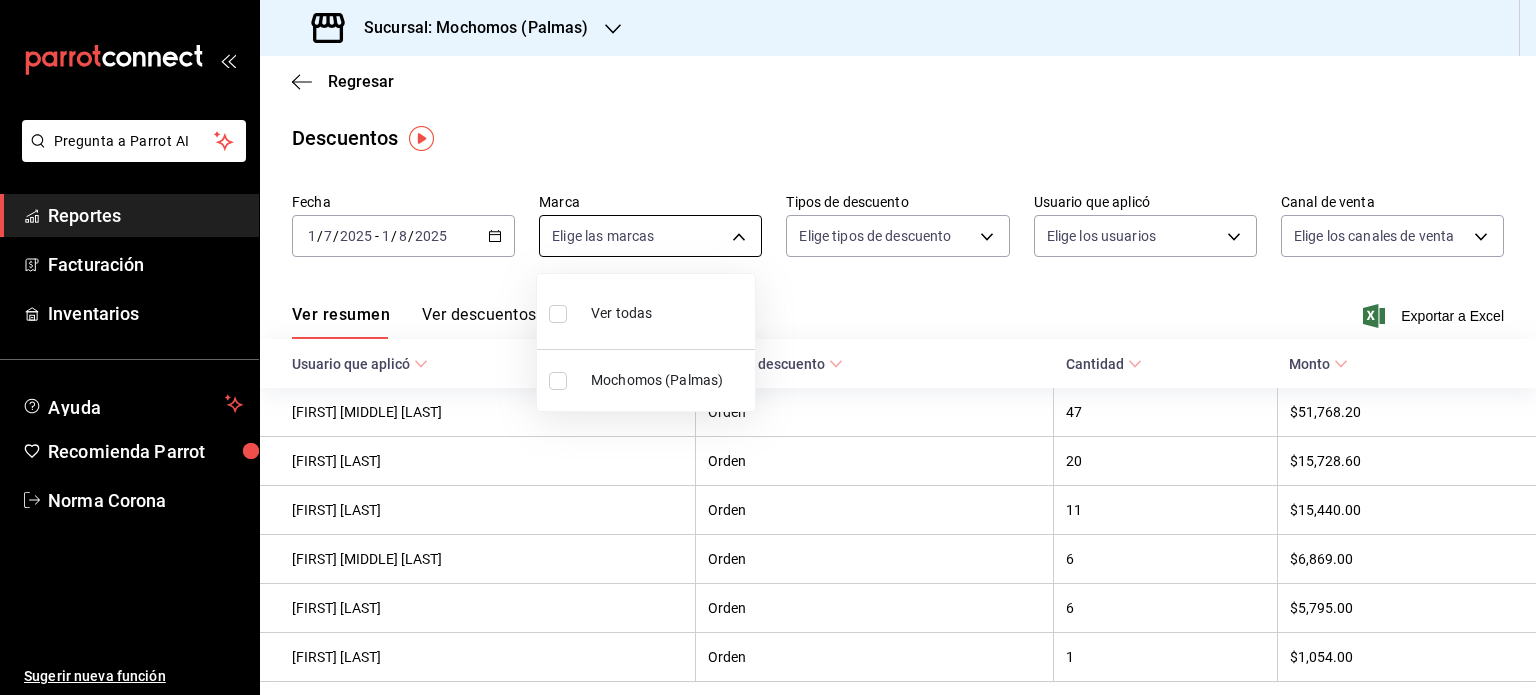 click on "Pregunta a Parrot AI Reportes   Facturación   Inventarios   Ayuda Recomienda Parrot   Norma Corona   Sugerir nueva función   Sucursal: Mochomos (Palmas) Regresar Descuentos Fecha [DATE] [DATE] - [DATE] [DATE] Marca Elige las marcas Tipos de descuento Elige tipos de descuento Usuario que aplicó Elige los usuarios Canal de venta Elige los canales de venta Ver resumen Ver descuentos Exportar a Excel Usuario que aplicó Tipo de descuento Cantidad Monto [FIRST] [MIDDLE] [LAST] Orden 47 $51,768.20 Isaias Rodriguez Orden 20 $15,728.60 Rodolfo Carmona Orden 11 $15,440.00 JOSE EDUARDO LAGUNA VEGA Orden 6 $6,869.00 Daniel Rodriguez Orden 6 $5,795.00 LEON MORAN NATIVIDAD Orden 1 $1,054.00 GANA 1 MES GRATIS EN TU SUSCRIPCIÓN AQUÍ ¿Recuerdas cómo empezó tu restaurante?
Hoy puedes ayudar a un colega a tener el mismo cambio que tú viviste.
Recomienda Parrot directamente desde tu Portal Administrador.
Es fácil y rápido.
🎁 Por cada restaurante que se una, ganas 1 mes gratis. Ir a video" at bounding box center [768, 347] 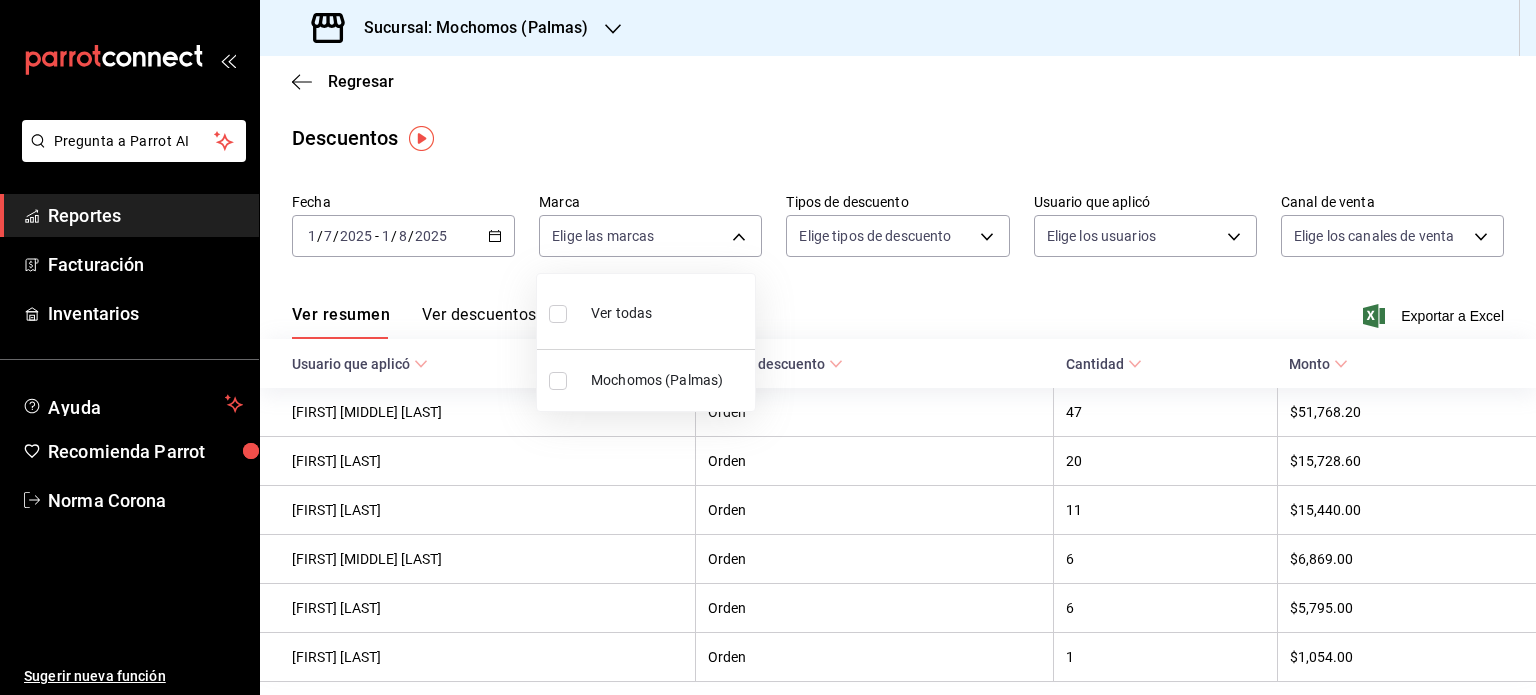 drag, startPoint x: 685, startPoint y: 374, endPoint x: 895, endPoint y: 160, distance: 299.82663 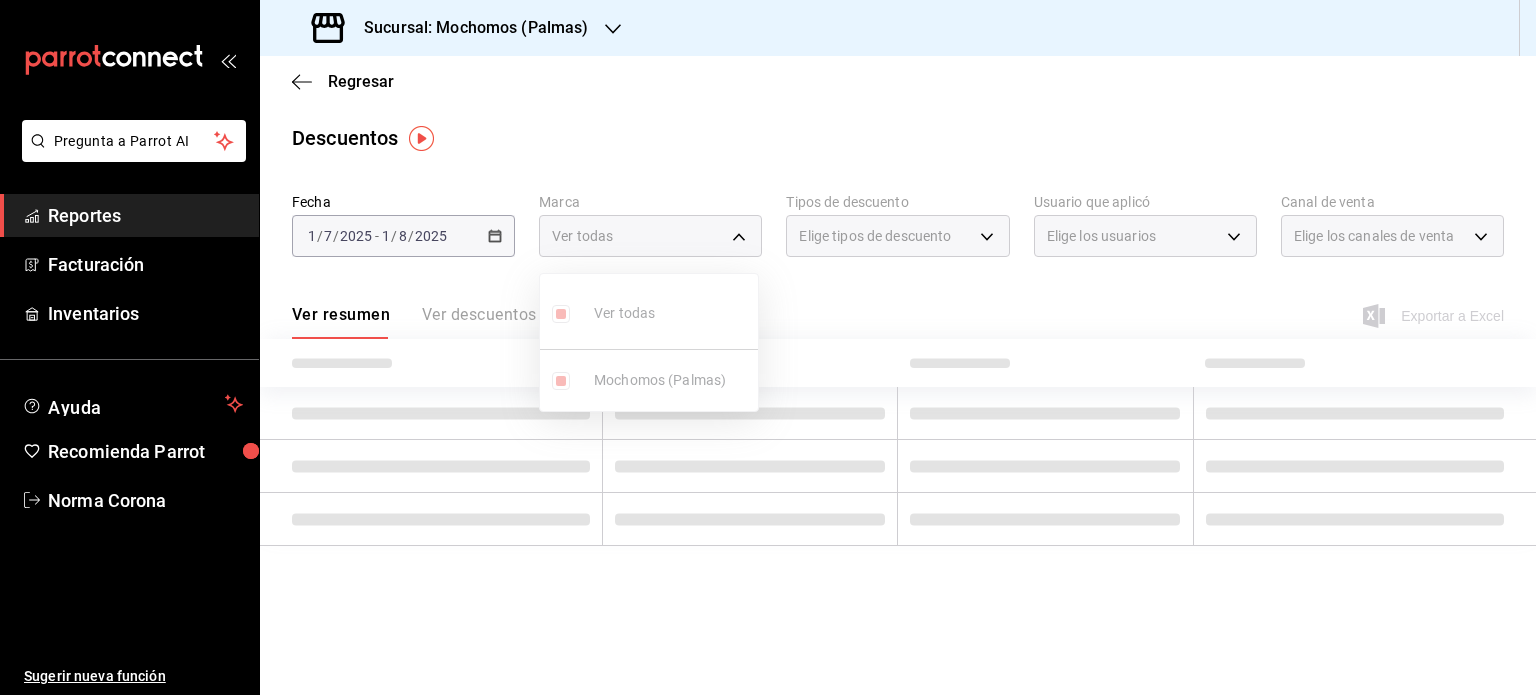 click at bounding box center [768, 347] 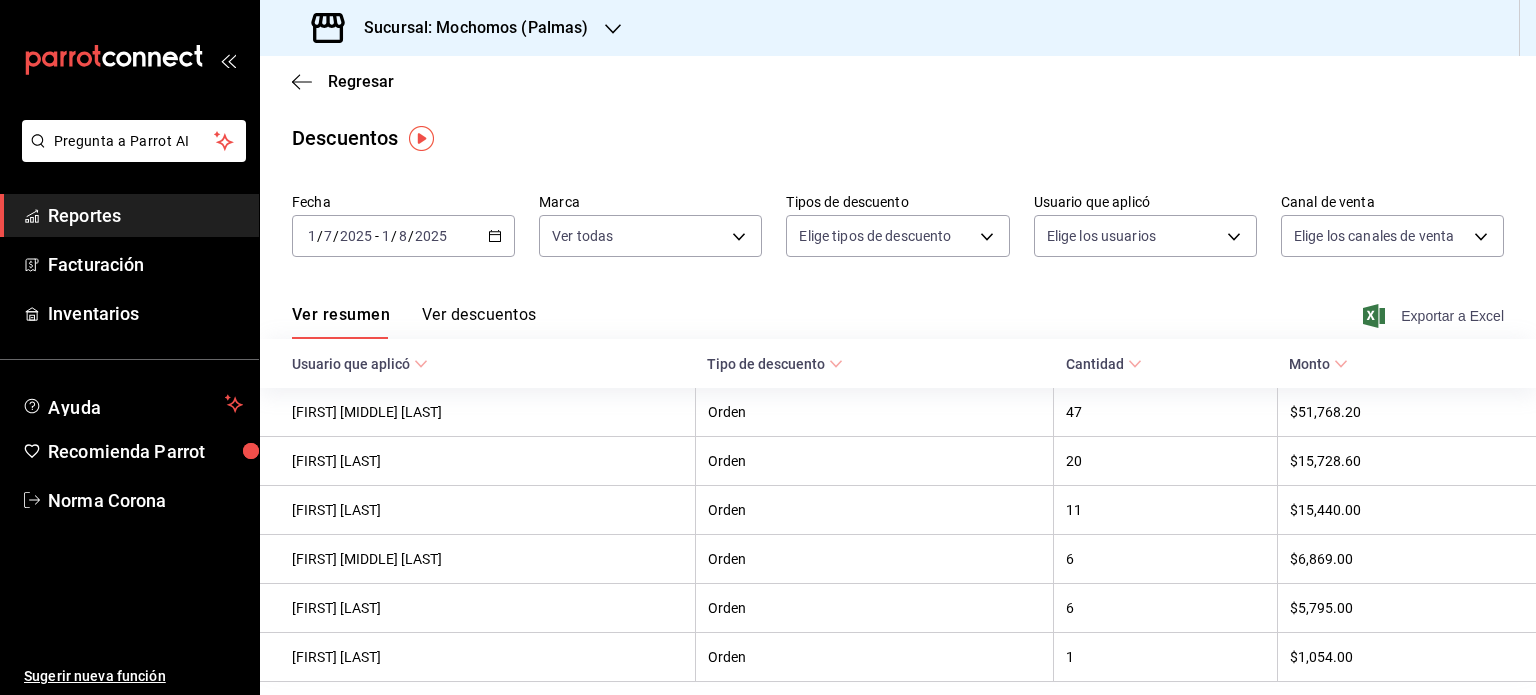 click on "Exportar a Excel" at bounding box center (1435, 316) 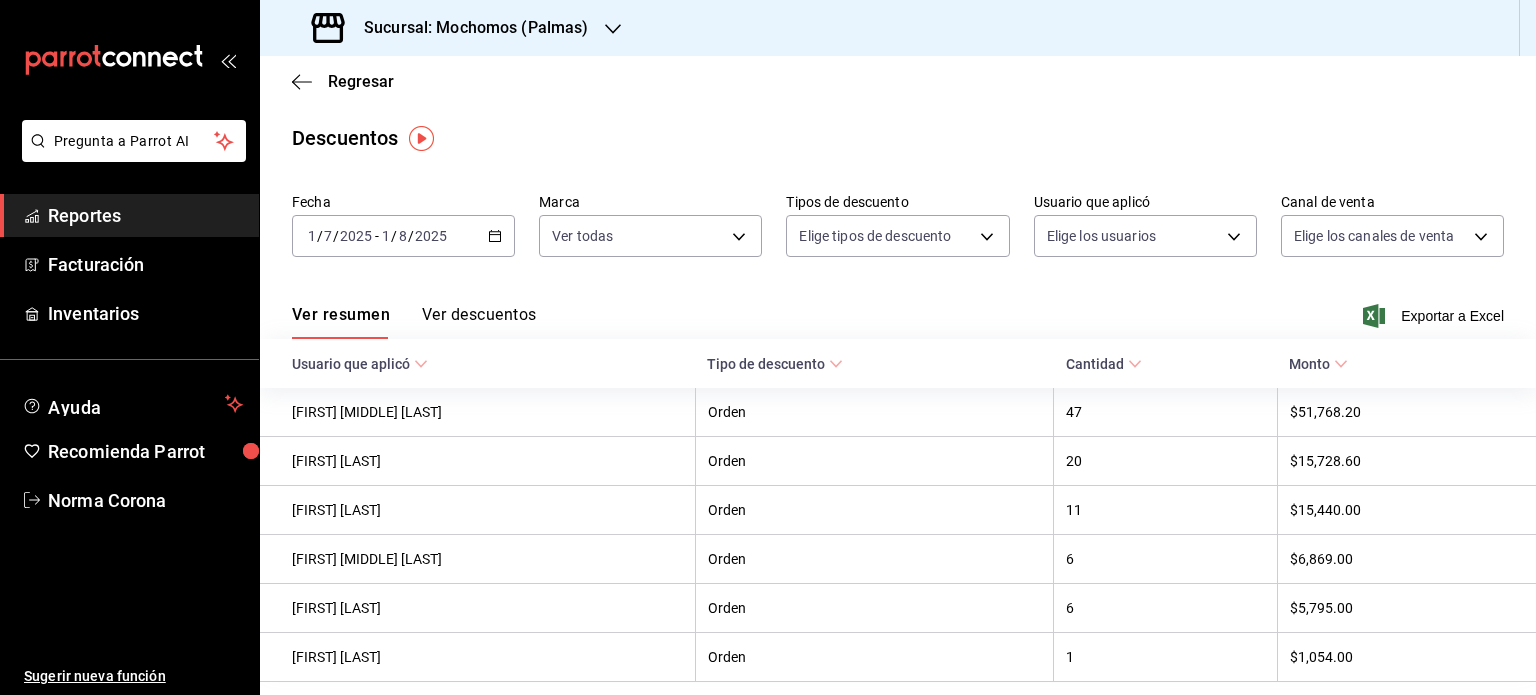 click on "Descuentos" at bounding box center (898, 138) 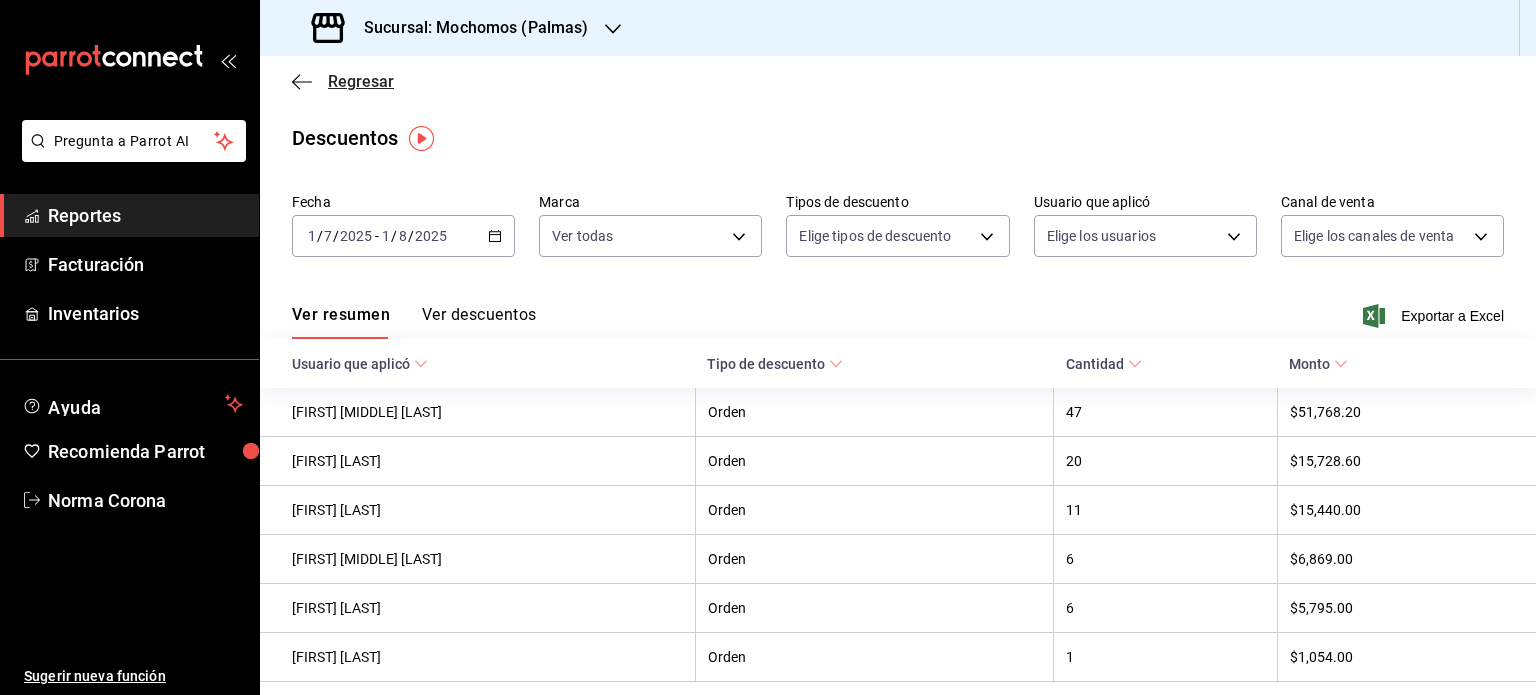 click 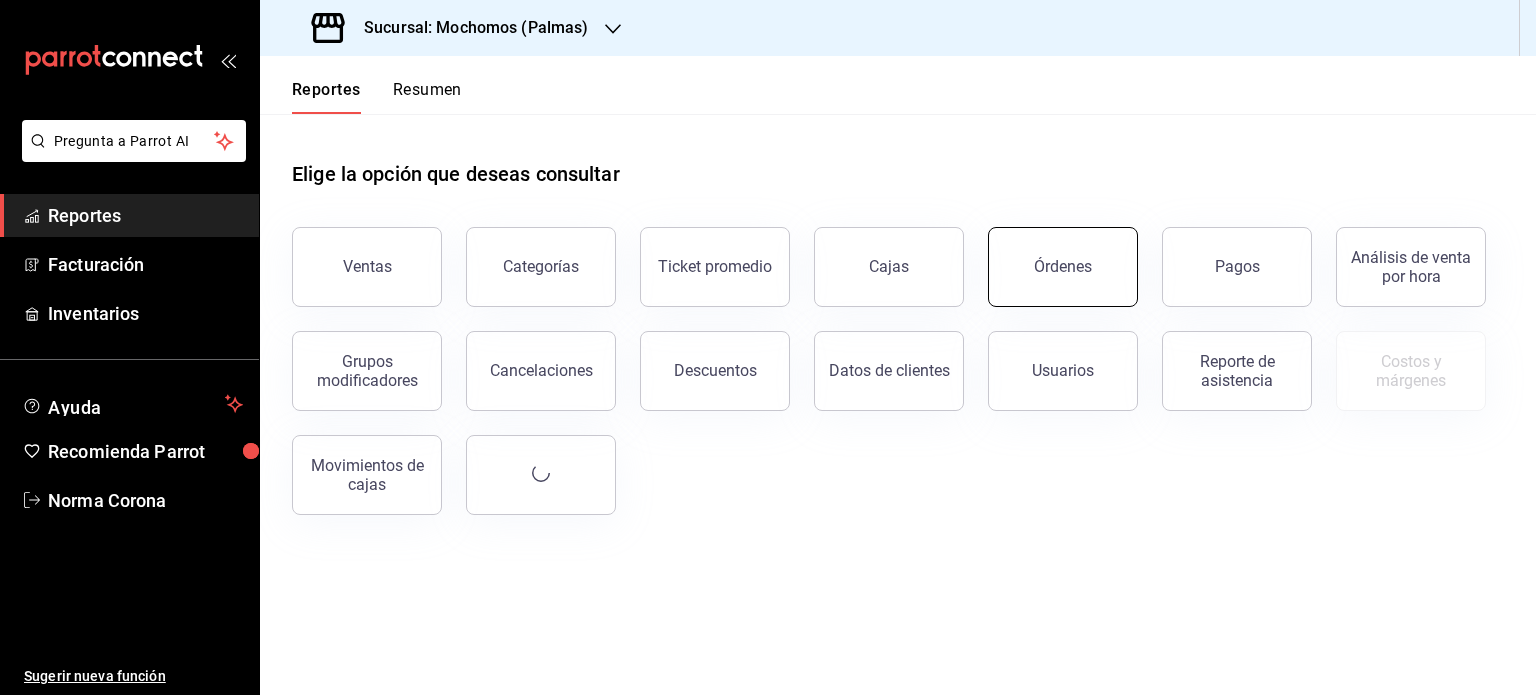 click on "Órdenes" at bounding box center [1063, 267] 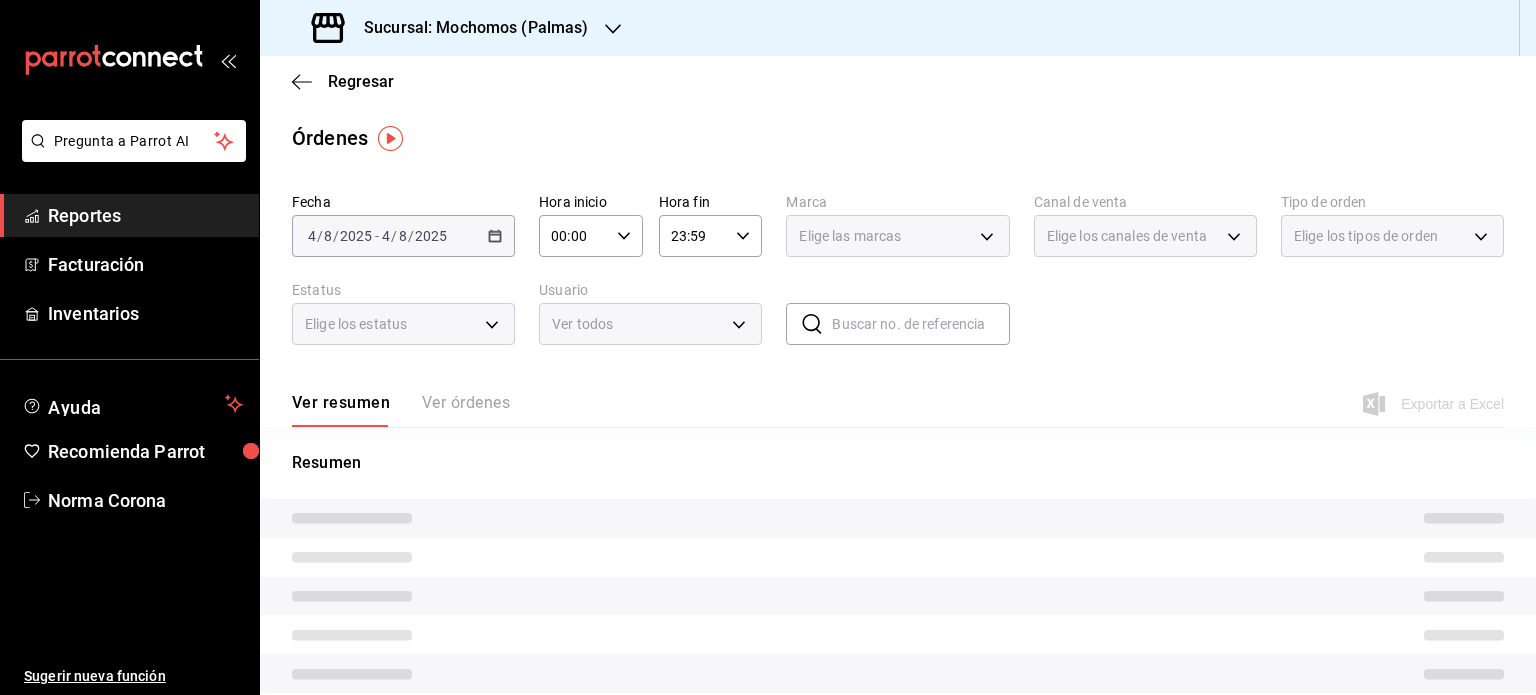 click on "2025-08-04 4 / 8 / 2025 - 2025-08-04 4 / 8 / 2025" at bounding box center (403, 236) 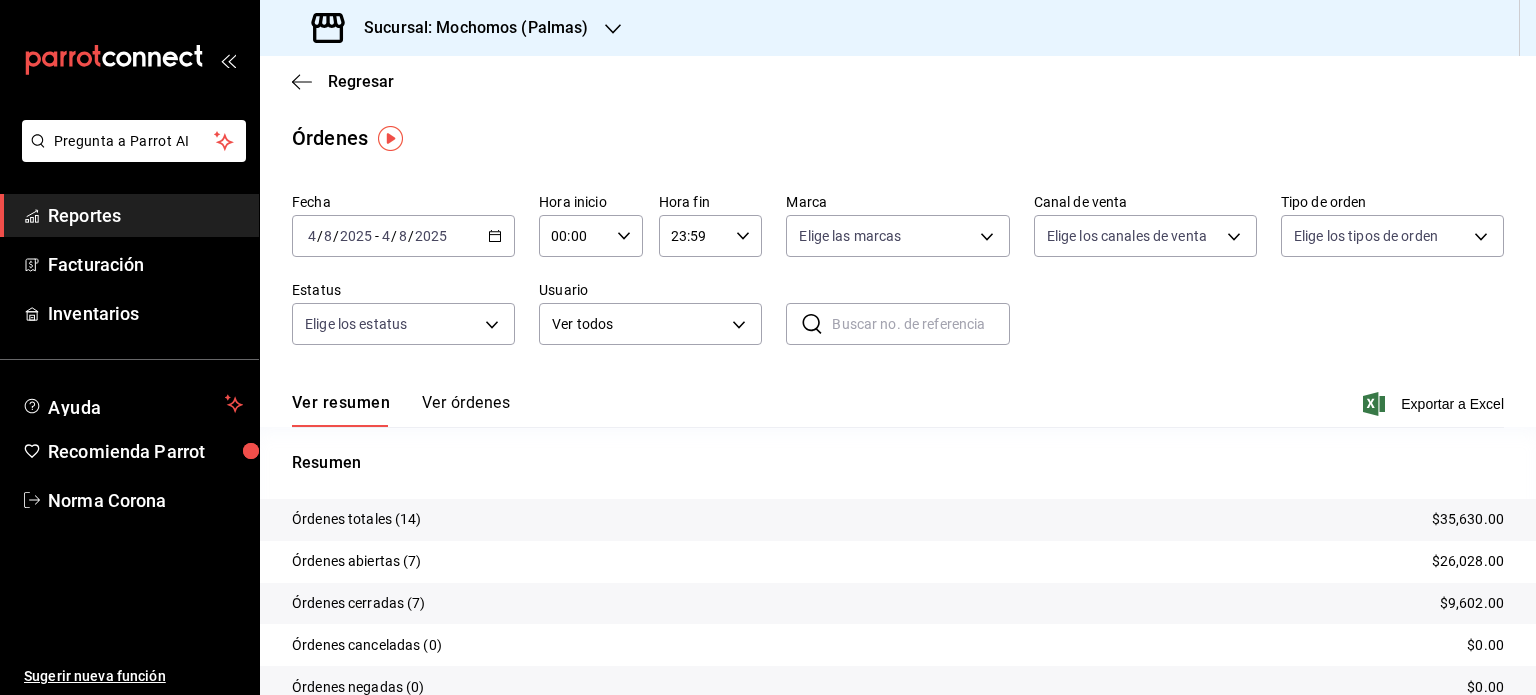 click on "2025-08-04 4 / 8 / 2025 - 2025-08-04 4 / 8 / 2025" at bounding box center (403, 236) 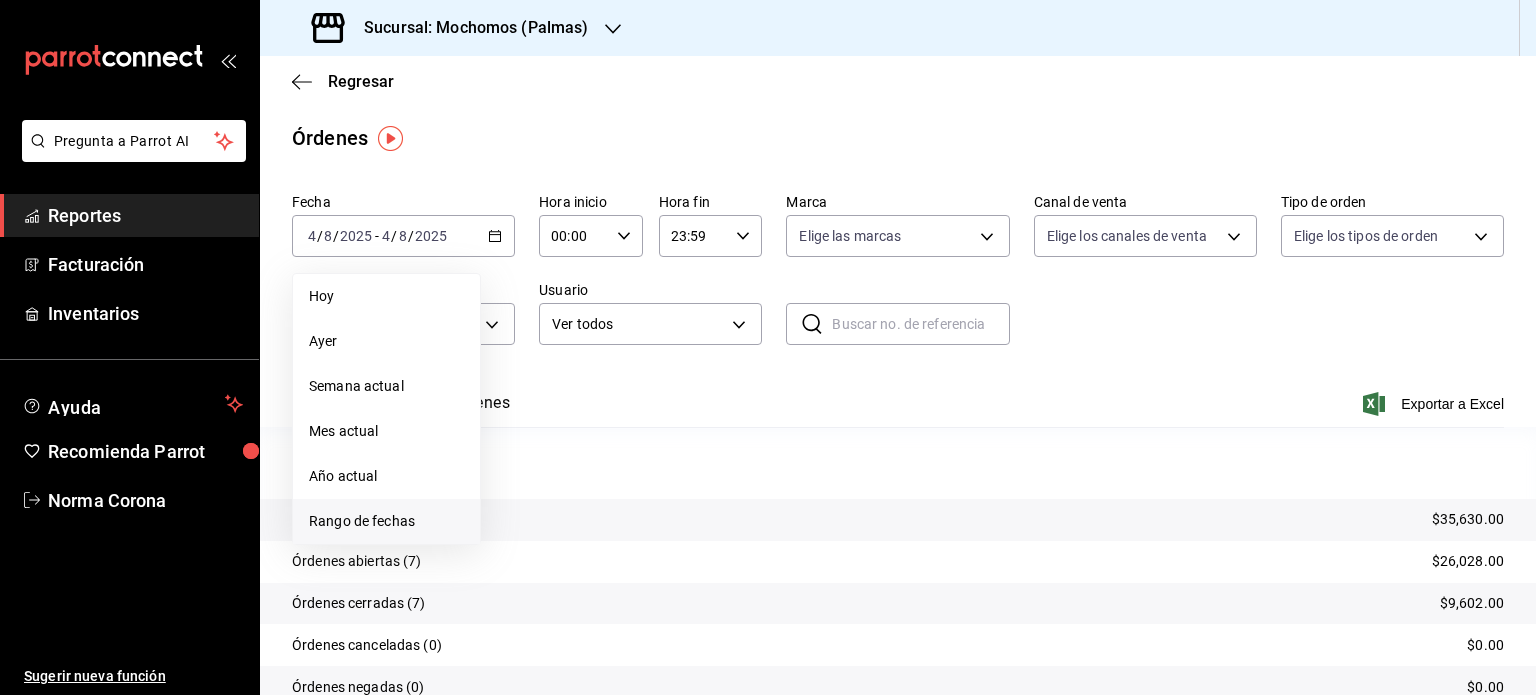click on "Rango de fechas" at bounding box center (386, 521) 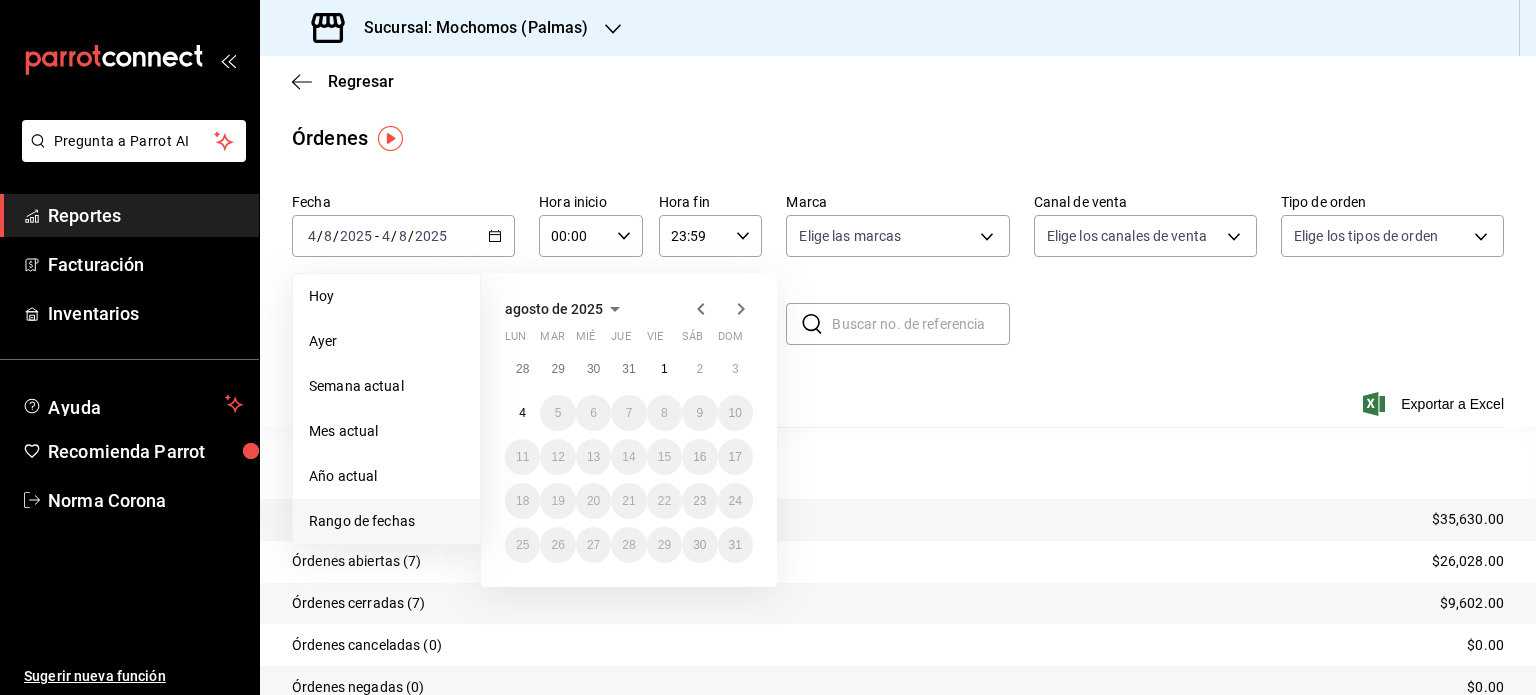 click 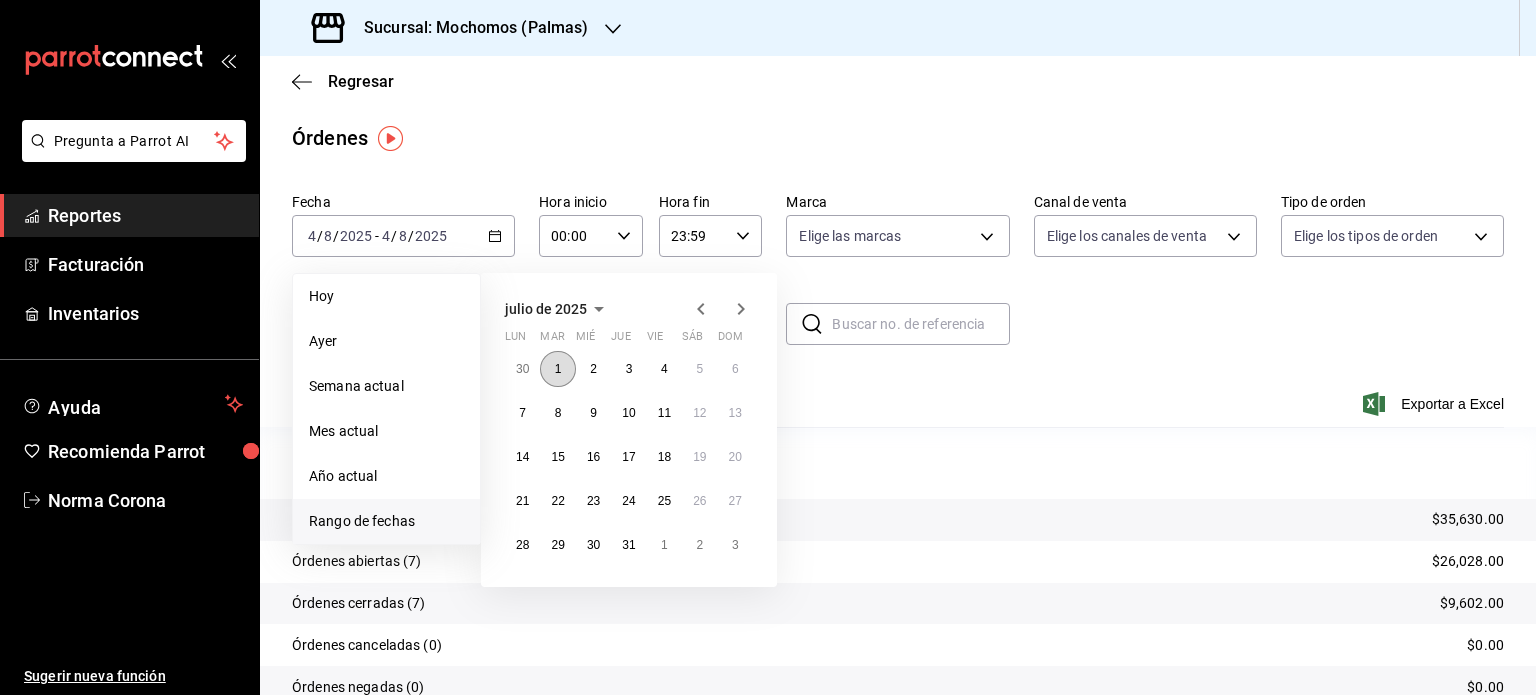 click on "1" at bounding box center (558, 369) 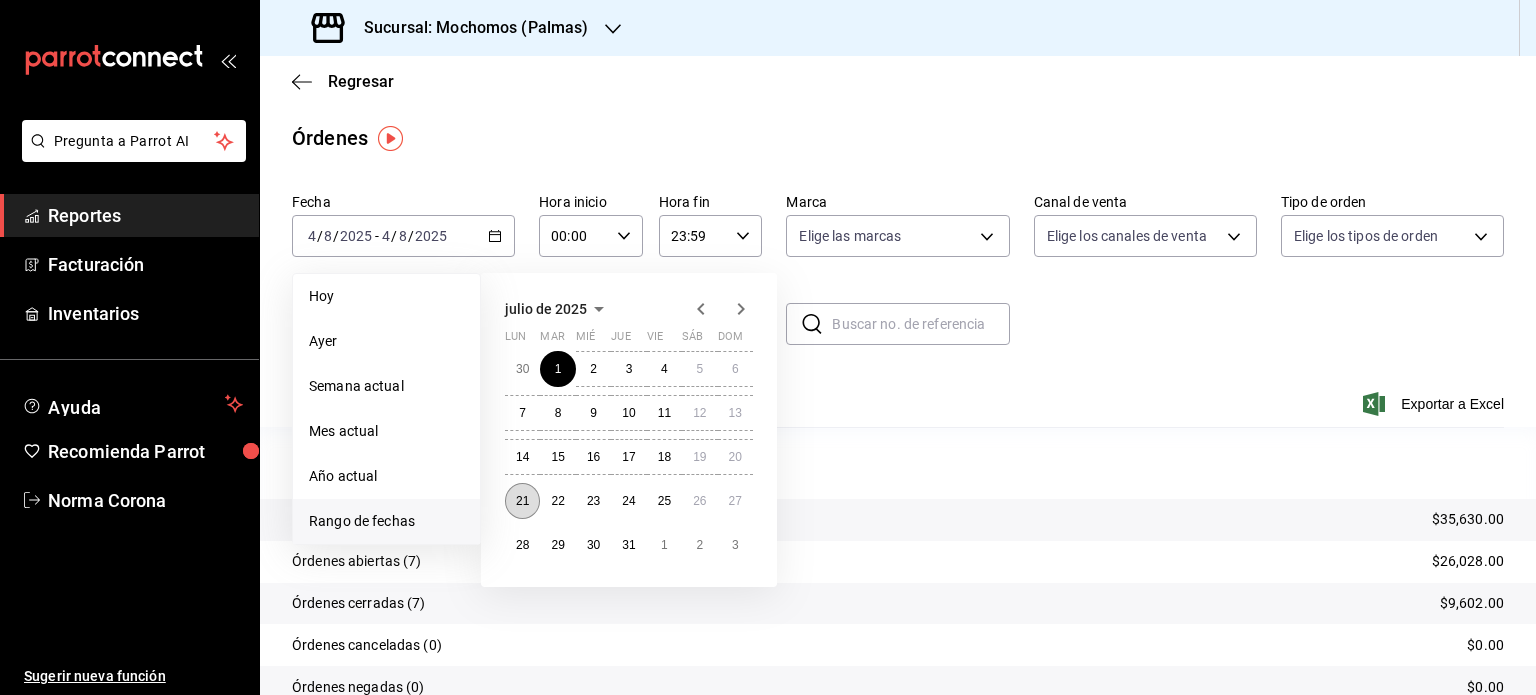 click on "21" at bounding box center (522, 501) 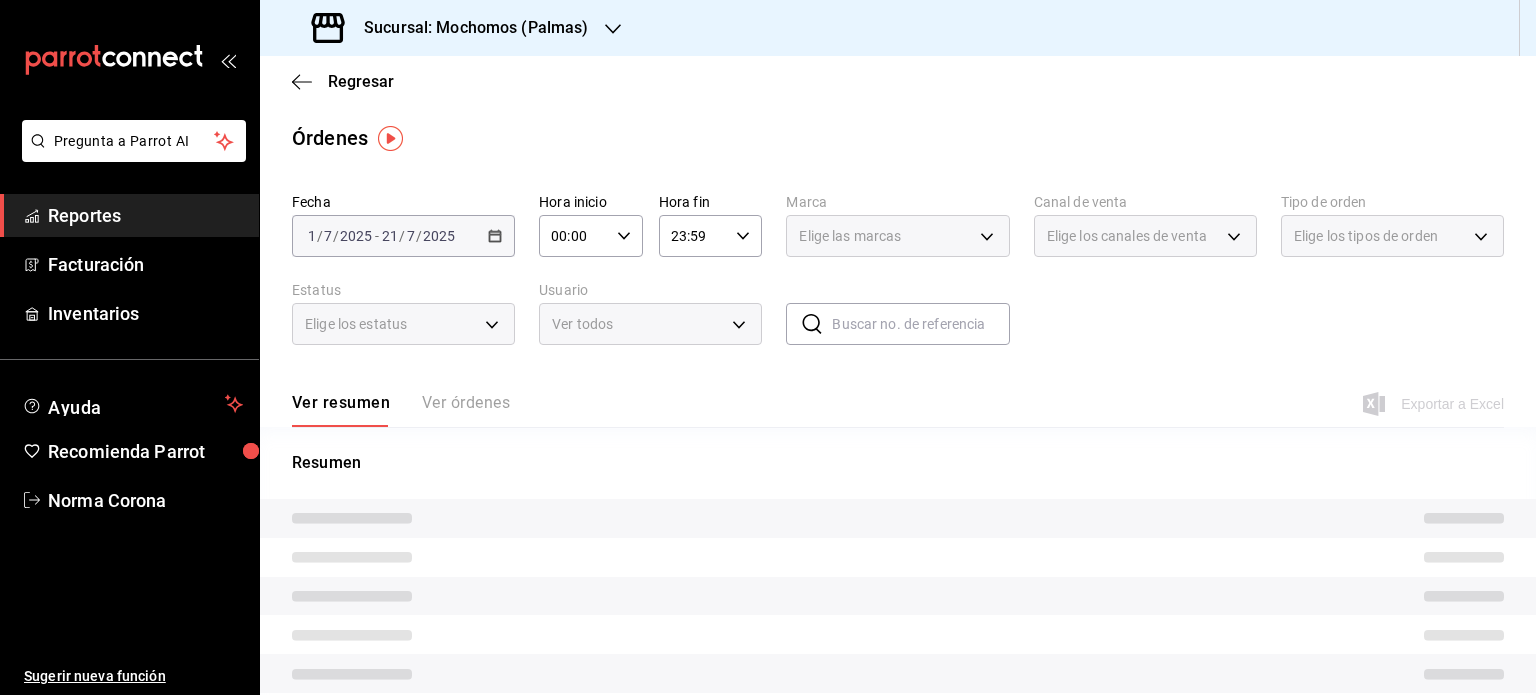 click 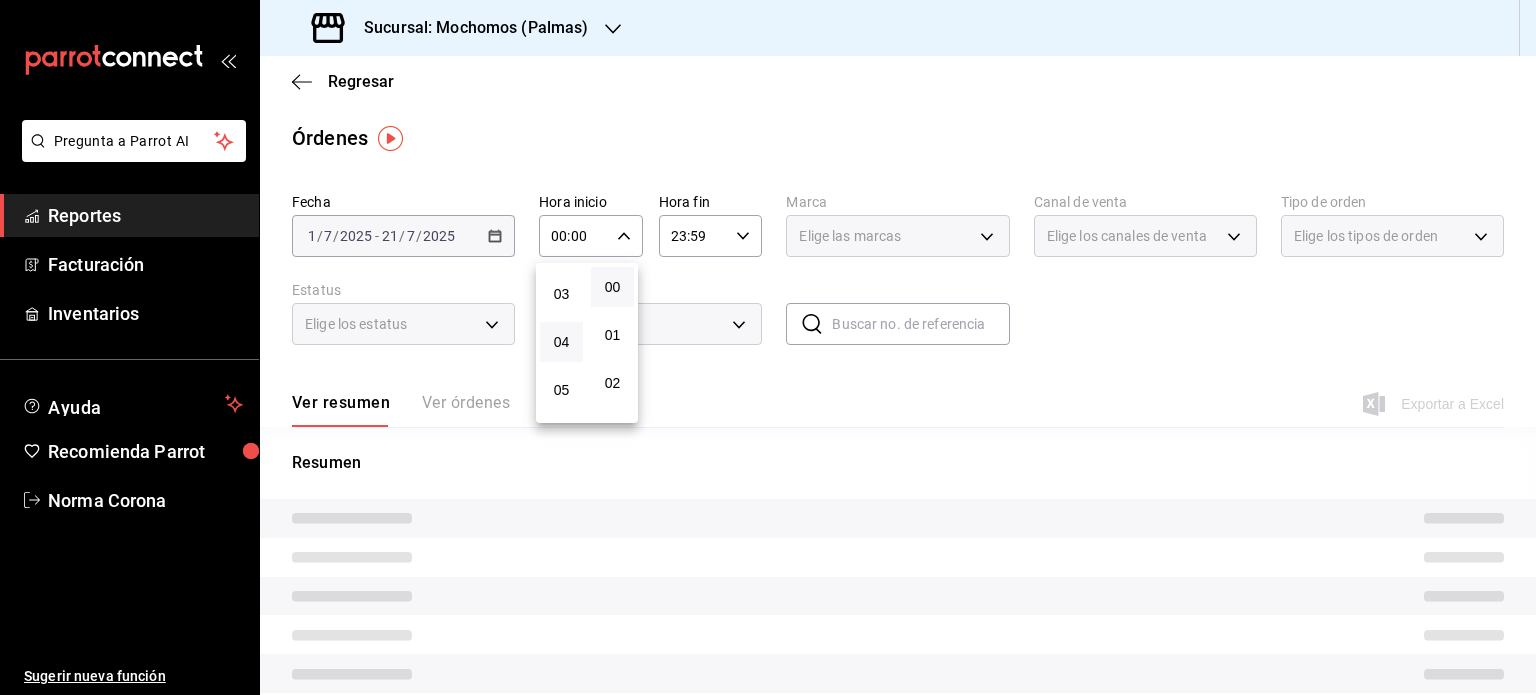 scroll, scrollTop: 200, scrollLeft: 0, axis: vertical 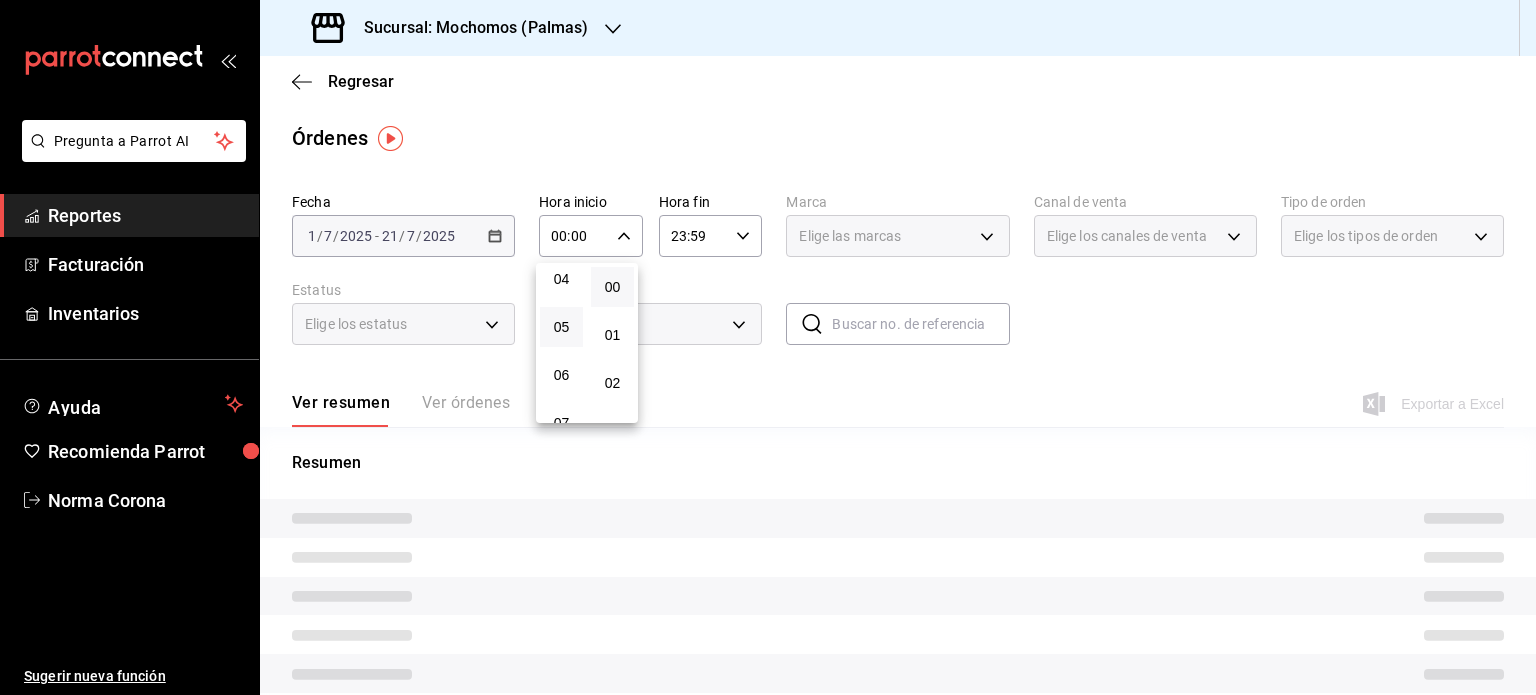 click on "05" at bounding box center [561, 327] 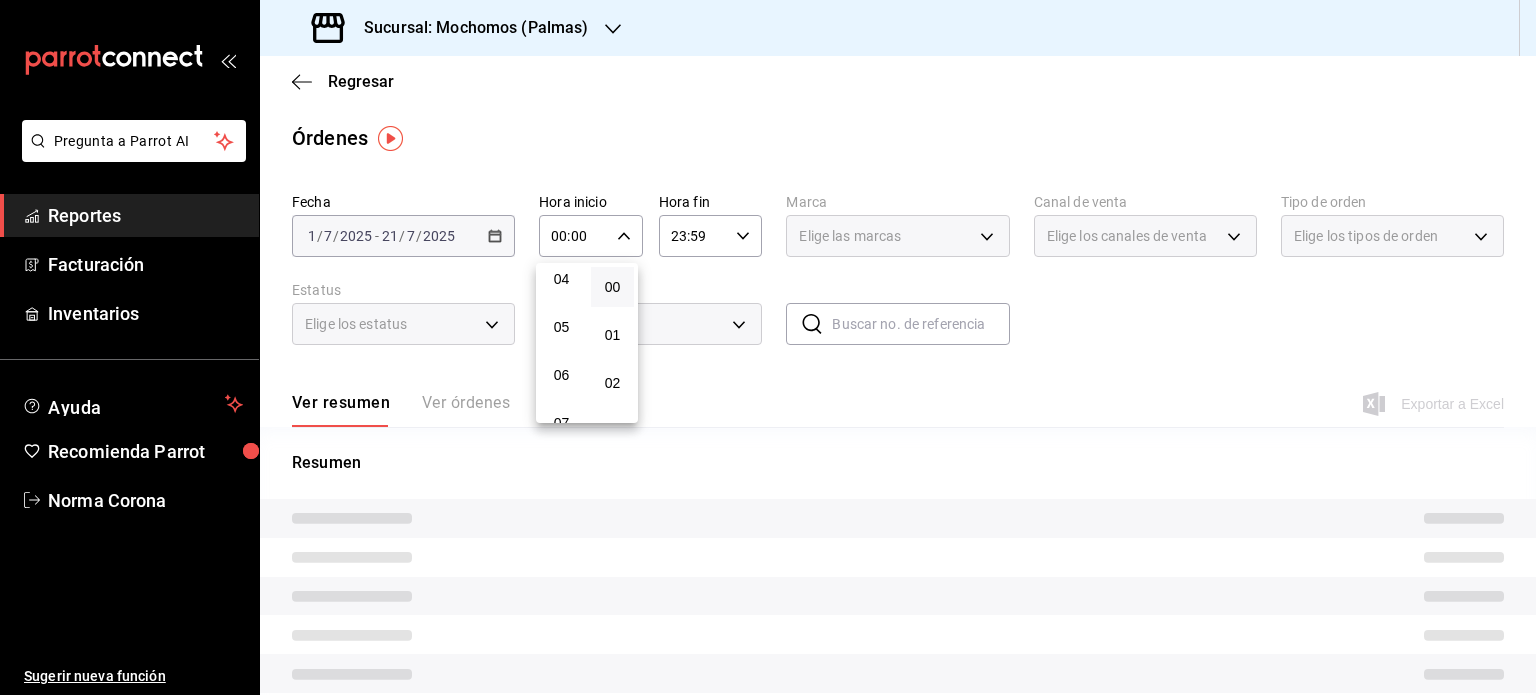 type on "05:00" 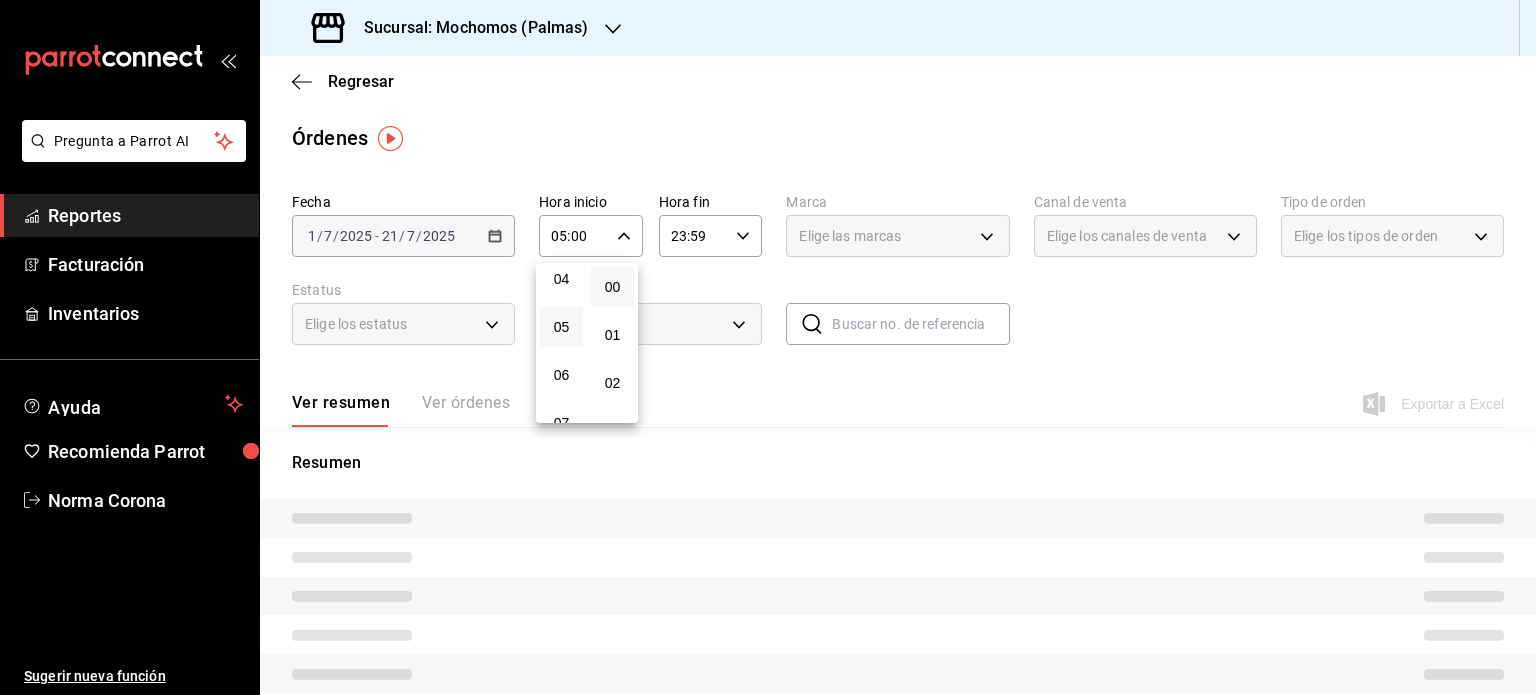 click at bounding box center (768, 347) 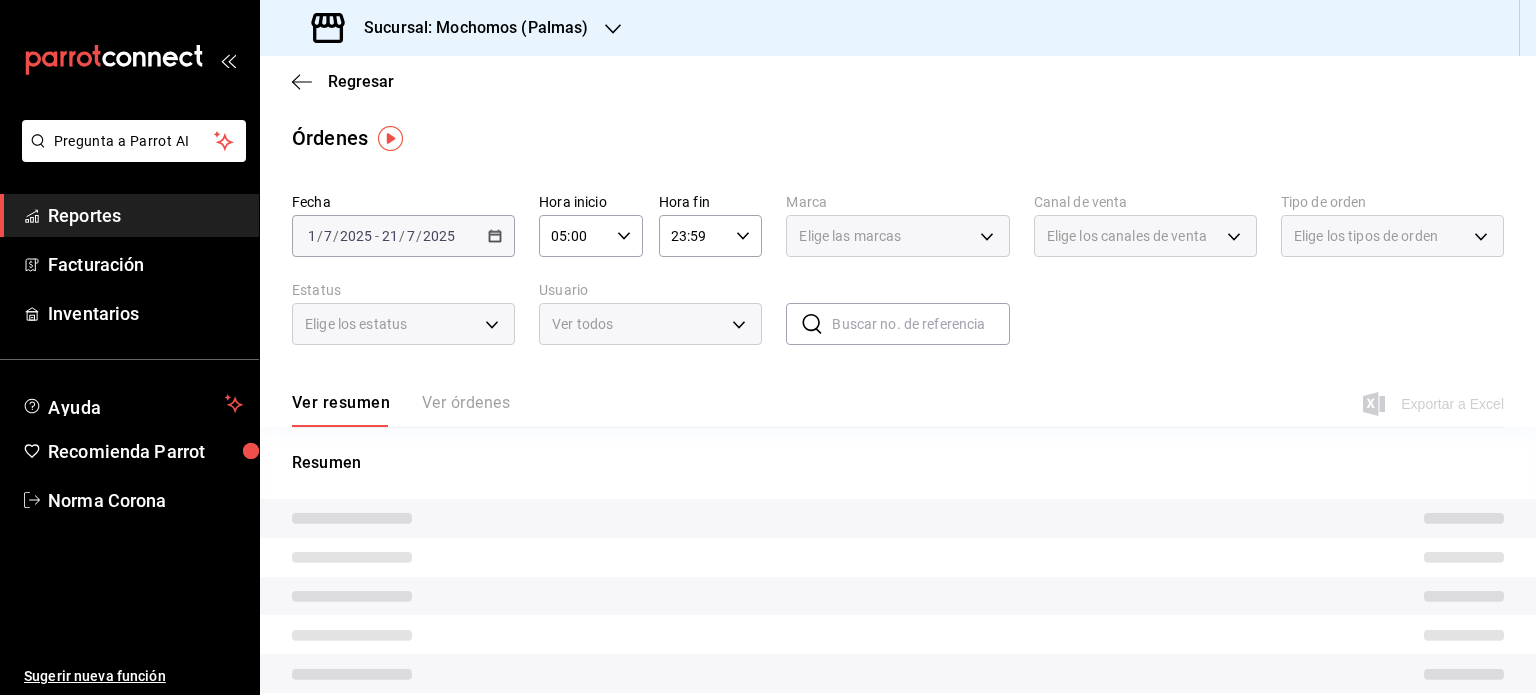 click on "23:59 Hora fin" at bounding box center (711, 236) 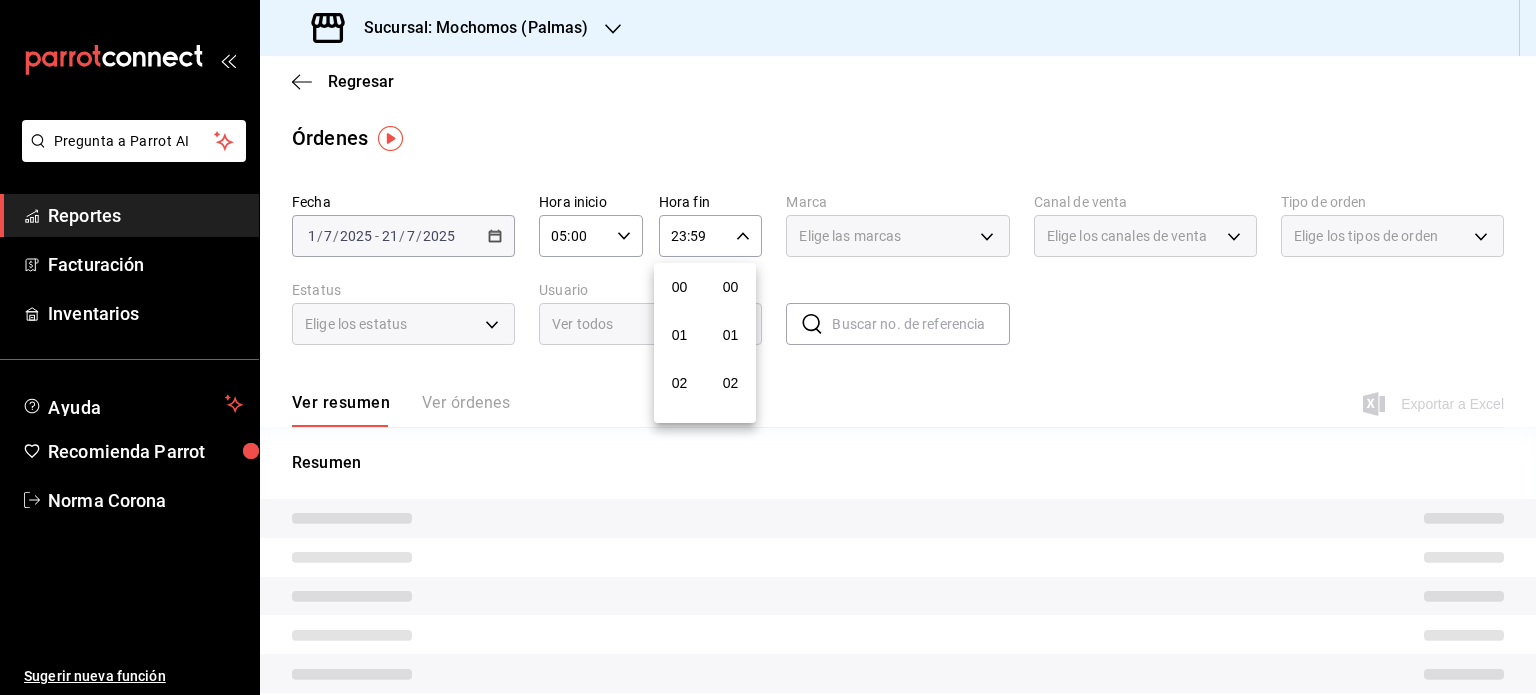 scroll, scrollTop: 1011, scrollLeft: 0, axis: vertical 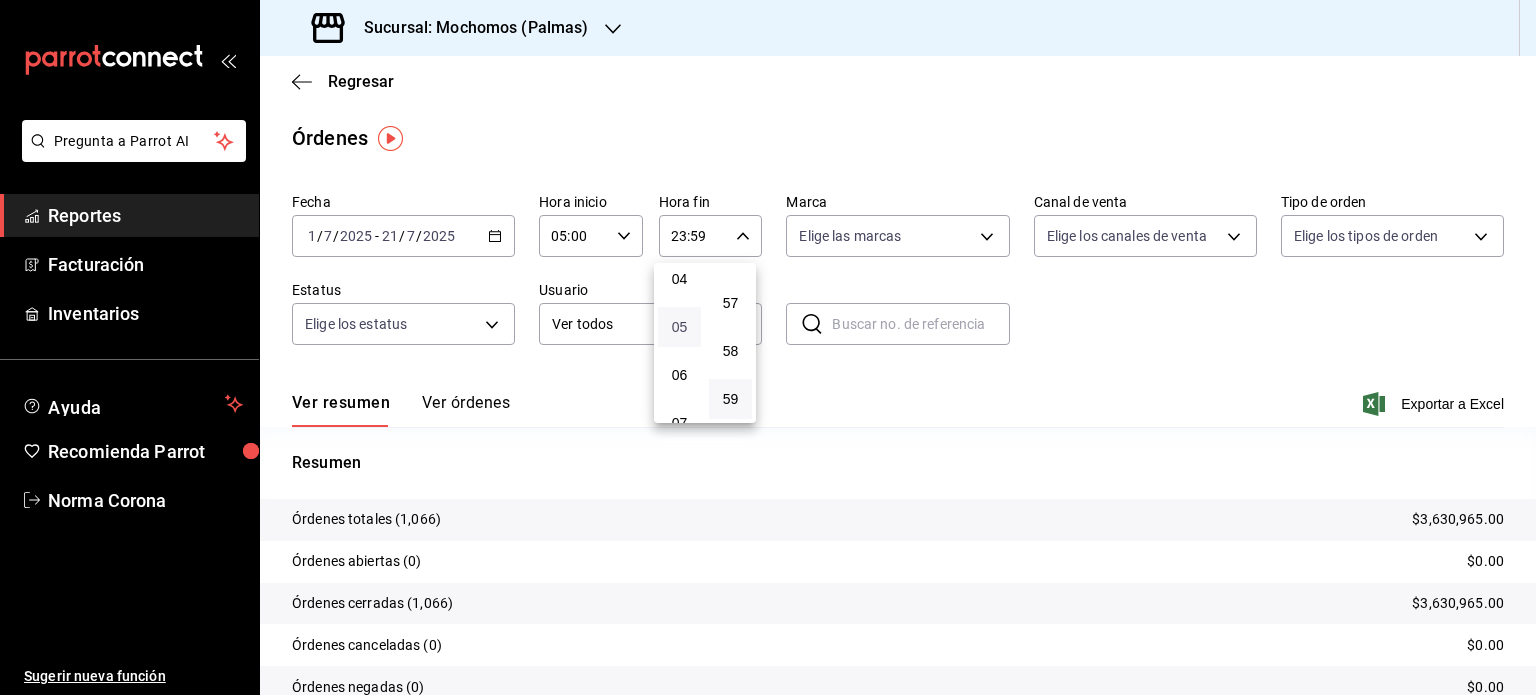 click on "05" at bounding box center [679, 327] 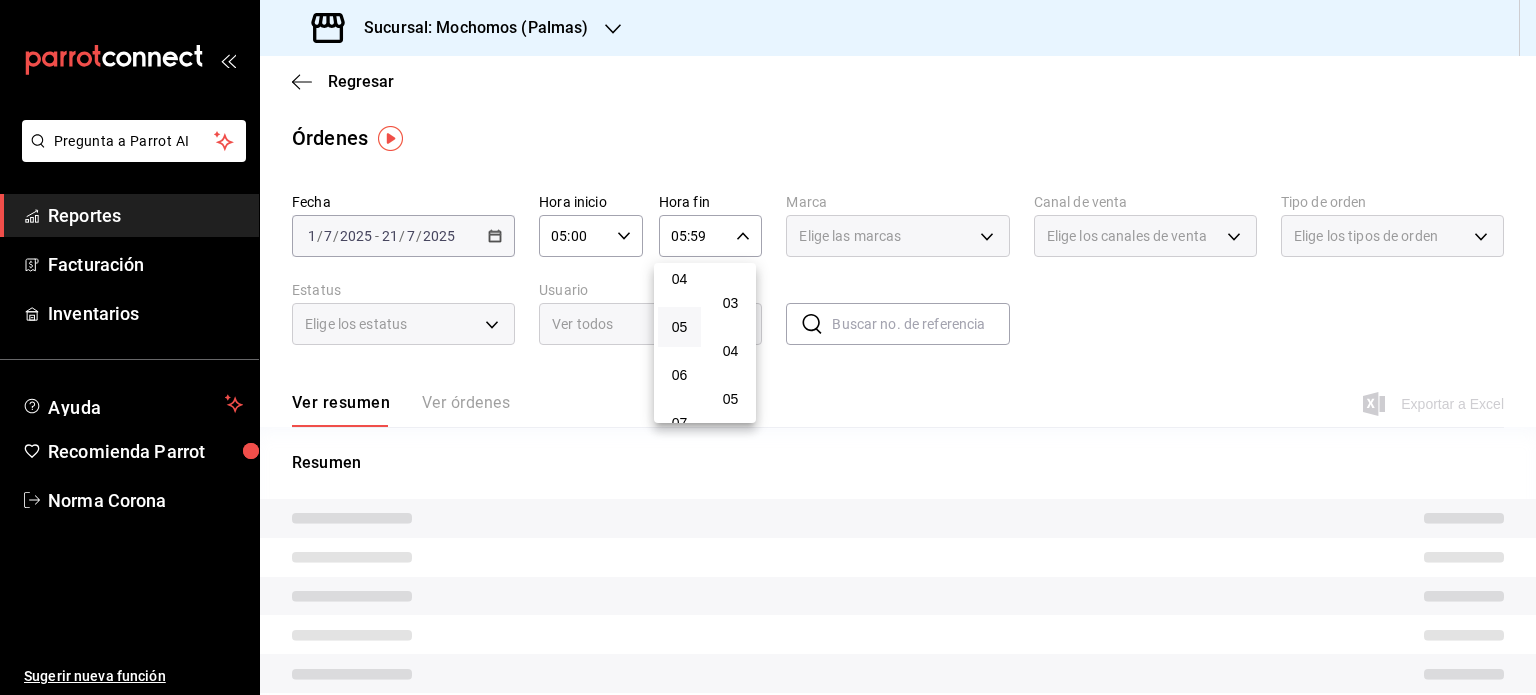 scroll, scrollTop: 0, scrollLeft: 0, axis: both 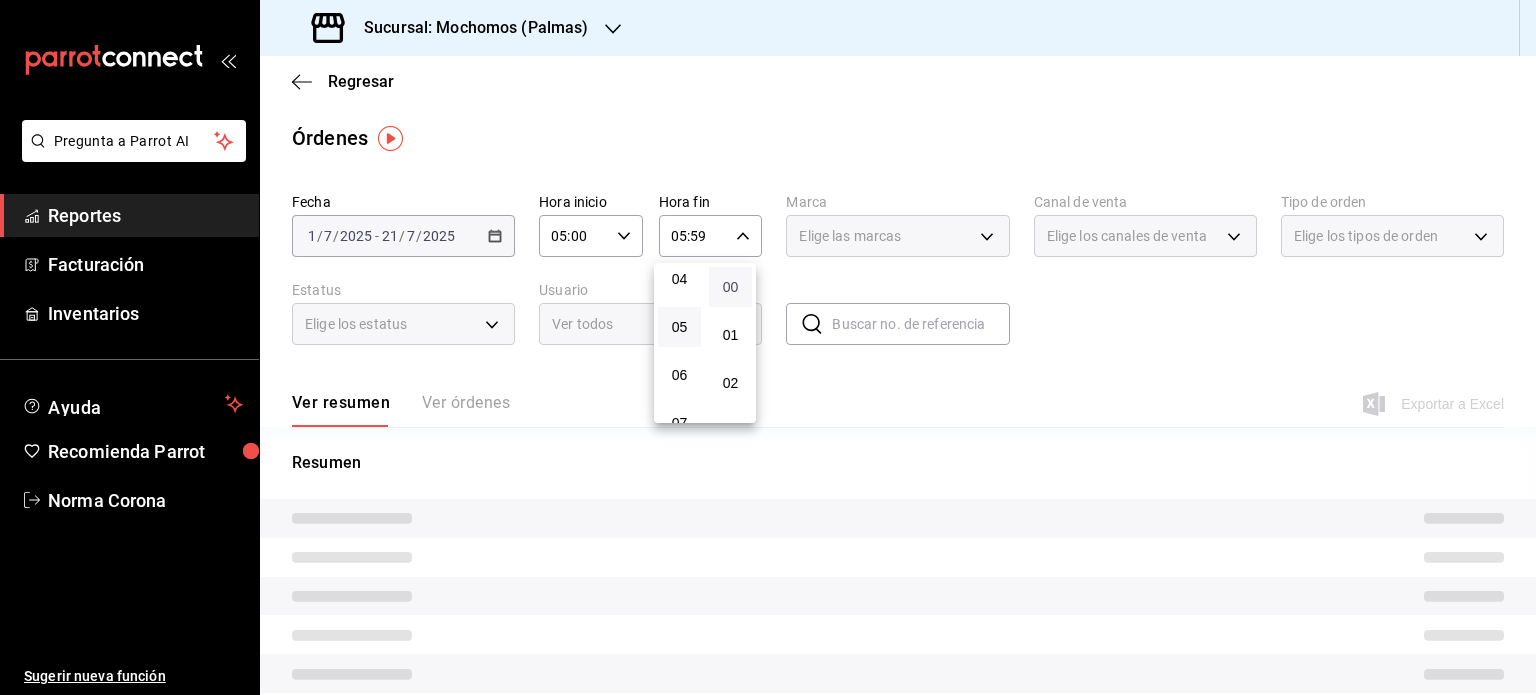 click on "00" at bounding box center [730, 287] 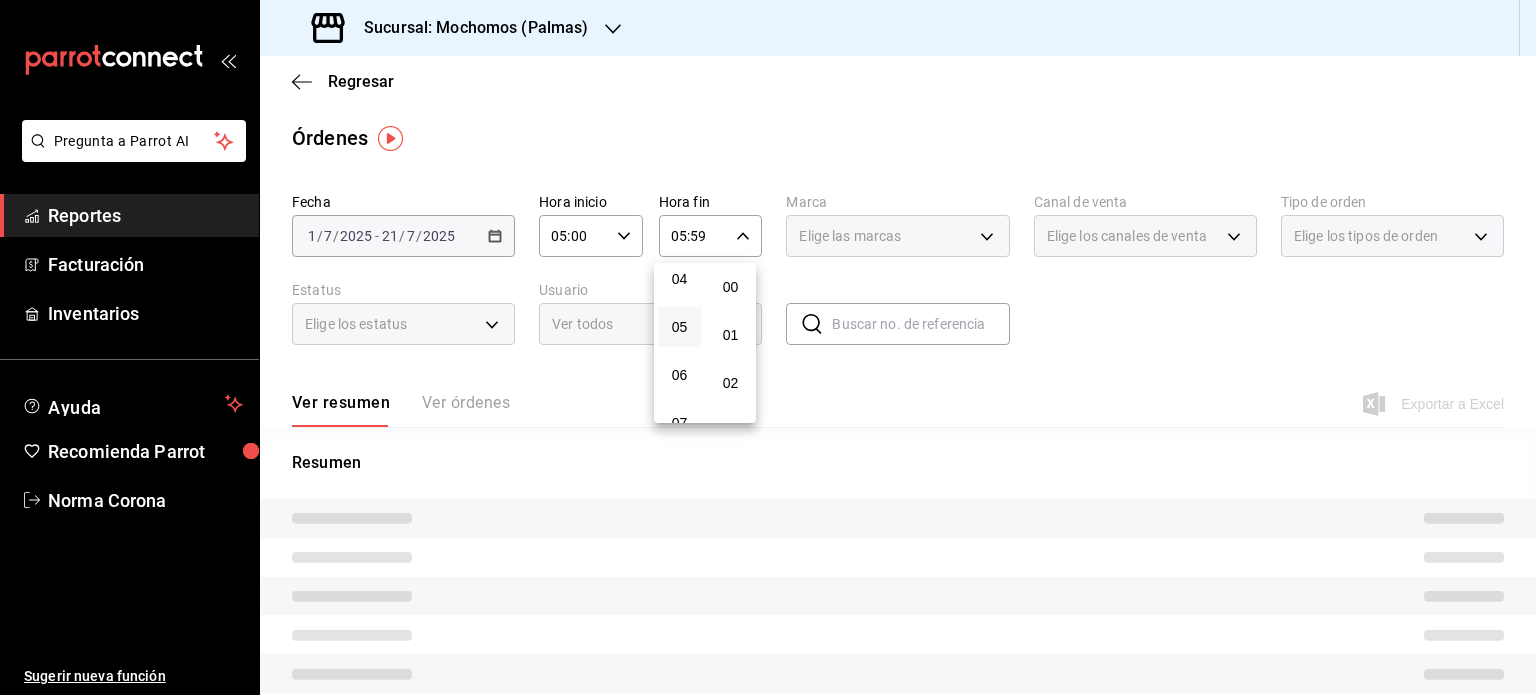 type on "05:00" 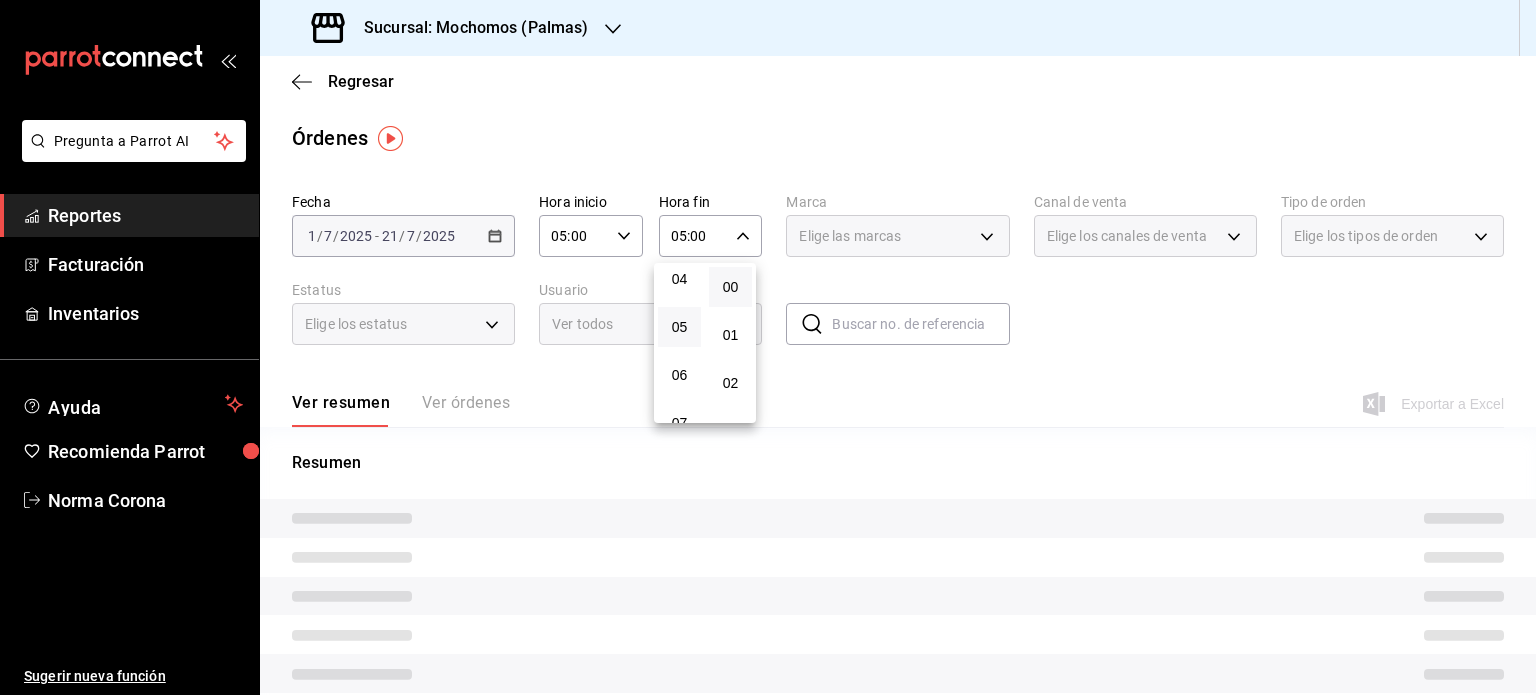 click at bounding box center [768, 347] 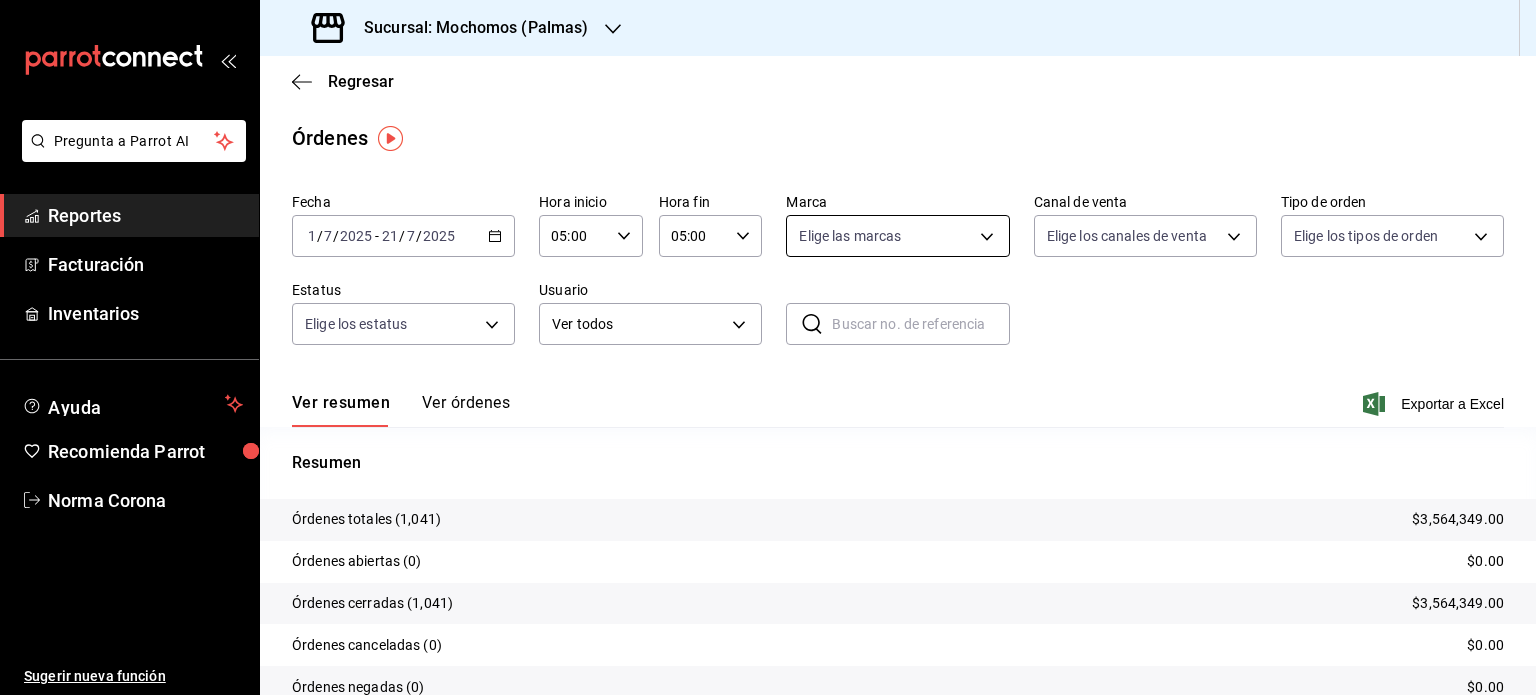 click on "Pregunta a Parrot AI Reportes   Facturación   Inventarios   Ayuda Recomienda Parrot   Norma Corona   Sugerir nueva función   Sucursal: Mochomos (Palmas) Regresar Órdenes Fecha [DATE] [DATE] - [DATE] [DATE] Hora inicio 05:00 Hora inicio Hora fin 05:00 Hora fin Marca Elige las marcas Canal de venta Elige los canales de venta Tipo de orden Elige los tipos de orden Estatus Elige los estatus Usuario Ver todos ALL ​ ​ Ver resumen Ver órdenes Exportar a Excel Resumen Órdenes totales (1,041) $3,564,349.00 Órdenes abiertas (0) $0.00 Órdenes cerradas (1,041) $3,564,349.00 Órdenes canceladas (0) $0.00 Órdenes negadas (0) $0.00 ¿Quieres ver el consumo promedio por orden y comensal? Ve al reporte de Ticket promedio GANA 1 MES GRATIS EN TU SUSCRIPCIÓN AQUÍ Ver video tutorial Ir a video Pregunta a Parrot AI Reportes   Facturación   Inventarios   Ayuda Recomienda Parrot   Norma Corona   Sugerir nueva función   Visitar centro de ayuda (81) 2046 6363 soporte@example.com" at bounding box center (768, 347) 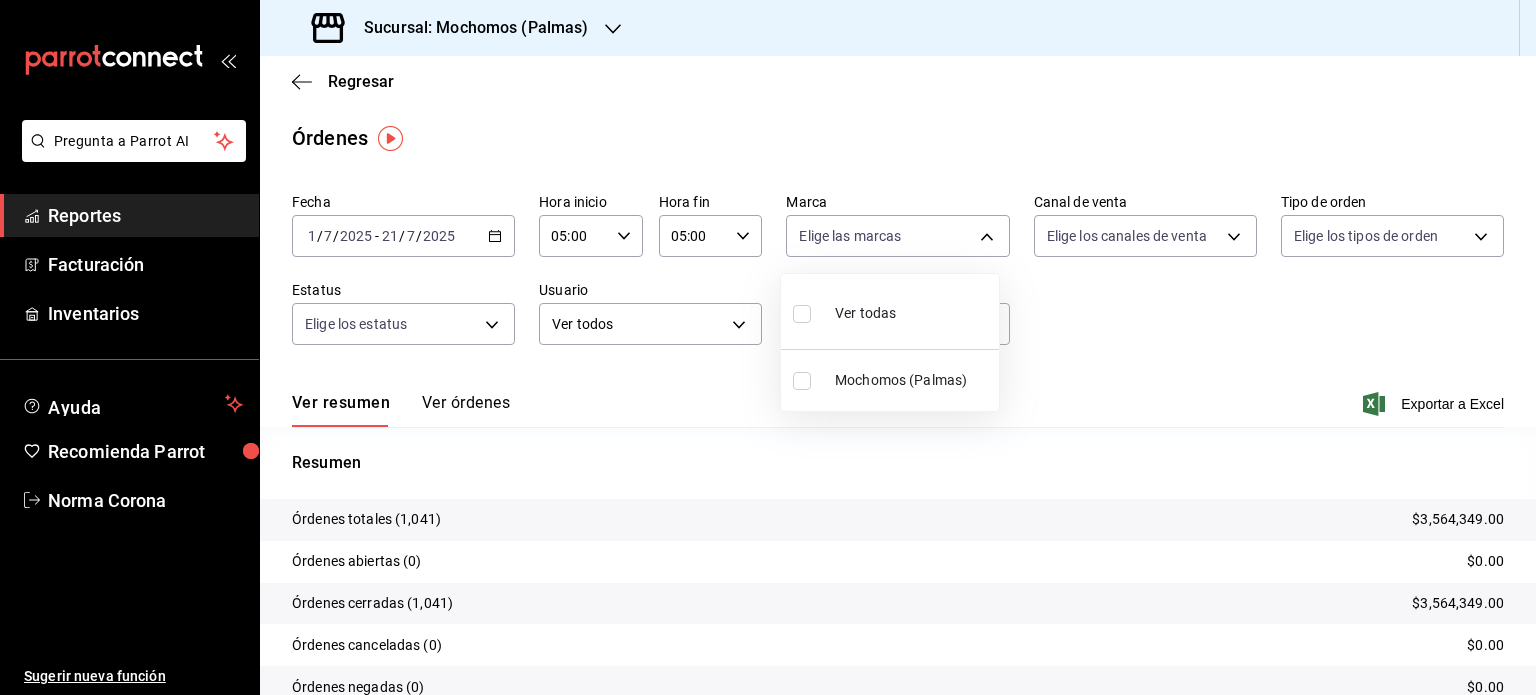 click on "Mochomos (Palmas)" at bounding box center (890, 380) 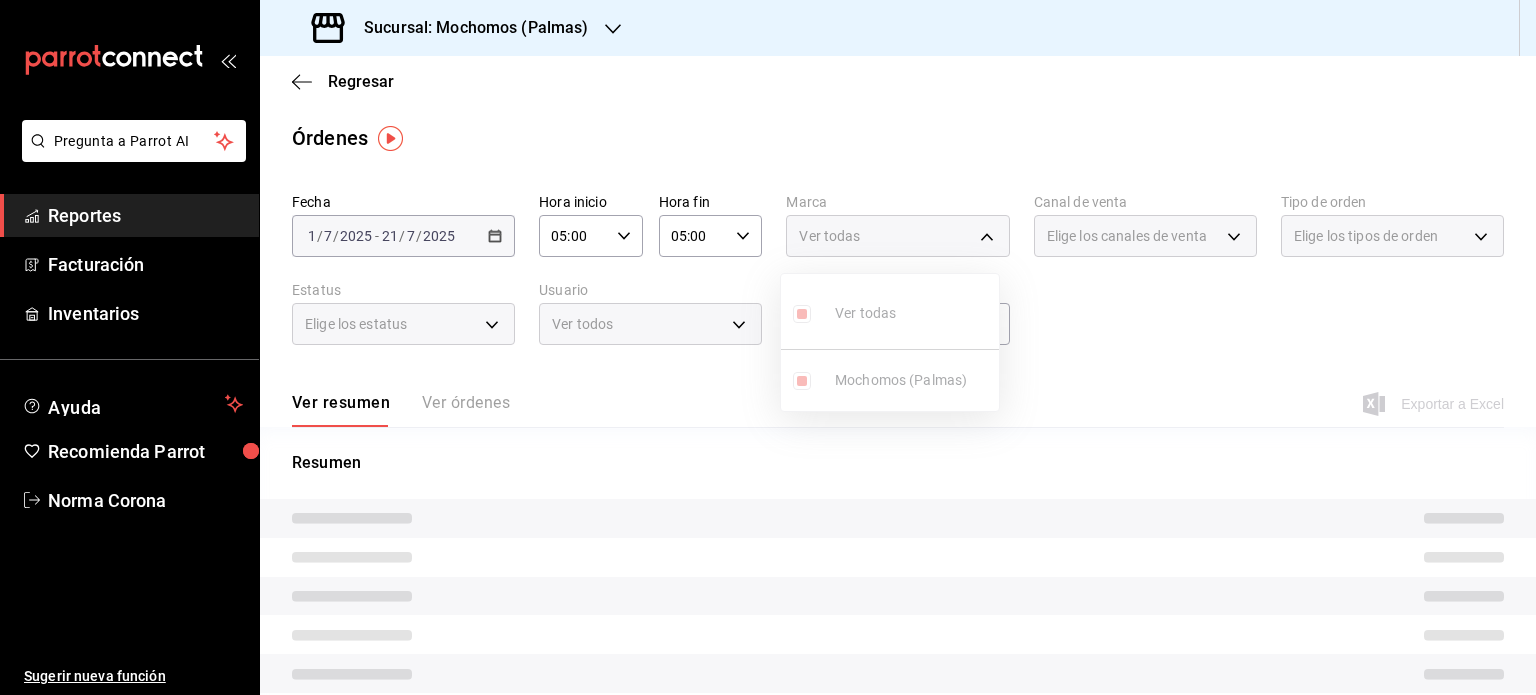 click at bounding box center (768, 347) 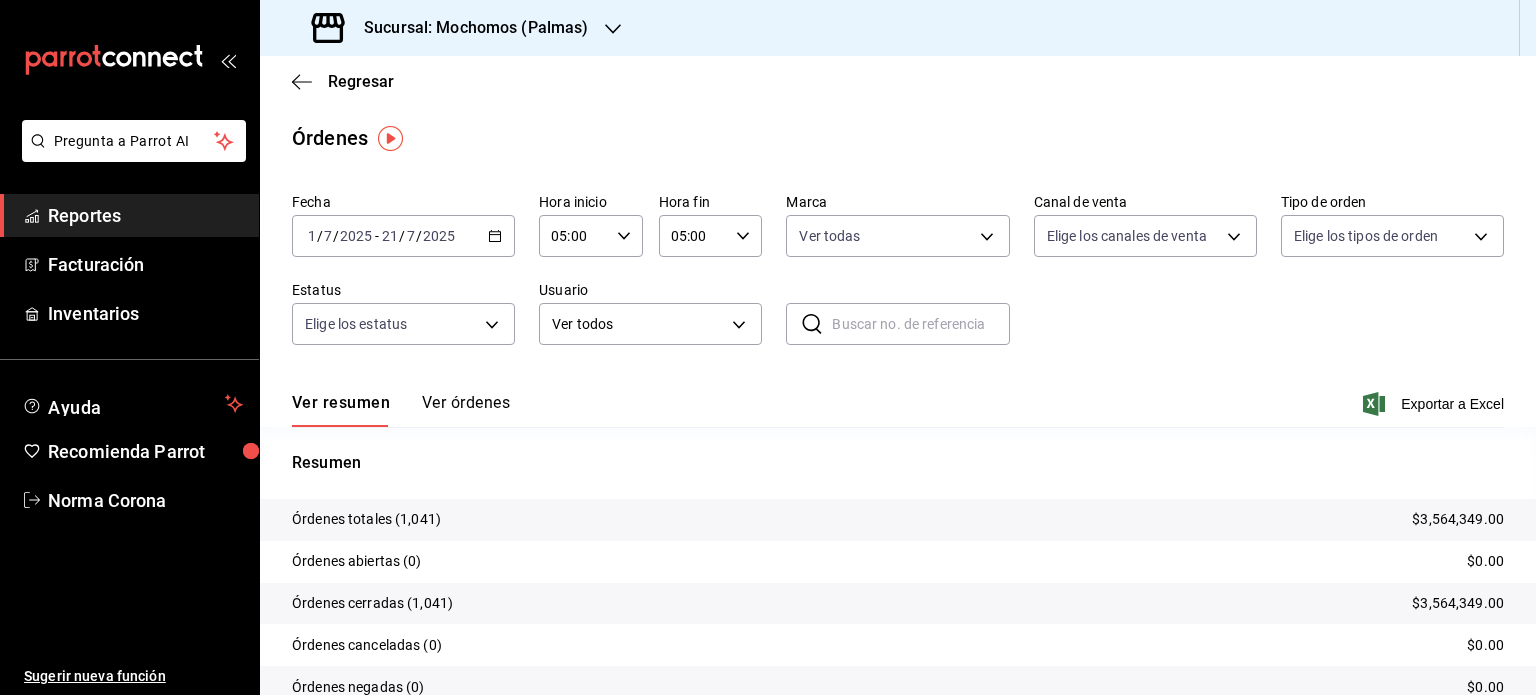click on "Exportar a Excel" at bounding box center (1435, 404) 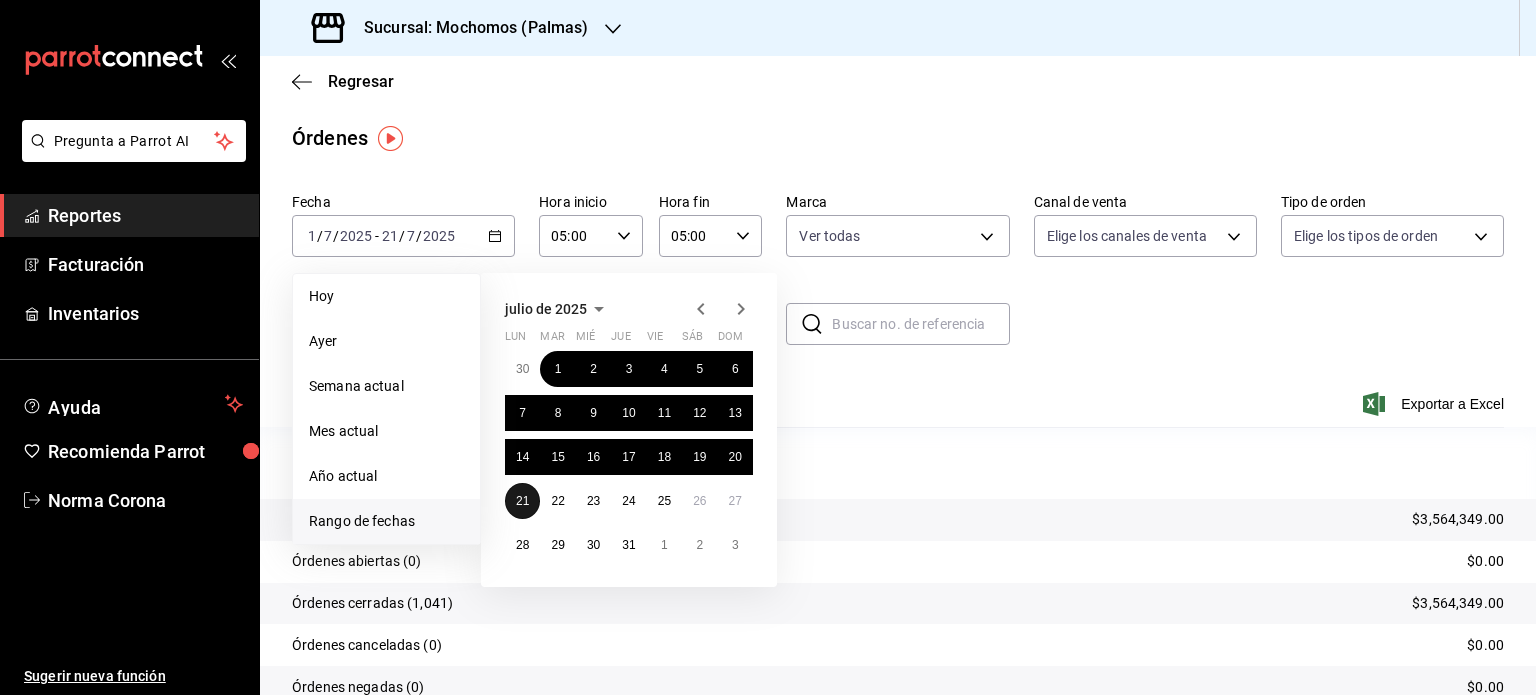 click on "21" at bounding box center [522, 501] 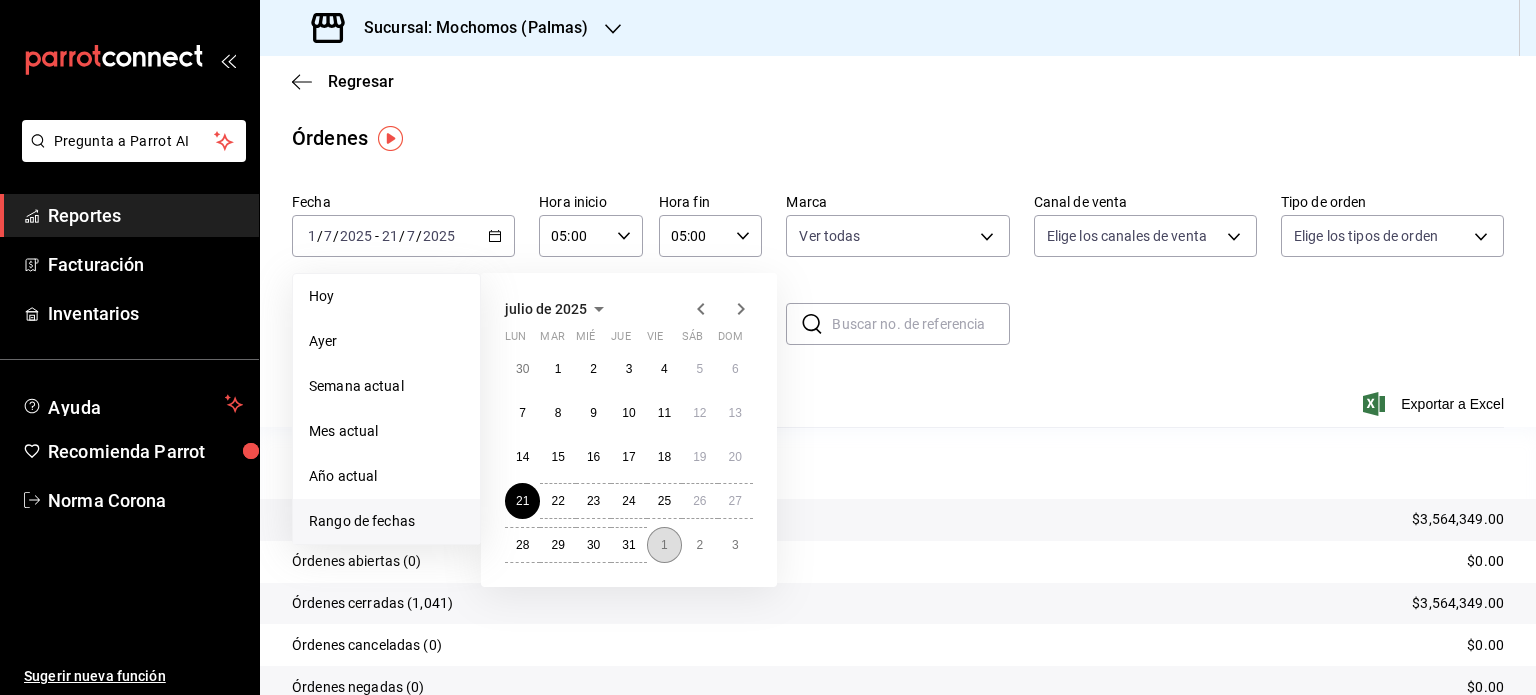 click on "1" at bounding box center (664, 545) 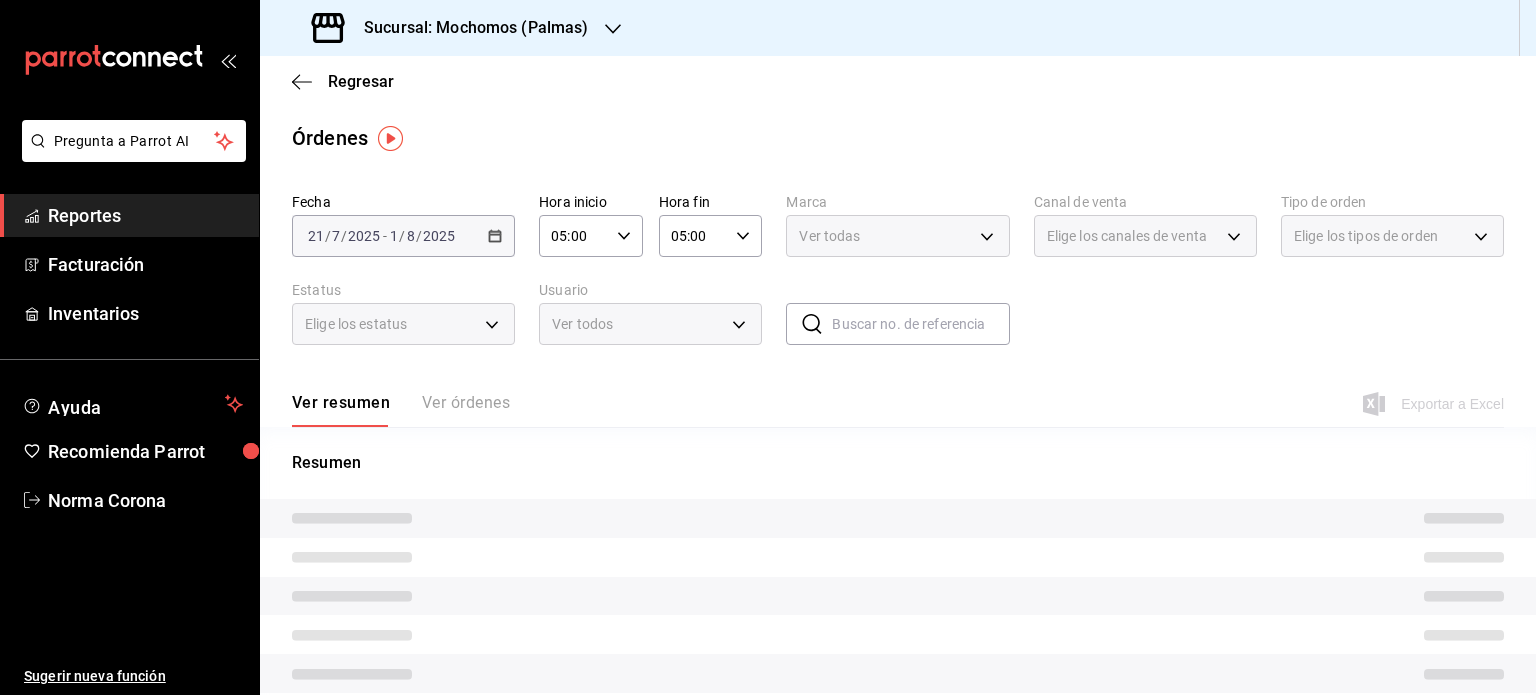 click on "Órdenes" at bounding box center [898, 138] 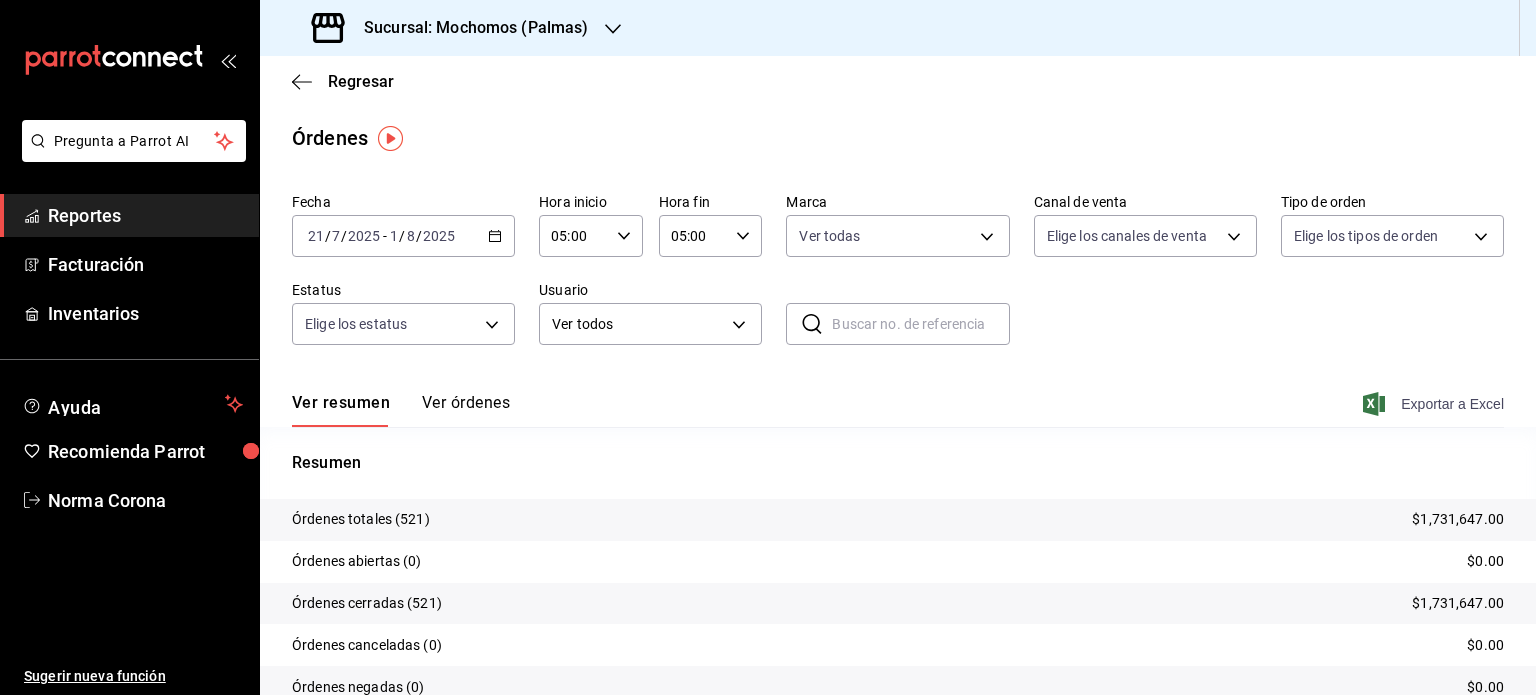 click on "Exportar a Excel" at bounding box center (1435, 404) 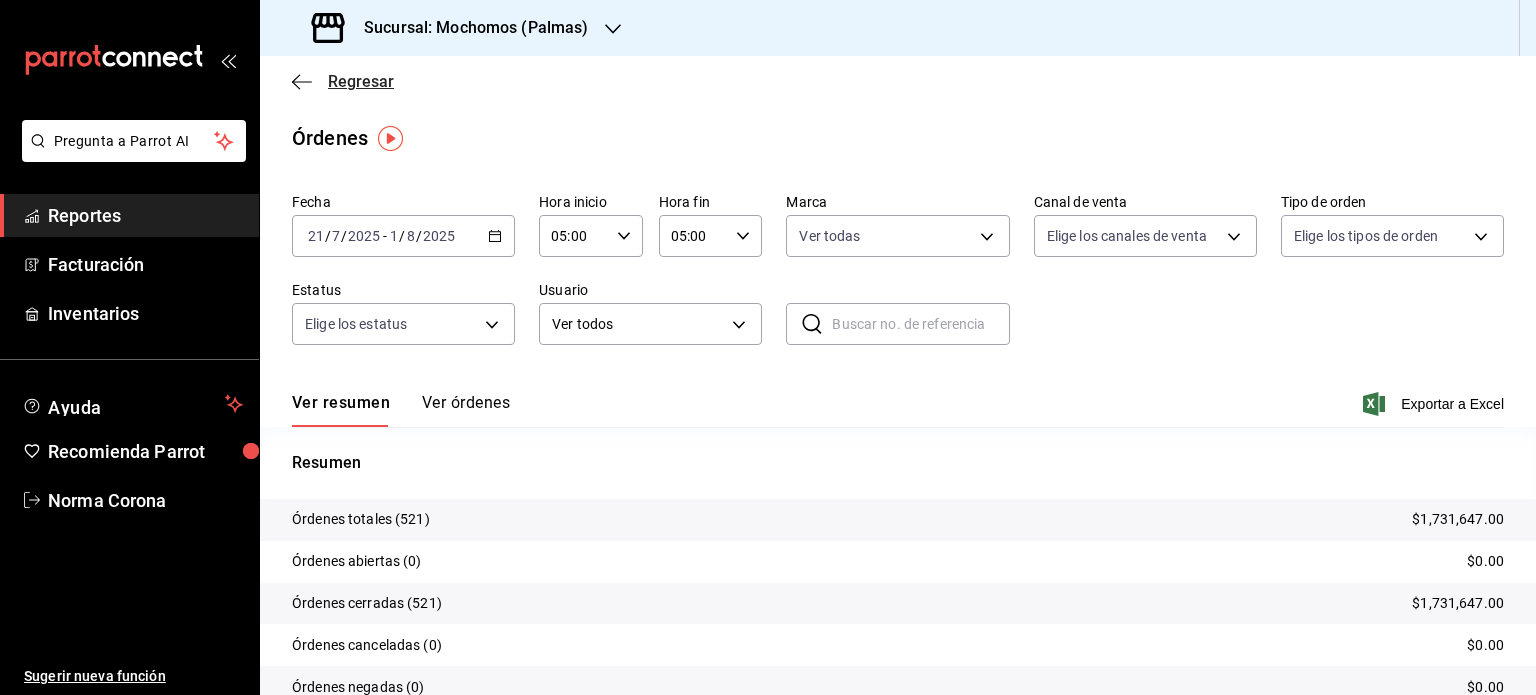 click 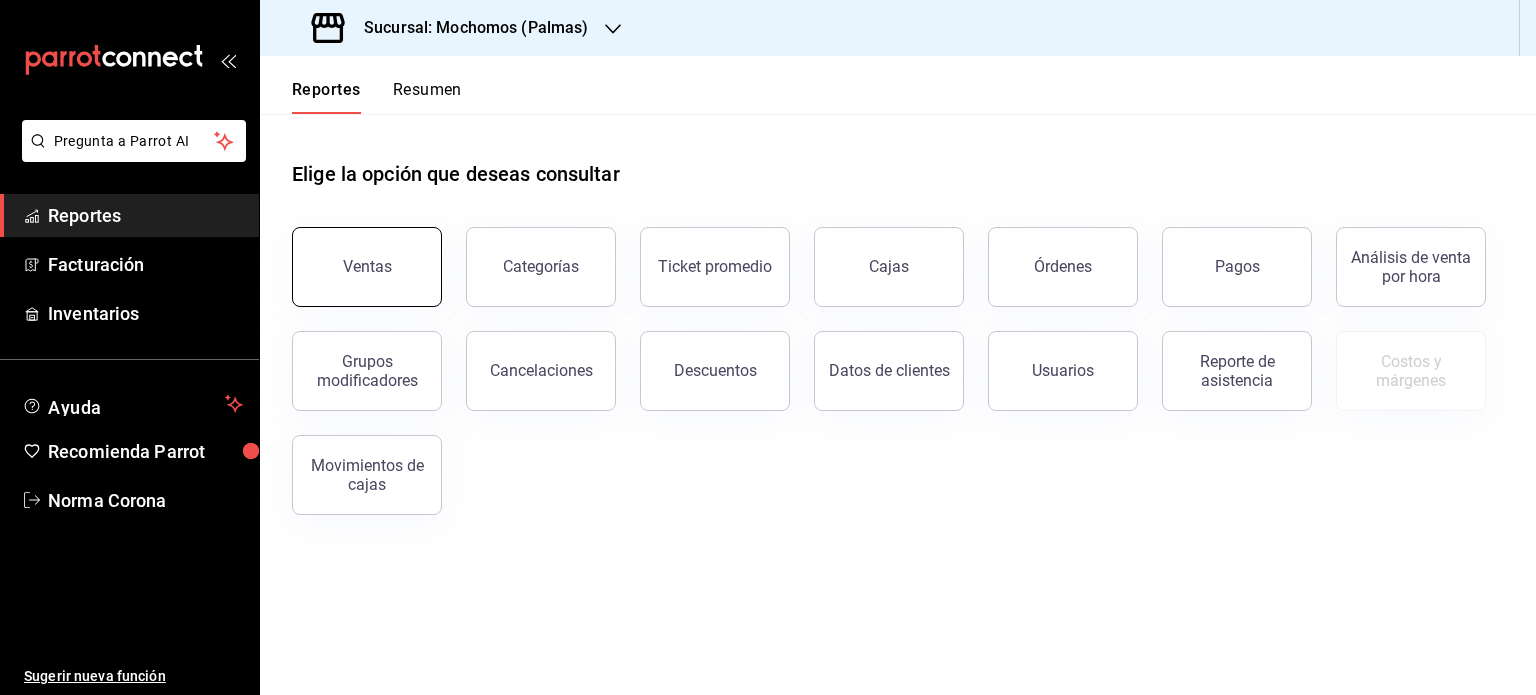 click on "Ventas" at bounding box center (367, 266) 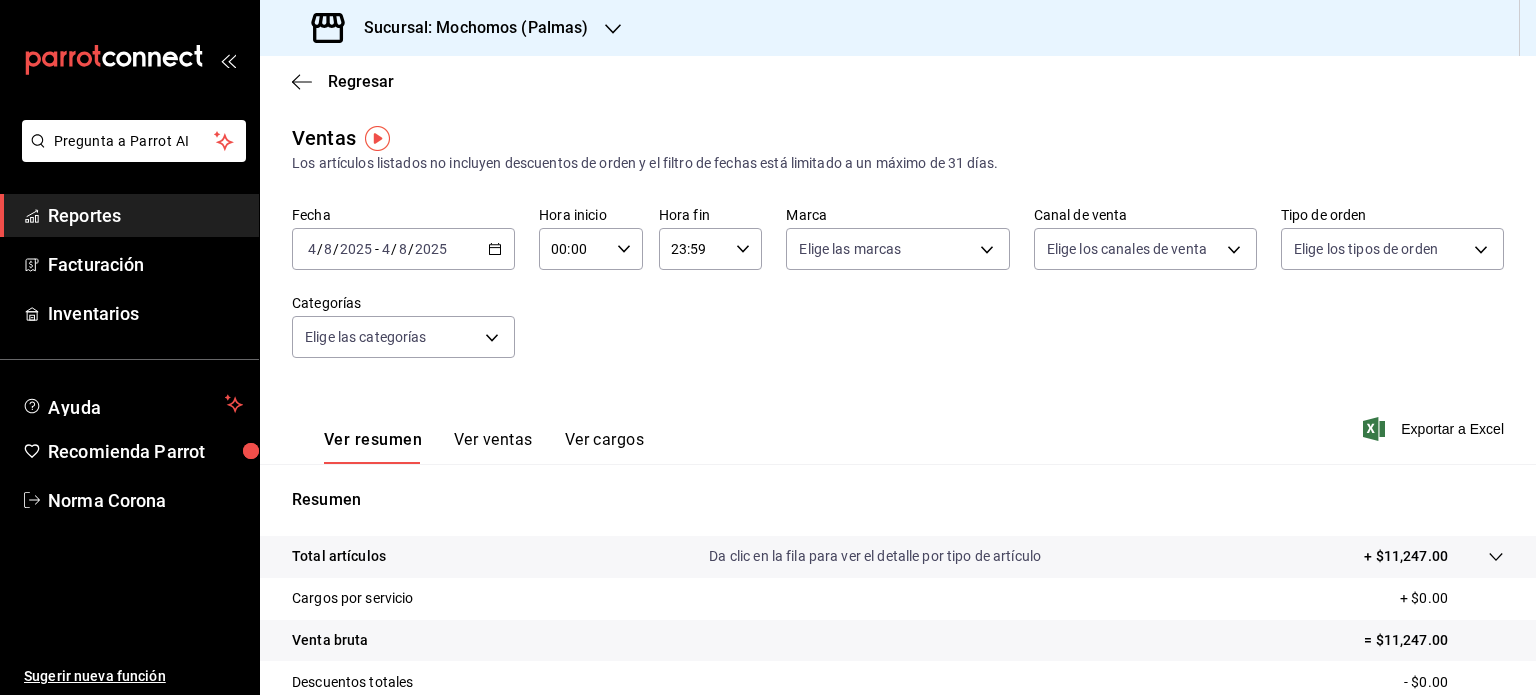 click 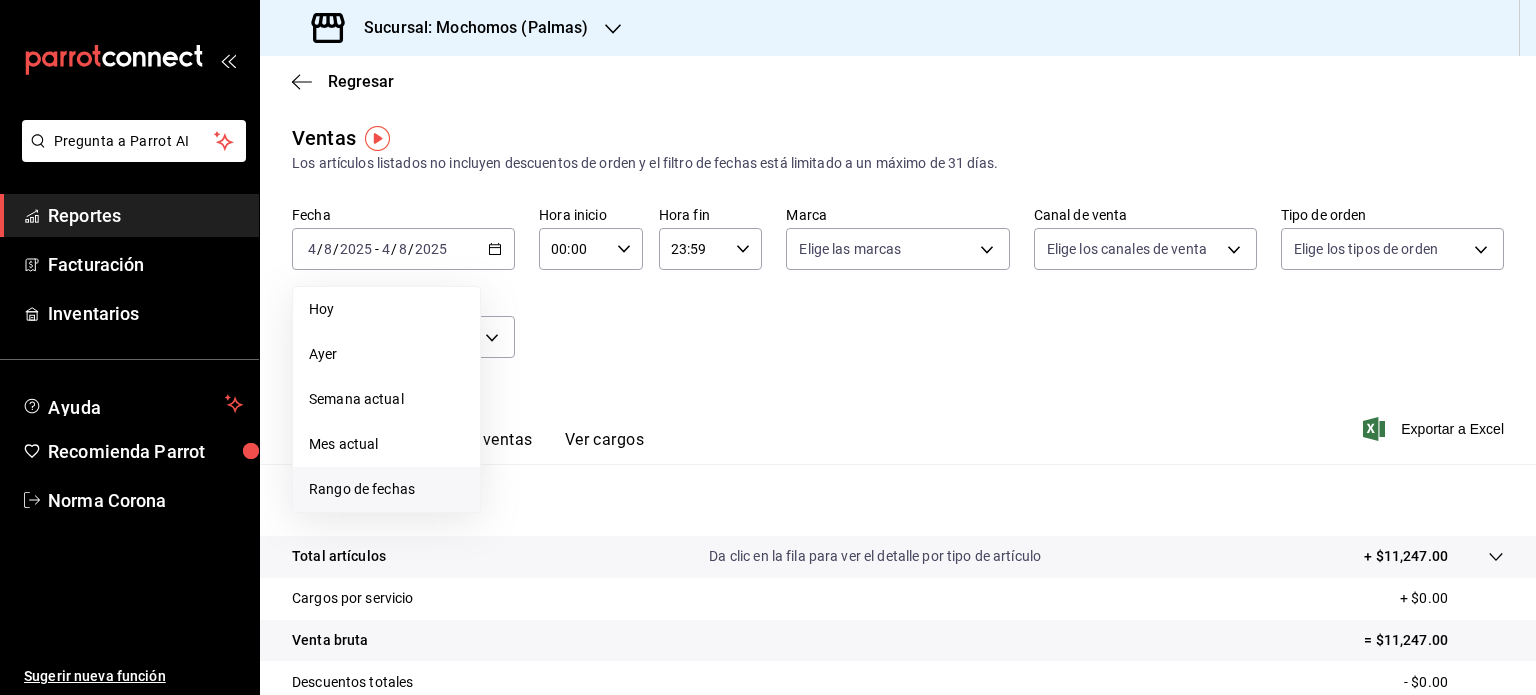 click on "Rango de fechas" at bounding box center [386, 489] 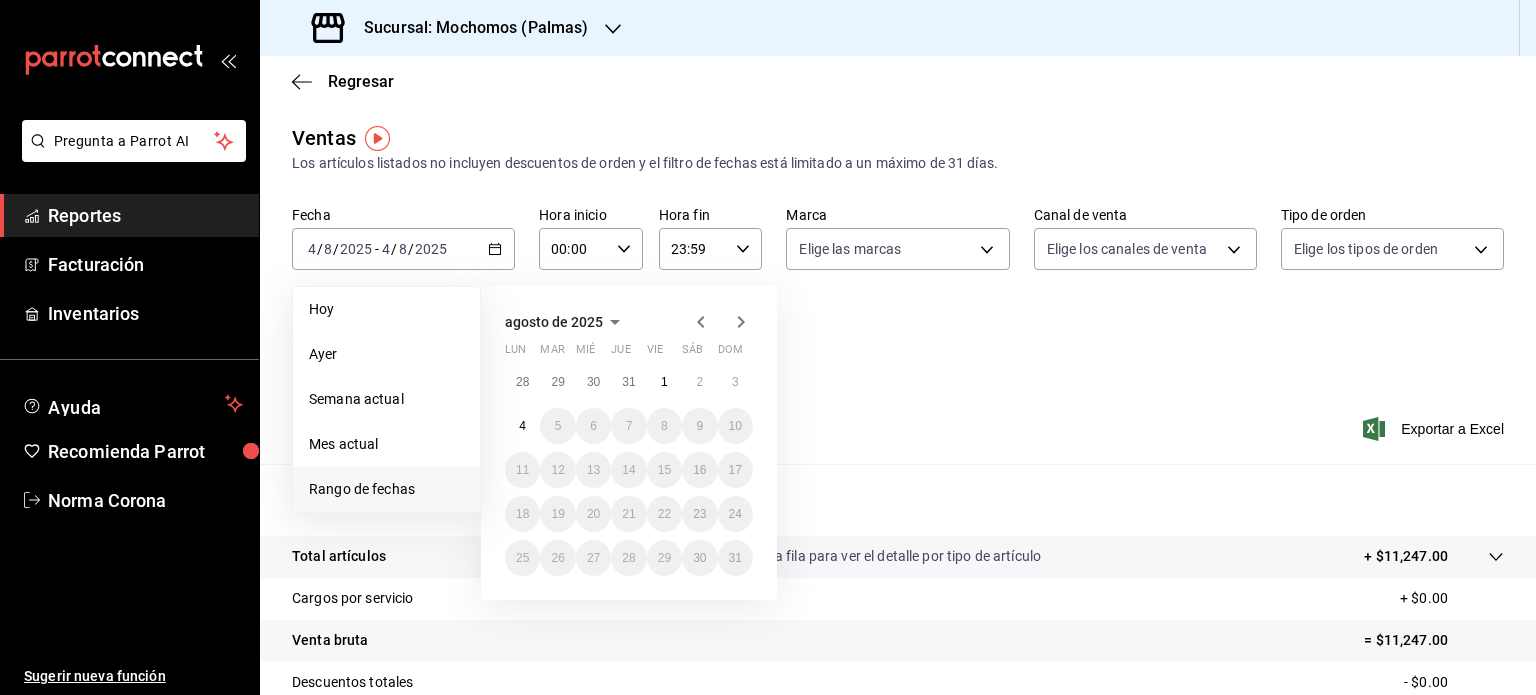 click 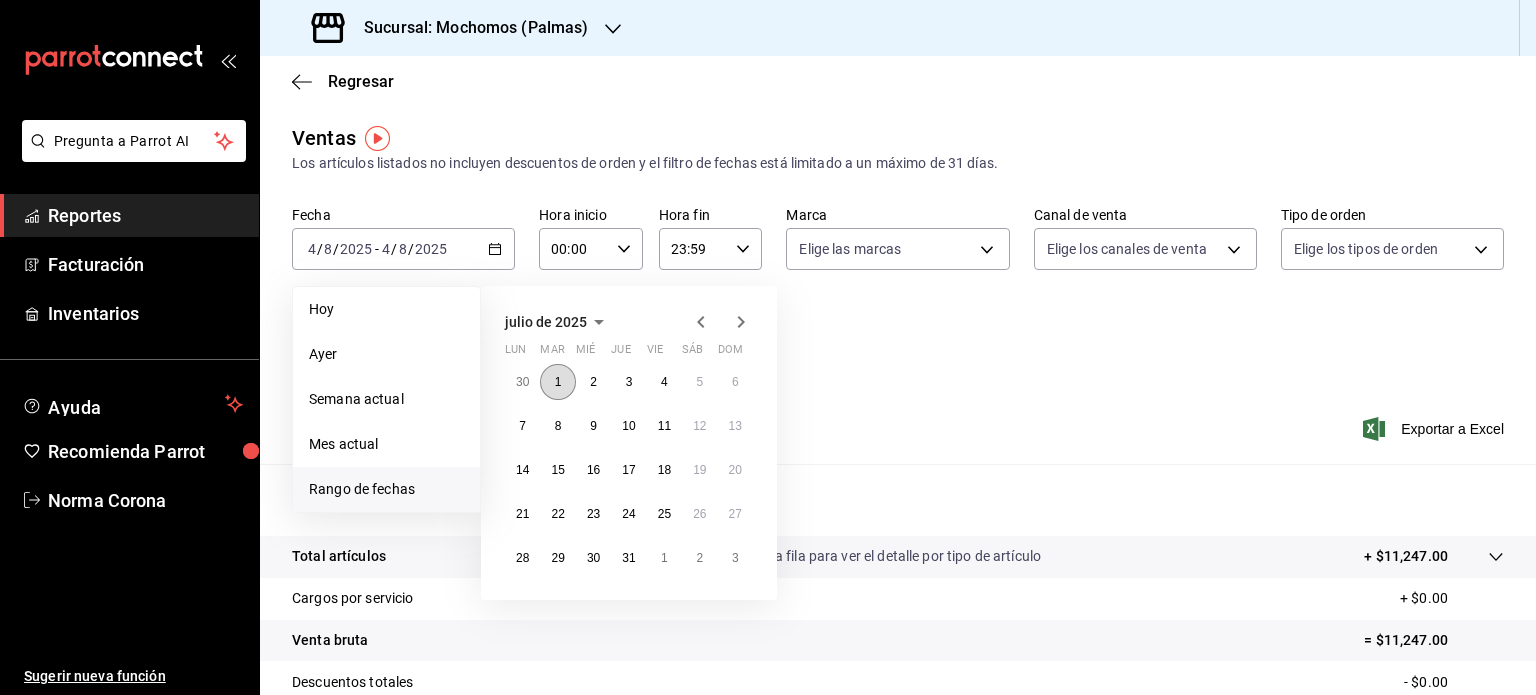 click on "1" at bounding box center [557, 382] 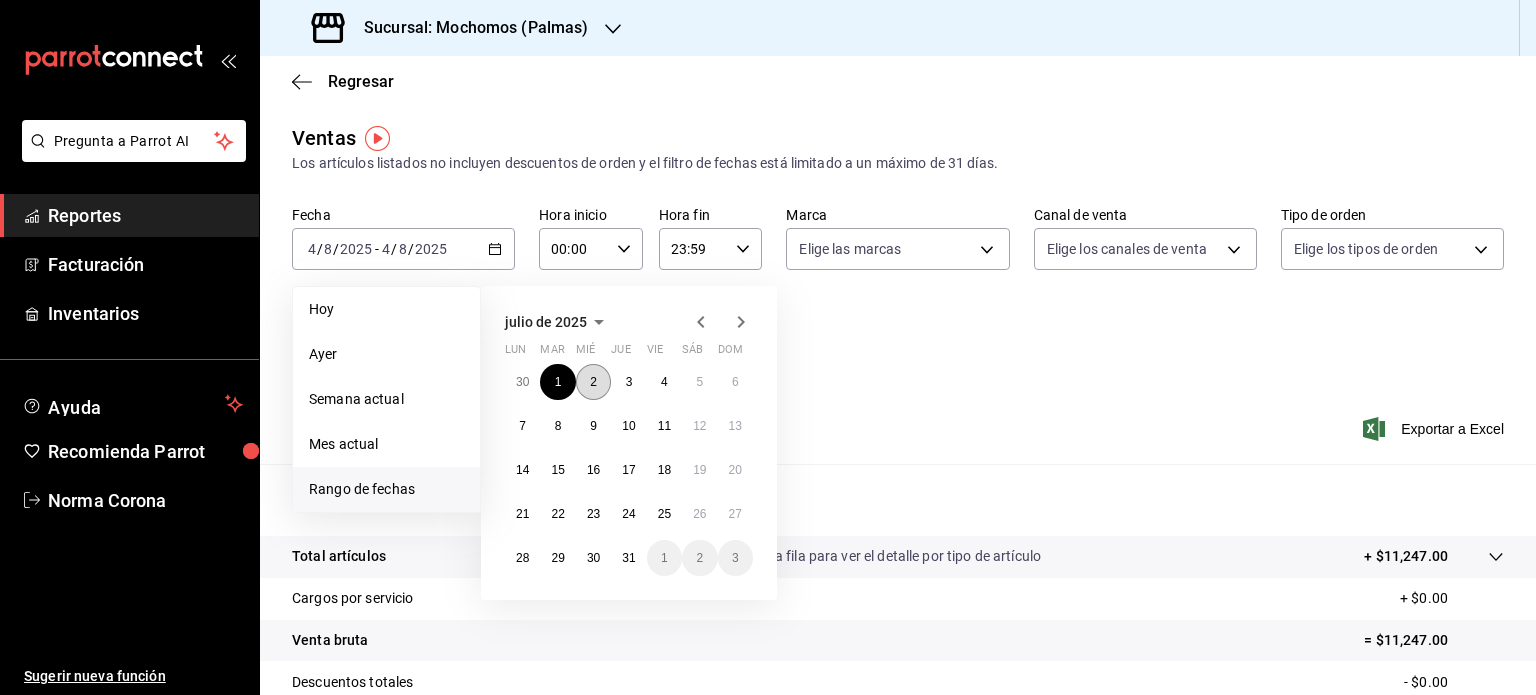 click on "2" at bounding box center [593, 382] 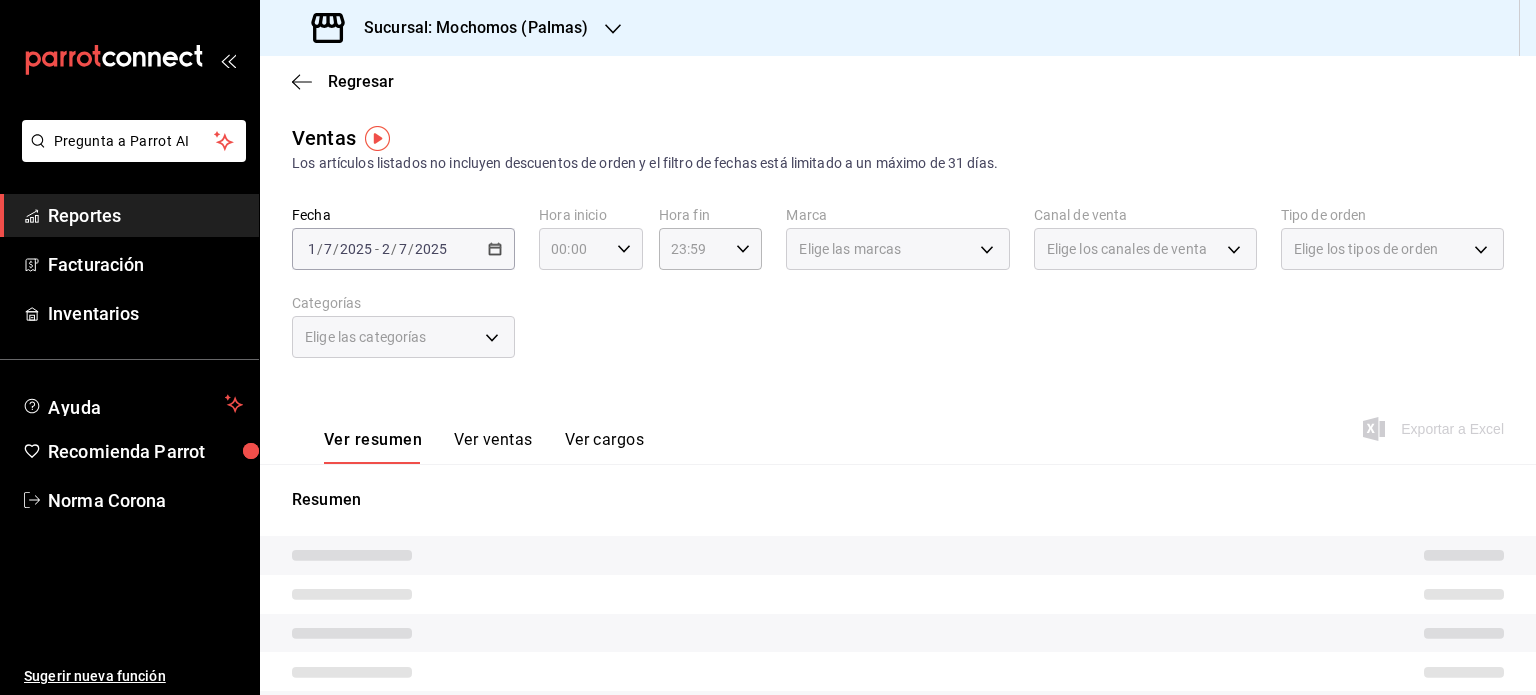 click 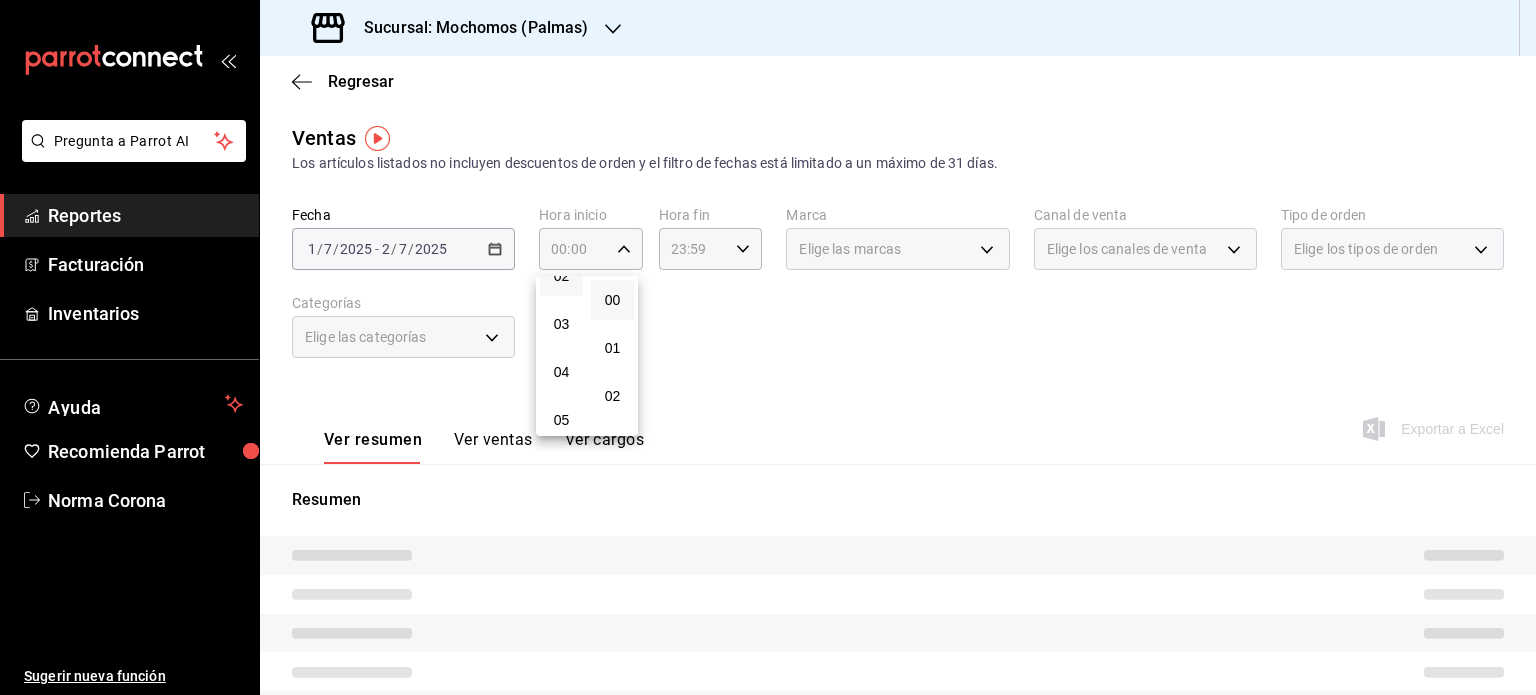 scroll, scrollTop: 200, scrollLeft: 0, axis: vertical 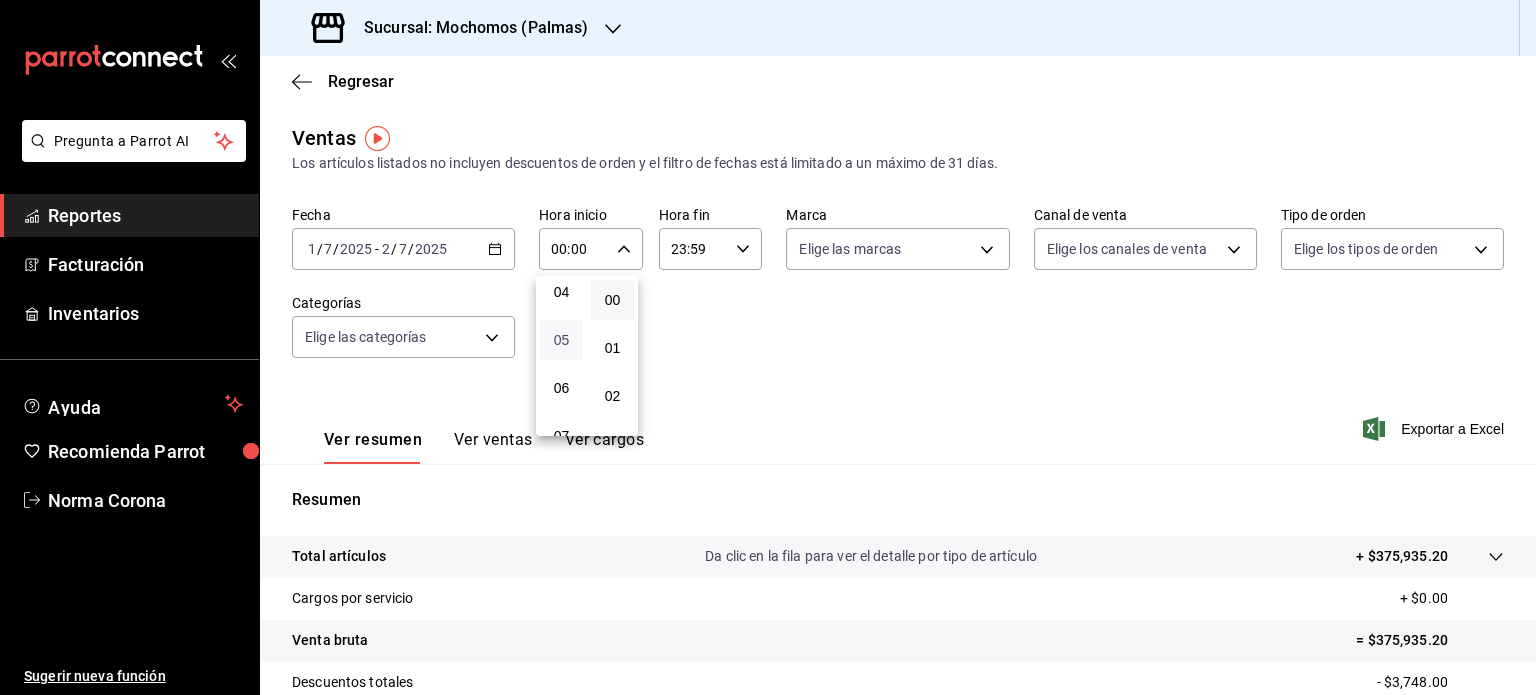click on "05" at bounding box center [561, 340] 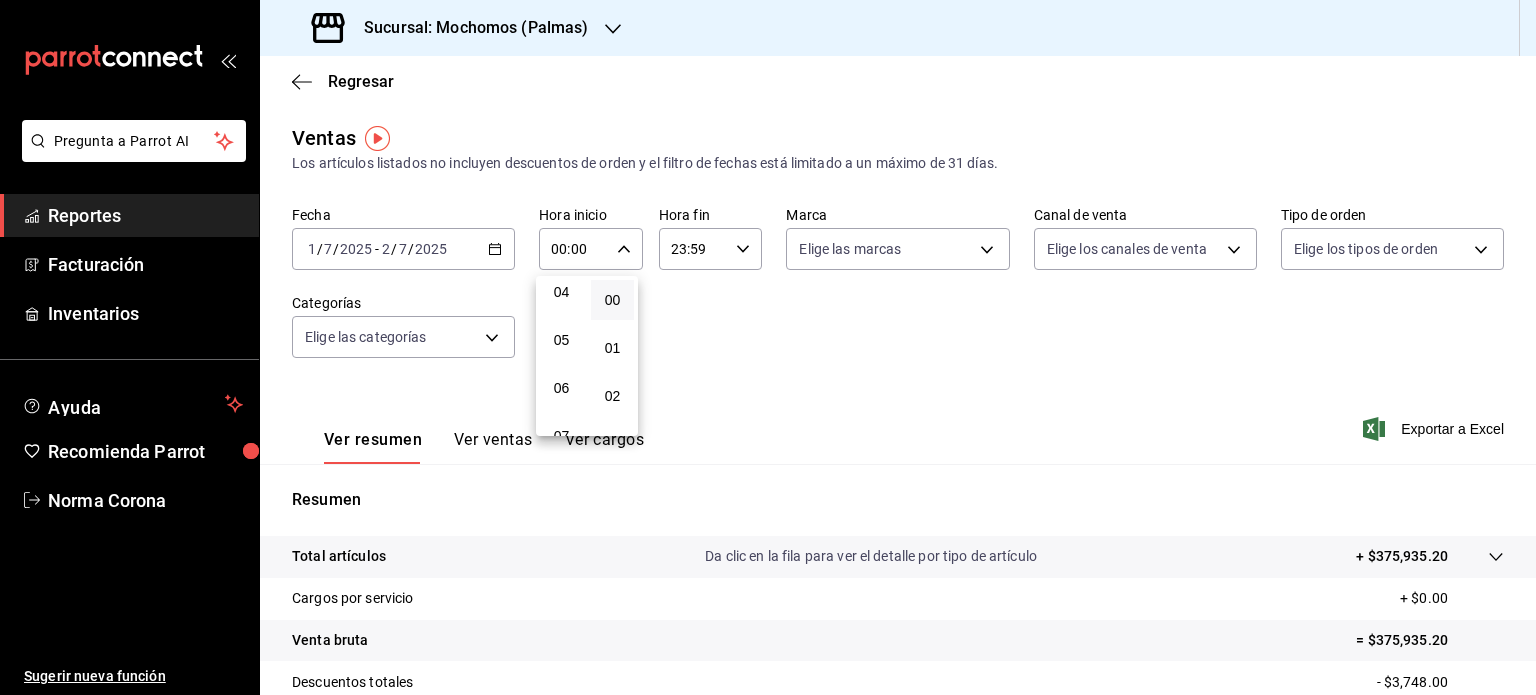 type on "05:00" 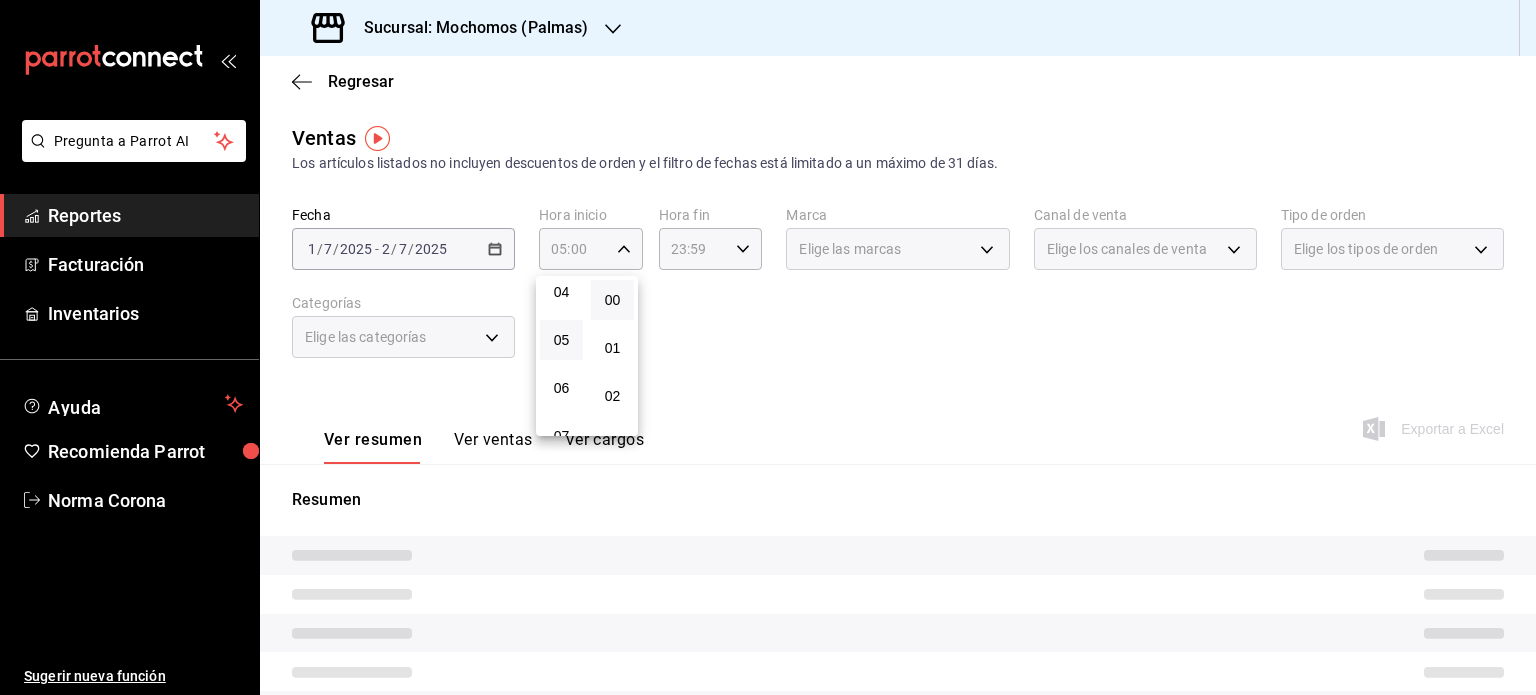 click at bounding box center (768, 347) 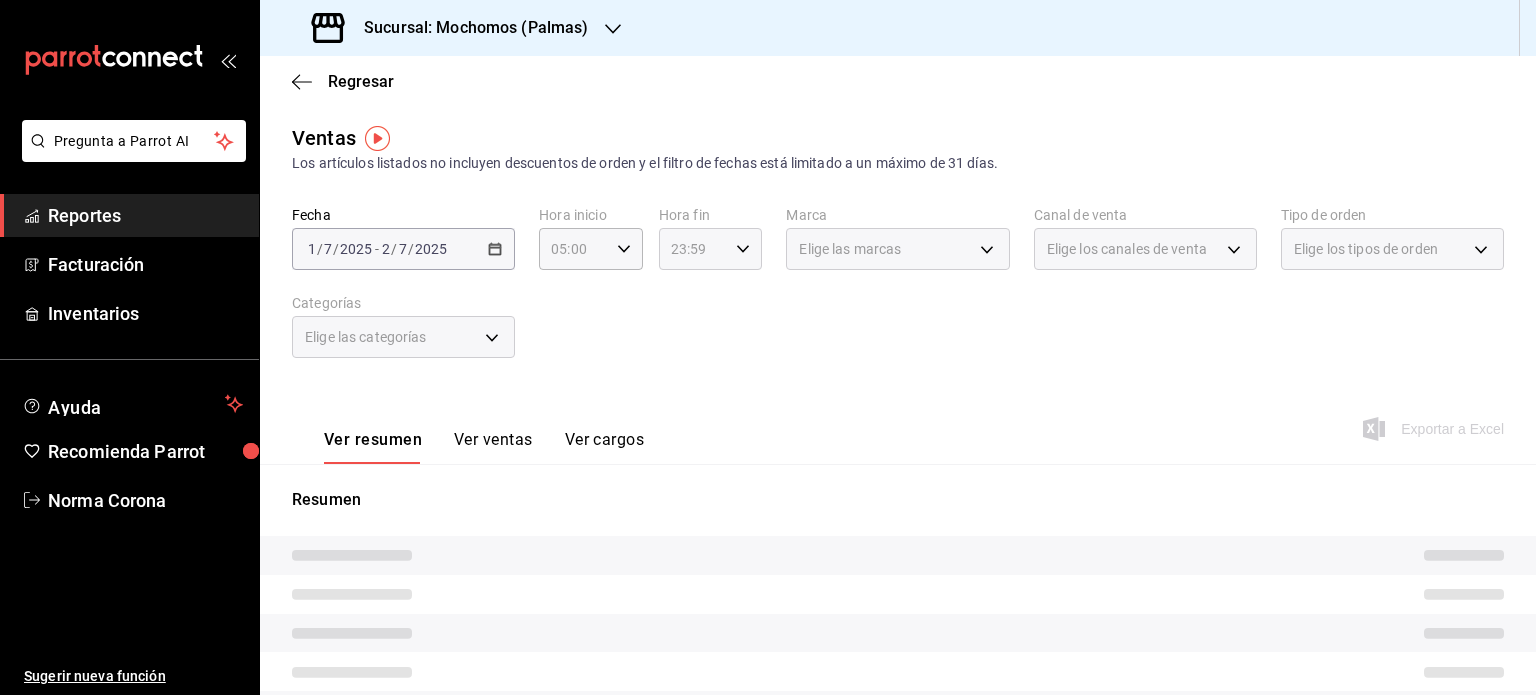 click 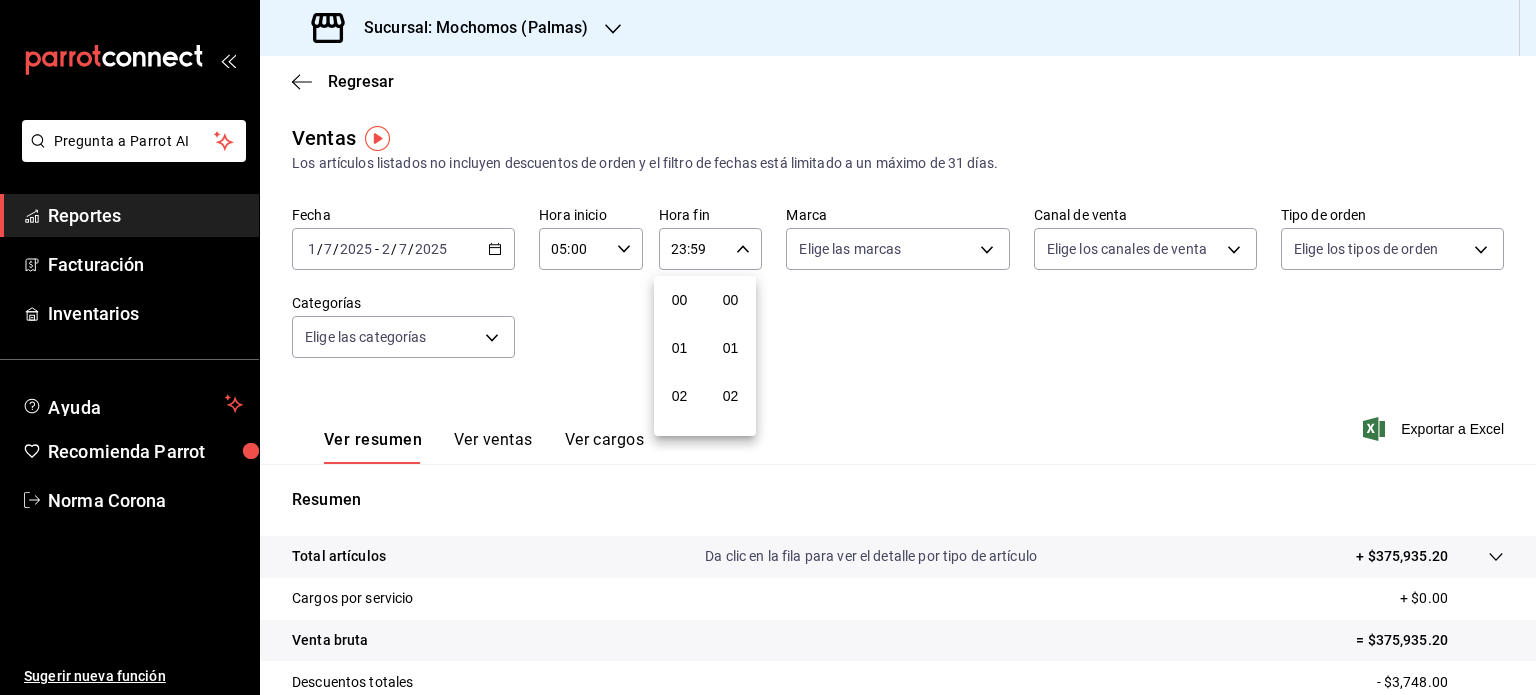 scroll, scrollTop: 1011, scrollLeft: 0, axis: vertical 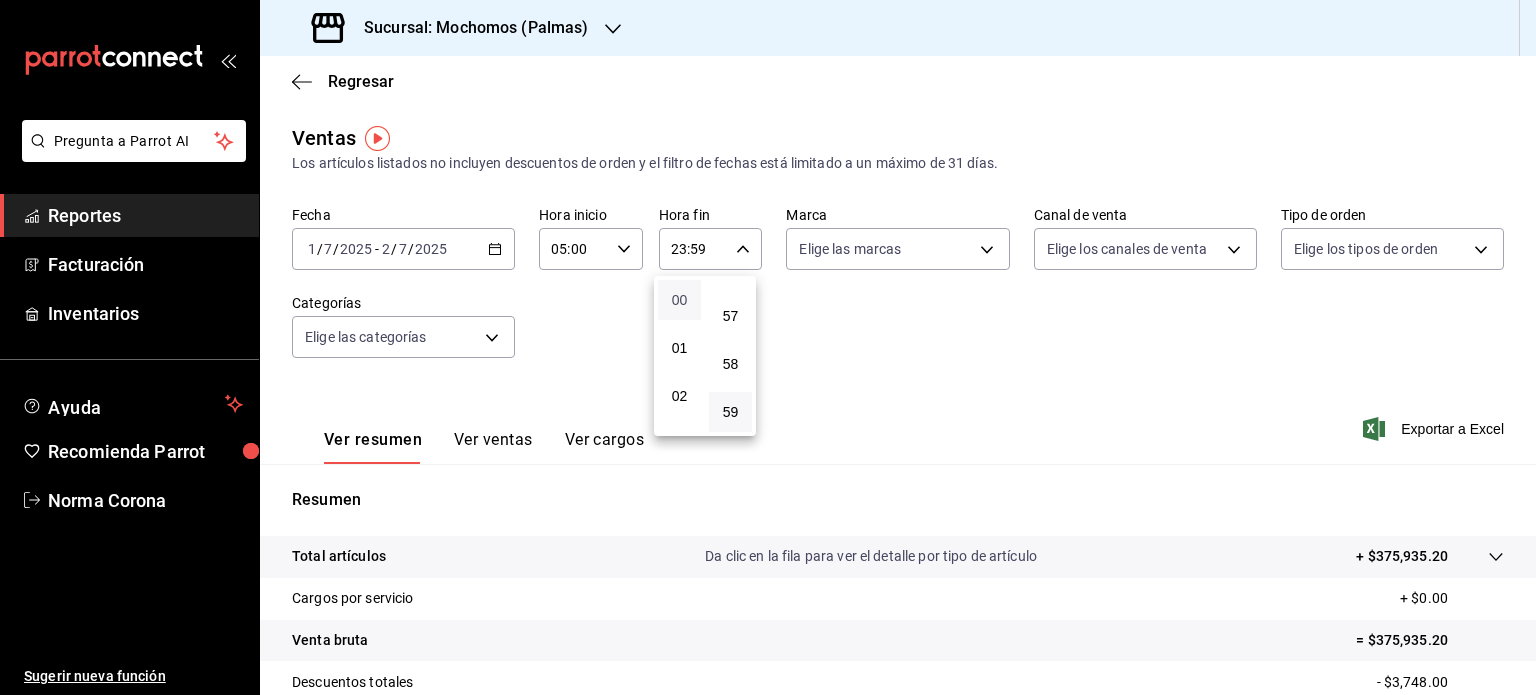 click on "00" at bounding box center [679, 300] 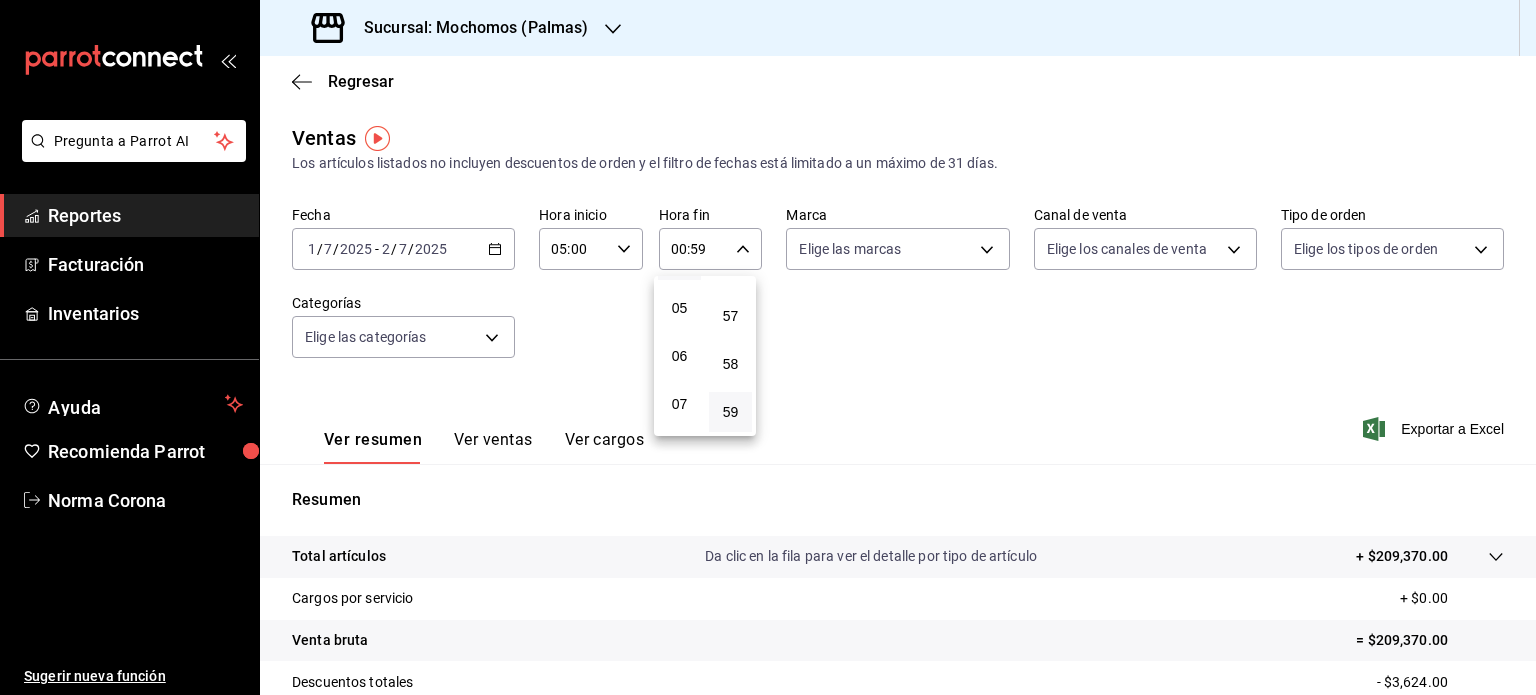 scroll, scrollTop: 200, scrollLeft: 0, axis: vertical 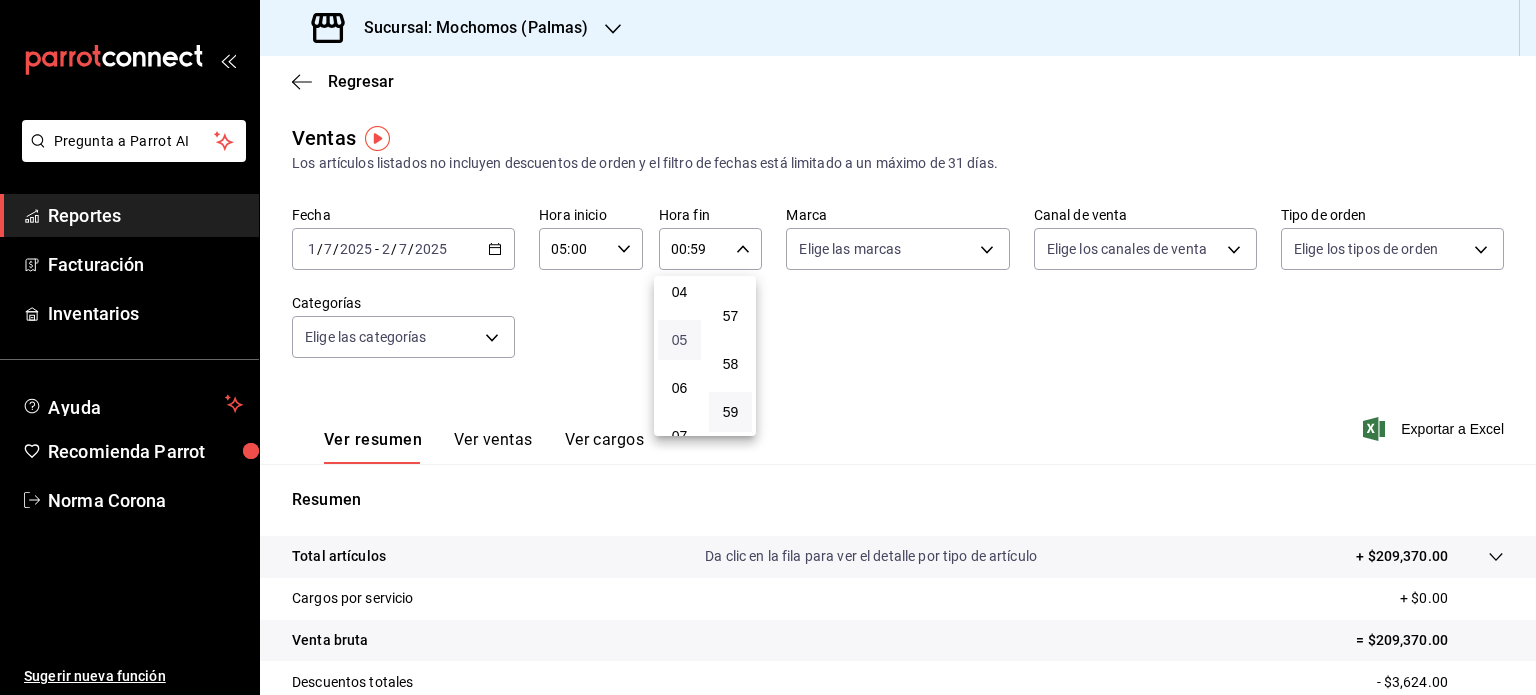 click on "05" at bounding box center (679, 340) 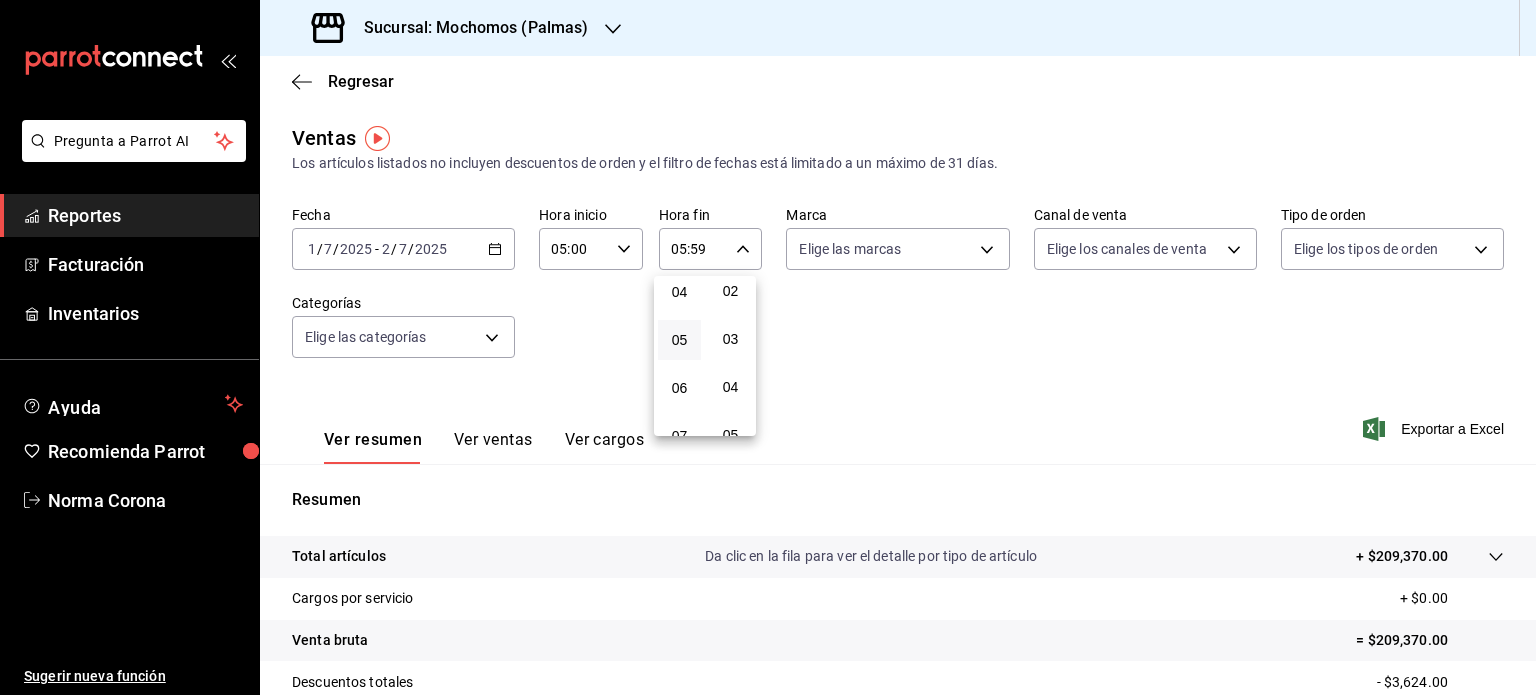 scroll, scrollTop: 0, scrollLeft: 0, axis: both 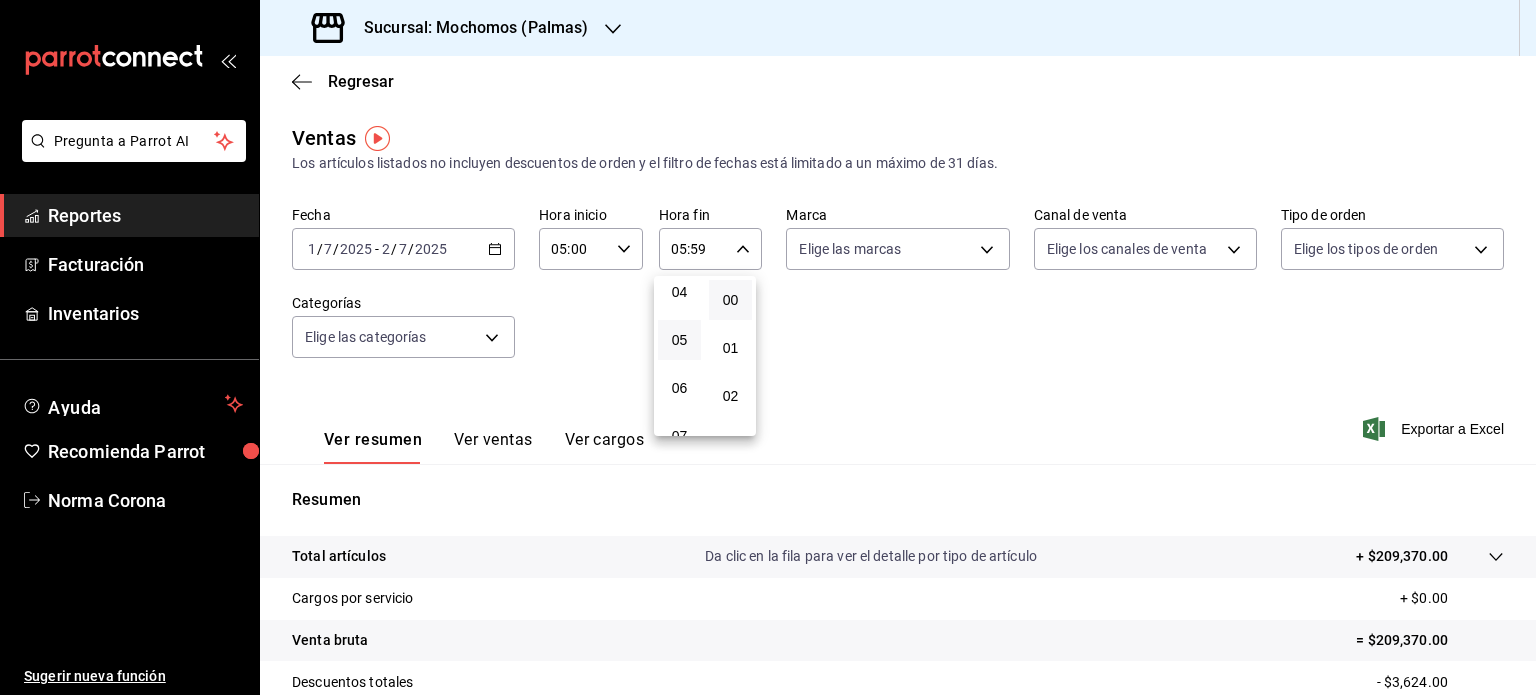 click on "00" at bounding box center (730, 300) 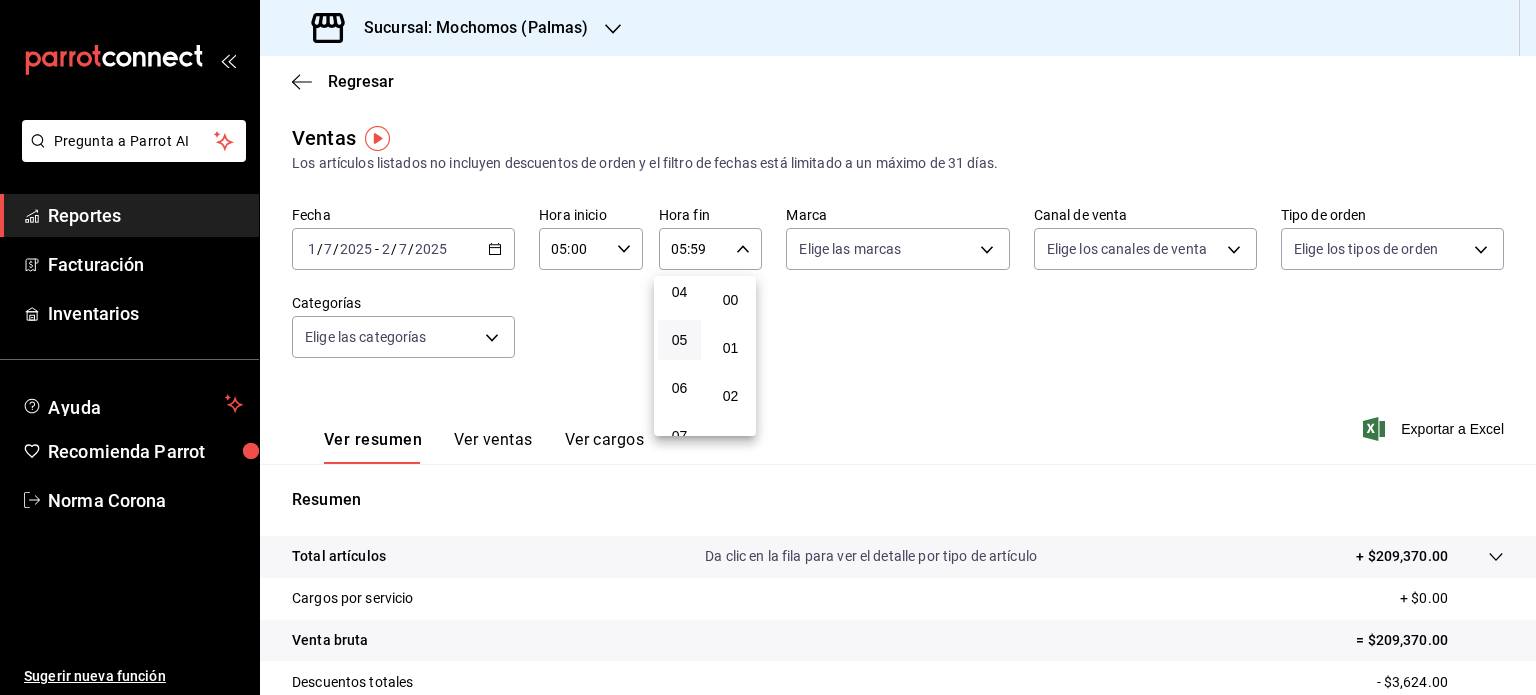 type on "05:00" 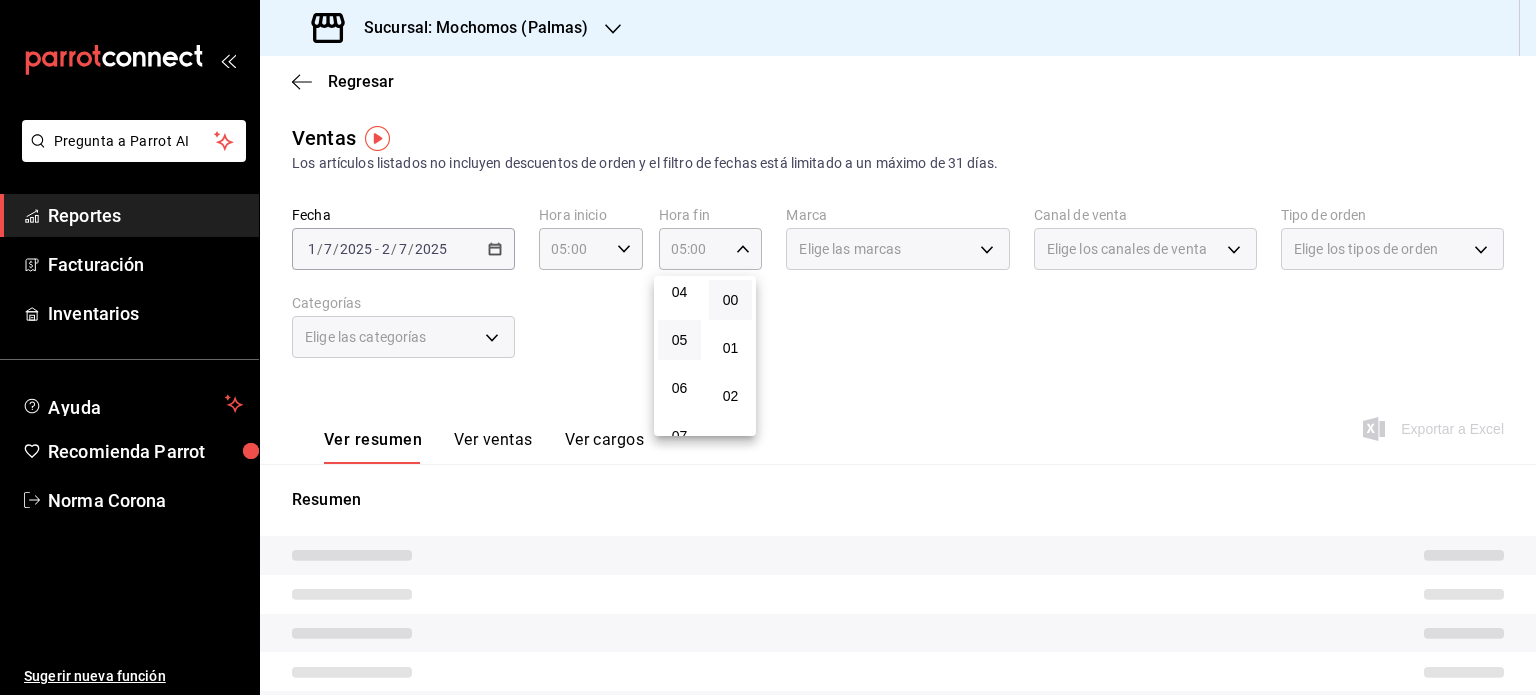 click at bounding box center [768, 347] 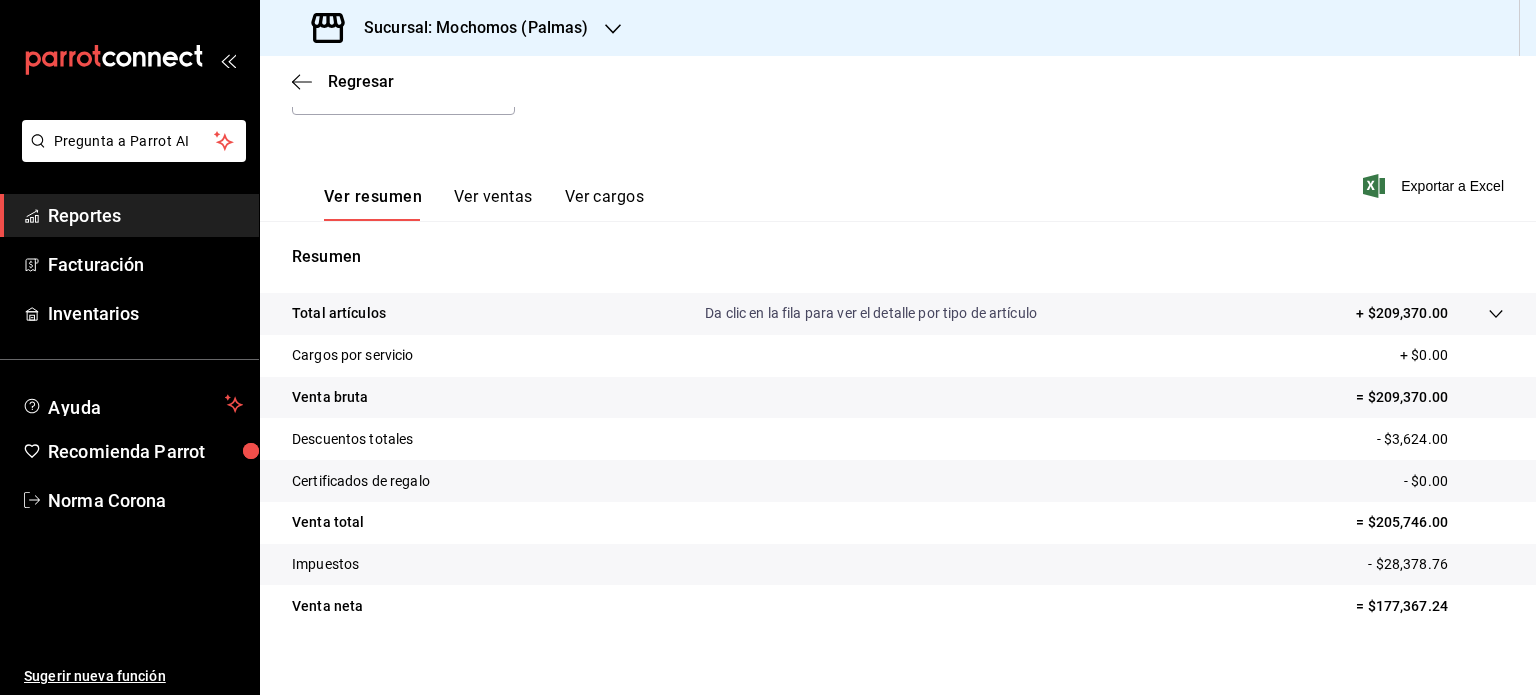 scroll, scrollTop: 263, scrollLeft: 0, axis: vertical 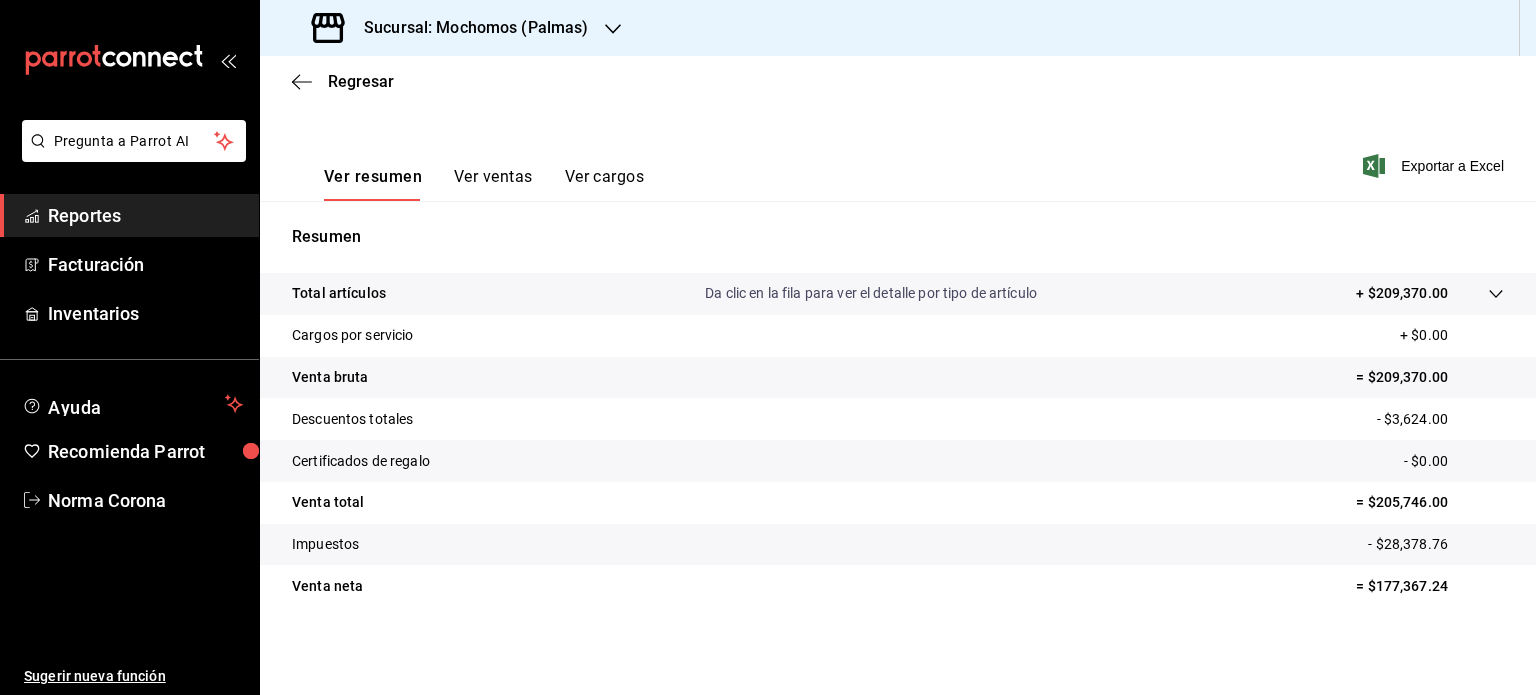 type 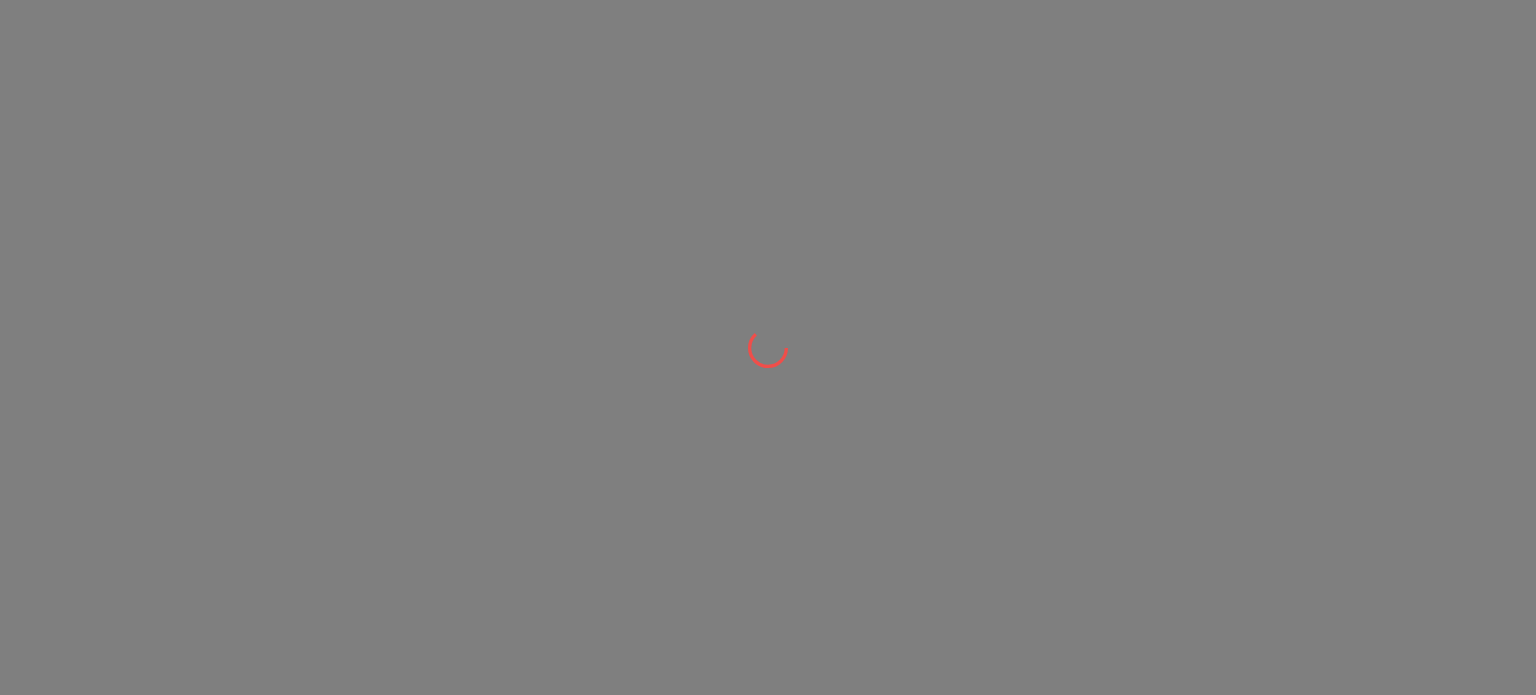 scroll, scrollTop: 0, scrollLeft: 0, axis: both 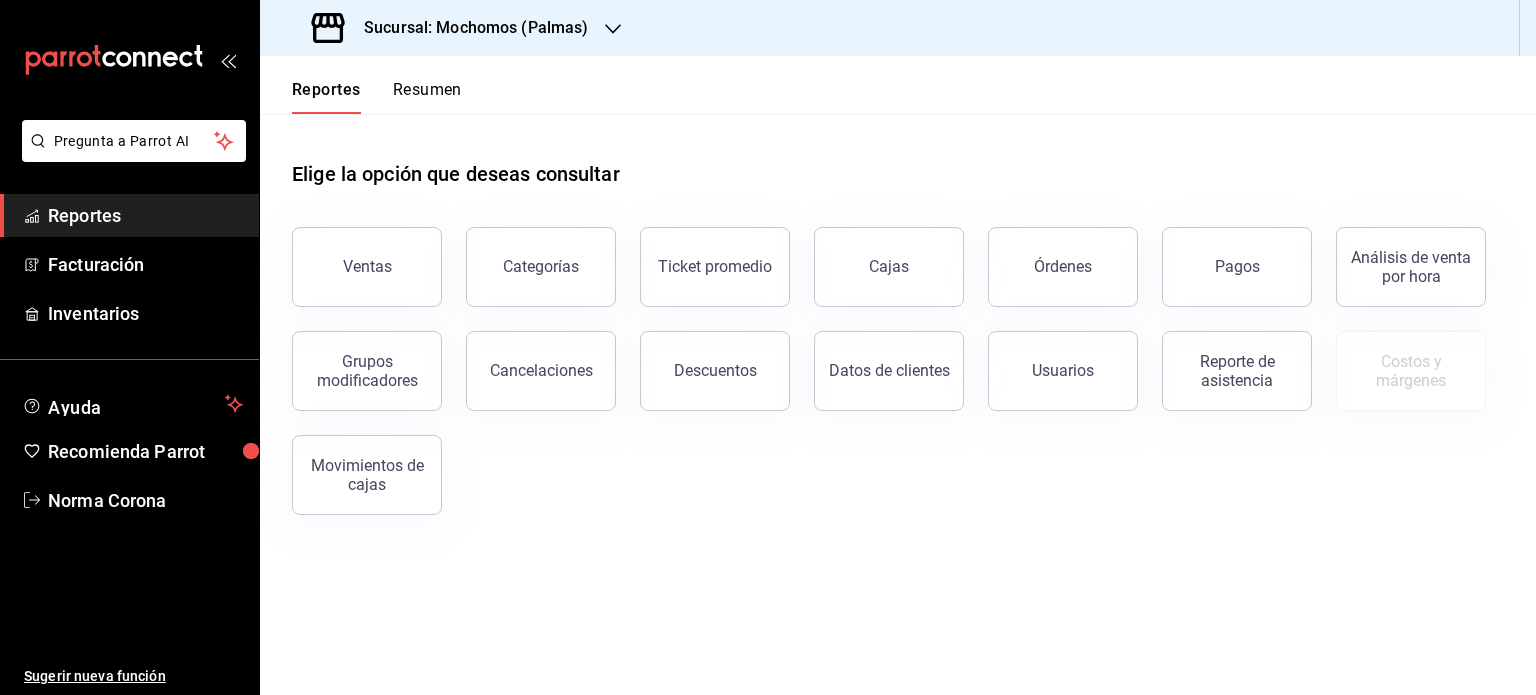 drag, startPoint x: 372, startPoint y: 274, endPoint x: 436, endPoint y: 280, distance: 64.28063 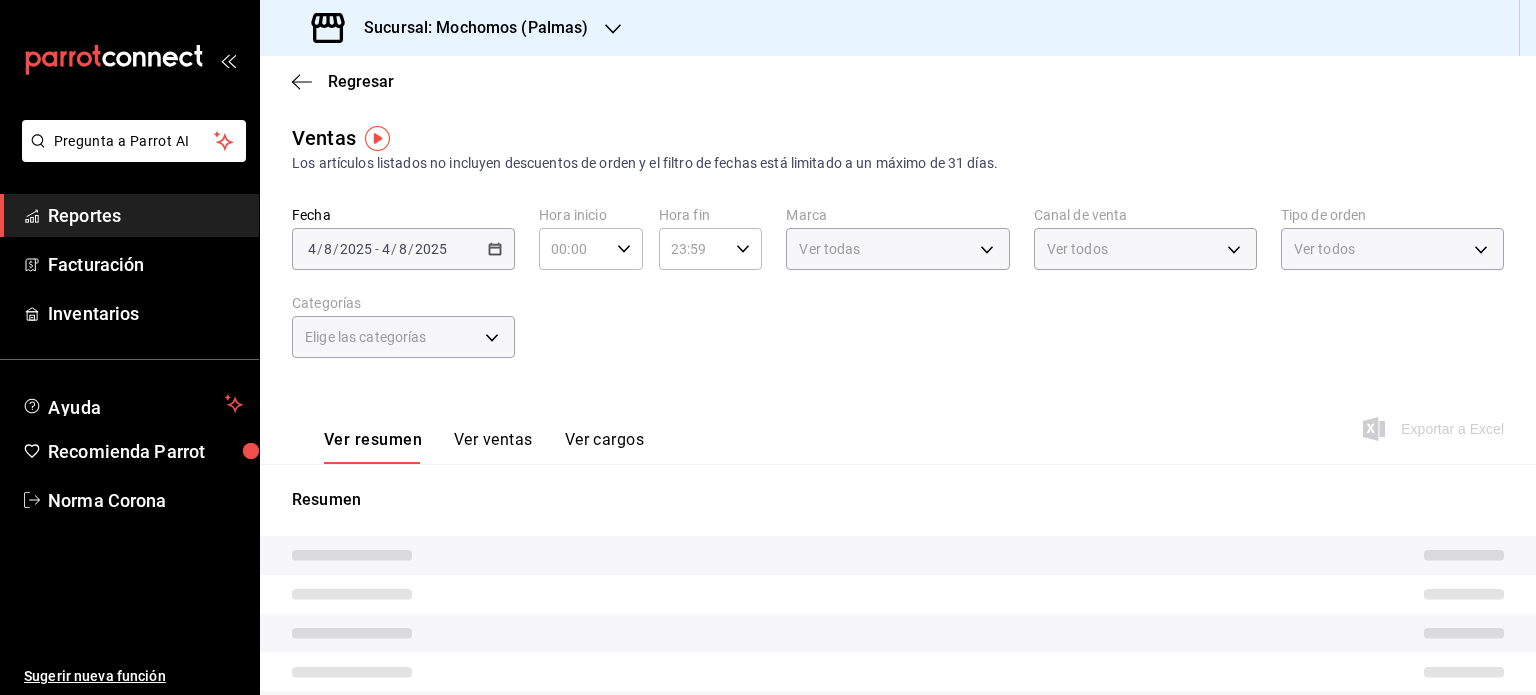 type on "05:00" 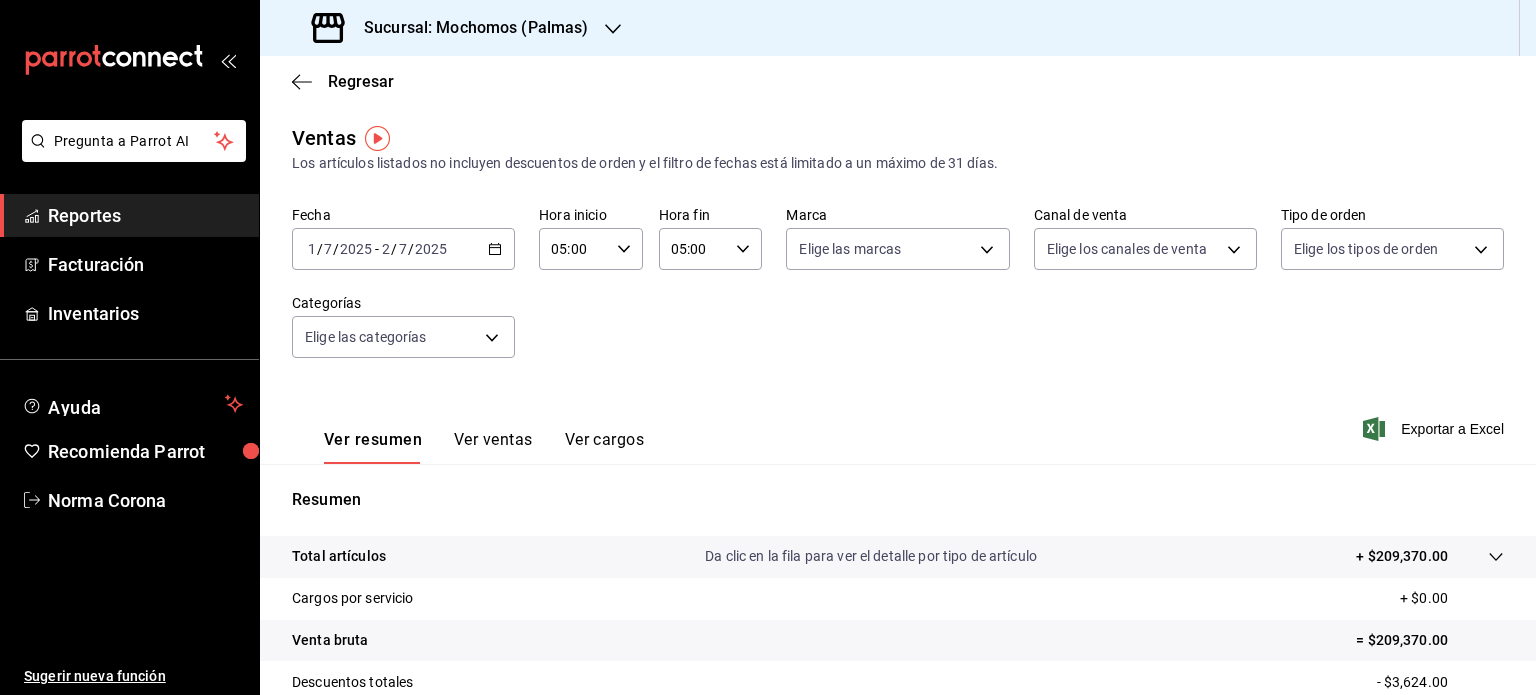 click on "Fecha 2025-07-01 1 / 7 / 2025 - 2025-07-02 2 / 7 / 2025 Hora inicio 05:00 Hora inicio Hora fin 05:00 Hora fin Marca Elige las marcas Canal de venta Elige los canales de venta Tipo de orden Elige los tipos de orden Categorías Elige las categorías" at bounding box center [898, 294] 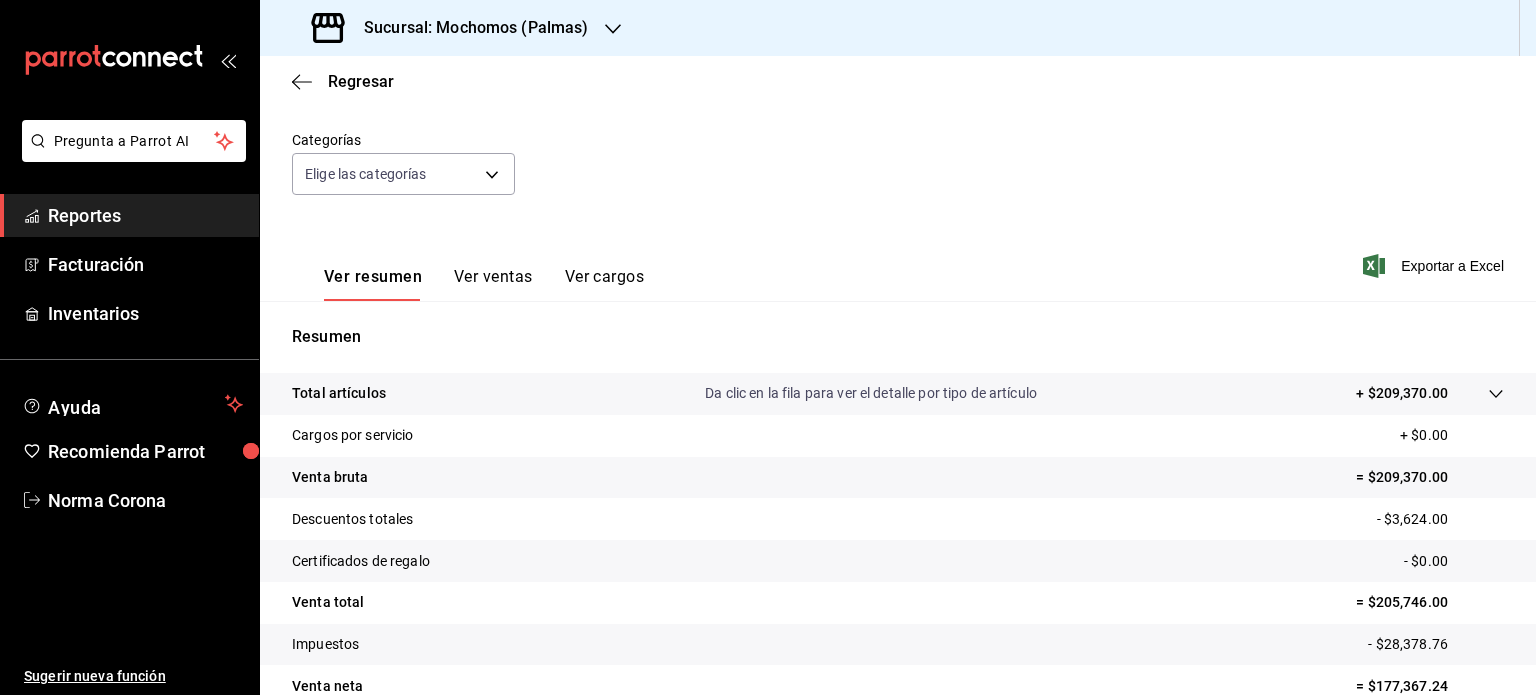 scroll, scrollTop: 263, scrollLeft: 0, axis: vertical 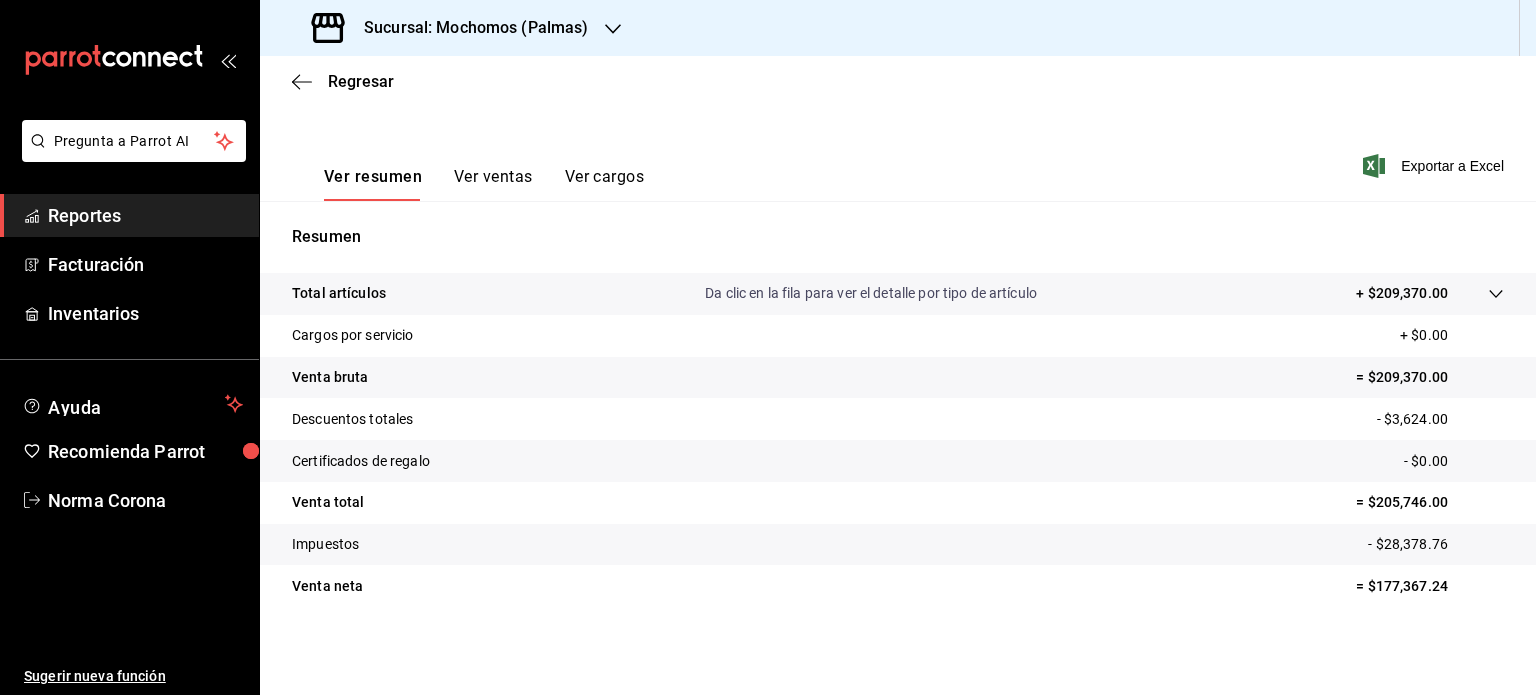 click on "Resumen Total artículos Da clic en la fila para ver el detalle por tipo de artículo + $209,370.00 Cargos por servicio + $0.00 Venta bruta = $209,370.00 Descuentos totales - $3,624.00 Certificados de regalo - $0.00 Venta total = $205,746.00 Impuestos - $28,378.76 Venta neta = $177,367.24" at bounding box center [898, 416] 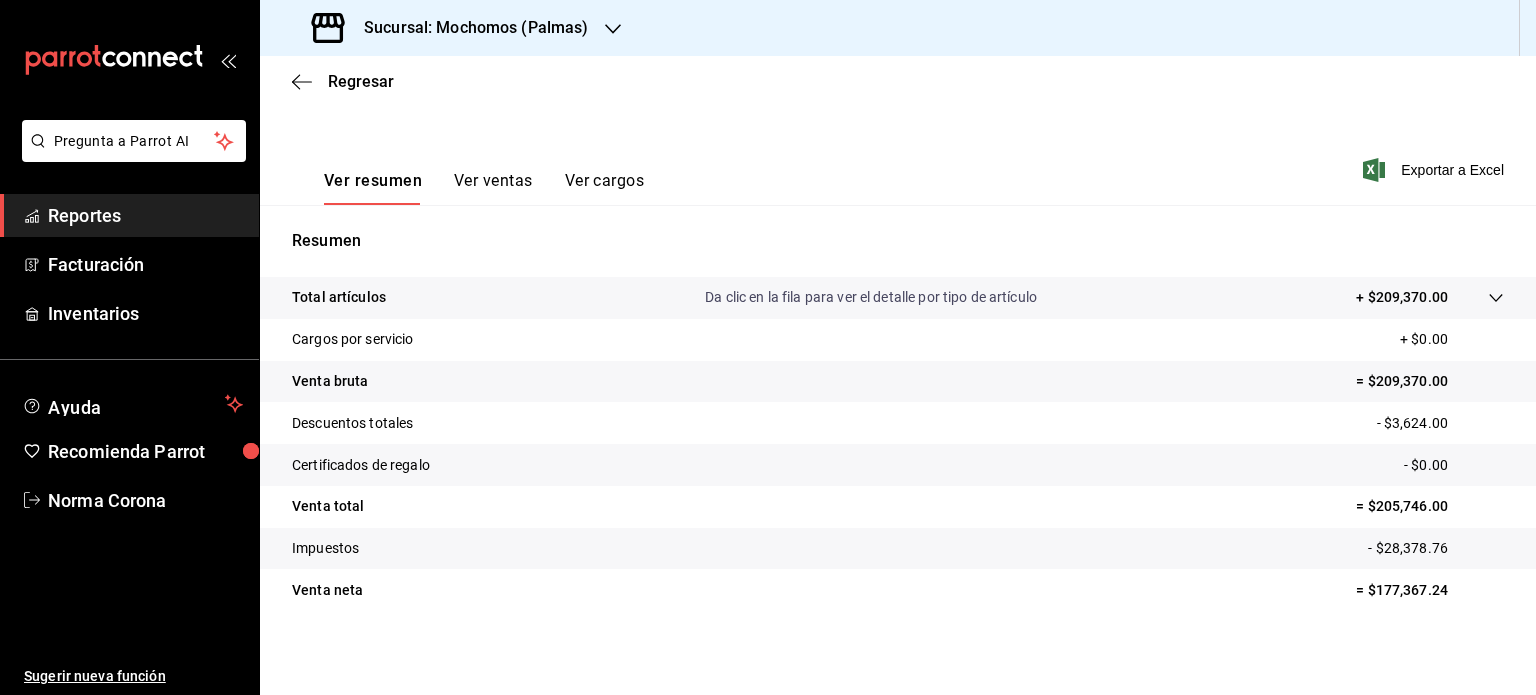scroll, scrollTop: 263, scrollLeft: 0, axis: vertical 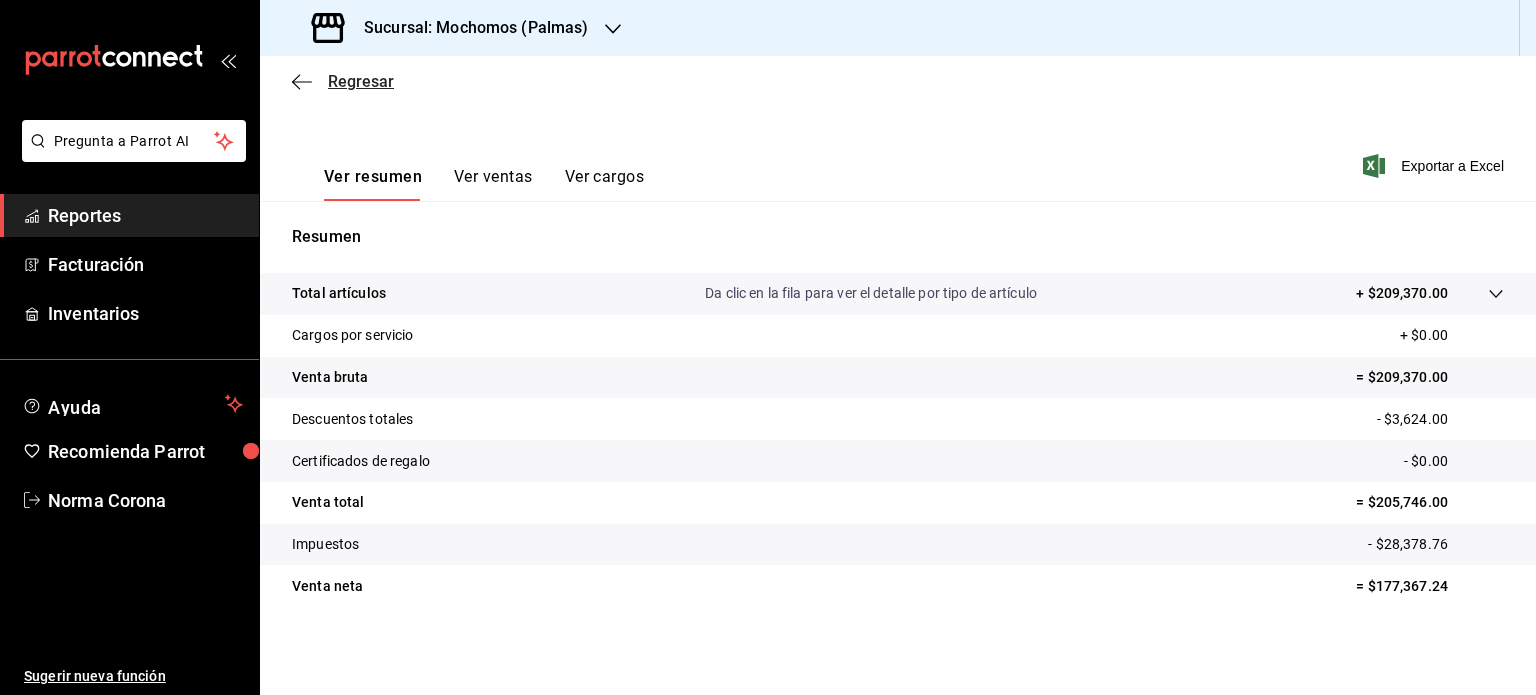 click 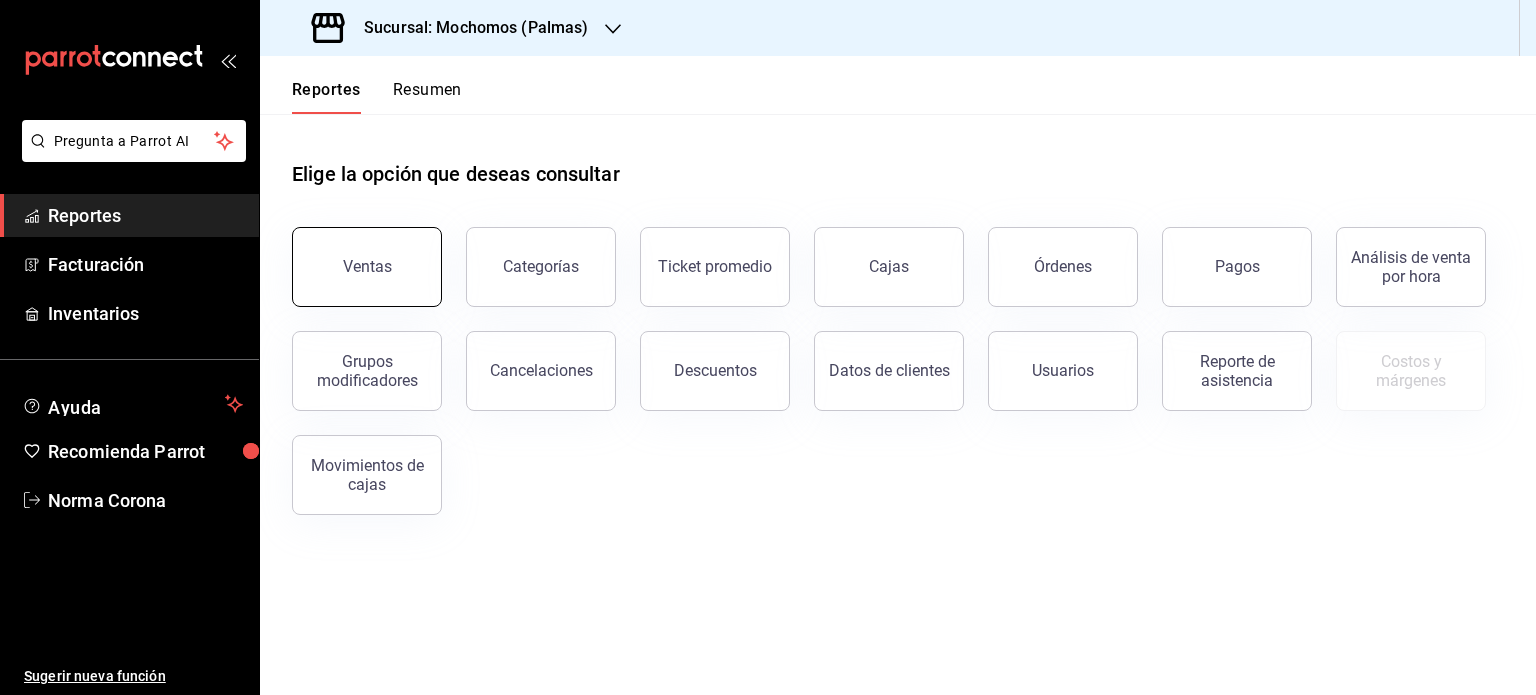 click on "Ventas" at bounding box center [367, 267] 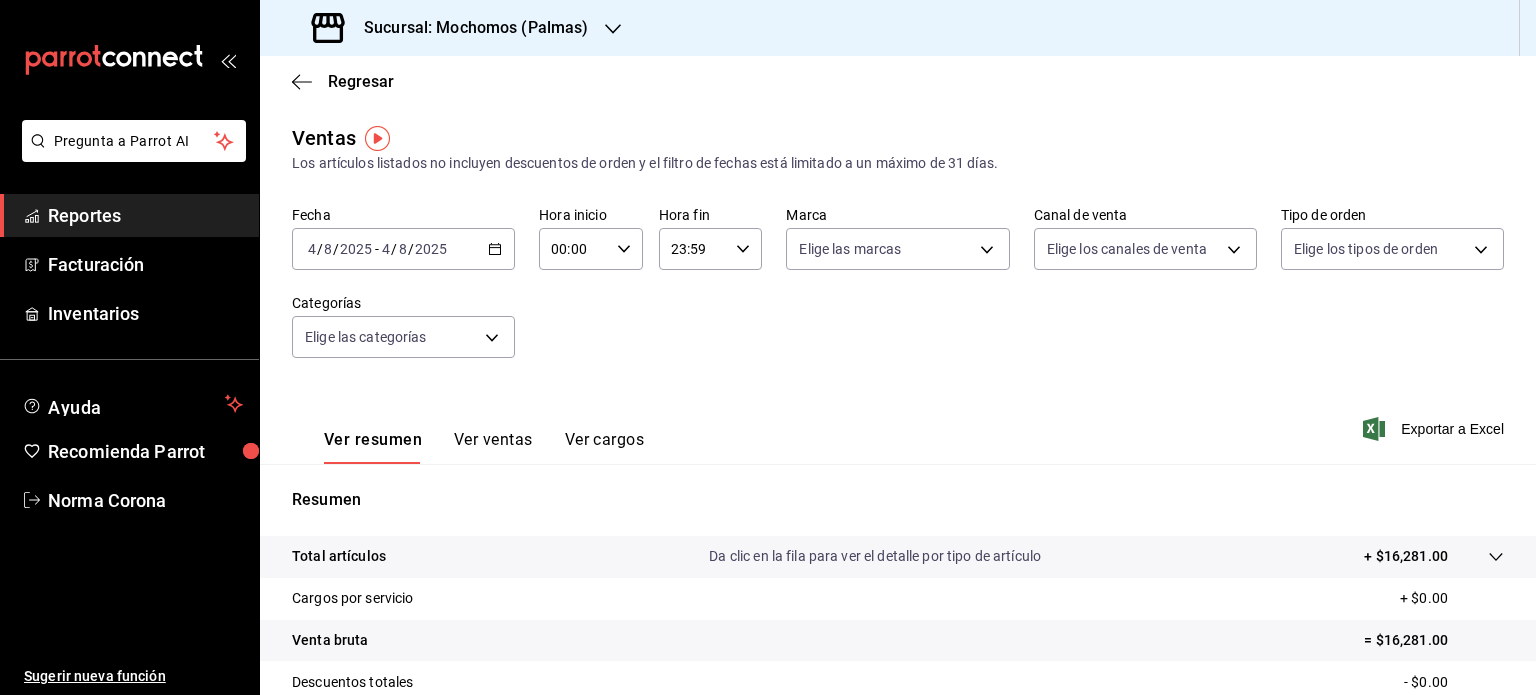 click on "2025-08-04 4 / 8 / 2025 - 2025-08-04 4 / 8 / 2025" at bounding box center [403, 249] 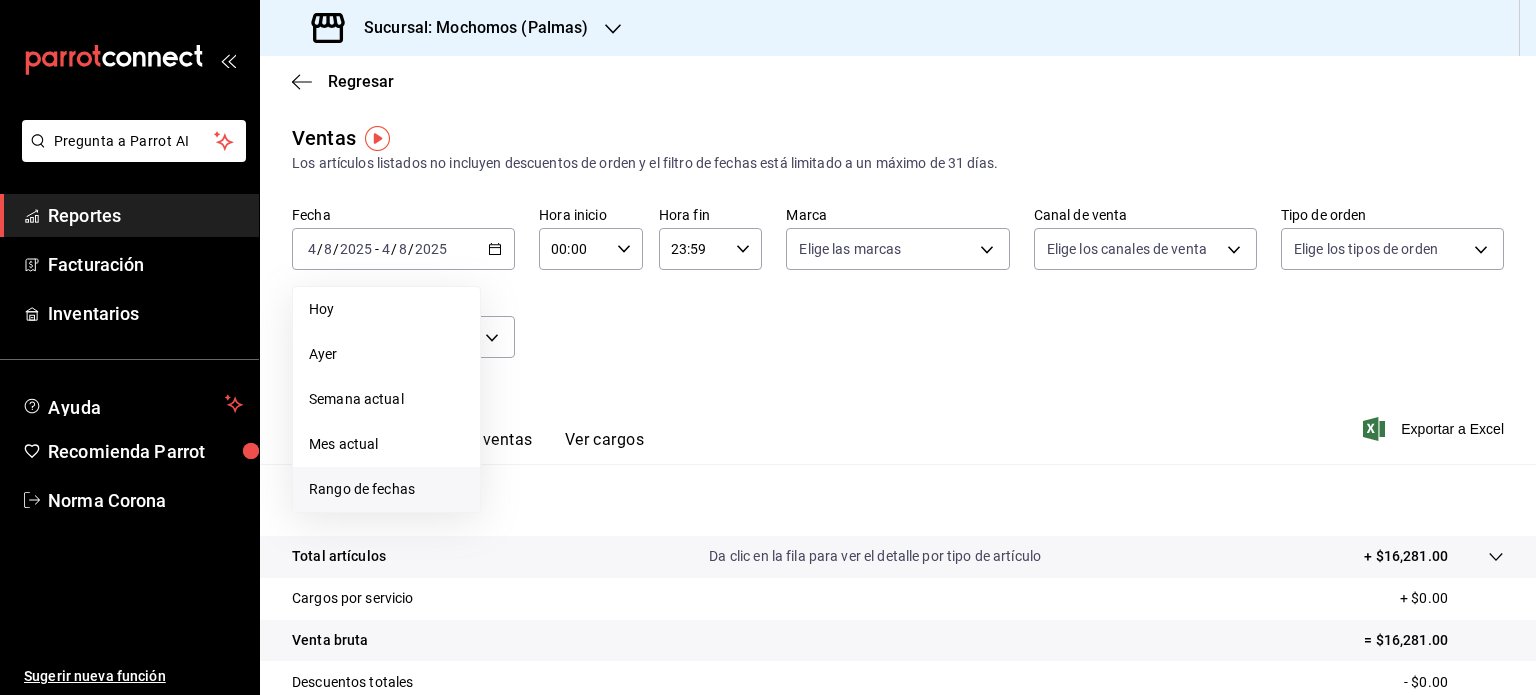 click on "Rango de fechas" at bounding box center (386, 489) 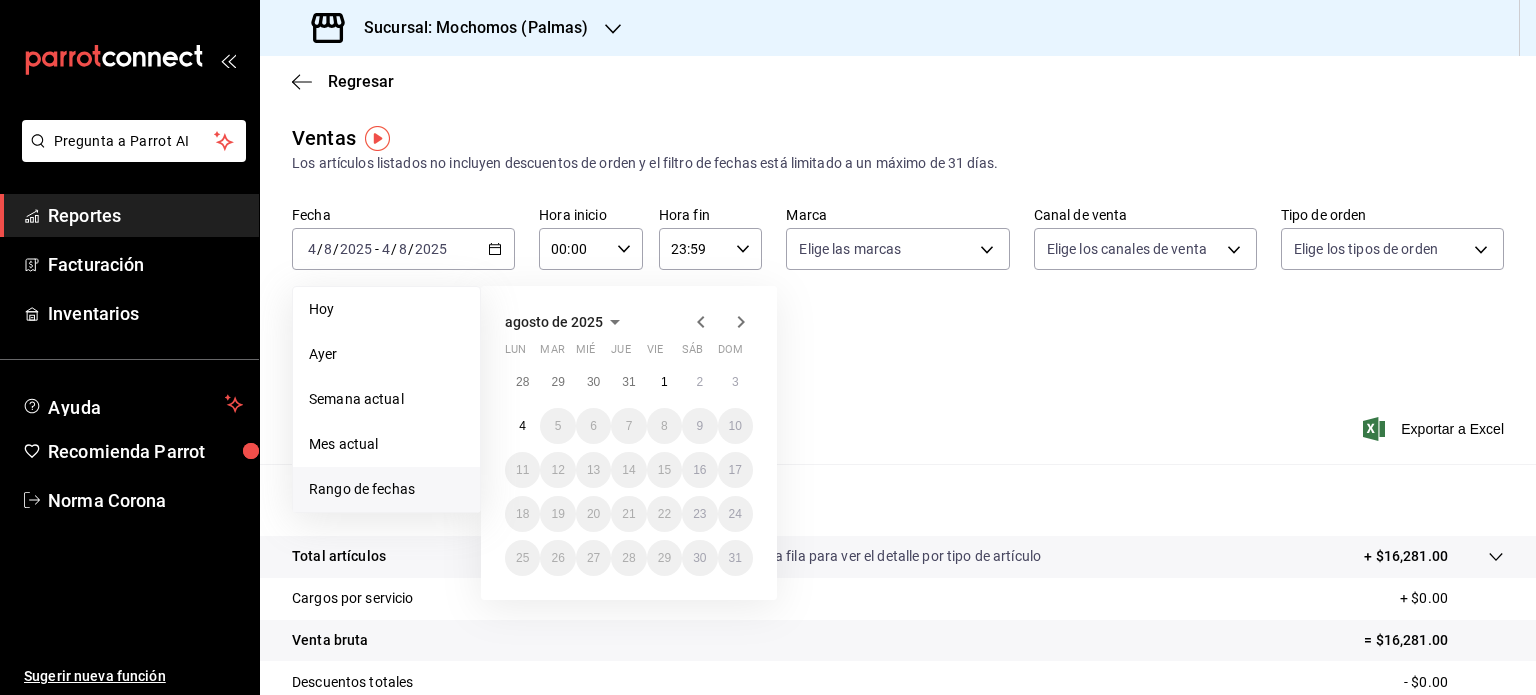 click on "Fecha 2025-08-04 4 / 8 / 2025 - 2025-08-04 4 / 8 / 2025 Hoy Ayer Semana actual Mes actual Rango de fechas agosto de 2025 lun mar mié jue vie sáb dom 28 29 30 31 1 2 3 4 5 6 7 8 9 10 11 12 13 14 15 16 17 18 19 20 21 22 23 24 25 26 27 28 29 30 31 Hora inicio 00:00 Hora inicio Hora fin 23:59 Hora fin Marca Elige las marcas Canal de venta Elige los canales de venta Tipo de orden Elige los tipos de orden Categorías Elige las categorías" at bounding box center (898, 294) 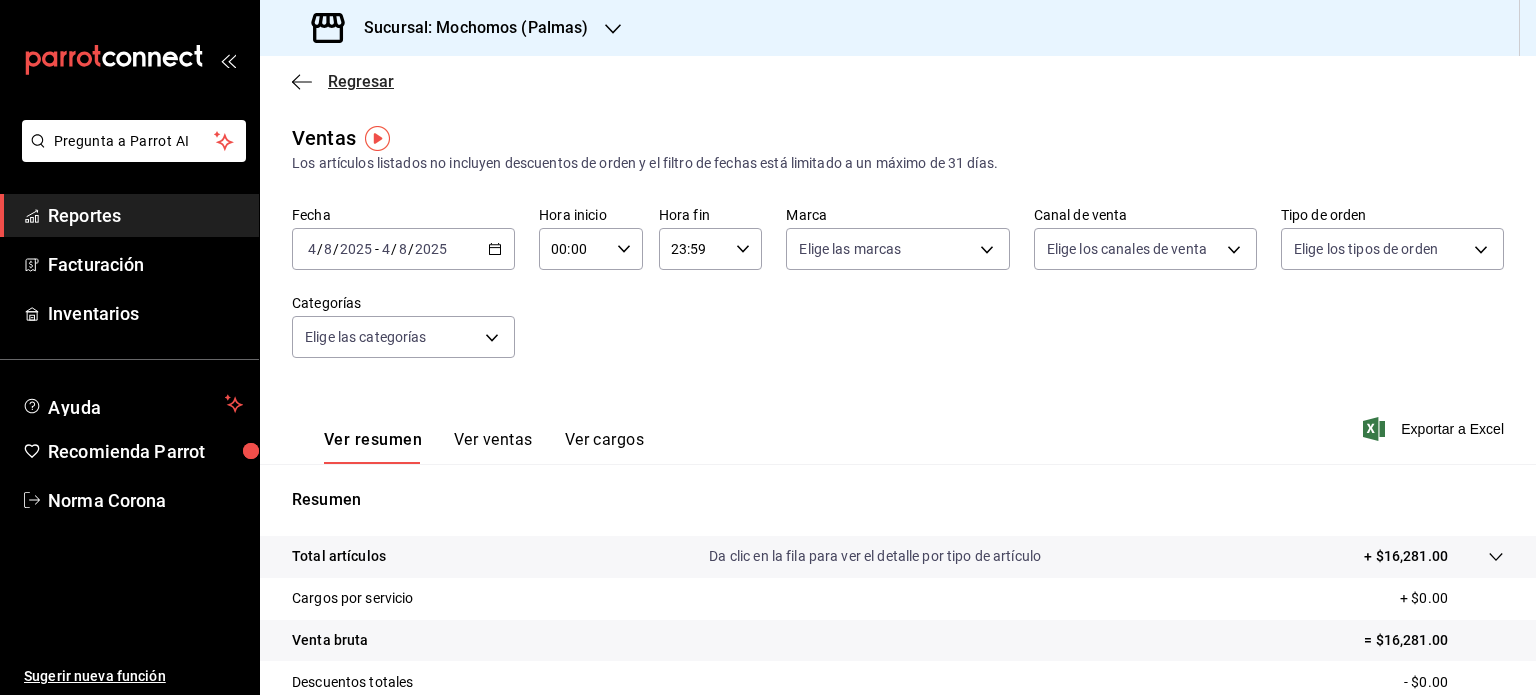 click 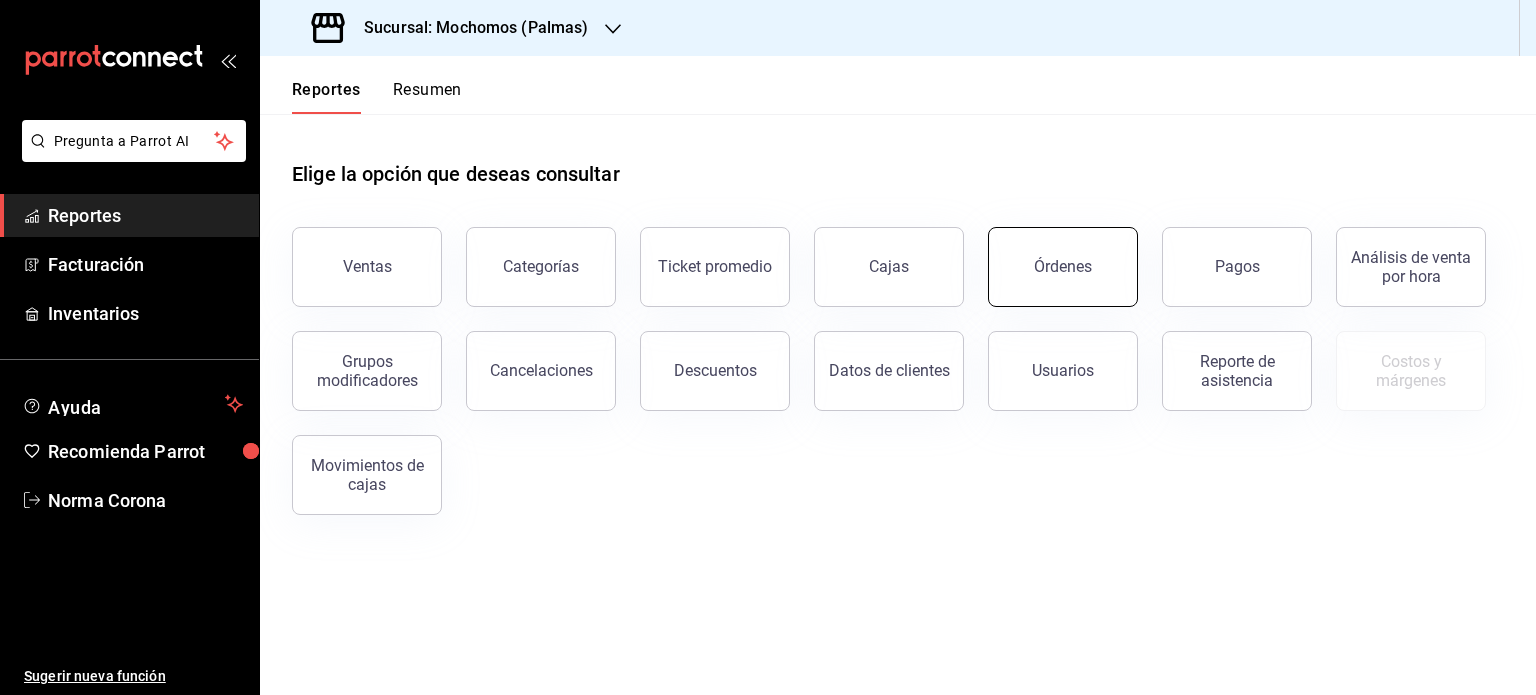 click on "Órdenes" at bounding box center (1063, 267) 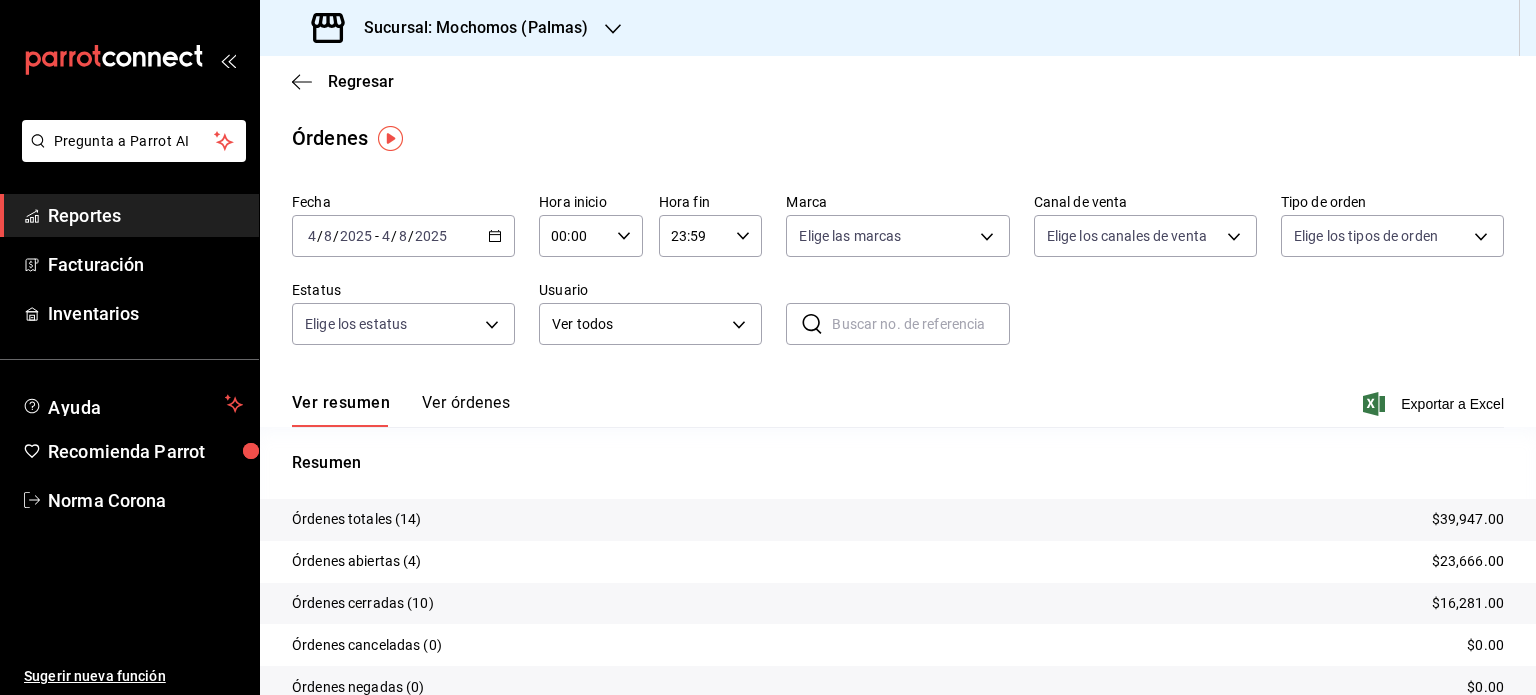click 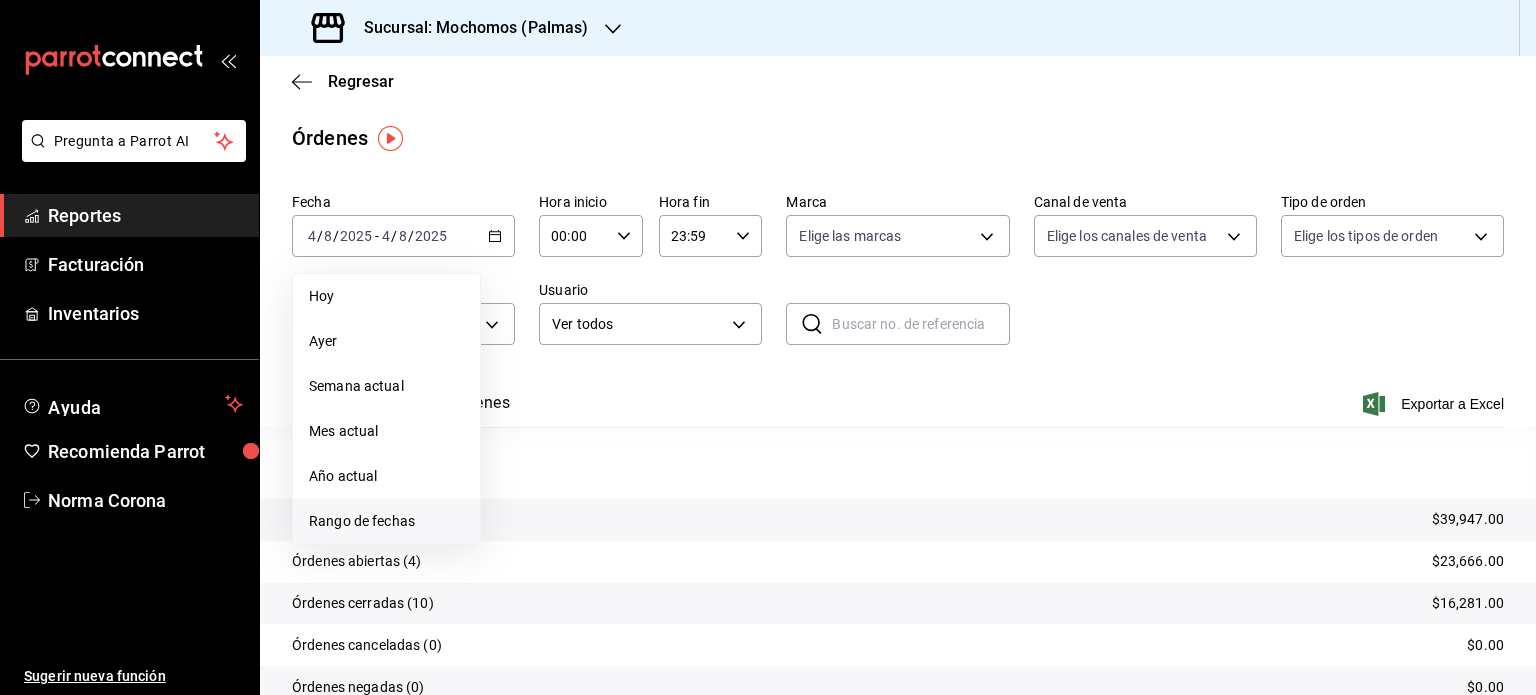 click on "Rango de fechas" at bounding box center (386, 521) 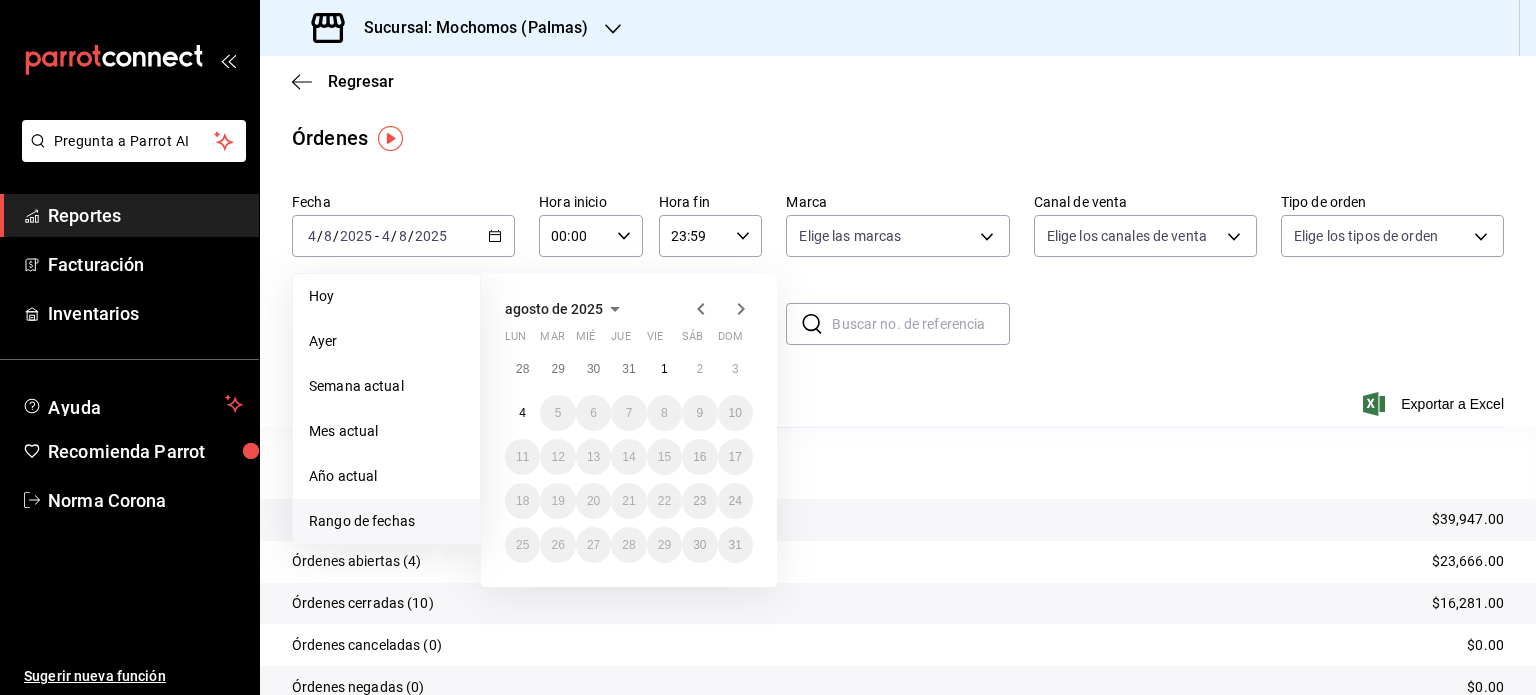 click 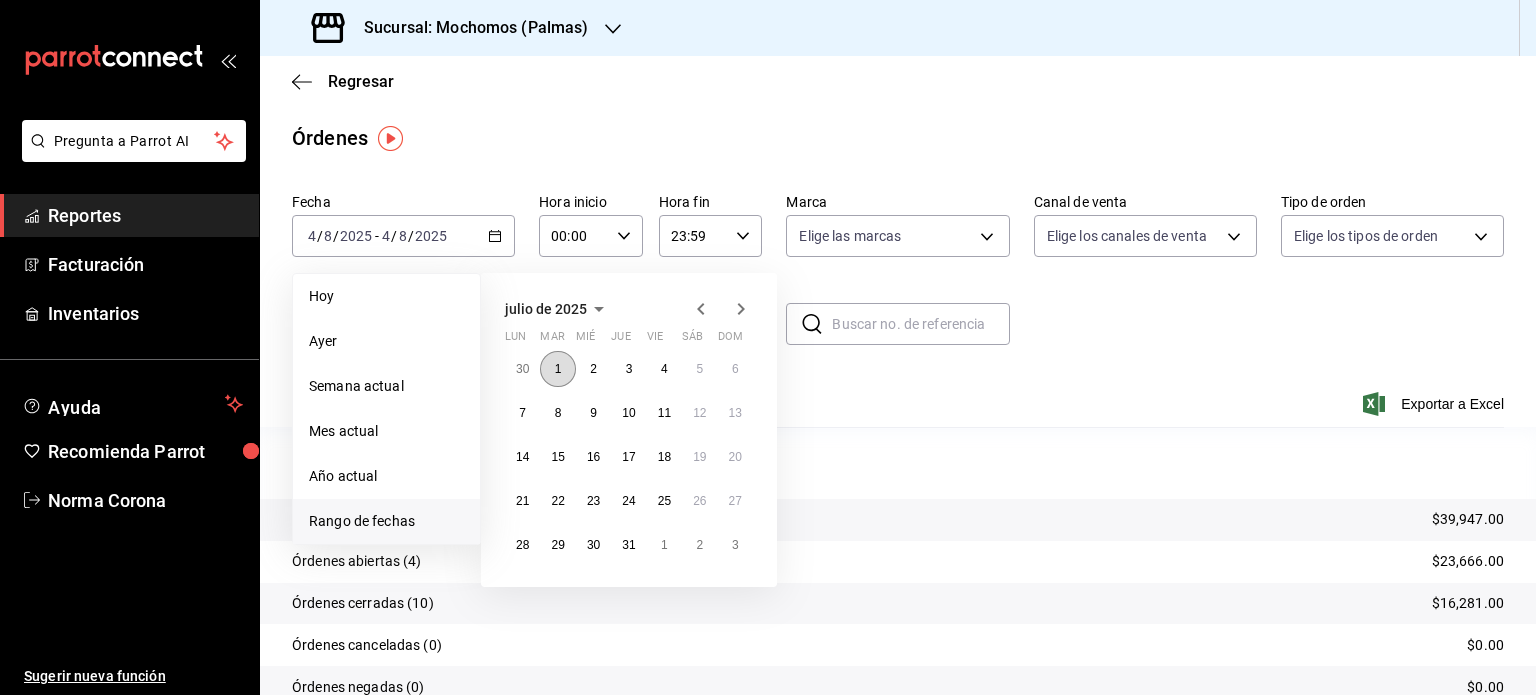 click on "1" at bounding box center [557, 369] 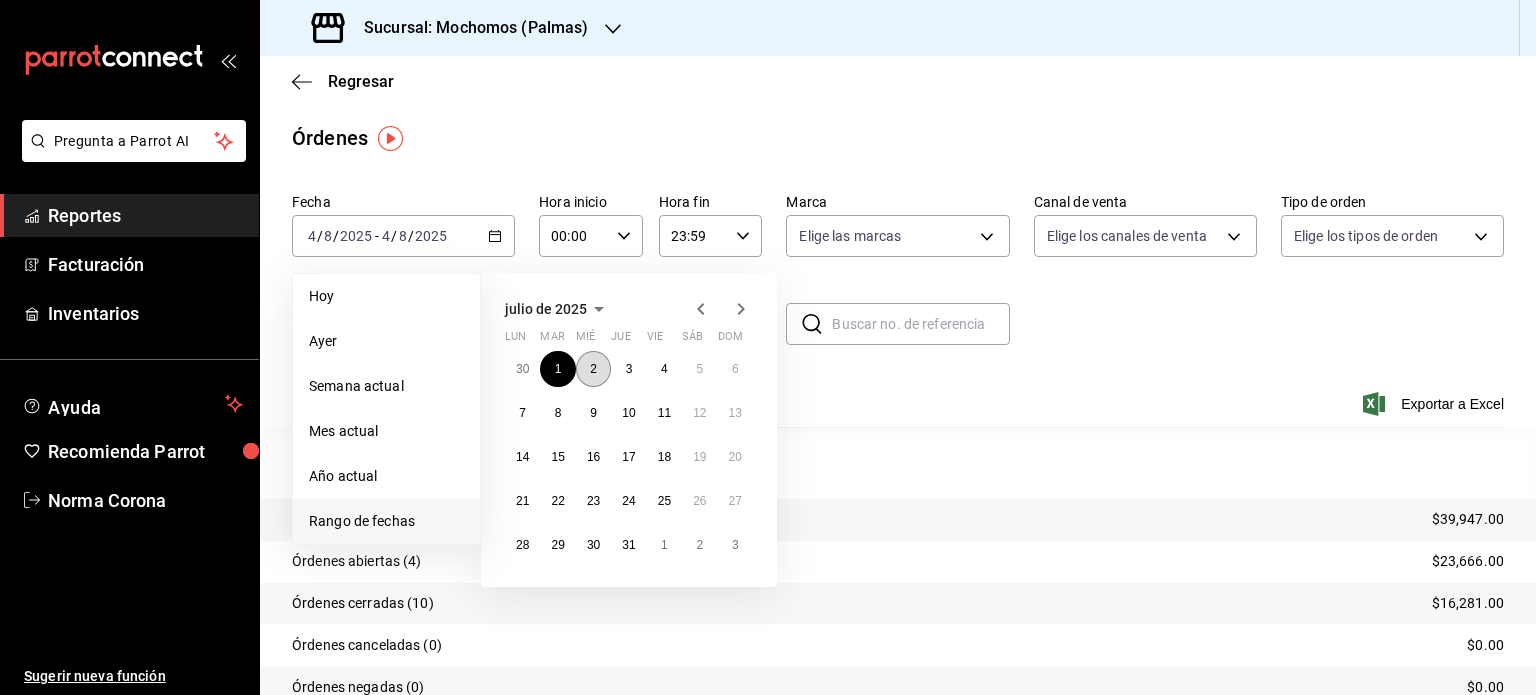 click on "2" at bounding box center (593, 369) 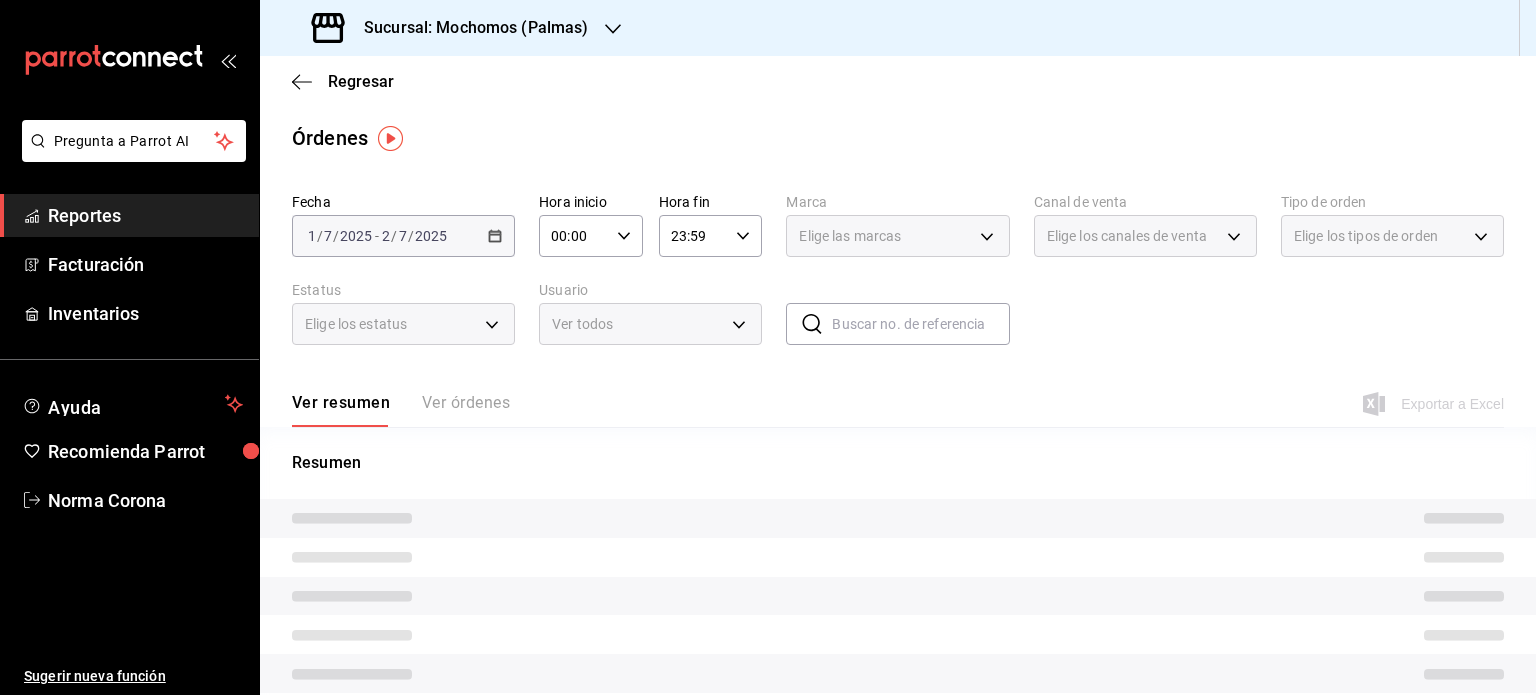 click on "00:00 Hora inicio" at bounding box center [591, 236] 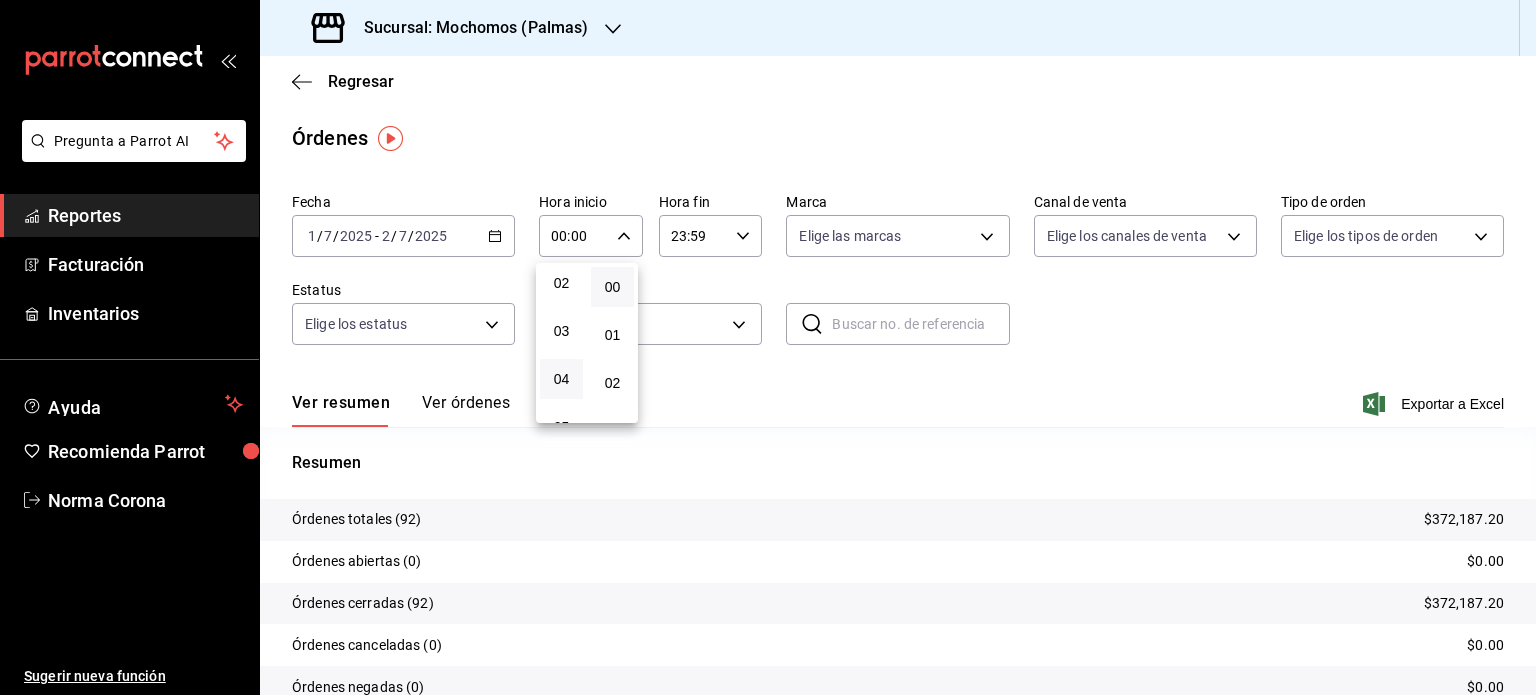scroll, scrollTop: 200, scrollLeft: 0, axis: vertical 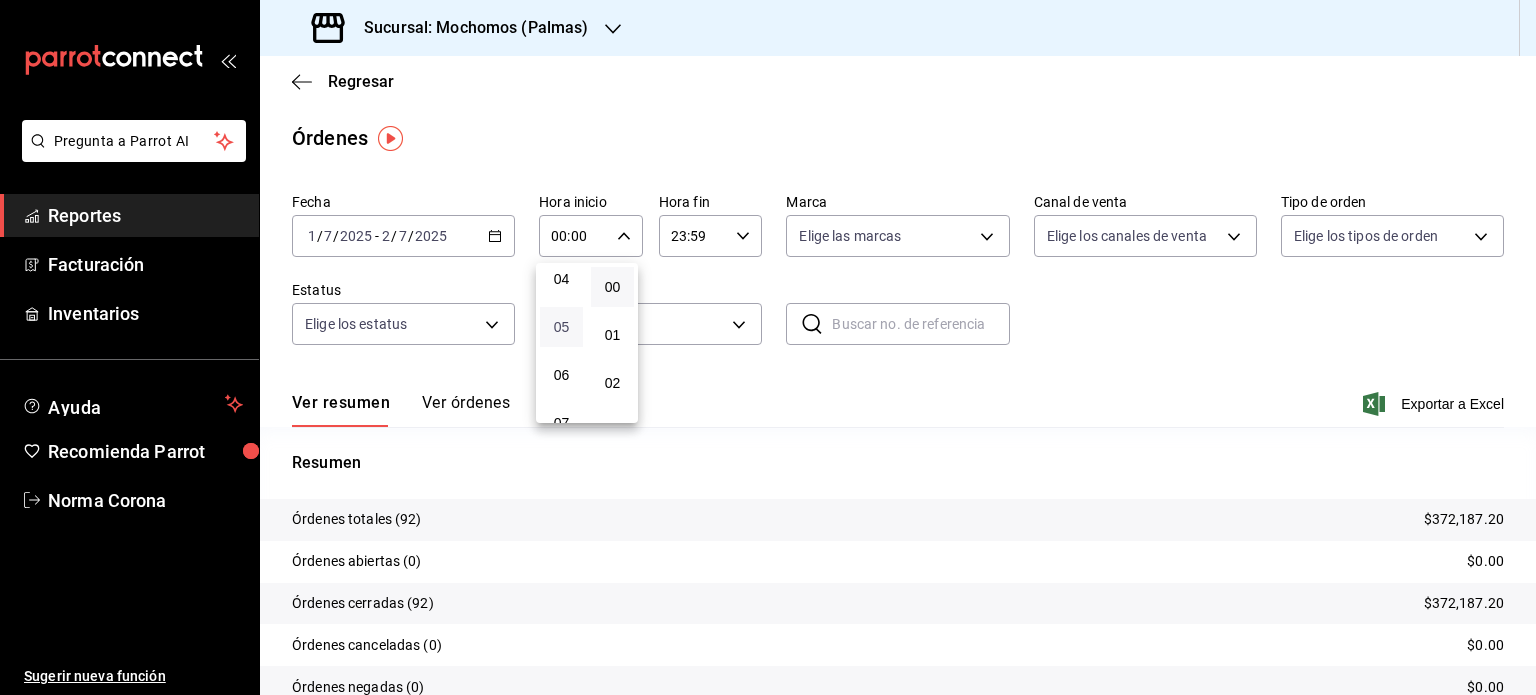 click on "05" at bounding box center (561, 327) 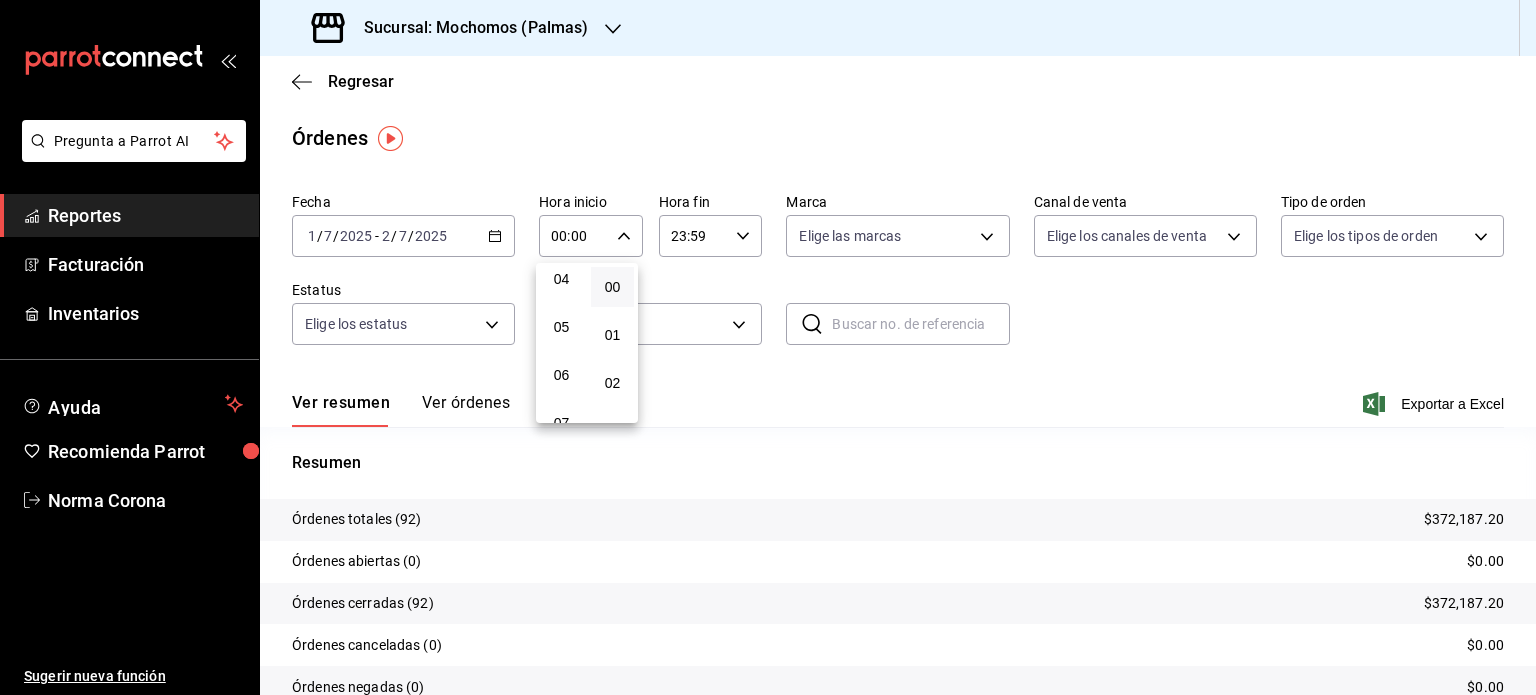 type on "05:00" 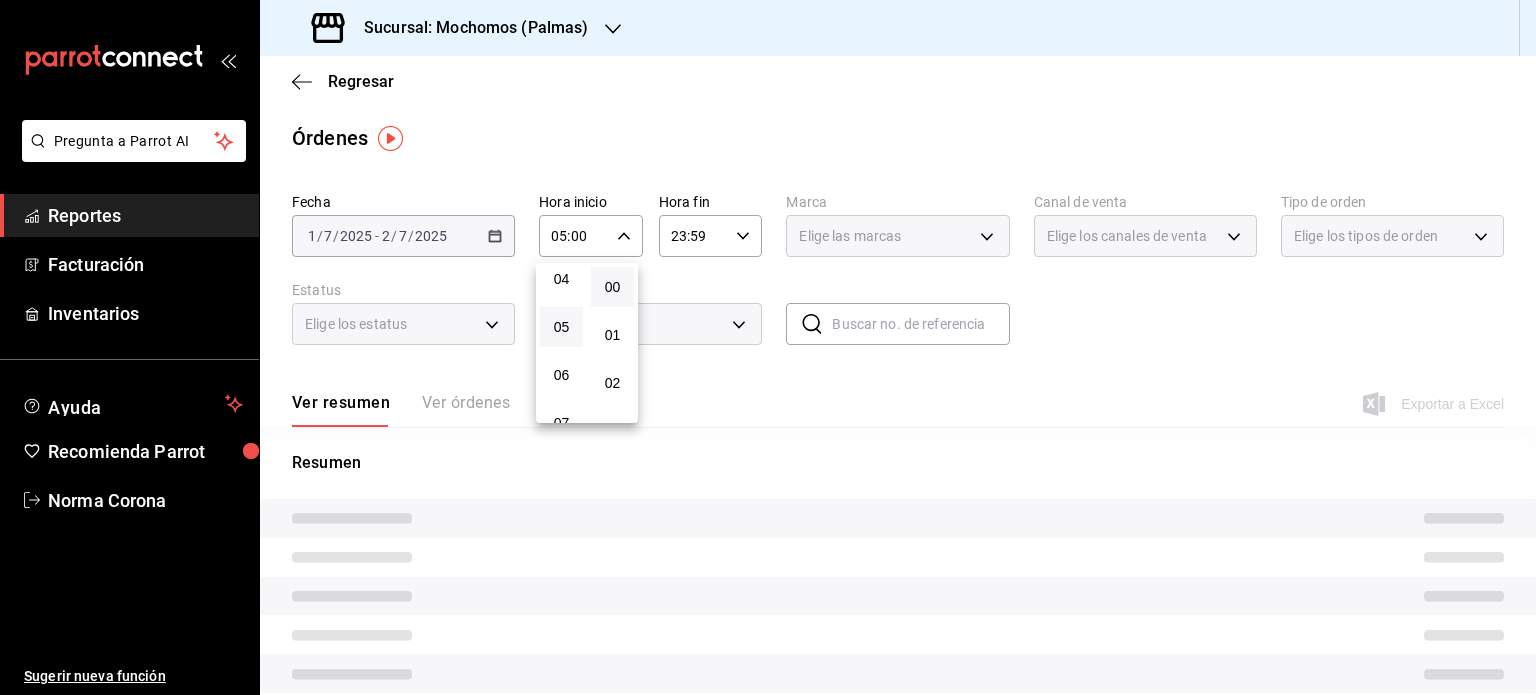 click at bounding box center (768, 347) 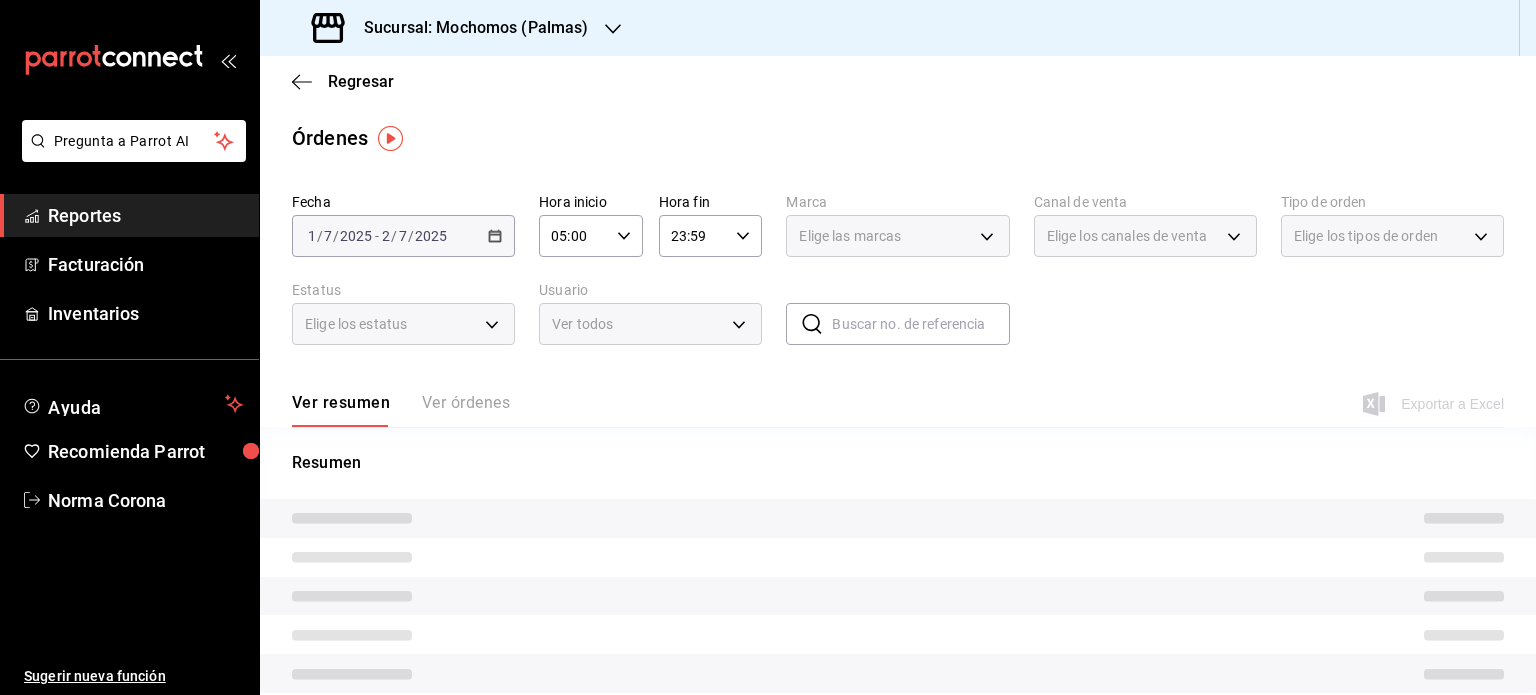 click 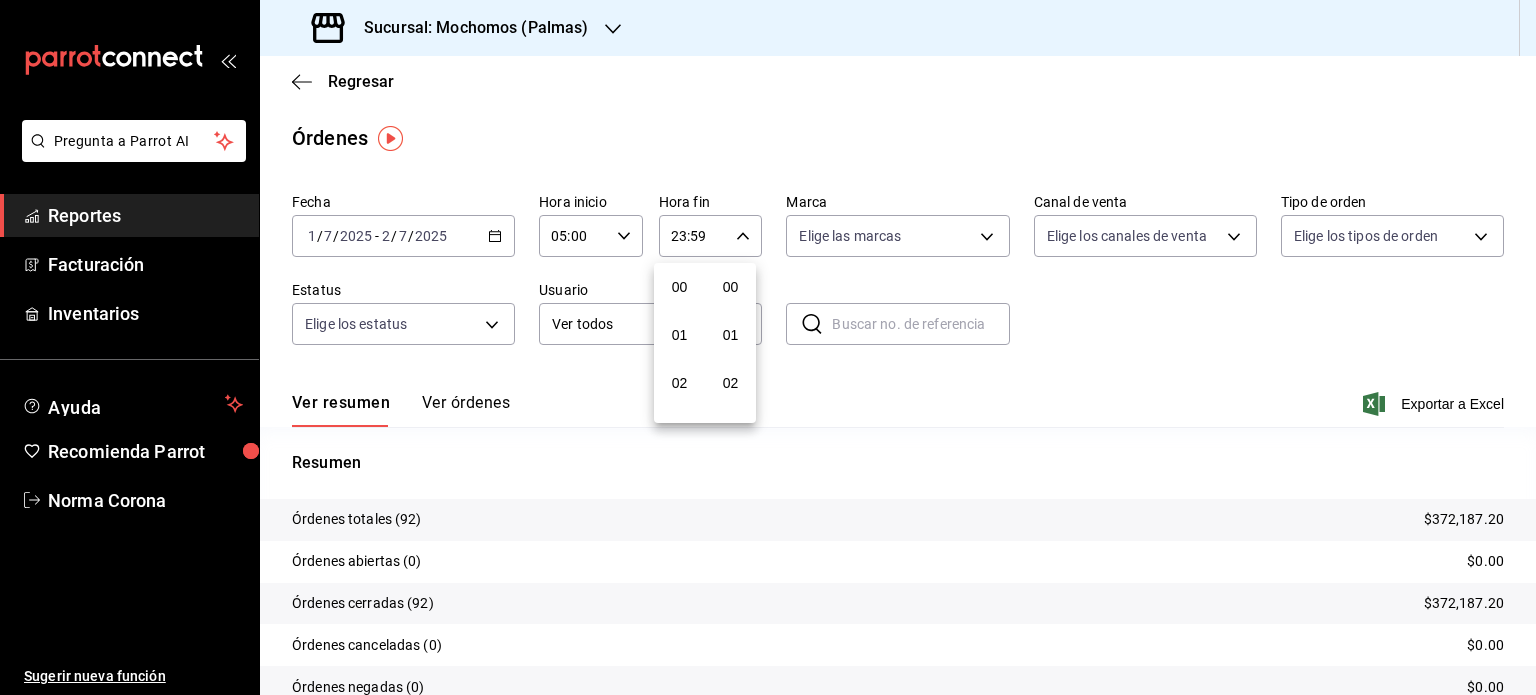 scroll, scrollTop: 1011, scrollLeft: 0, axis: vertical 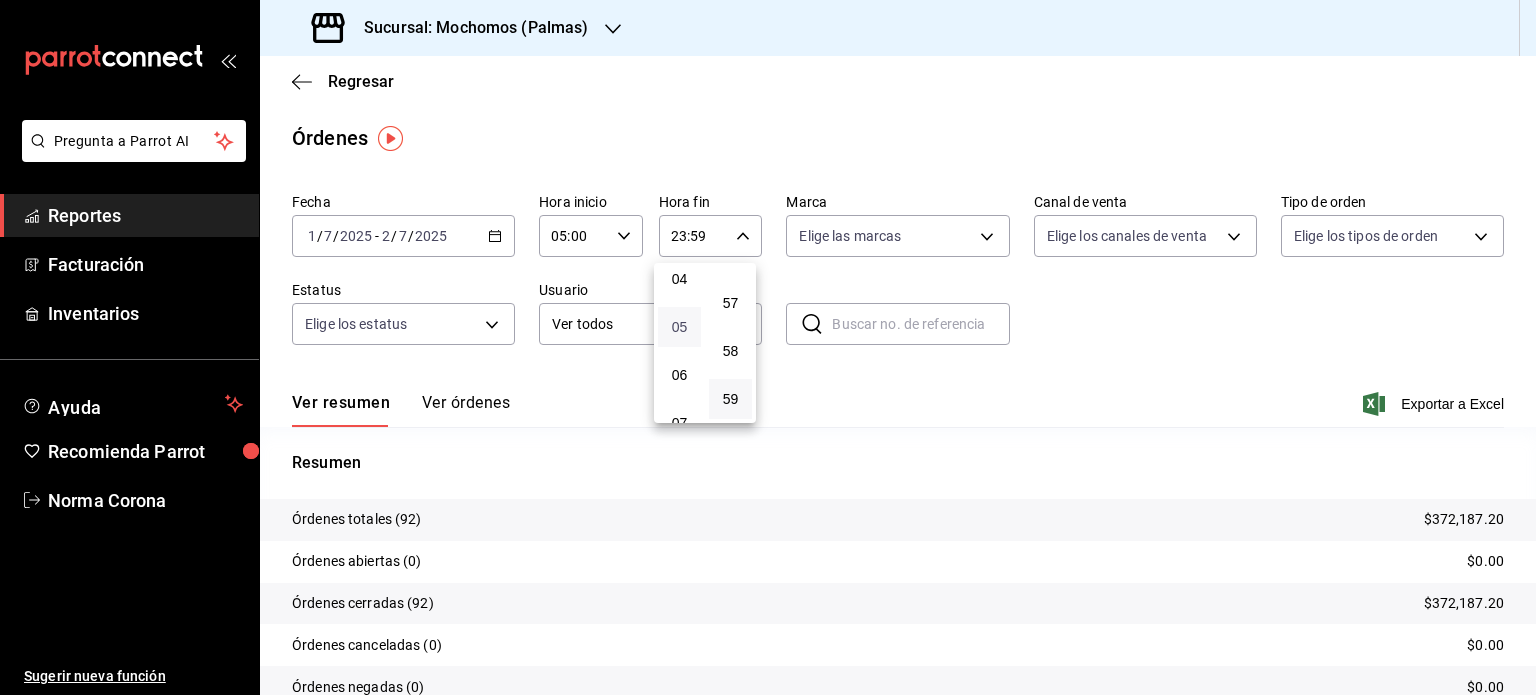 click on "05" at bounding box center [679, 327] 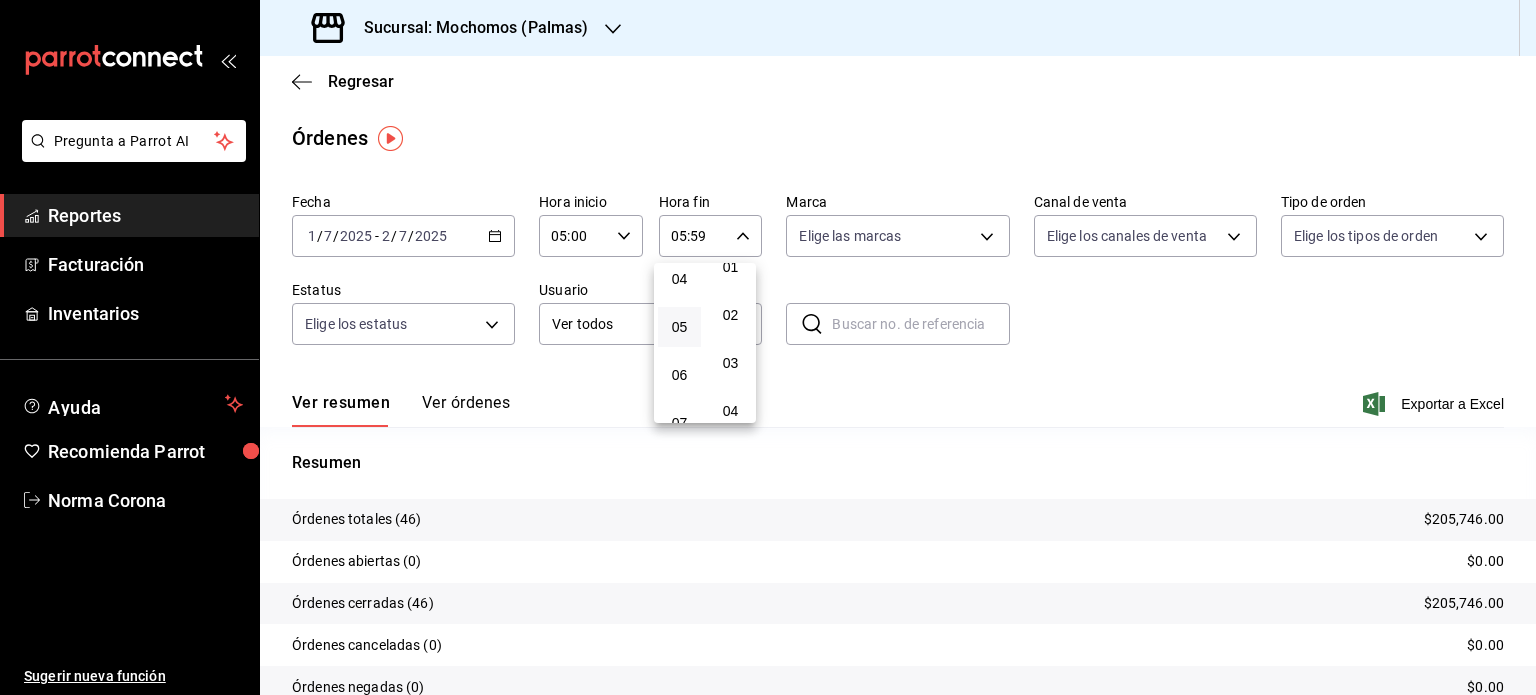 scroll, scrollTop: 0, scrollLeft: 0, axis: both 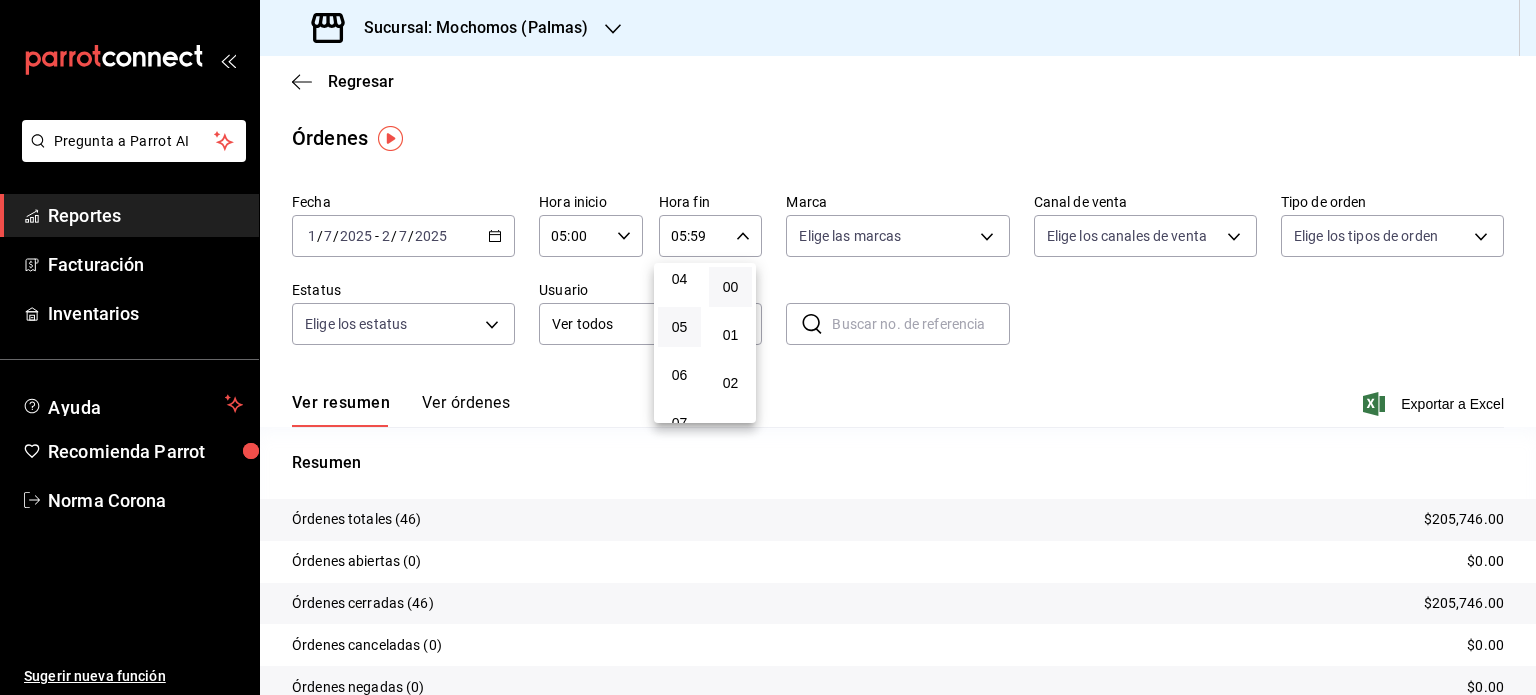 click on "00" at bounding box center (730, 287) 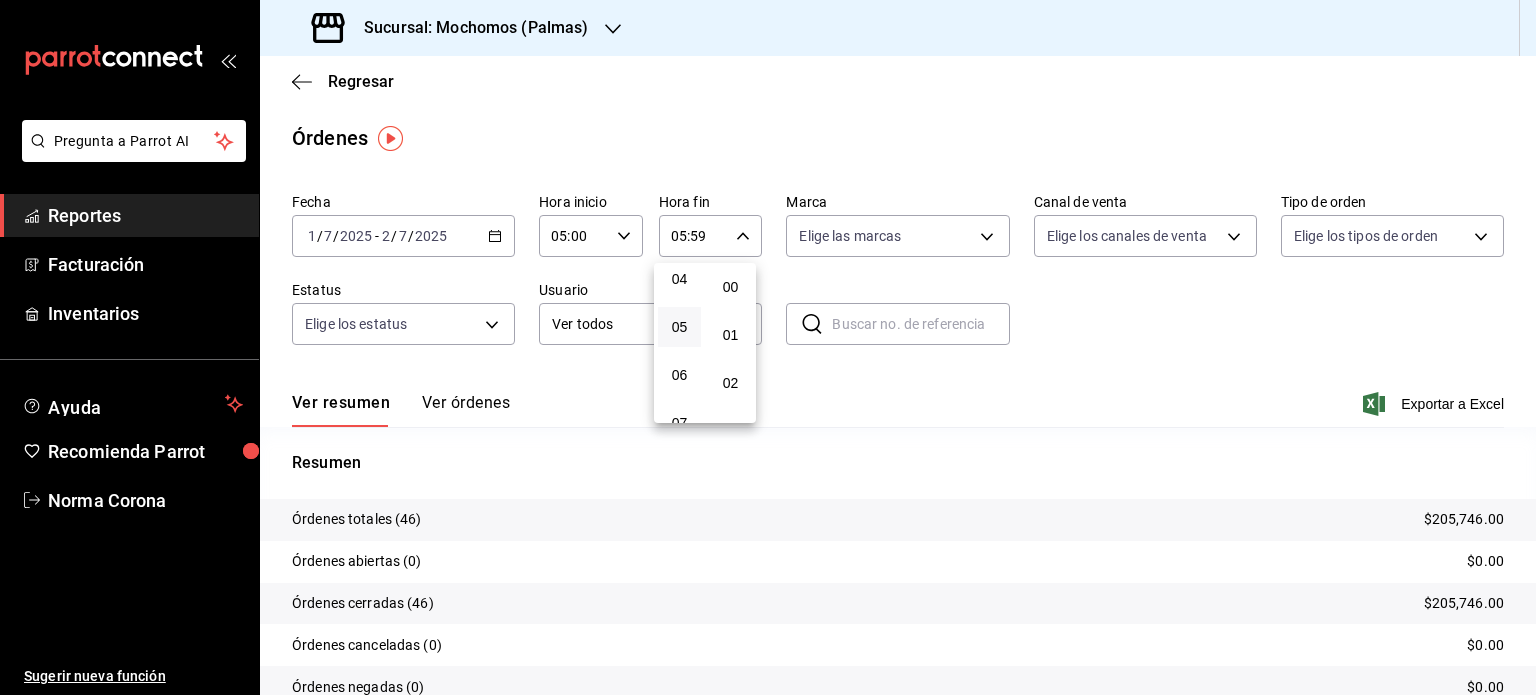 type on "05:00" 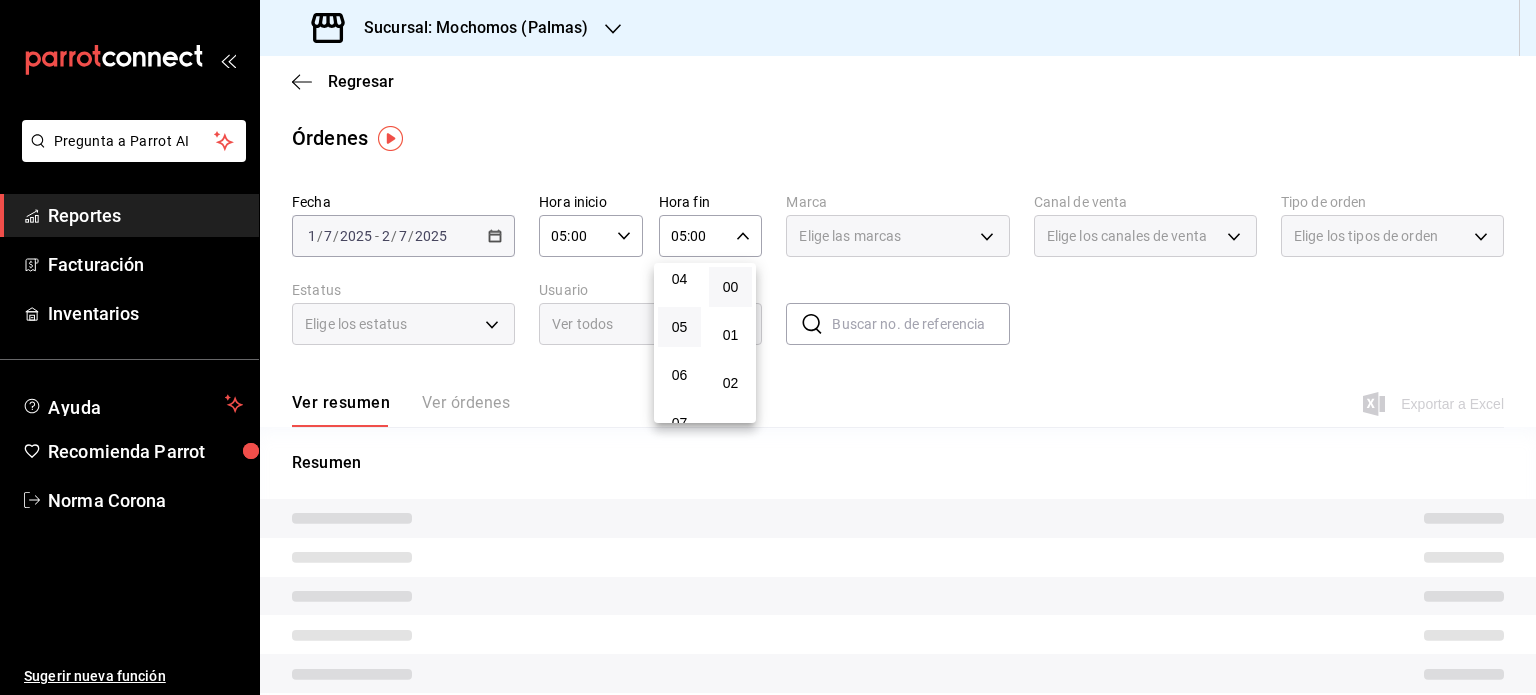 click at bounding box center [768, 347] 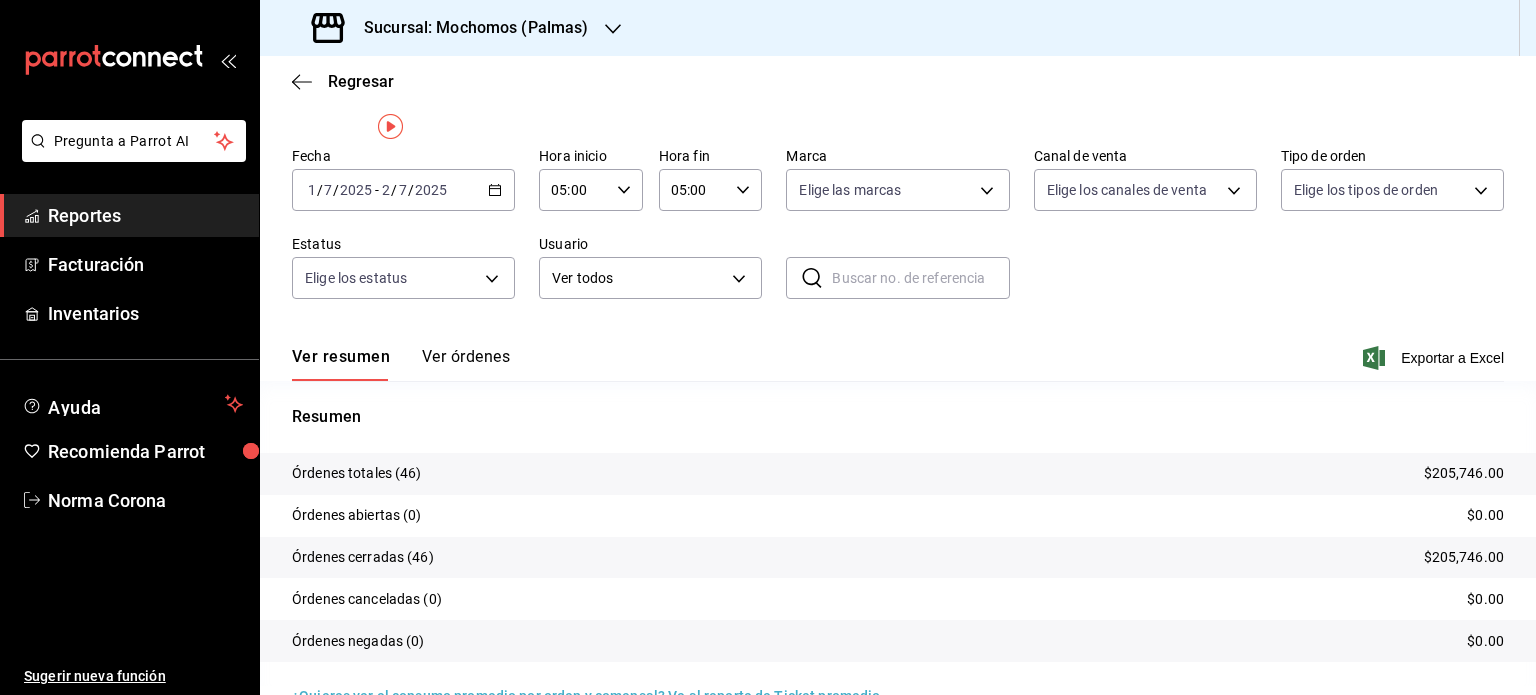 scroll, scrollTop: 90, scrollLeft: 0, axis: vertical 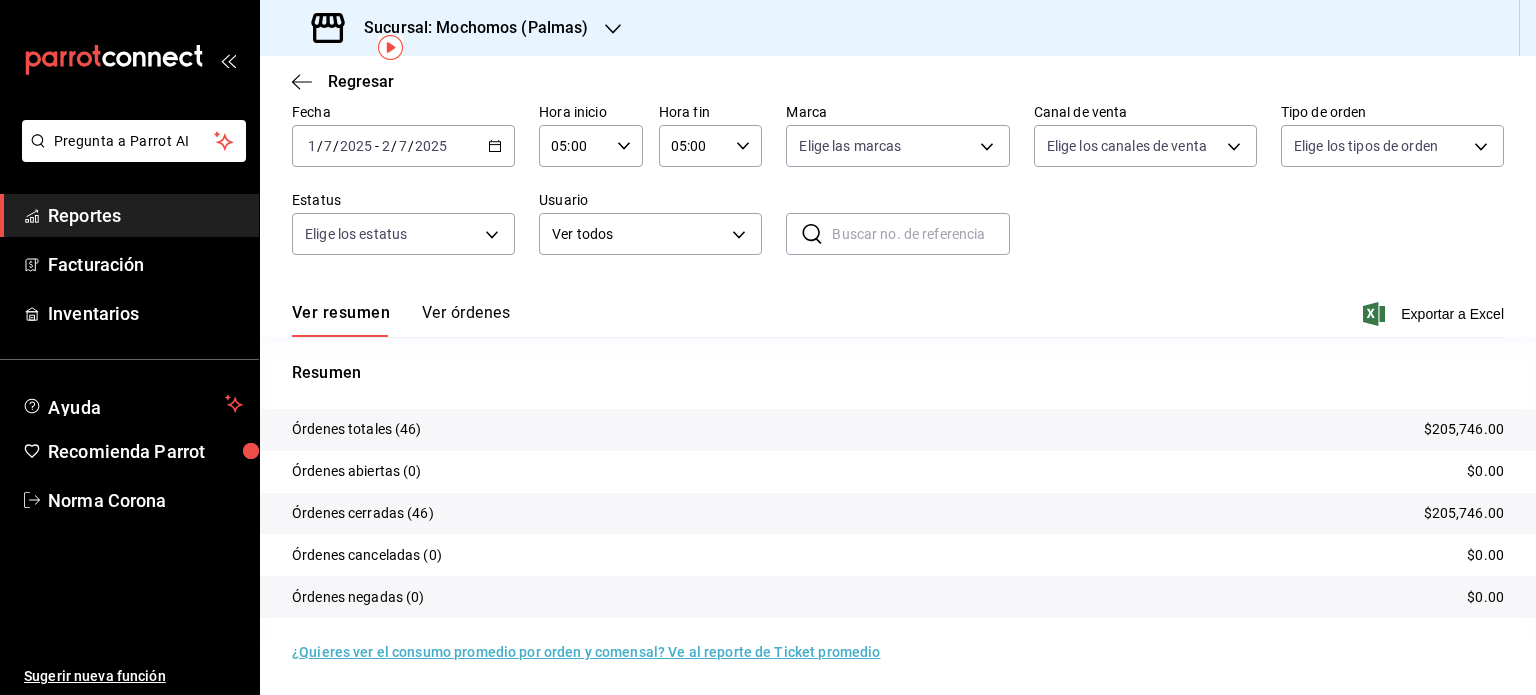 type 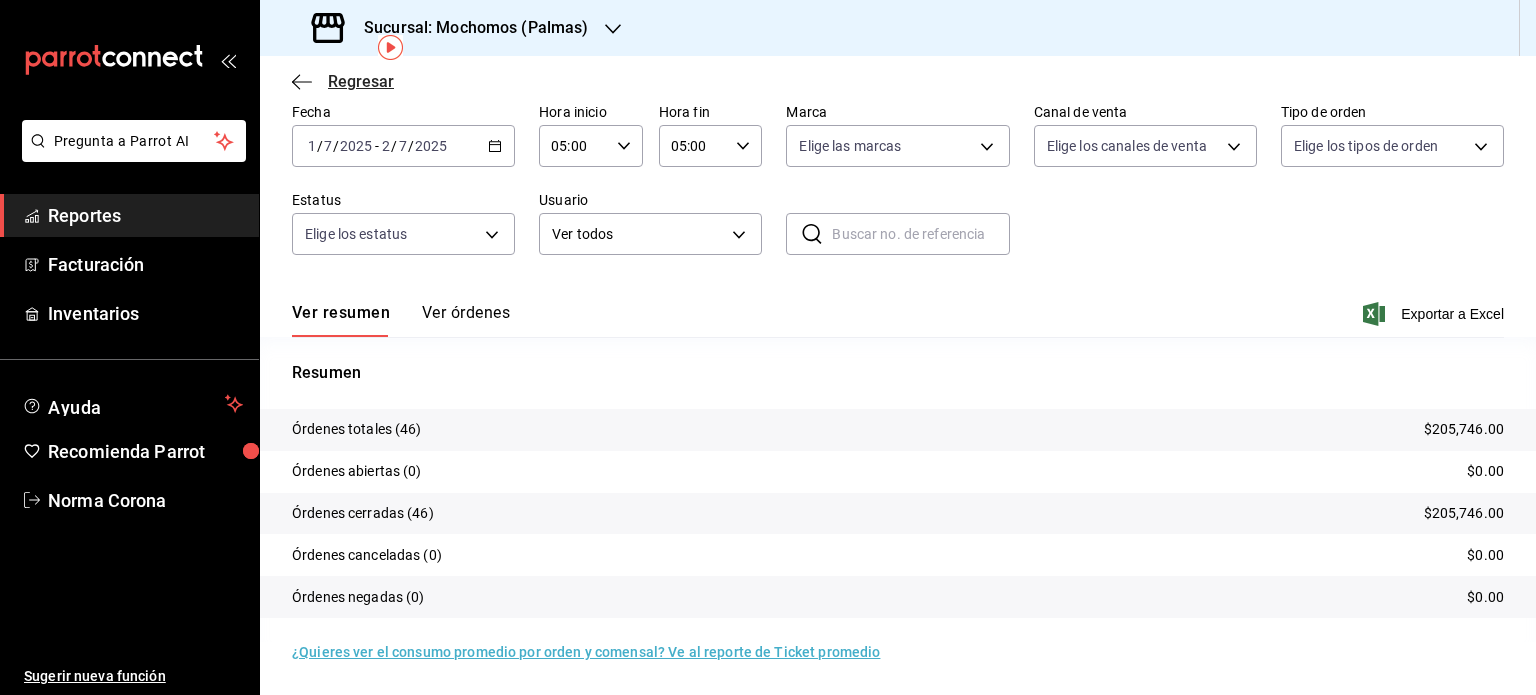 click 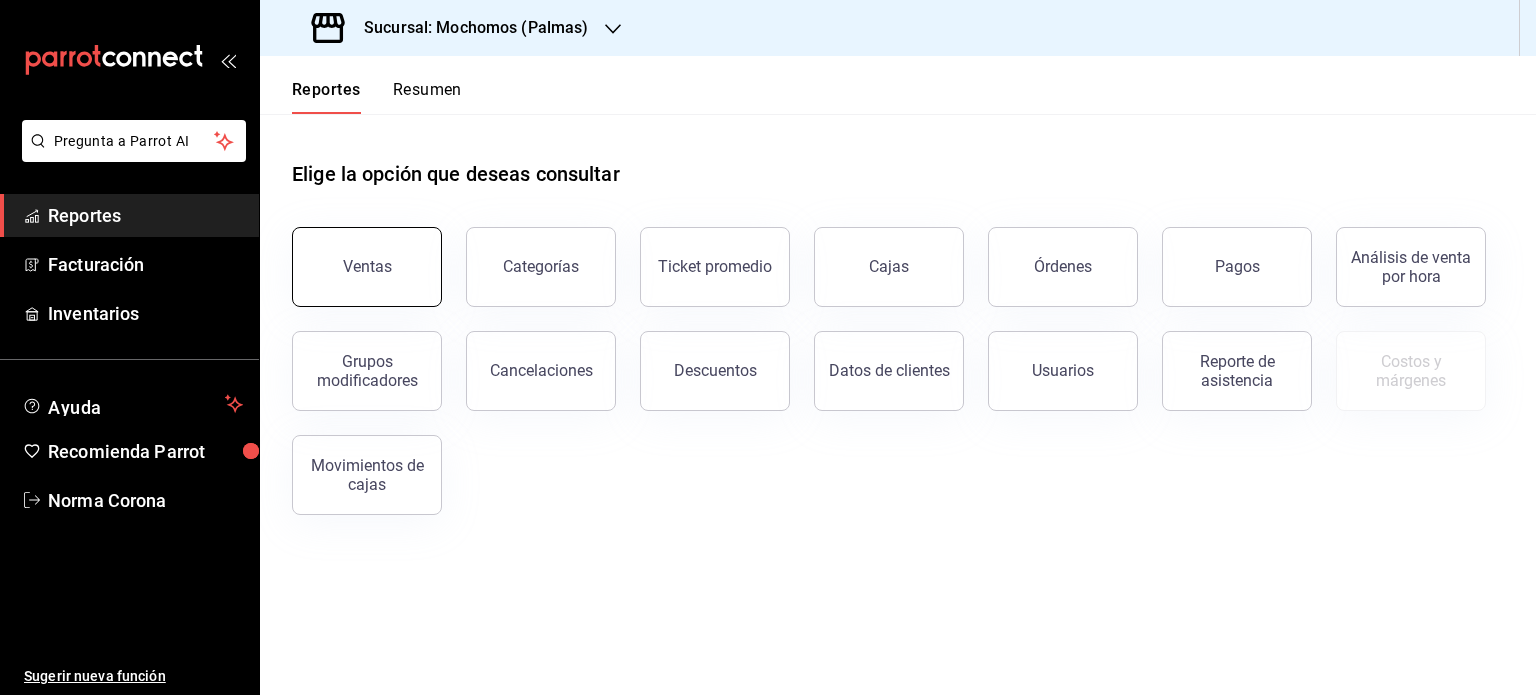 click on "Ventas" at bounding box center [367, 266] 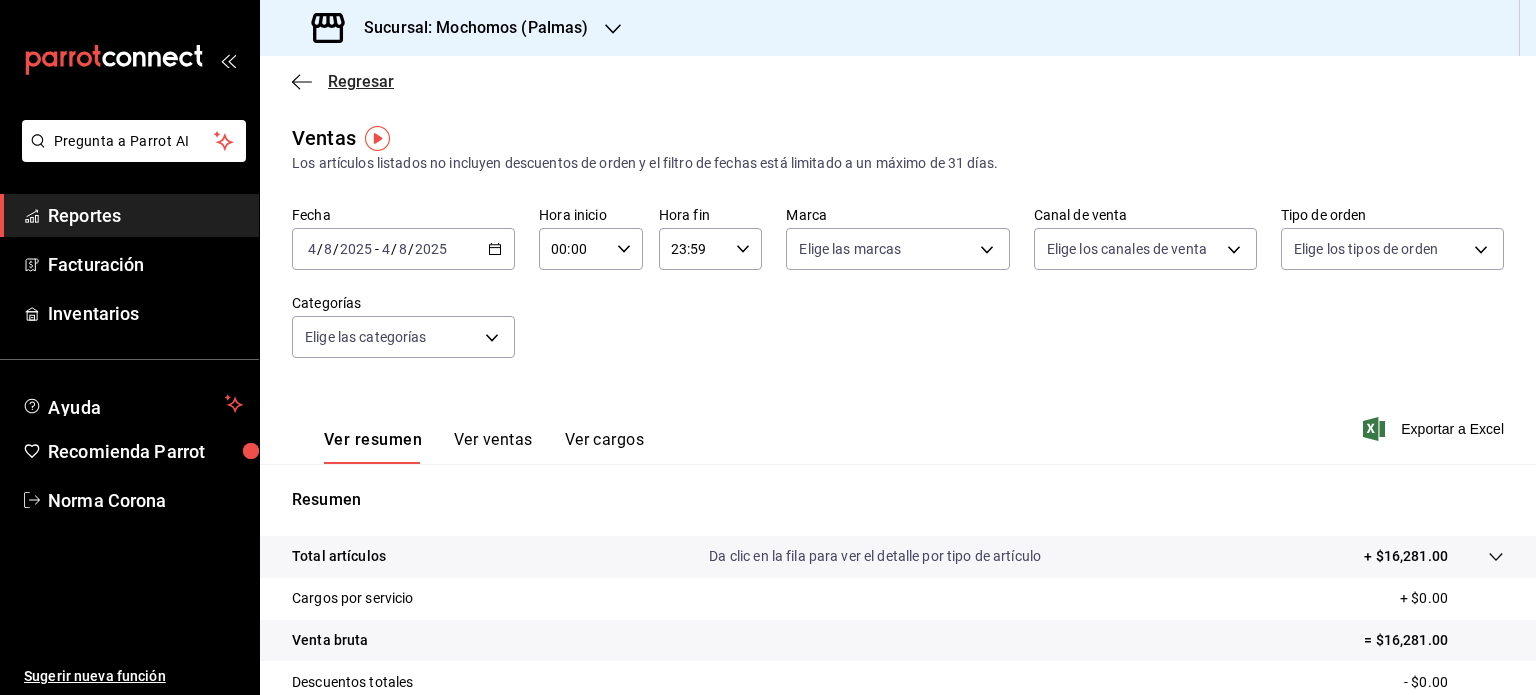 click 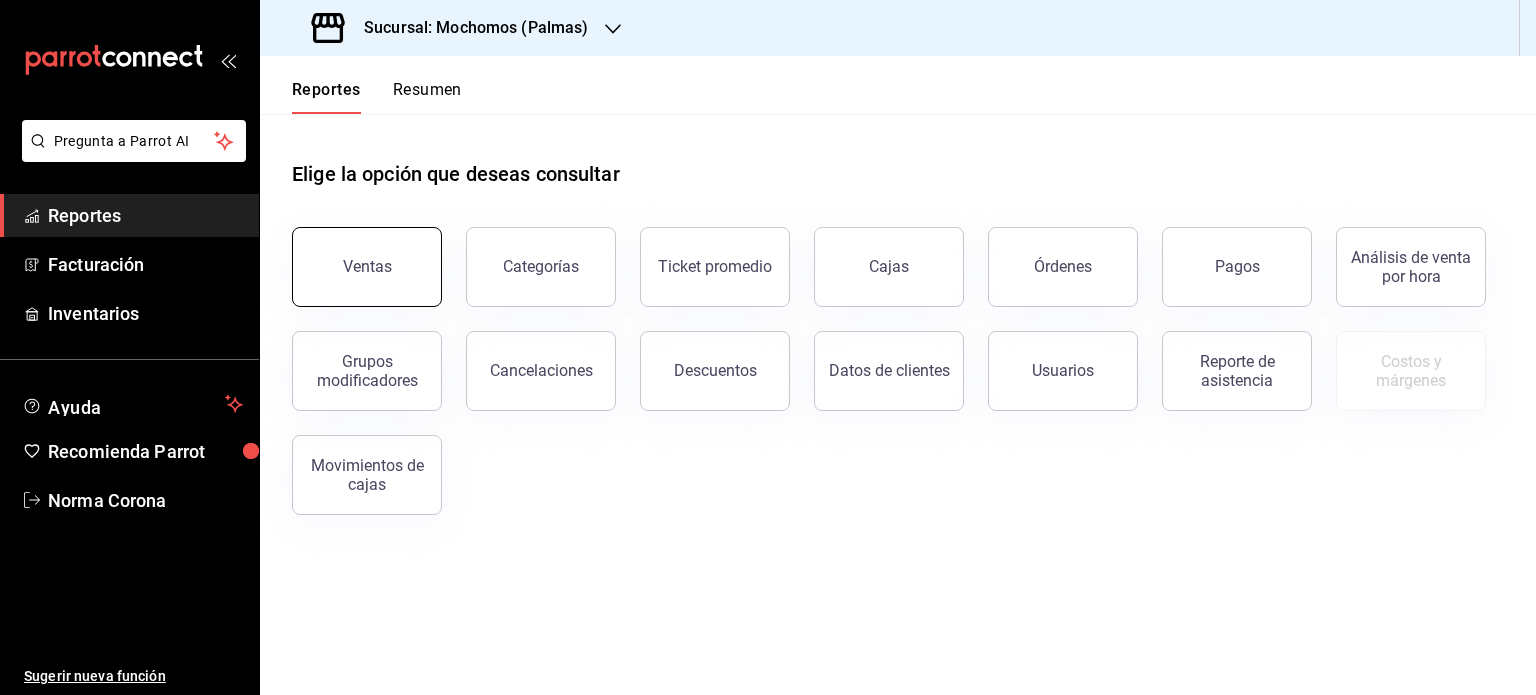 click on "Ventas" at bounding box center [367, 267] 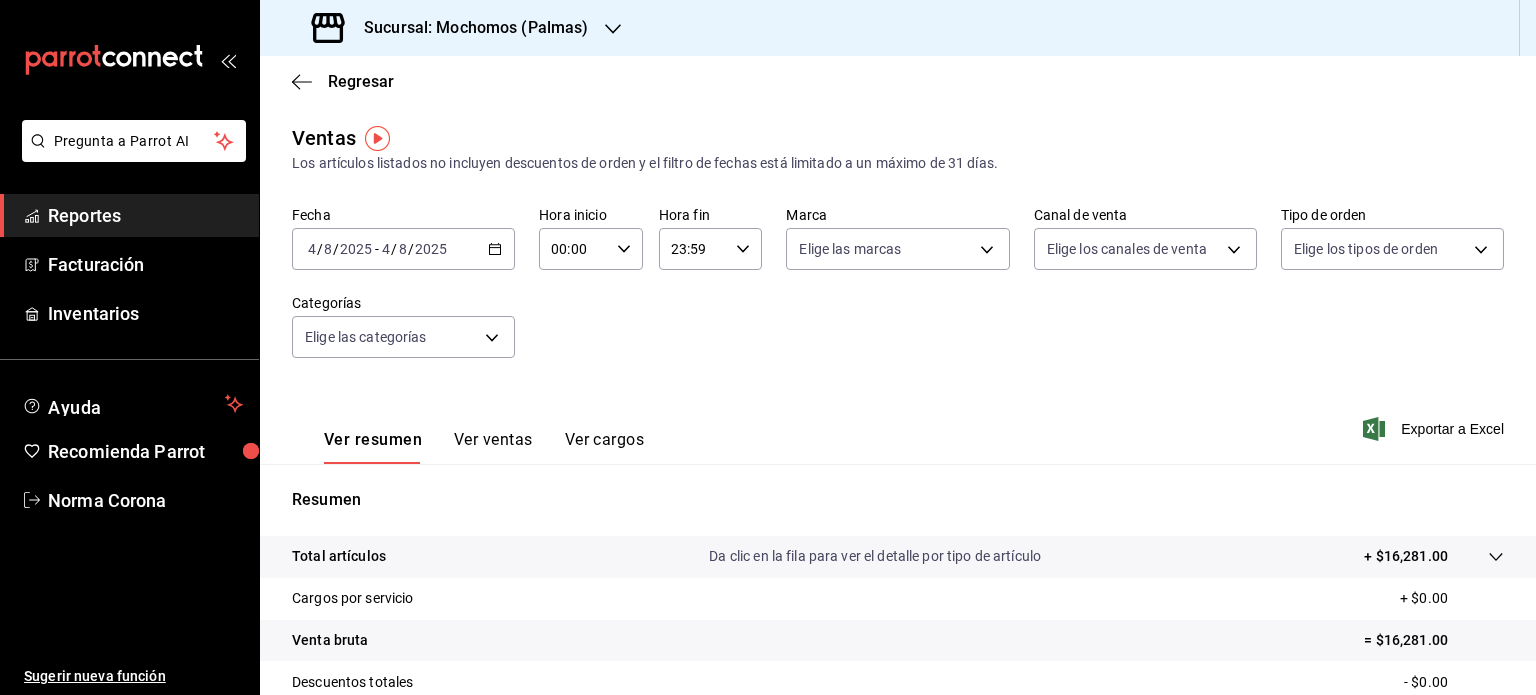 click 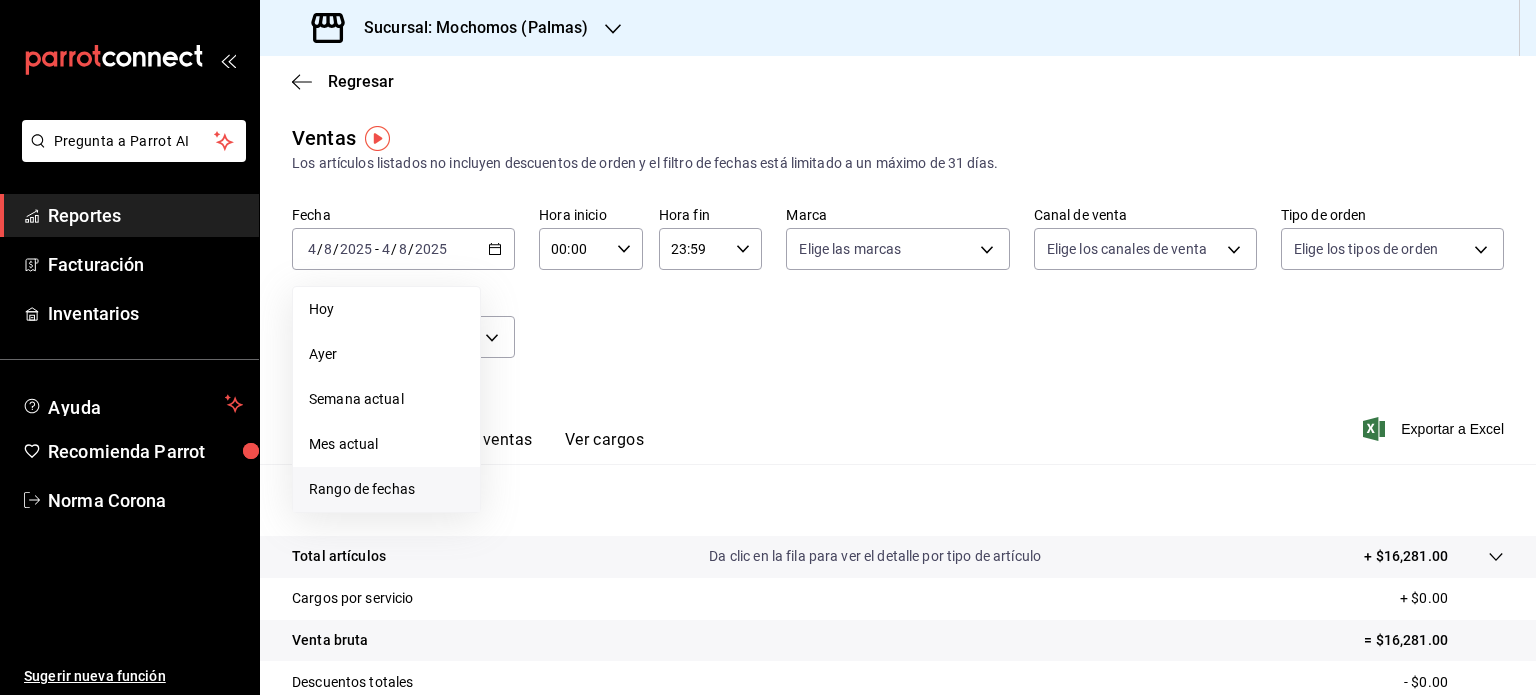 click on "Rango de fechas" at bounding box center (386, 489) 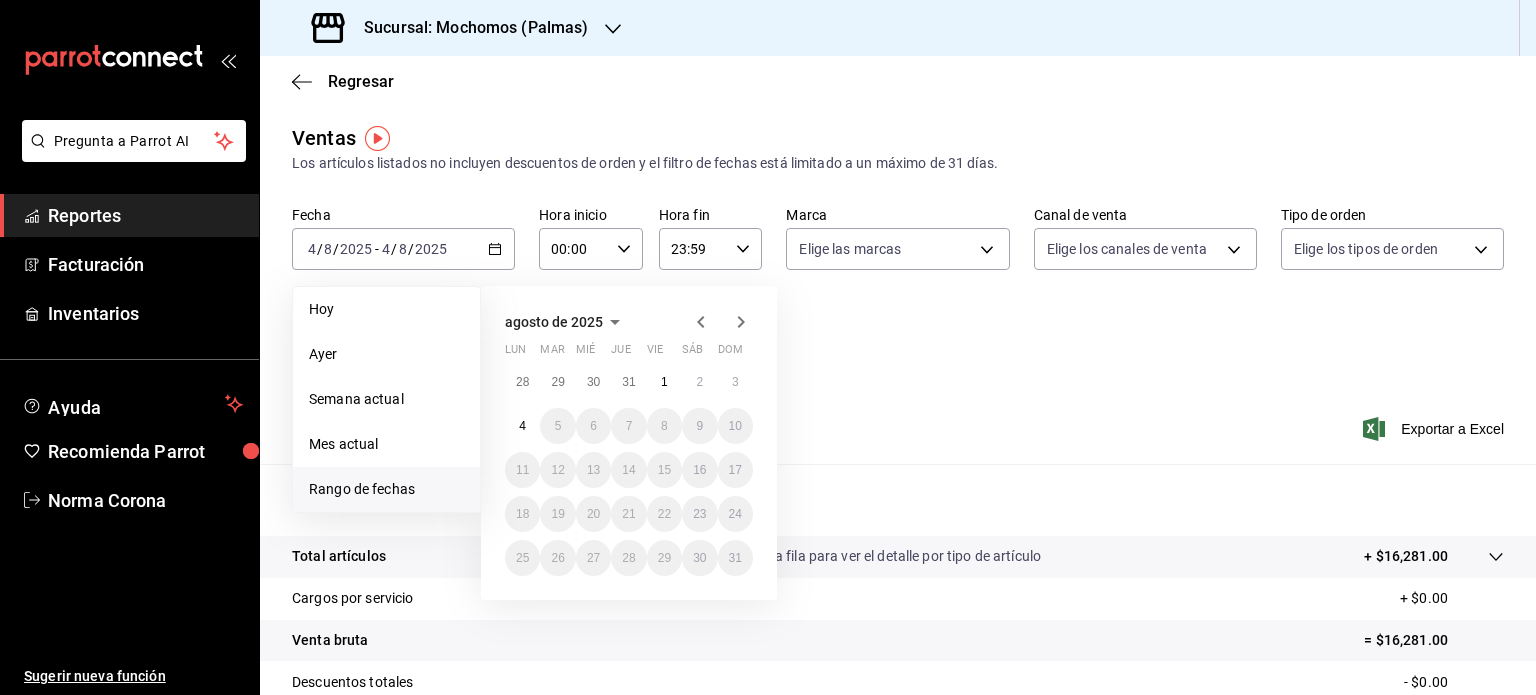 click 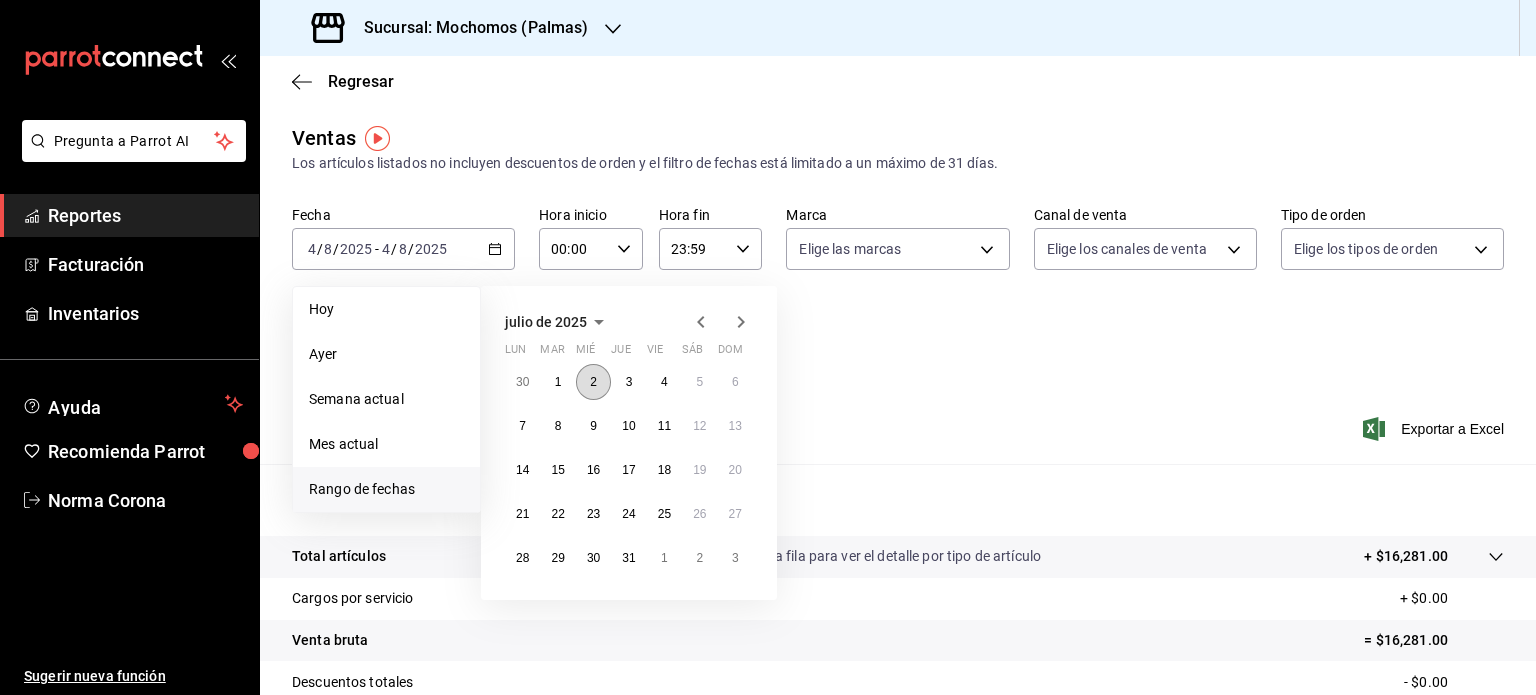 click on "2" at bounding box center [593, 382] 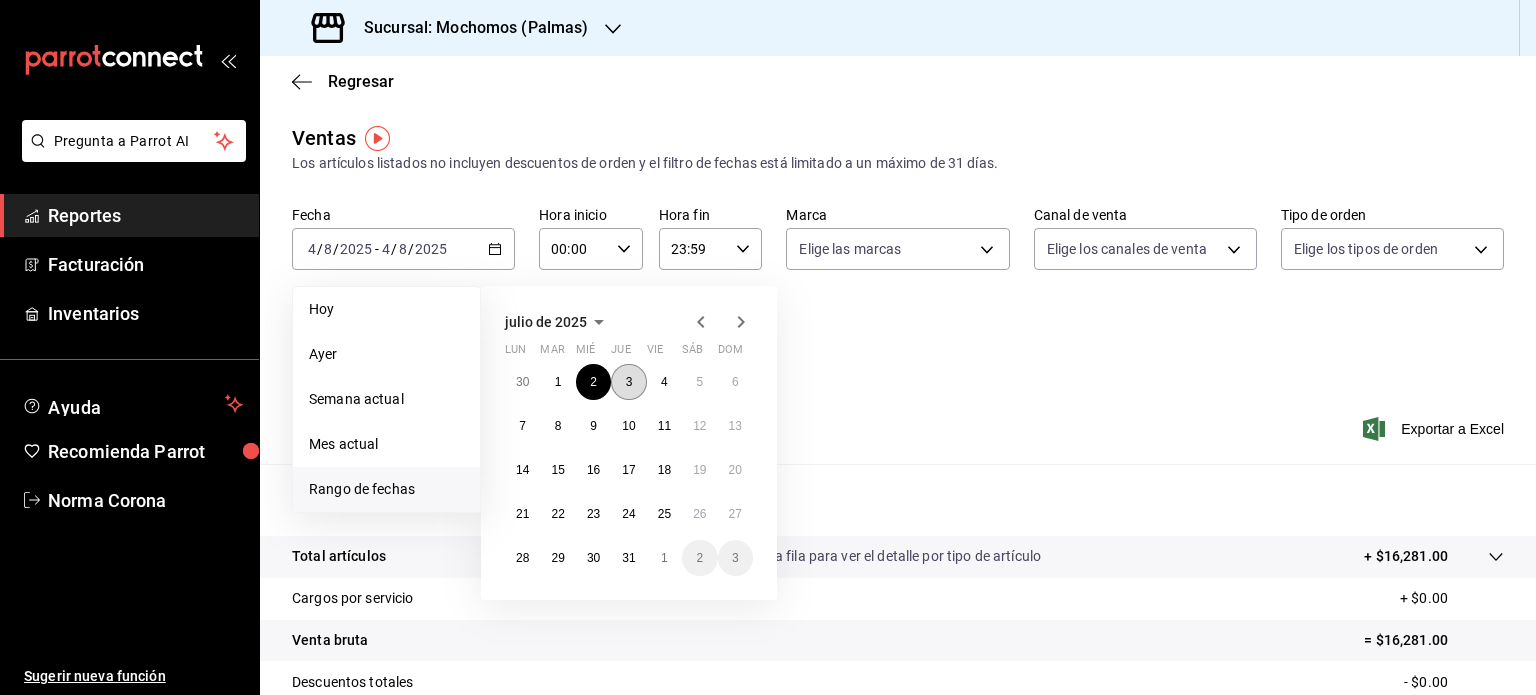 click on "3" at bounding box center [629, 382] 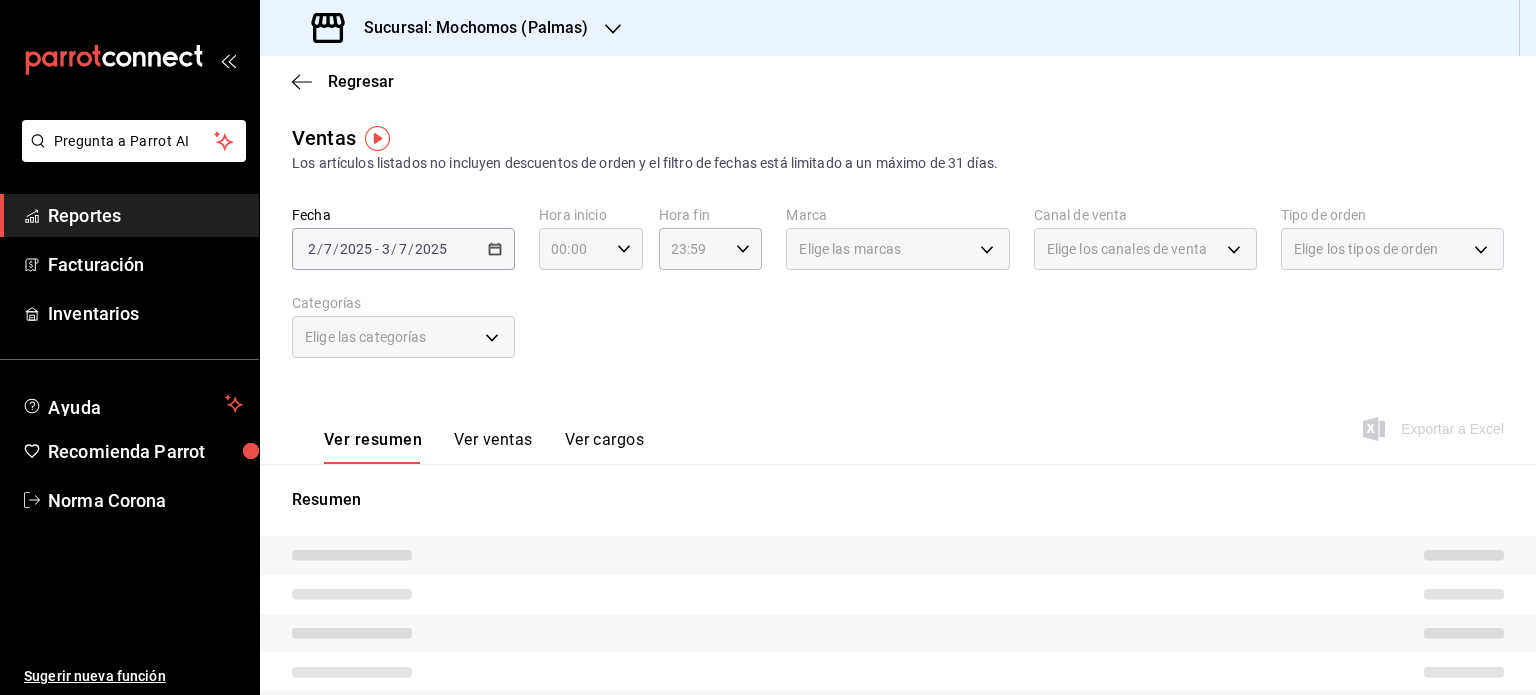 click 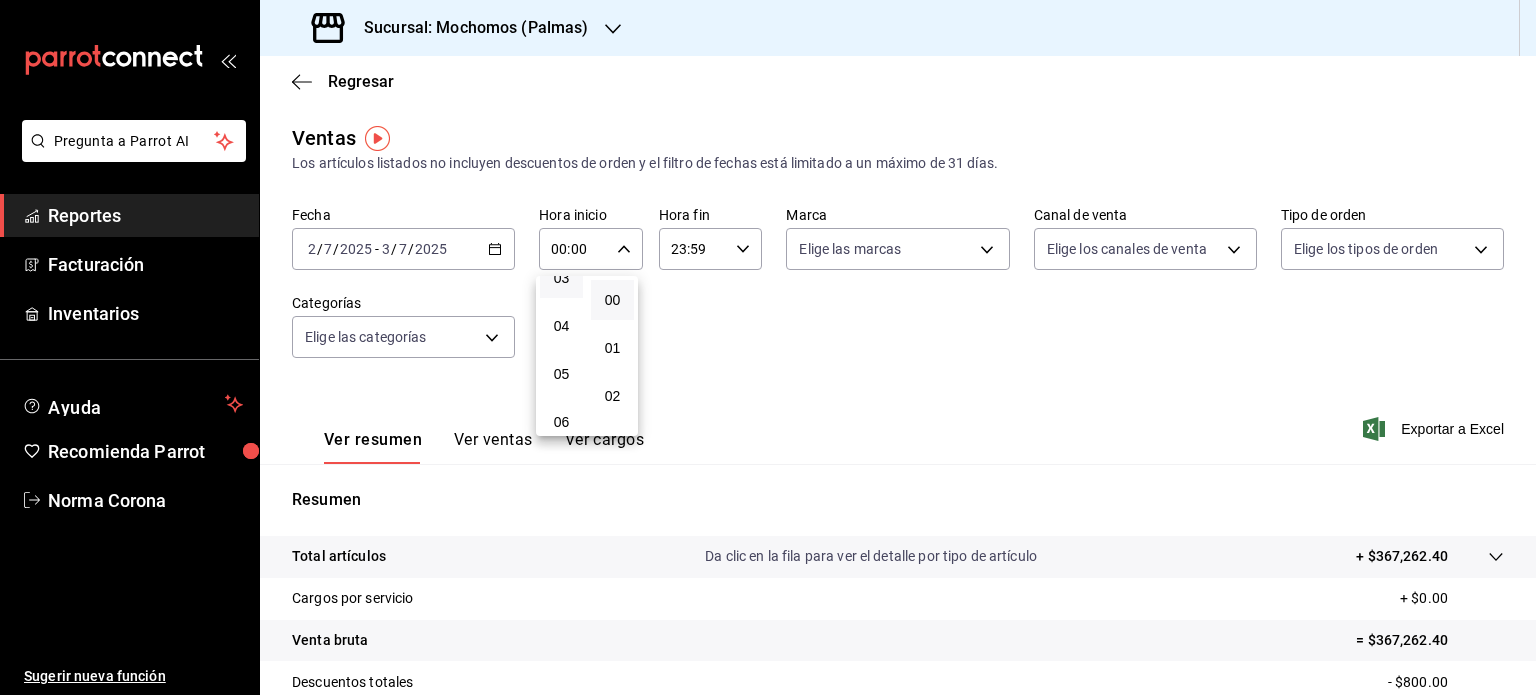 scroll, scrollTop: 200, scrollLeft: 0, axis: vertical 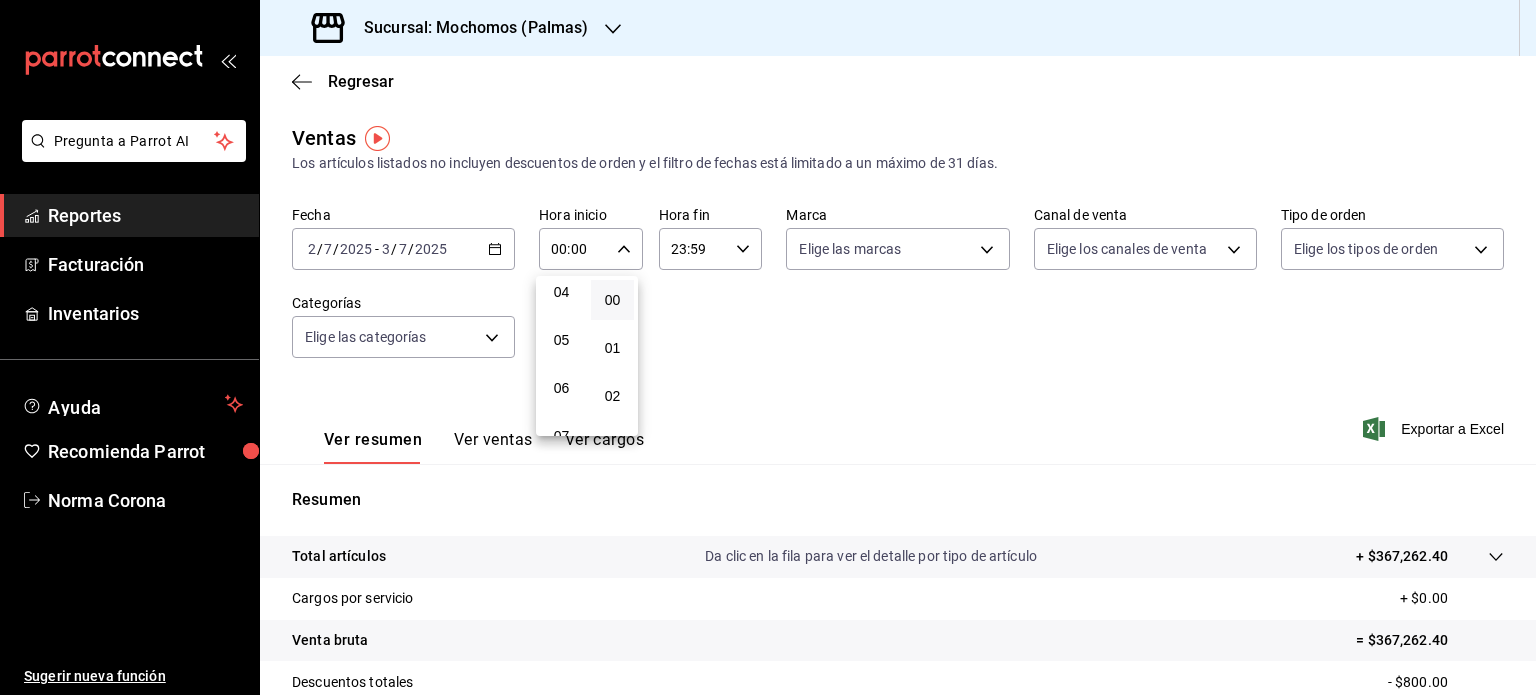drag, startPoint x: 567, startPoint y: 351, endPoint x: 666, endPoint y: 307, distance: 108.33743 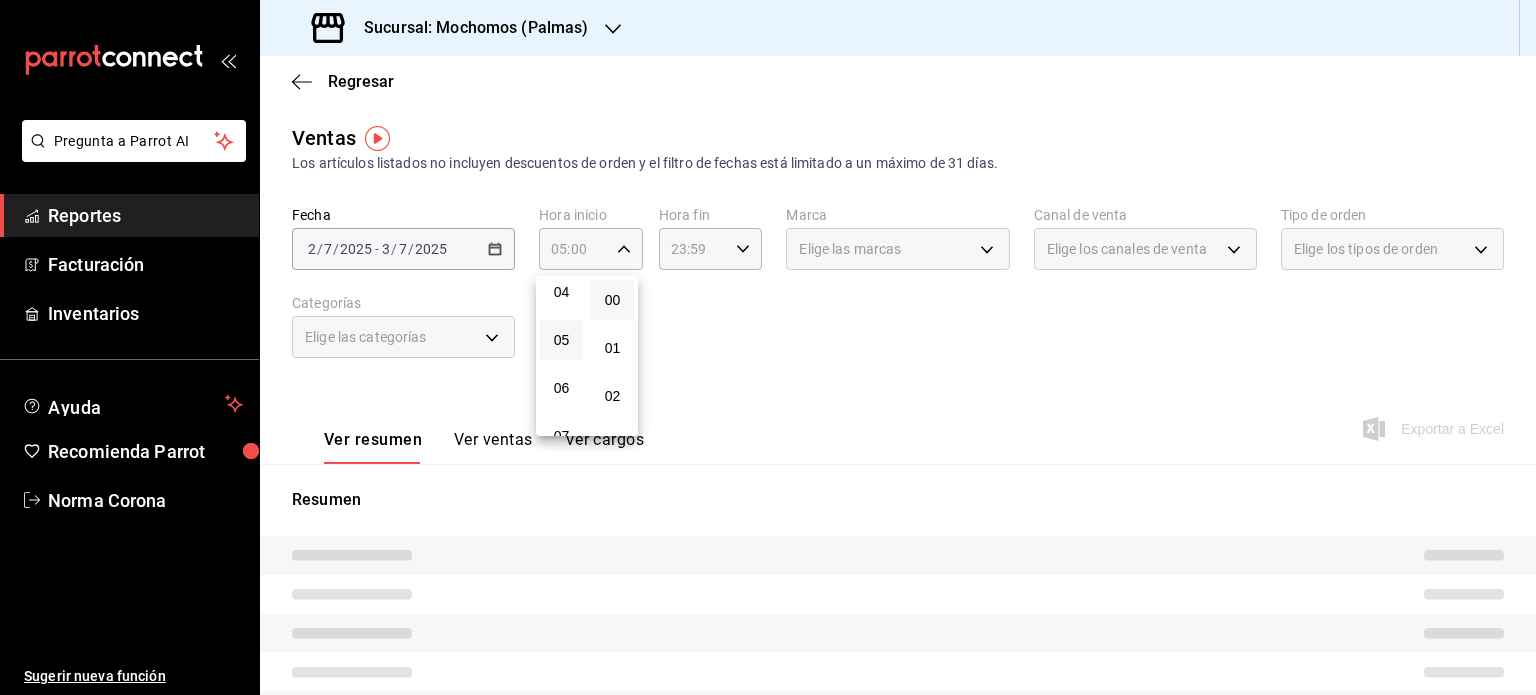 click at bounding box center [768, 347] 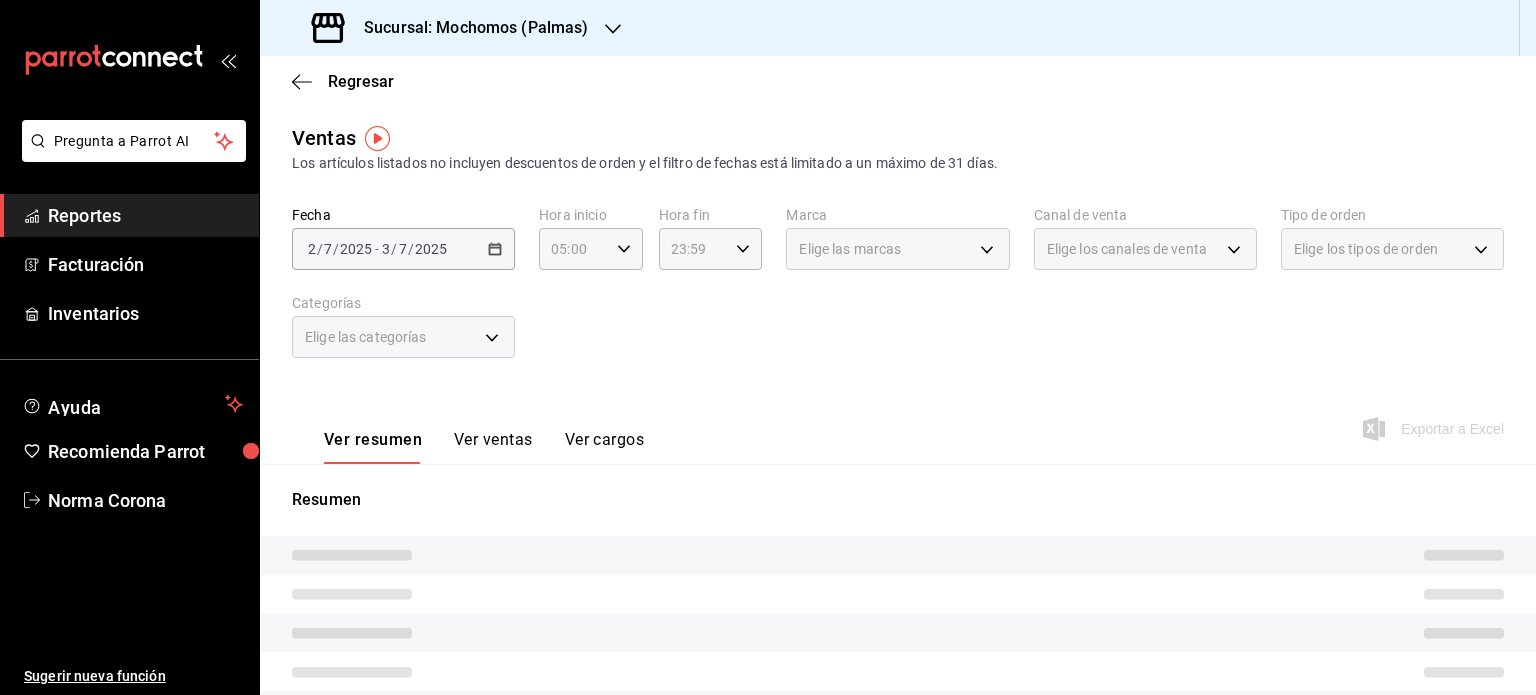 click 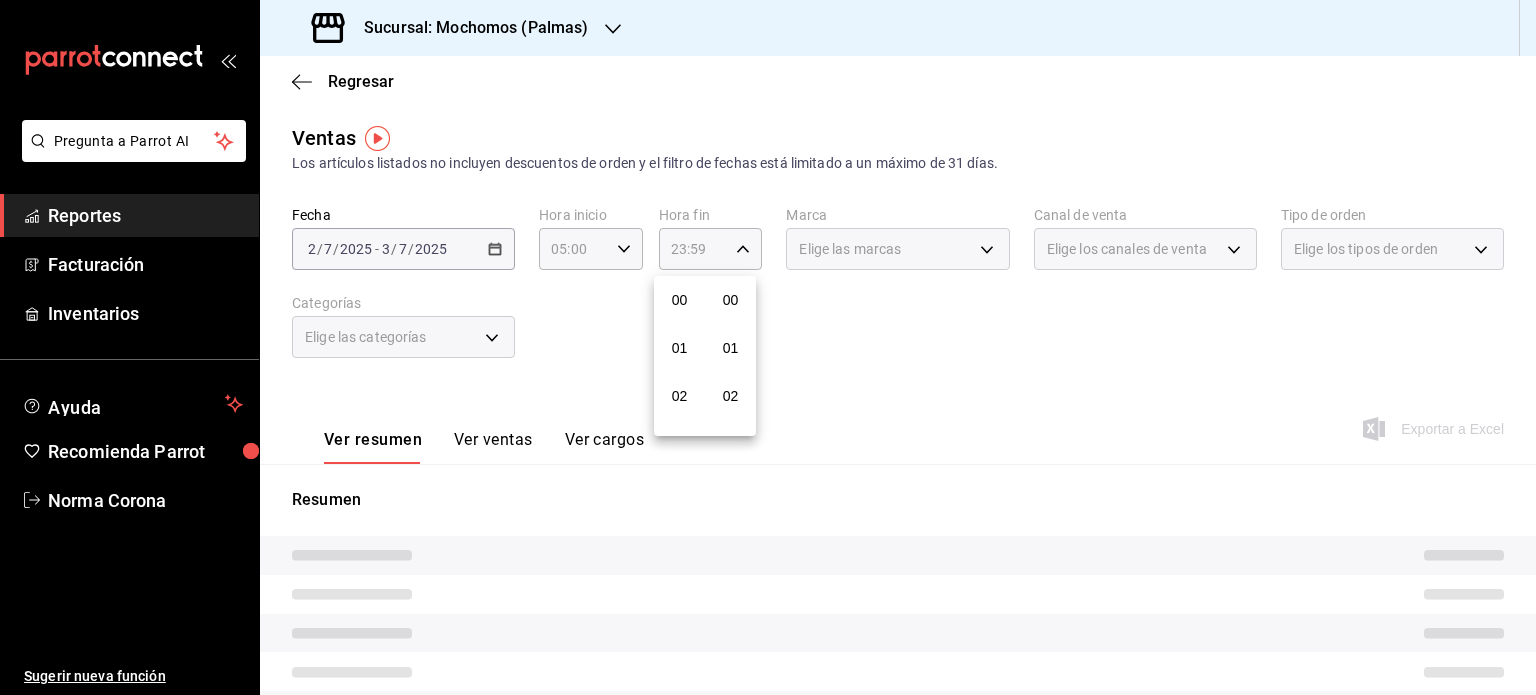 scroll, scrollTop: 1011, scrollLeft: 0, axis: vertical 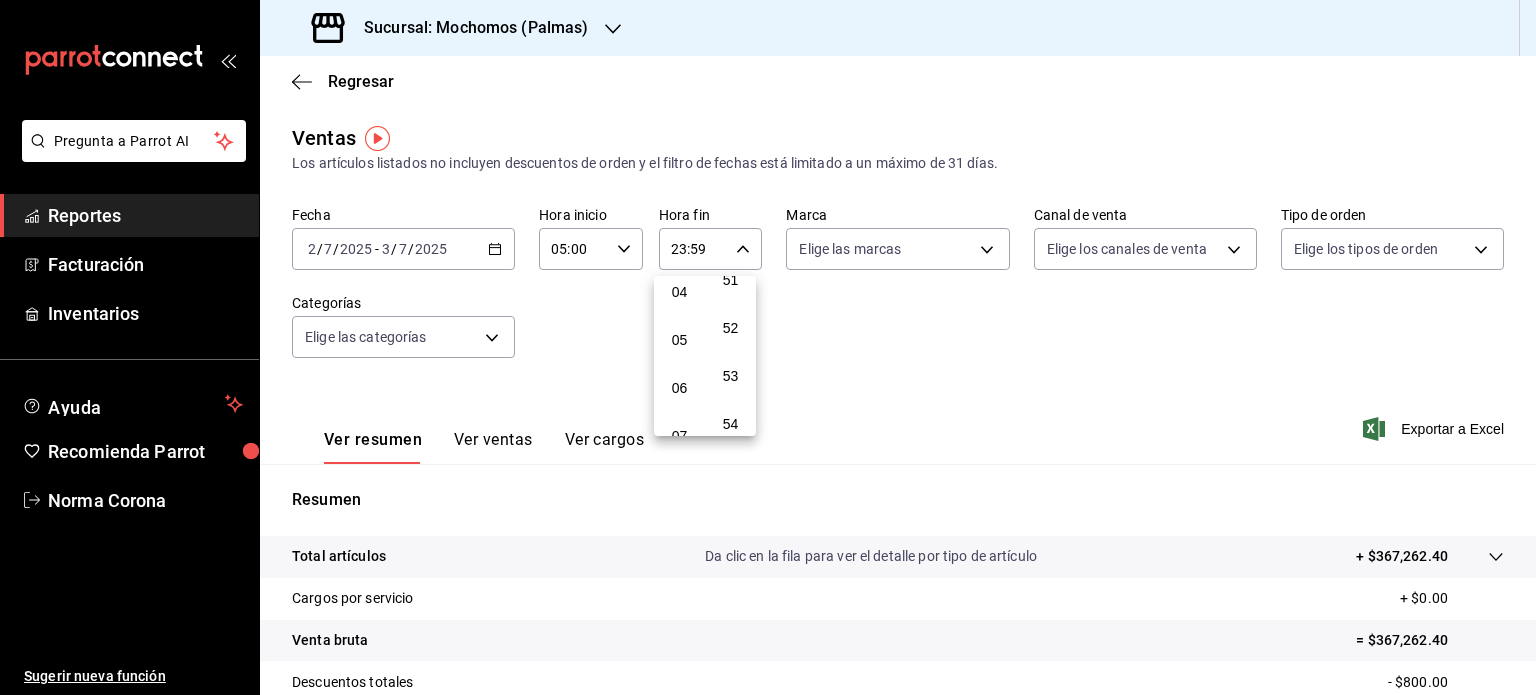 click on "05" at bounding box center (679, 340) 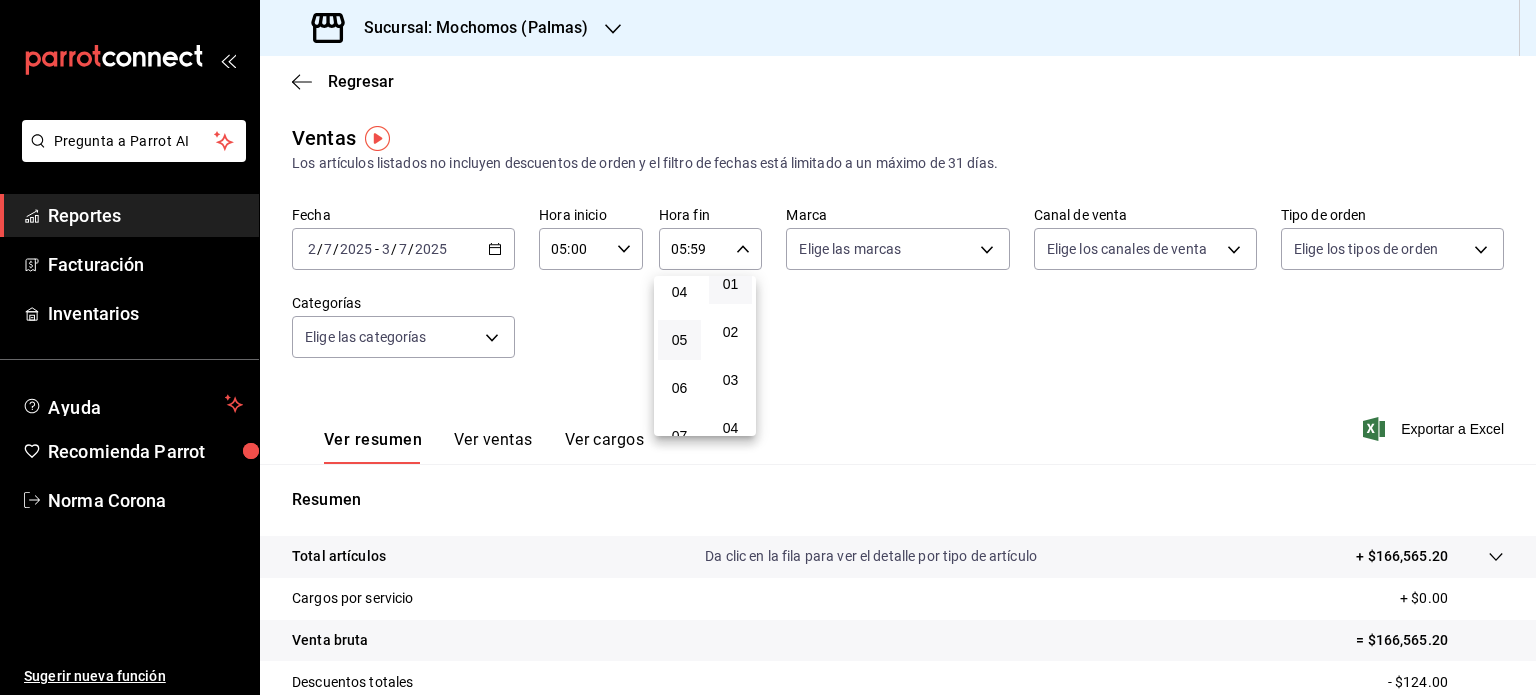 scroll, scrollTop: 0, scrollLeft: 0, axis: both 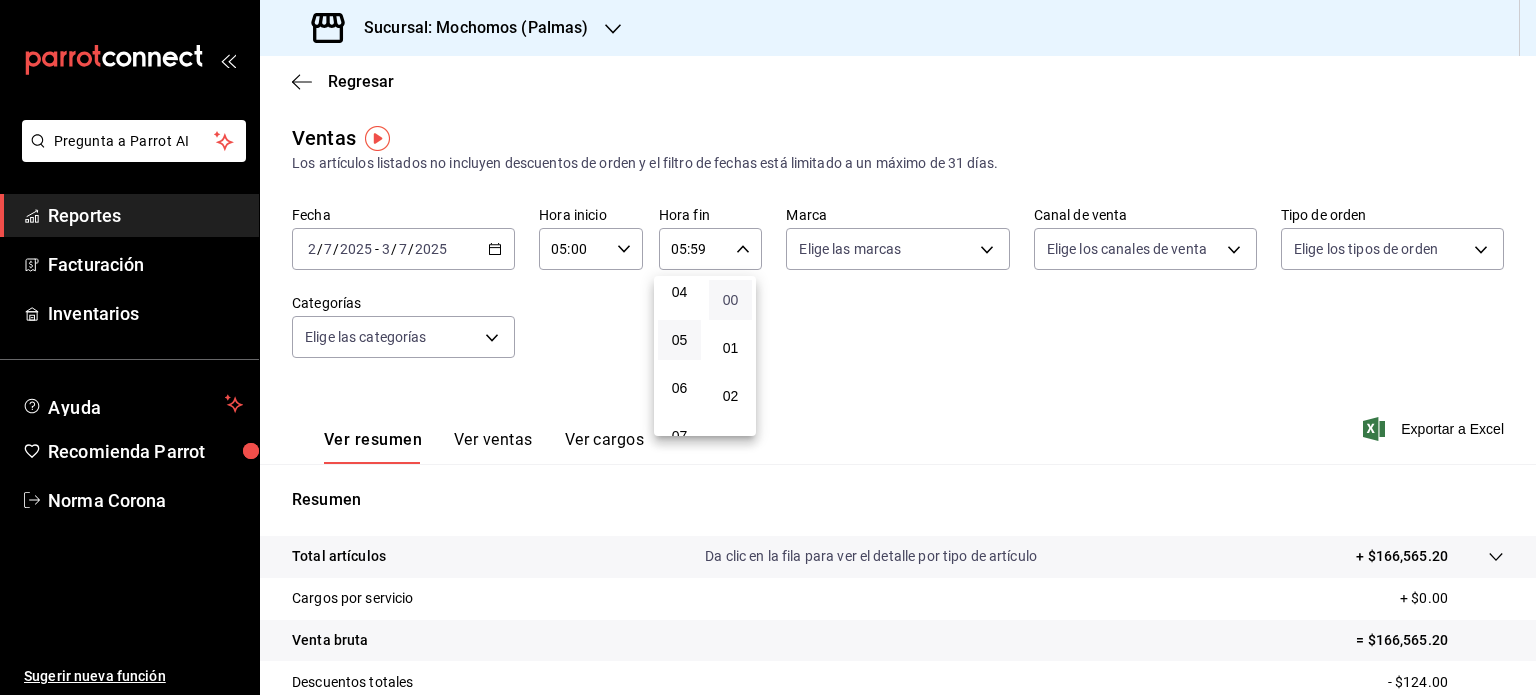 click on "00" at bounding box center (730, 300) 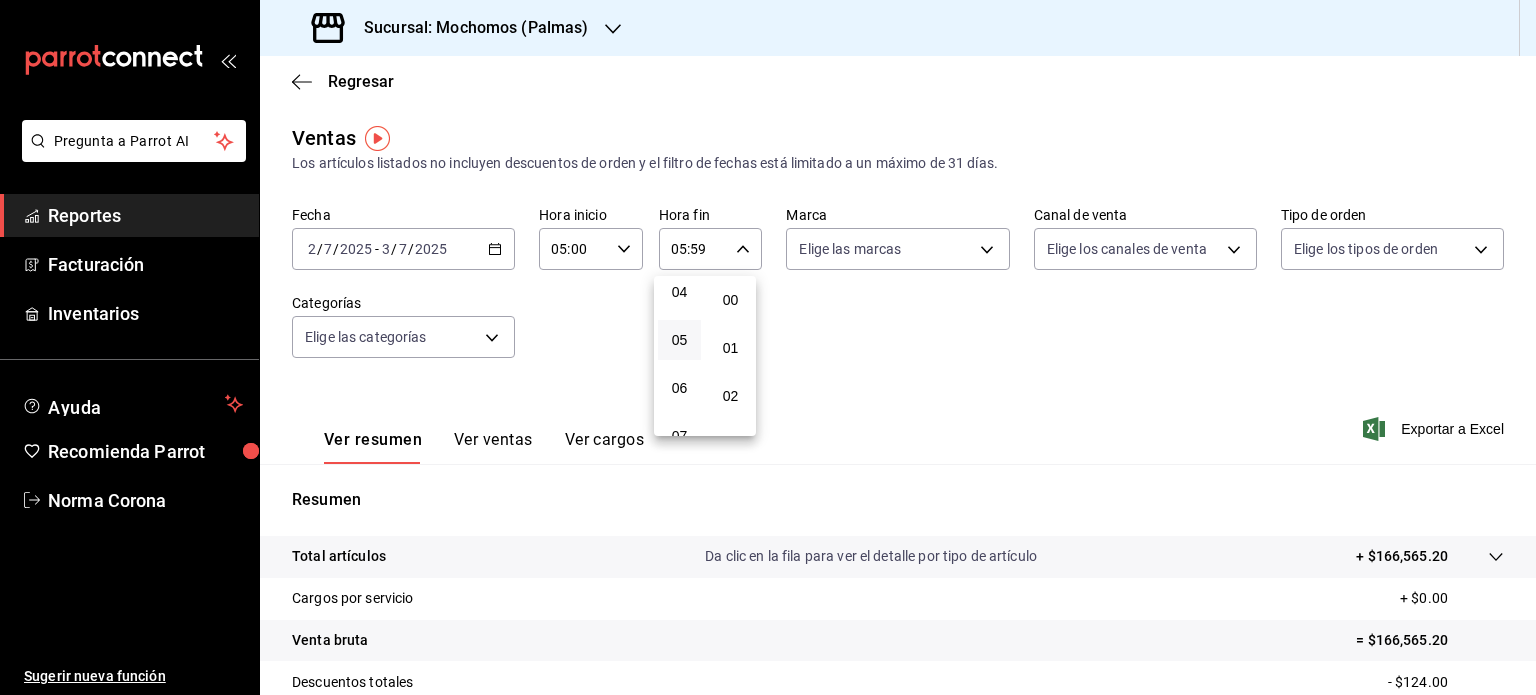 type on "05:00" 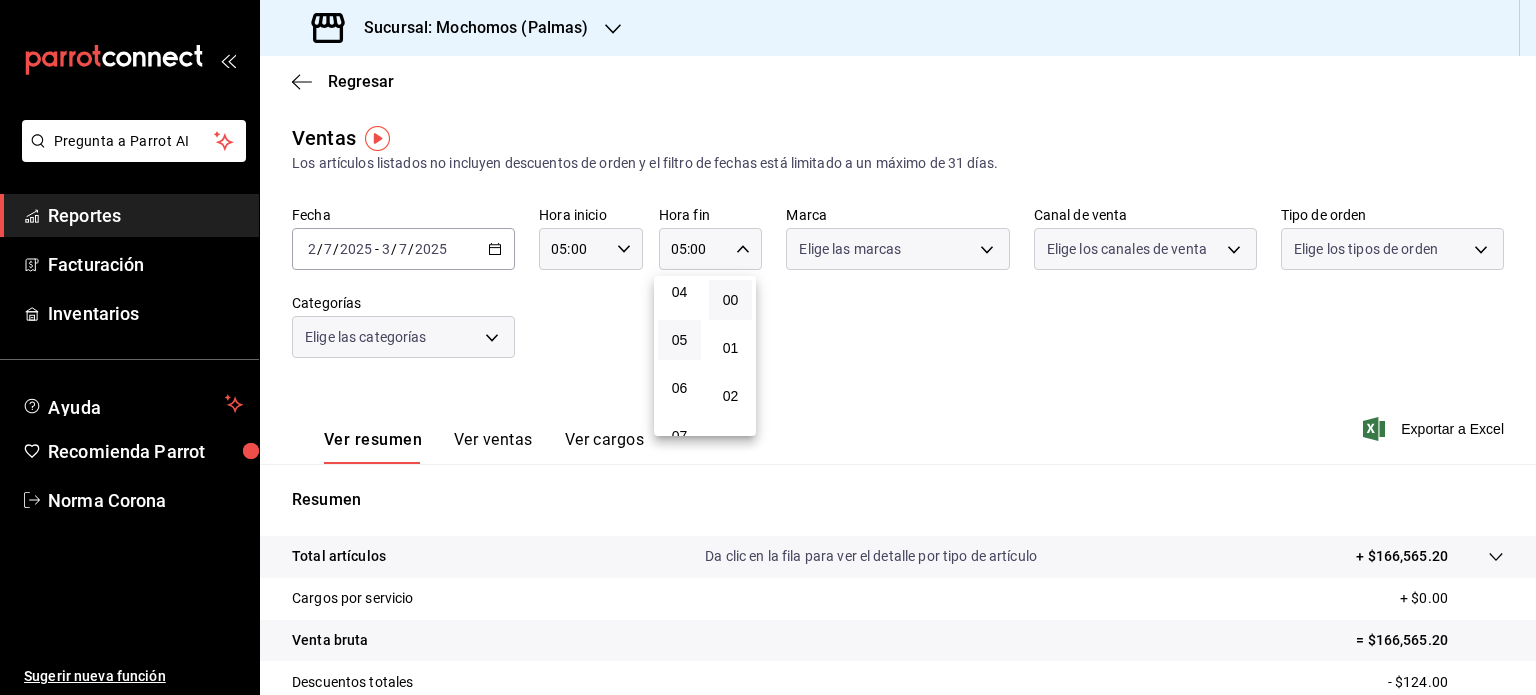 click at bounding box center [768, 347] 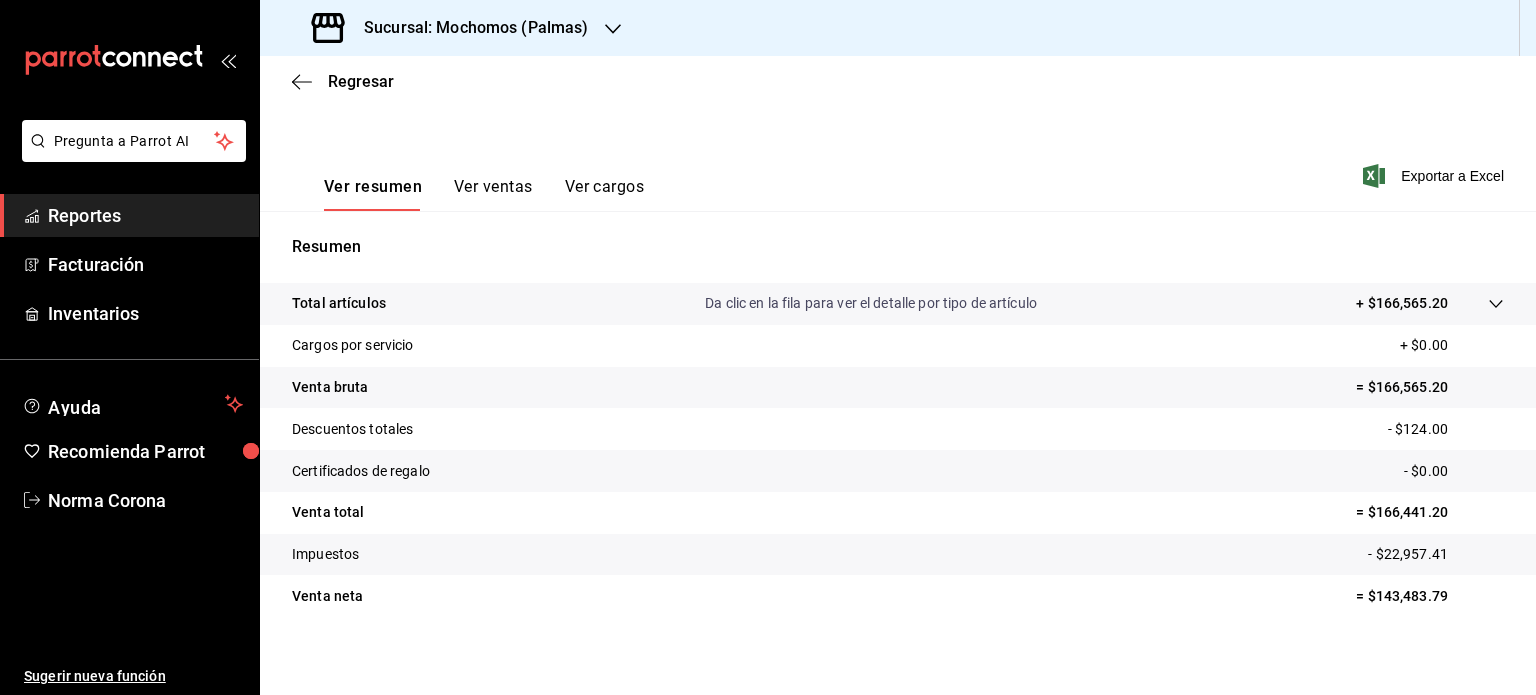 scroll, scrollTop: 263, scrollLeft: 0, axis: vertical 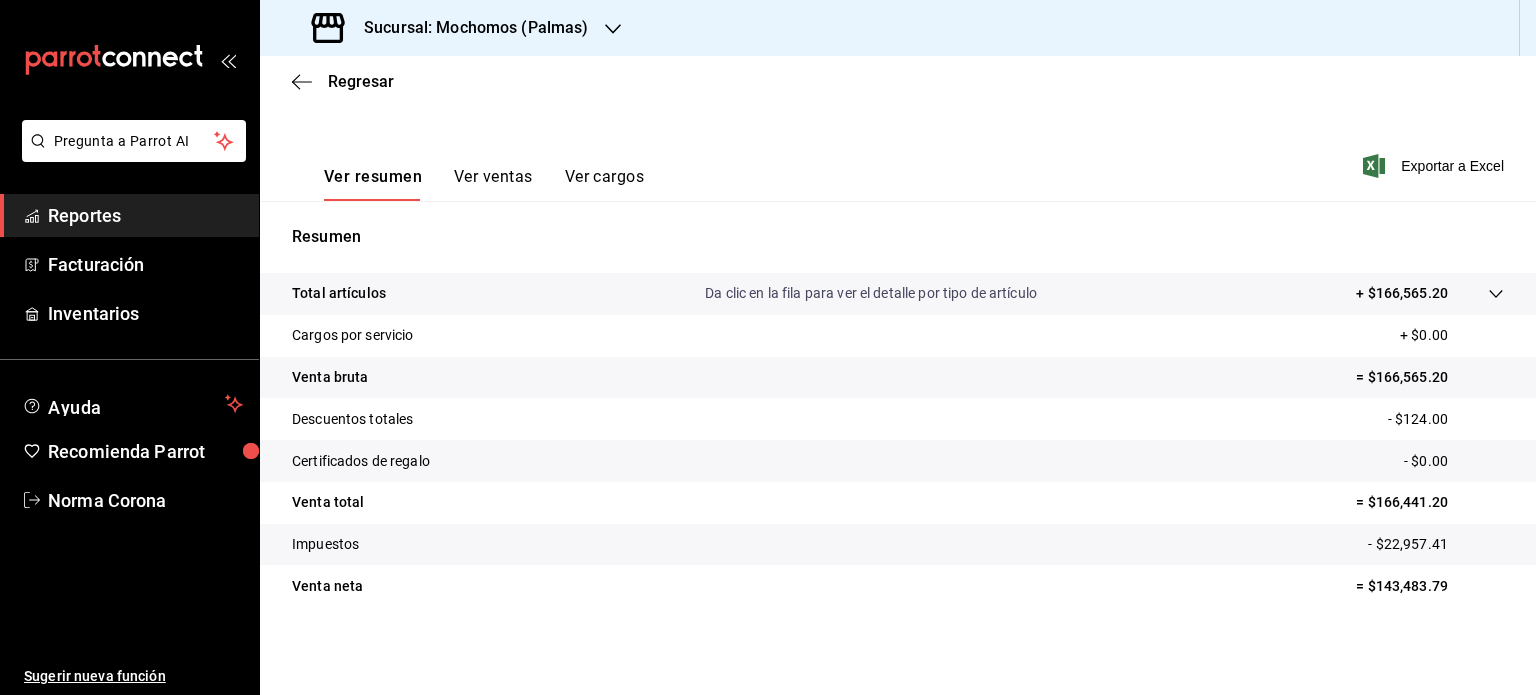 type 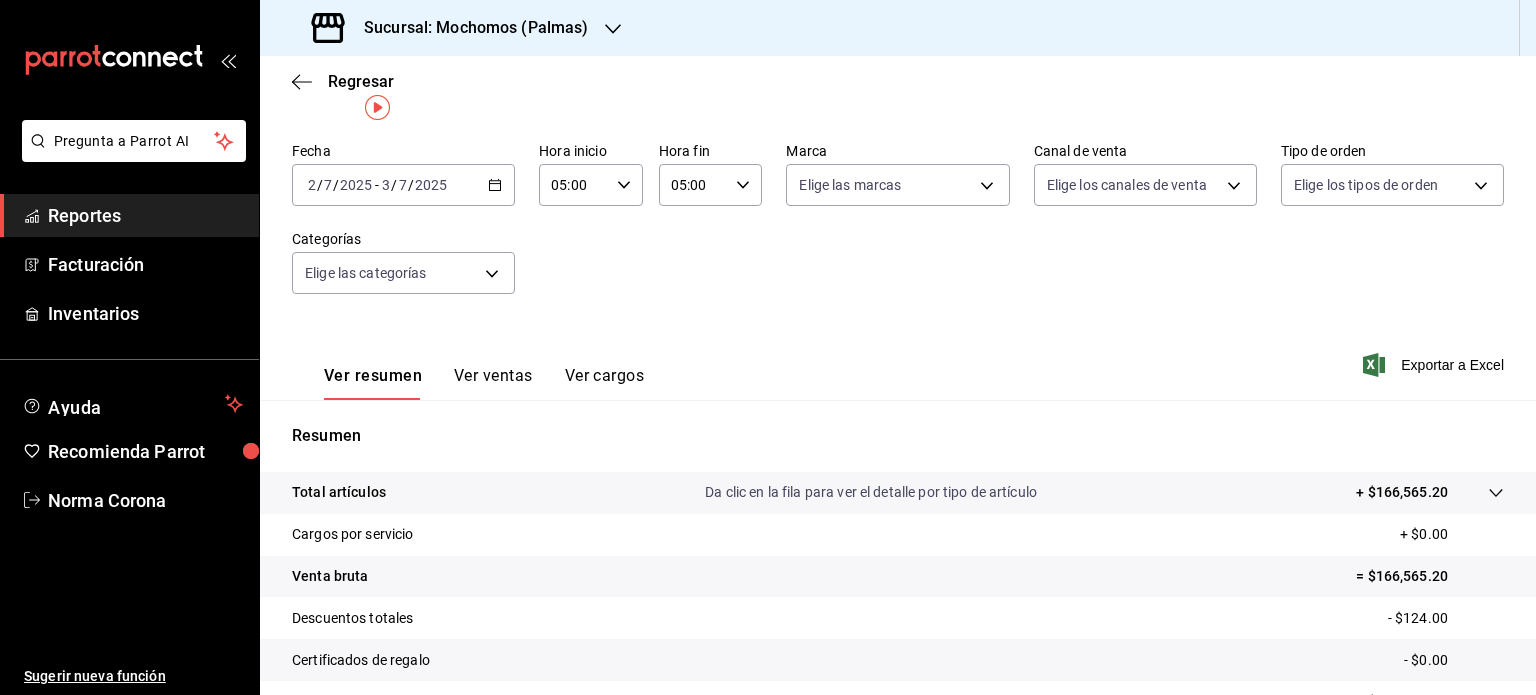scroll, scrollTop: 0, scrollLeft: 0, axis: both 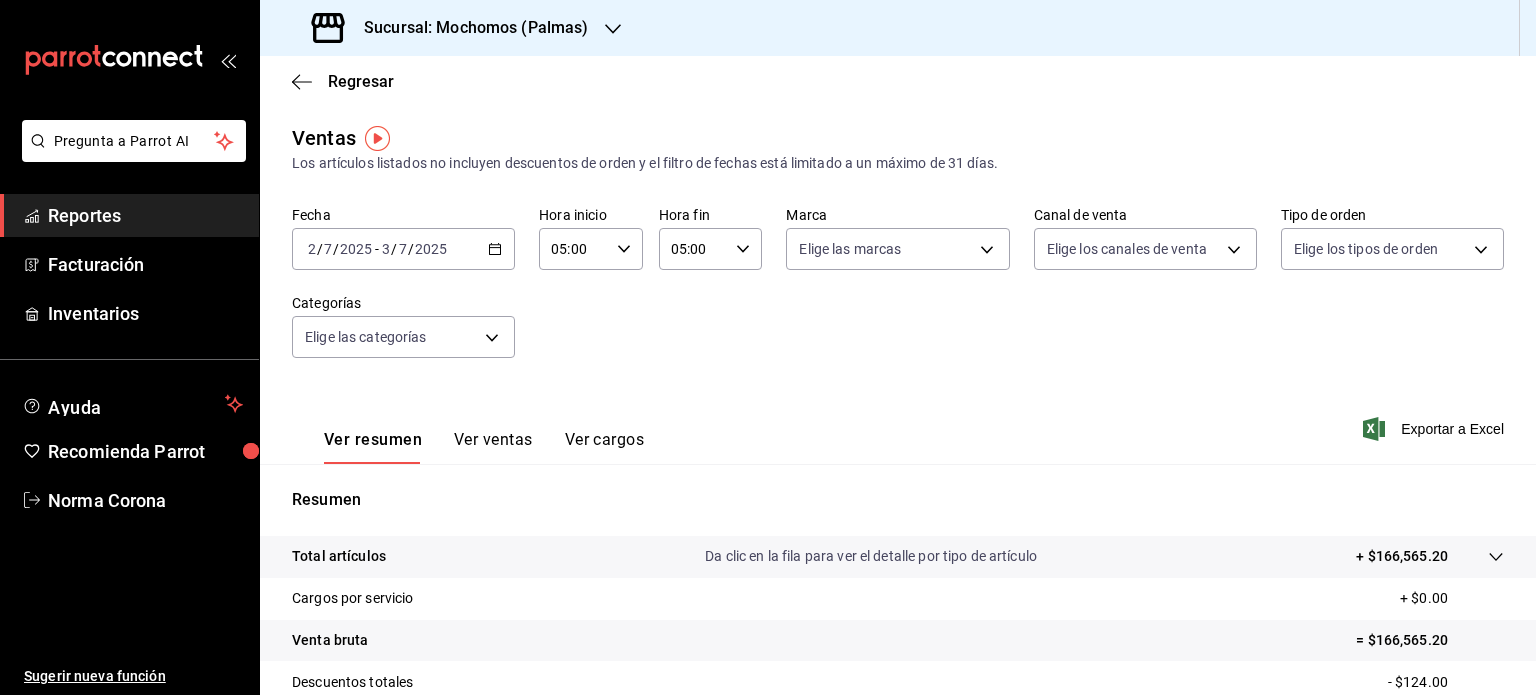 click on "2025-07-02 2 / 7 / 2025 - 2025-07-03 3 / 7 / 2025" at bounding box center [403, 249] 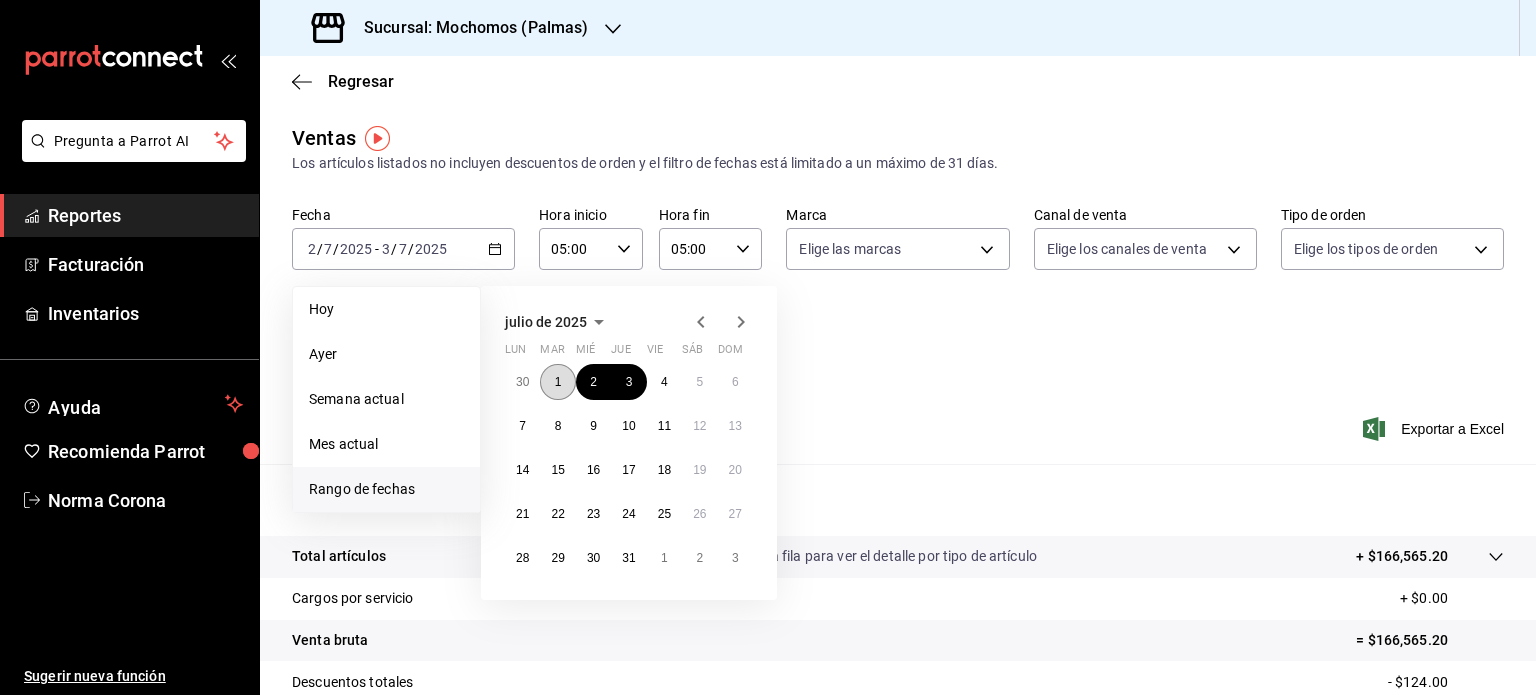click on "1" at bounding box center [557, 382] 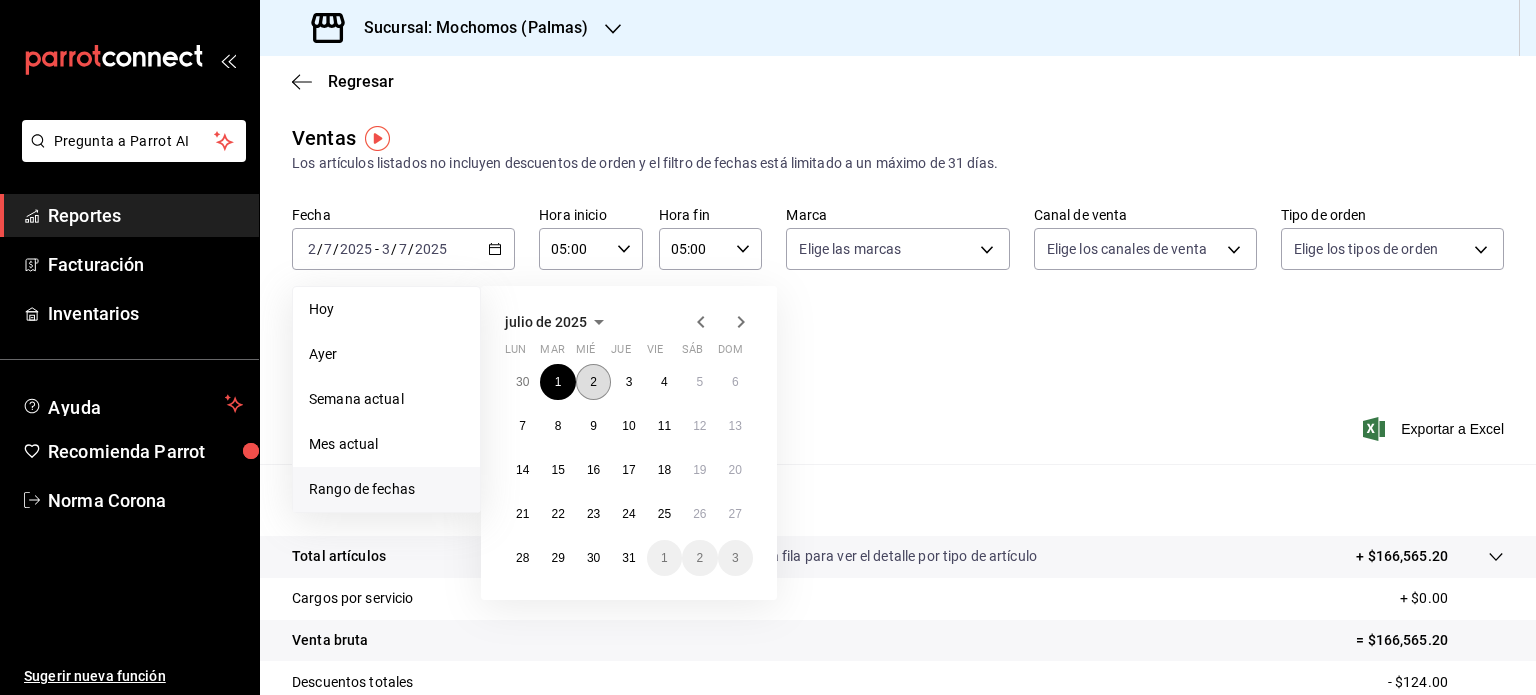 click on "2" at bounding box center [593, 382] 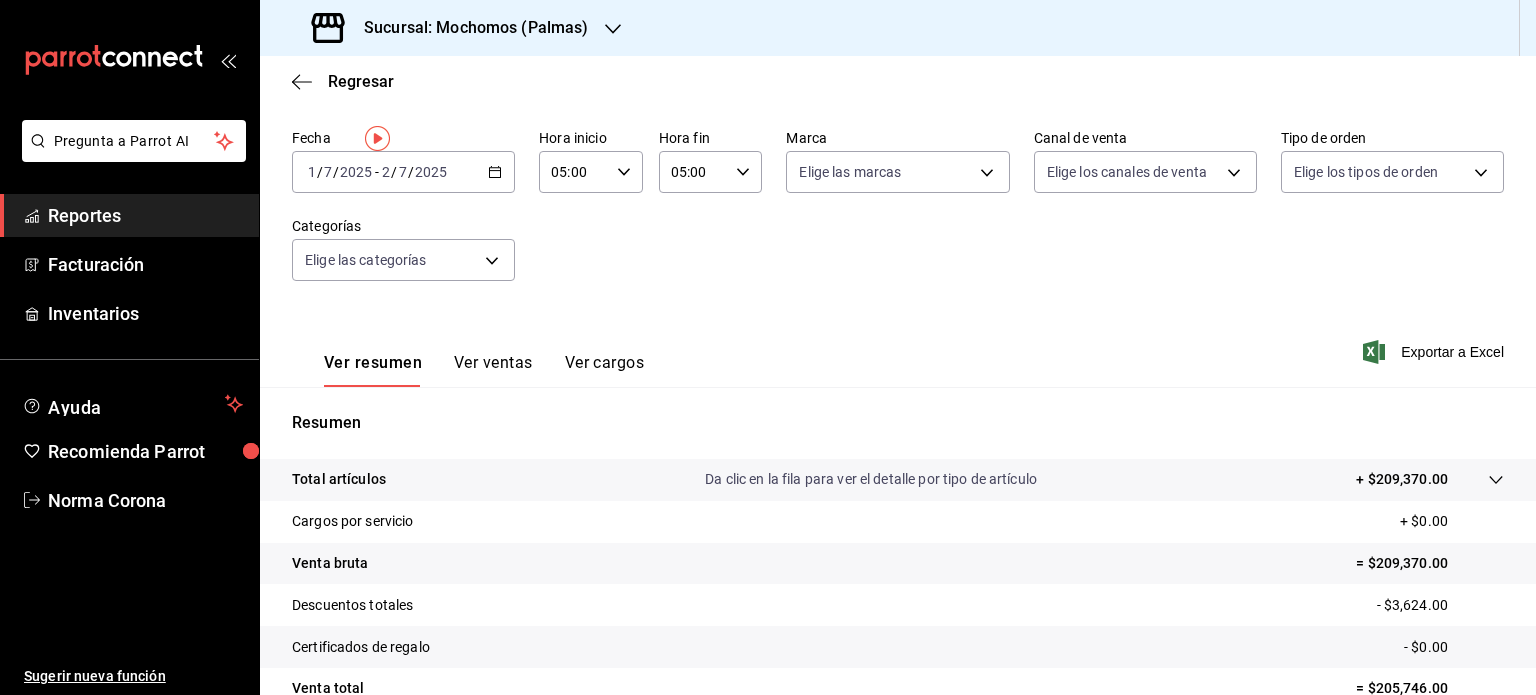 scroll, scrollTop: 0, scrollLeft: 0, axis: both 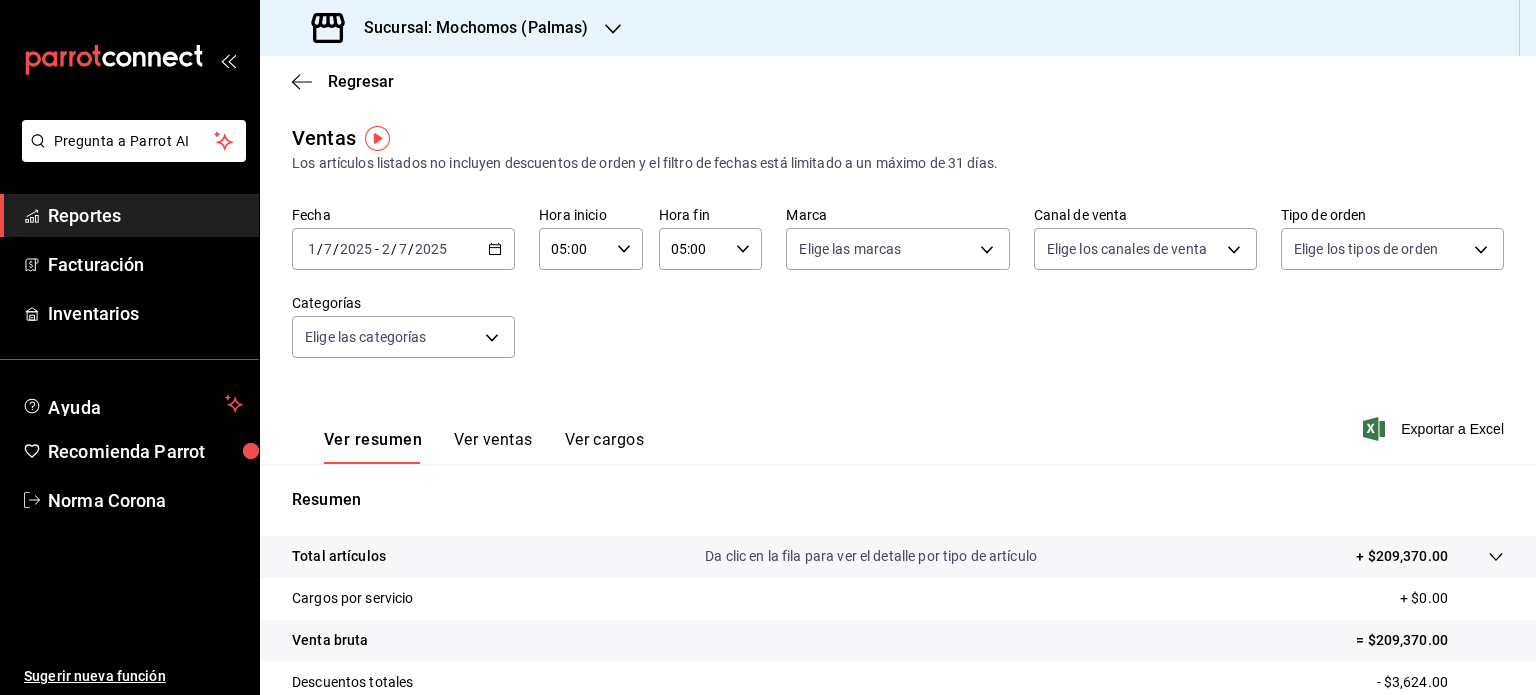 click 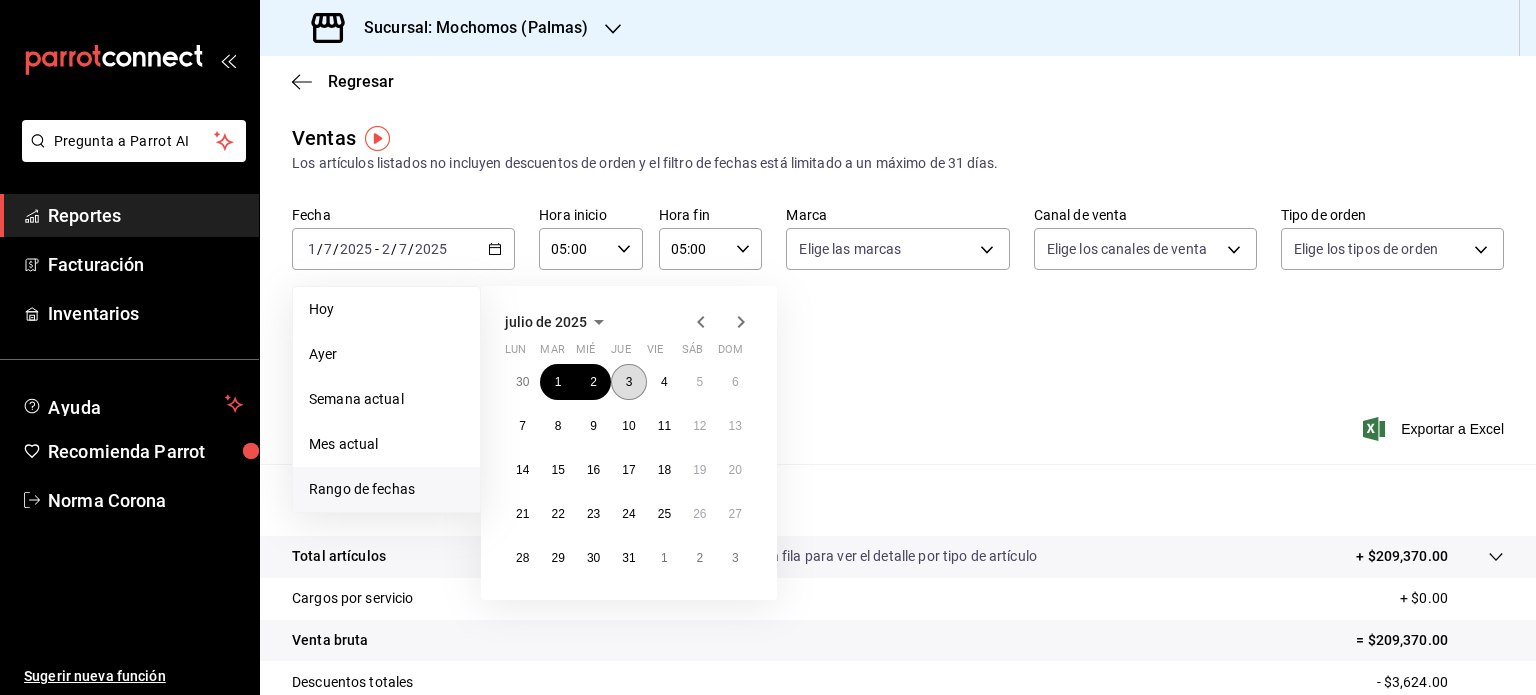 click on "3" at bounding box center (628, 382) 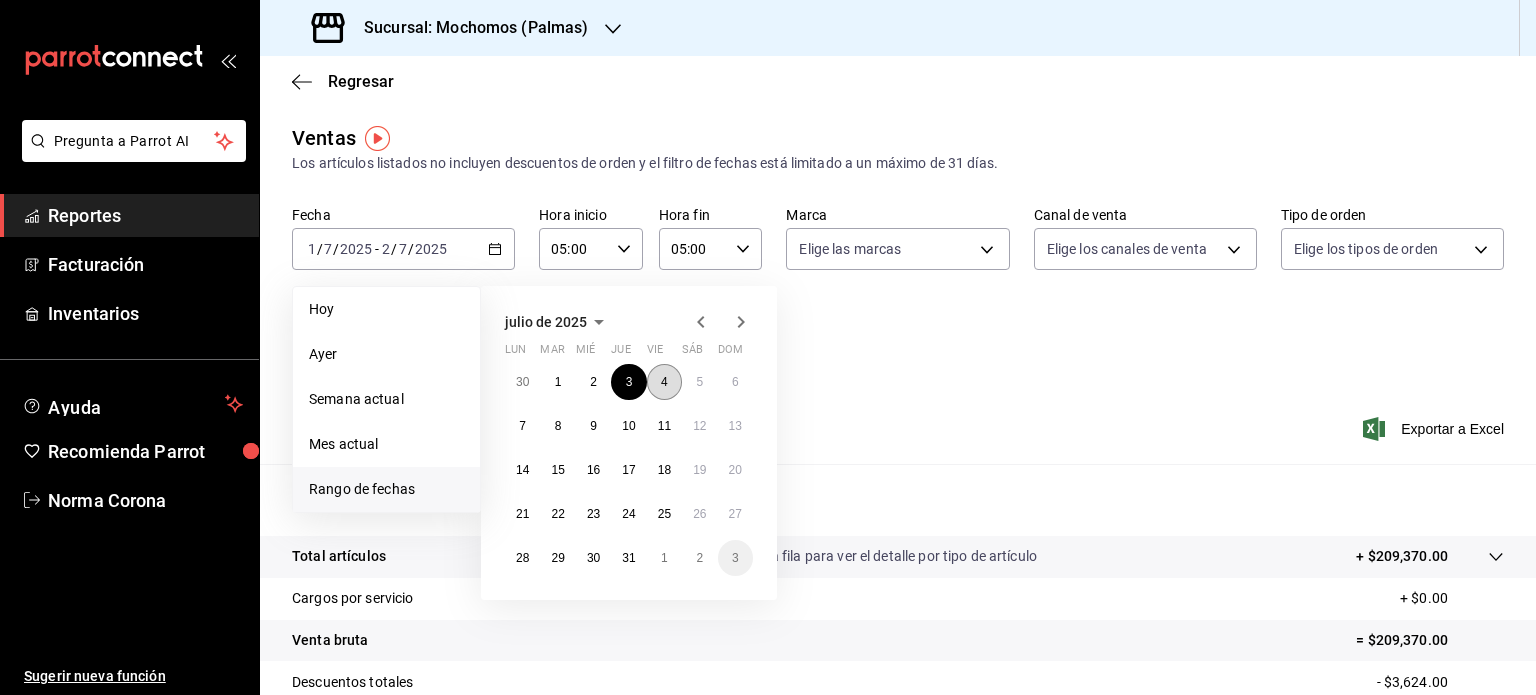 click on "4" at bounding box center [664, 382] 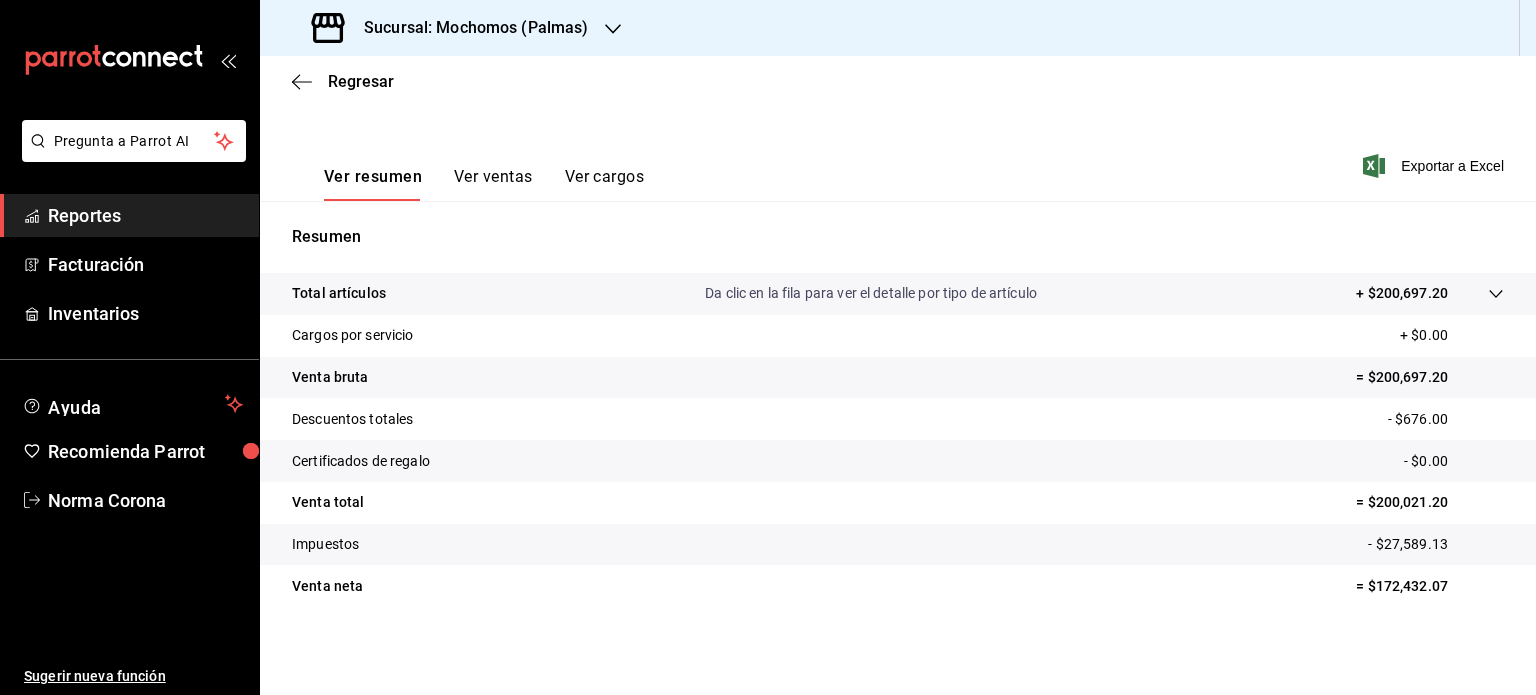 scroll, scrollTop: 0, scrollLeft: 0, axis: both 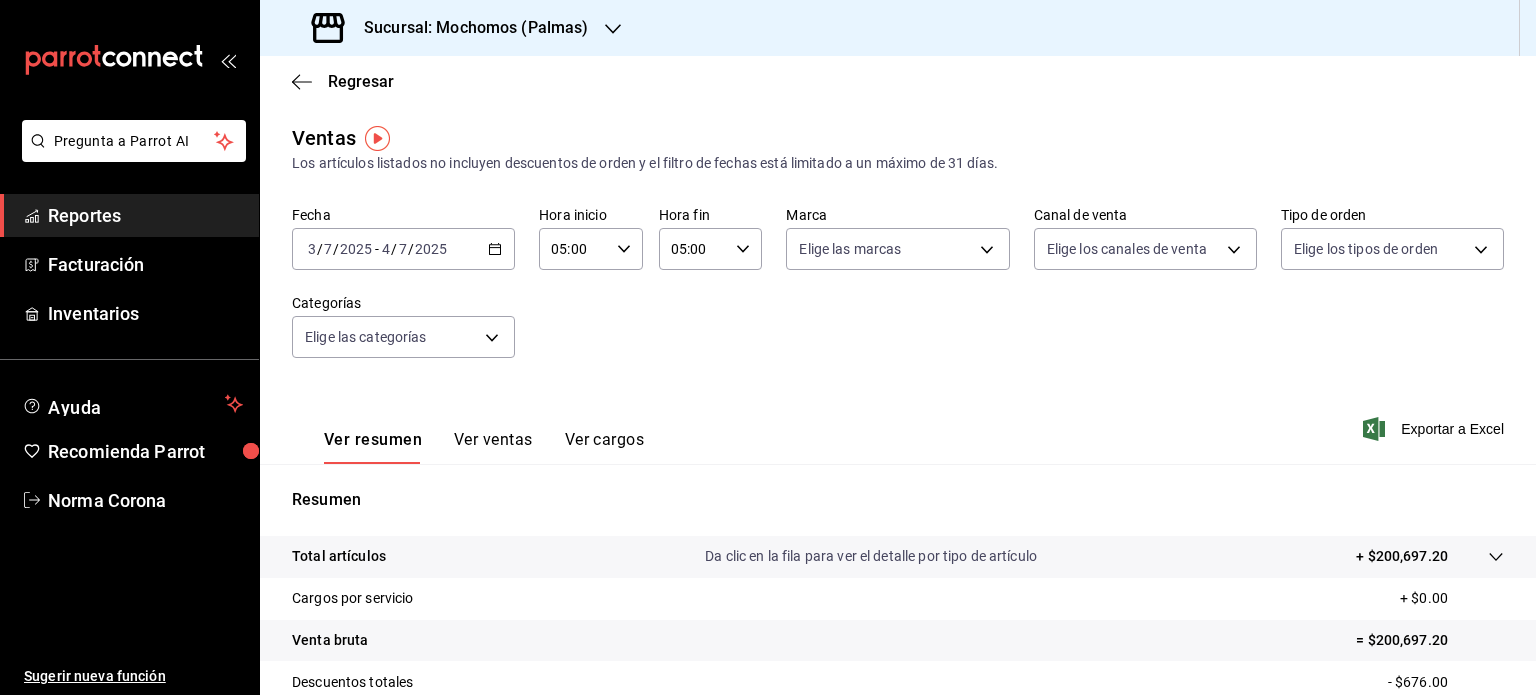 click 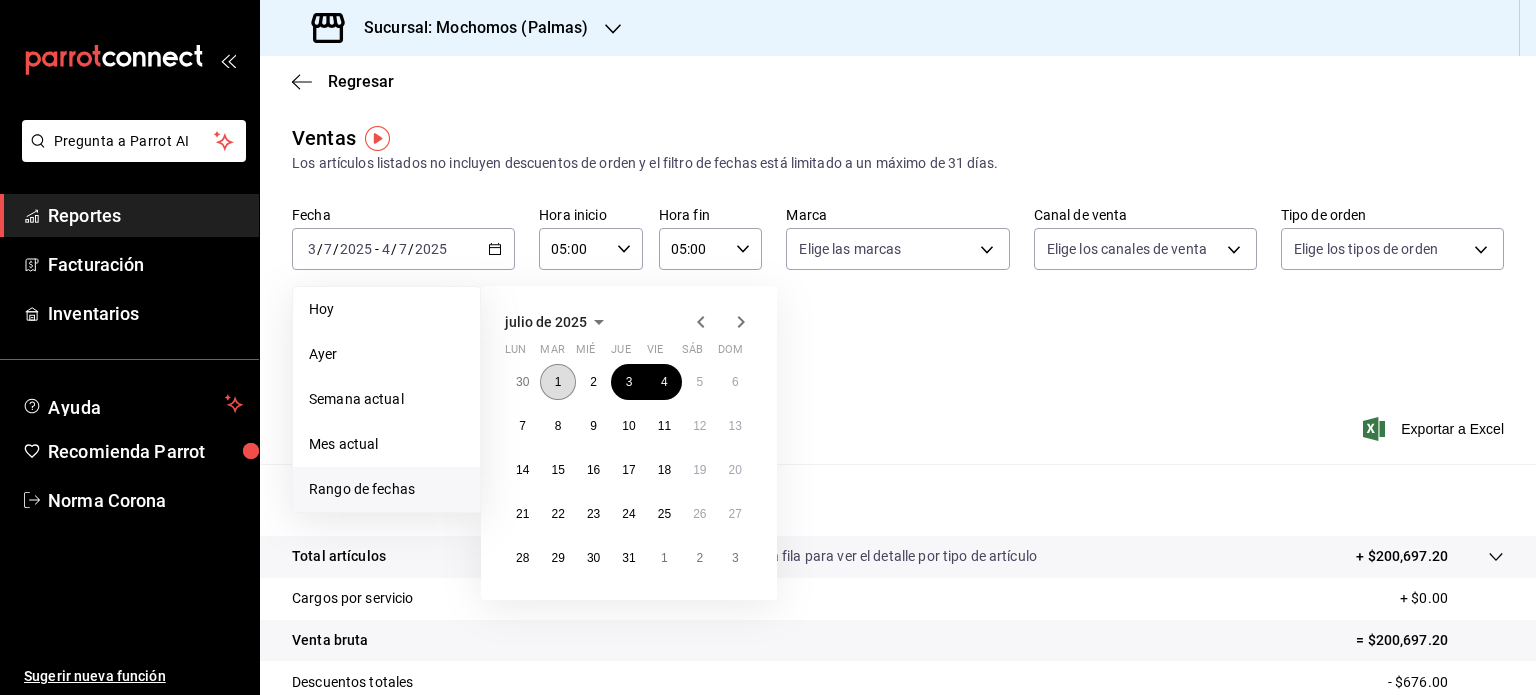 click on "1" at bounding box center [557, 382] 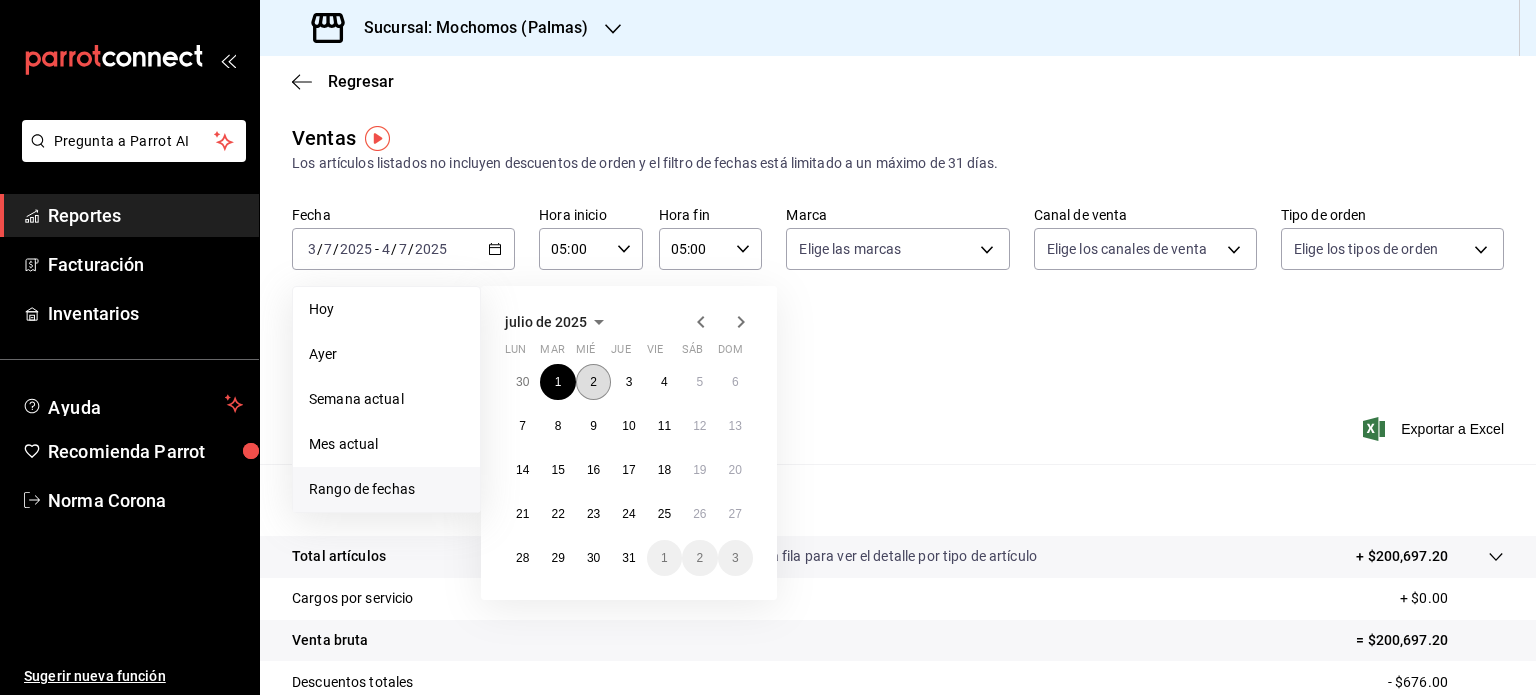 click on "2" at bounding box center [593, 382] 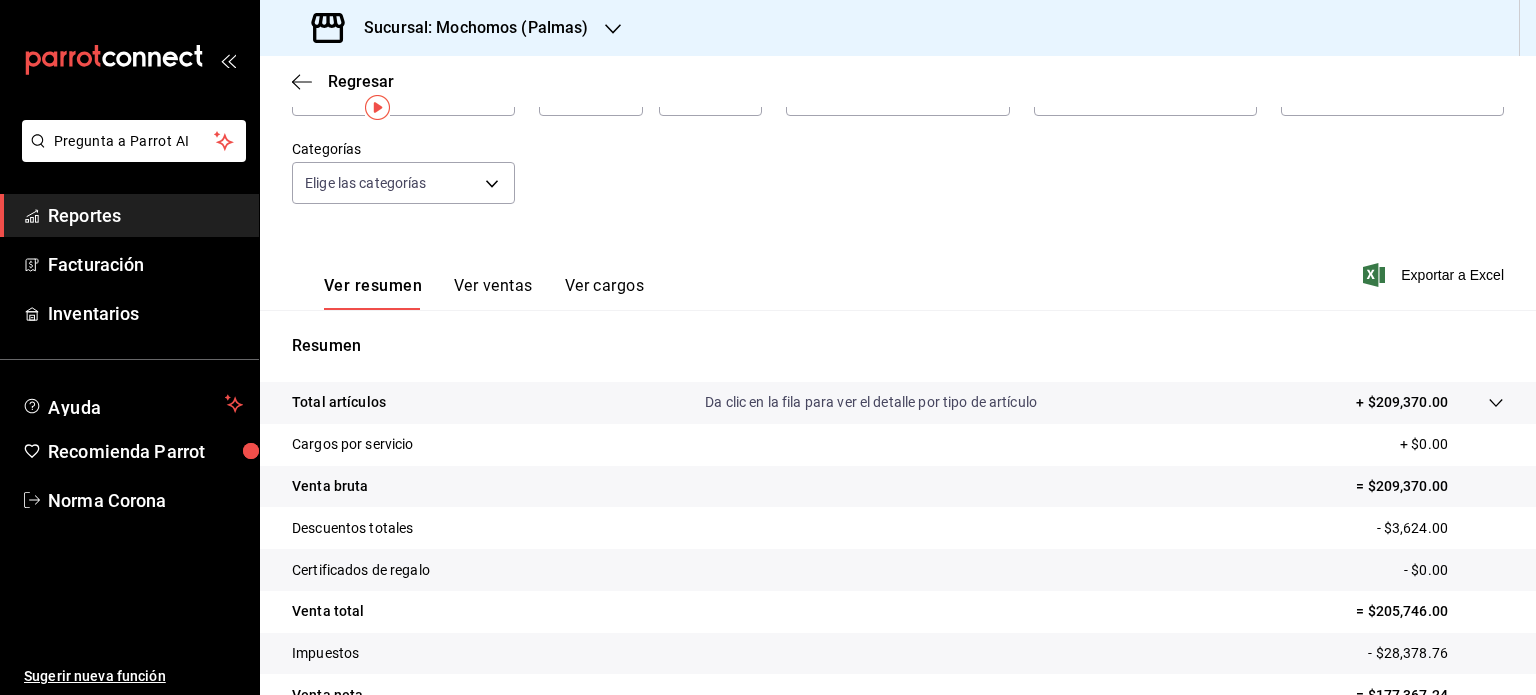 scroll, scrollTop: 263, scrollLeft: 0, axis: vertical 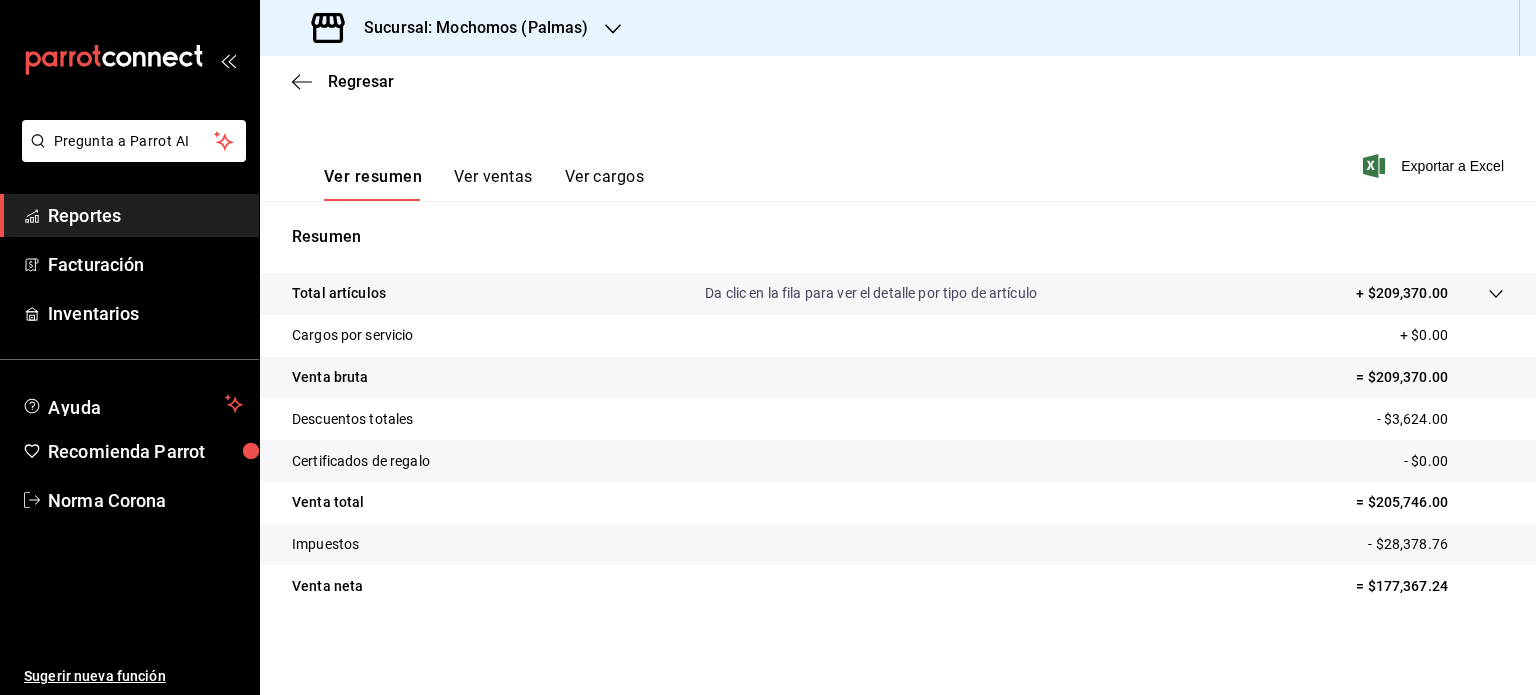 click on "Impuestos - $28,378.76" at bounding box center [898, 545] 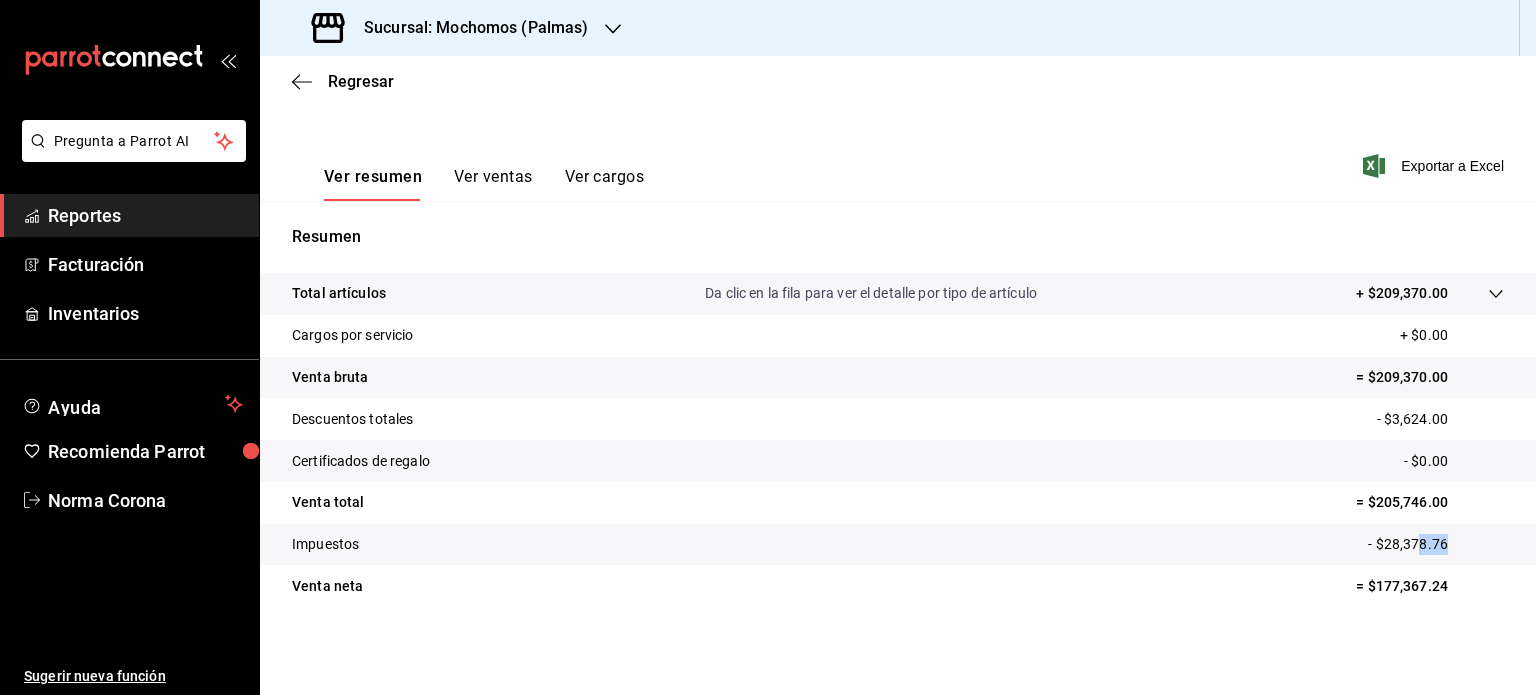 drag, startPoint x: 1436, startPoint y: 550, endPoint x: 1404, endPoint y: 559, distance: 33.24154 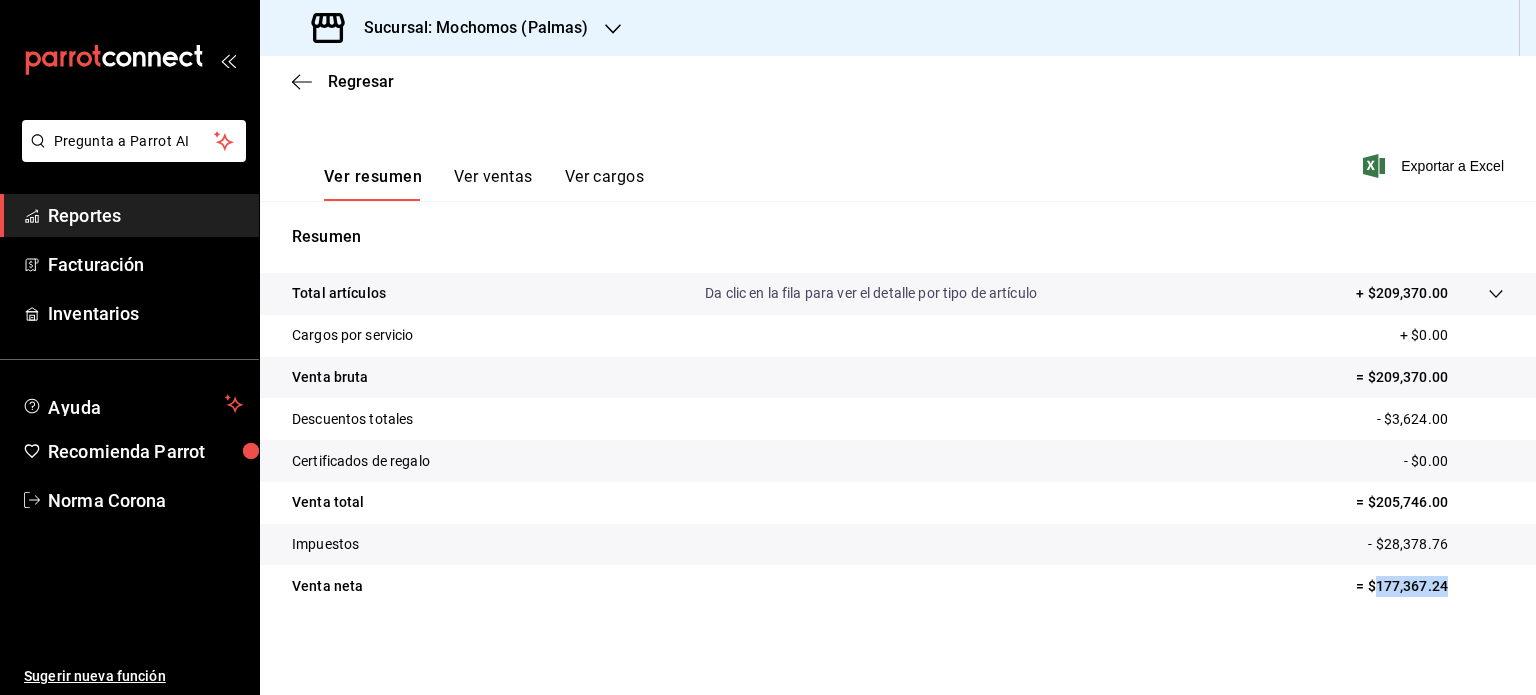 drag, startPoint x: 1436, startPoint y: 592, endPoint x: 1359, endPoint y: 604, distance: 77.92946 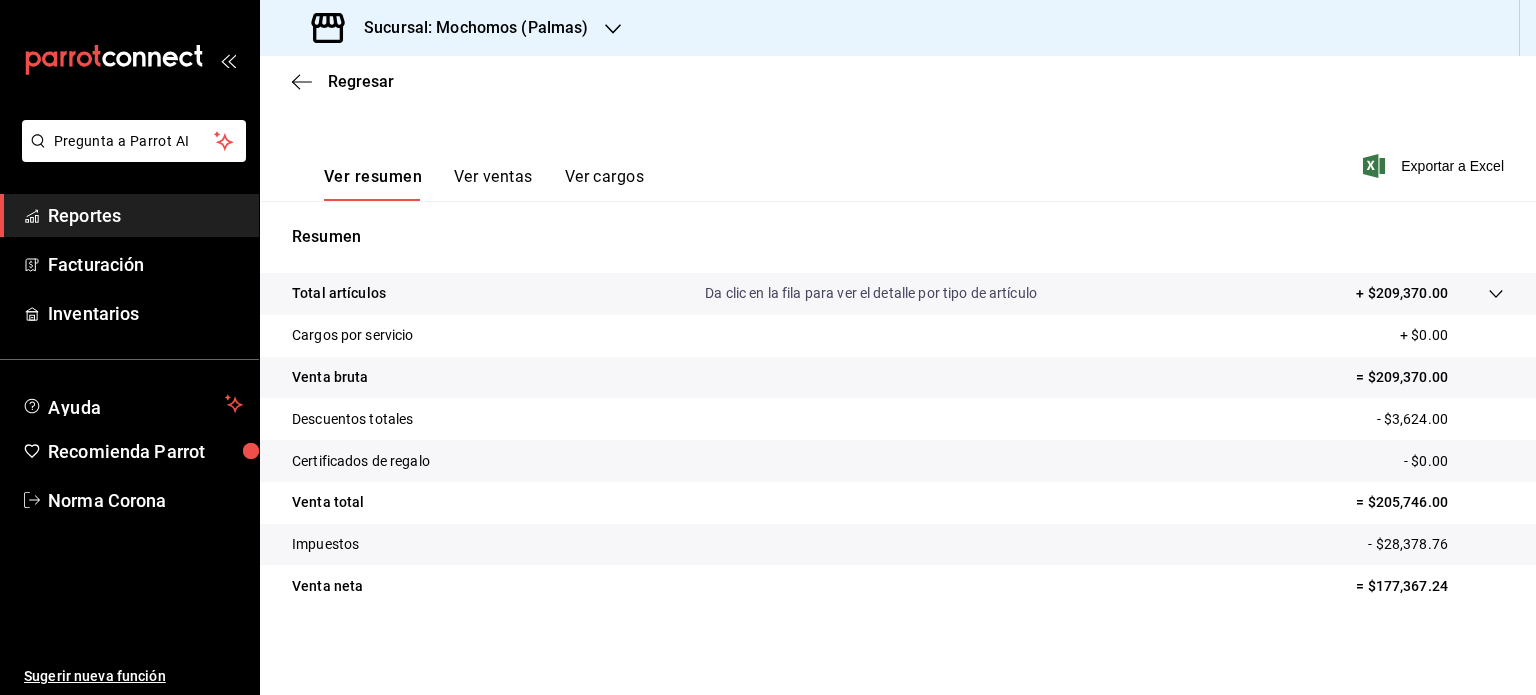 click on "Ver resumen Ver ventas Ver cargos Exportar a Excel" at bounding box center (898, 160) 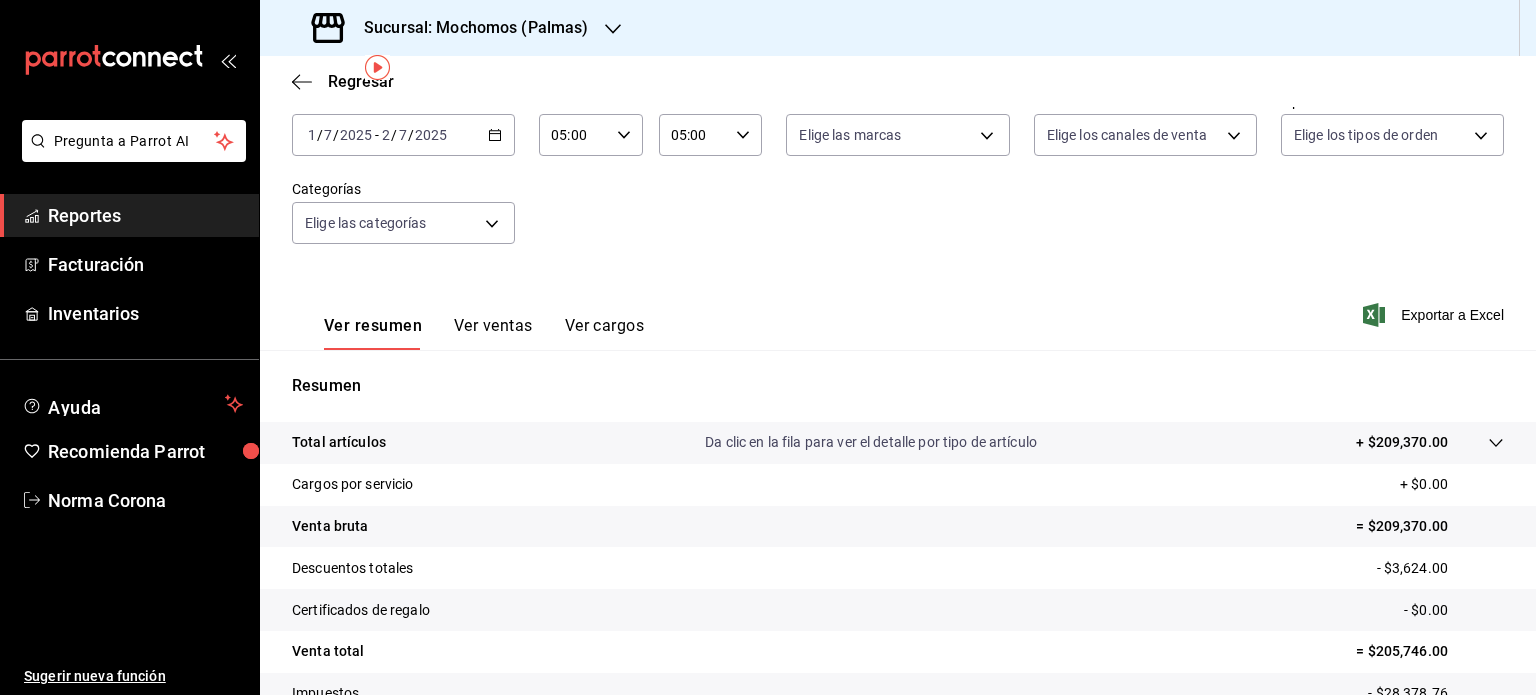 scroll, scrollTop: 0, scrollLeft: 0, axis: both 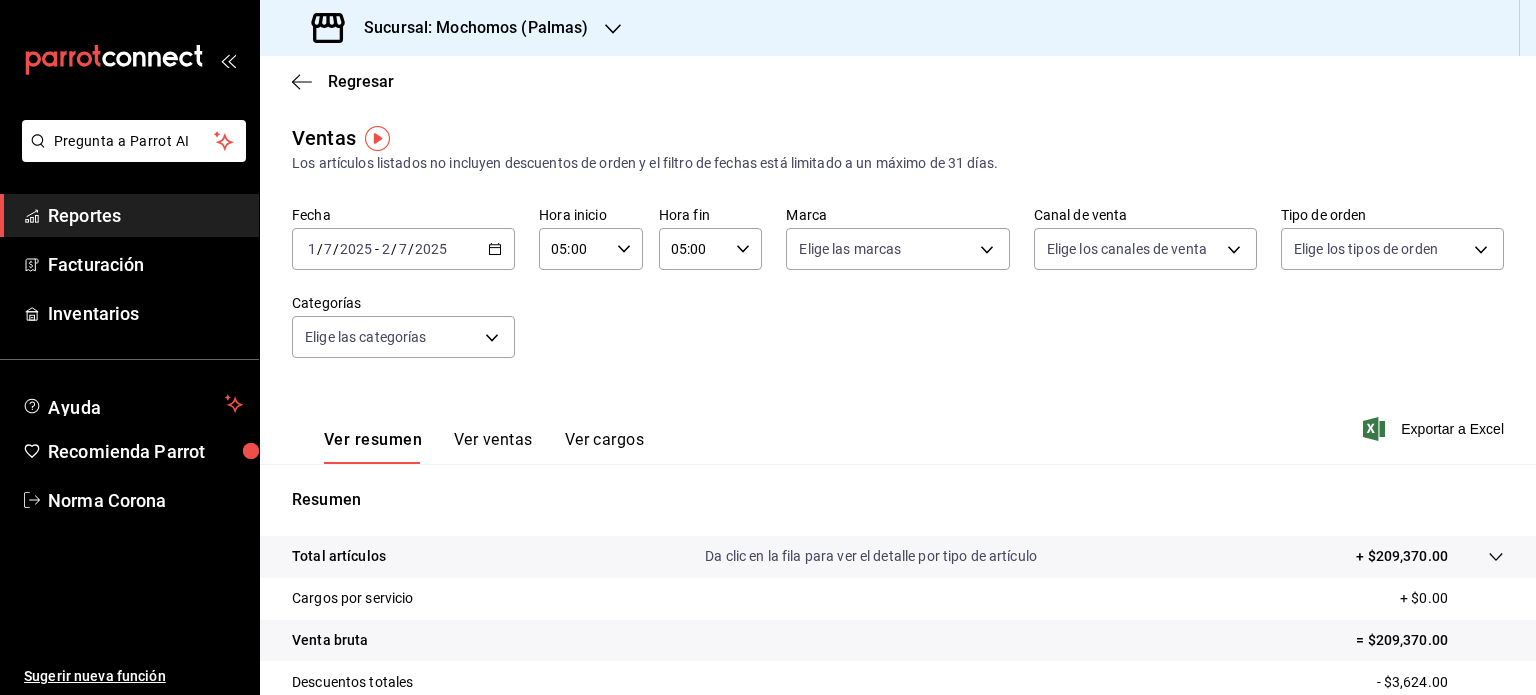 click 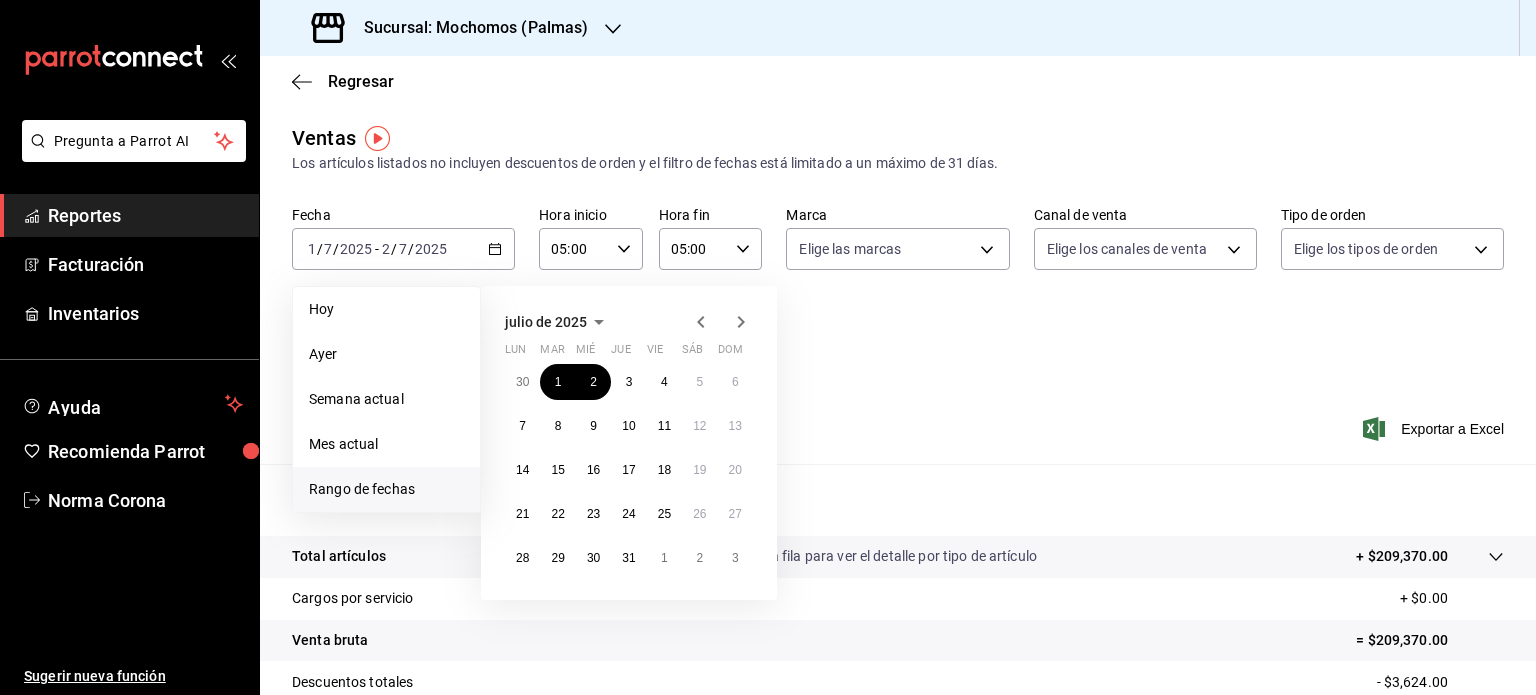 click 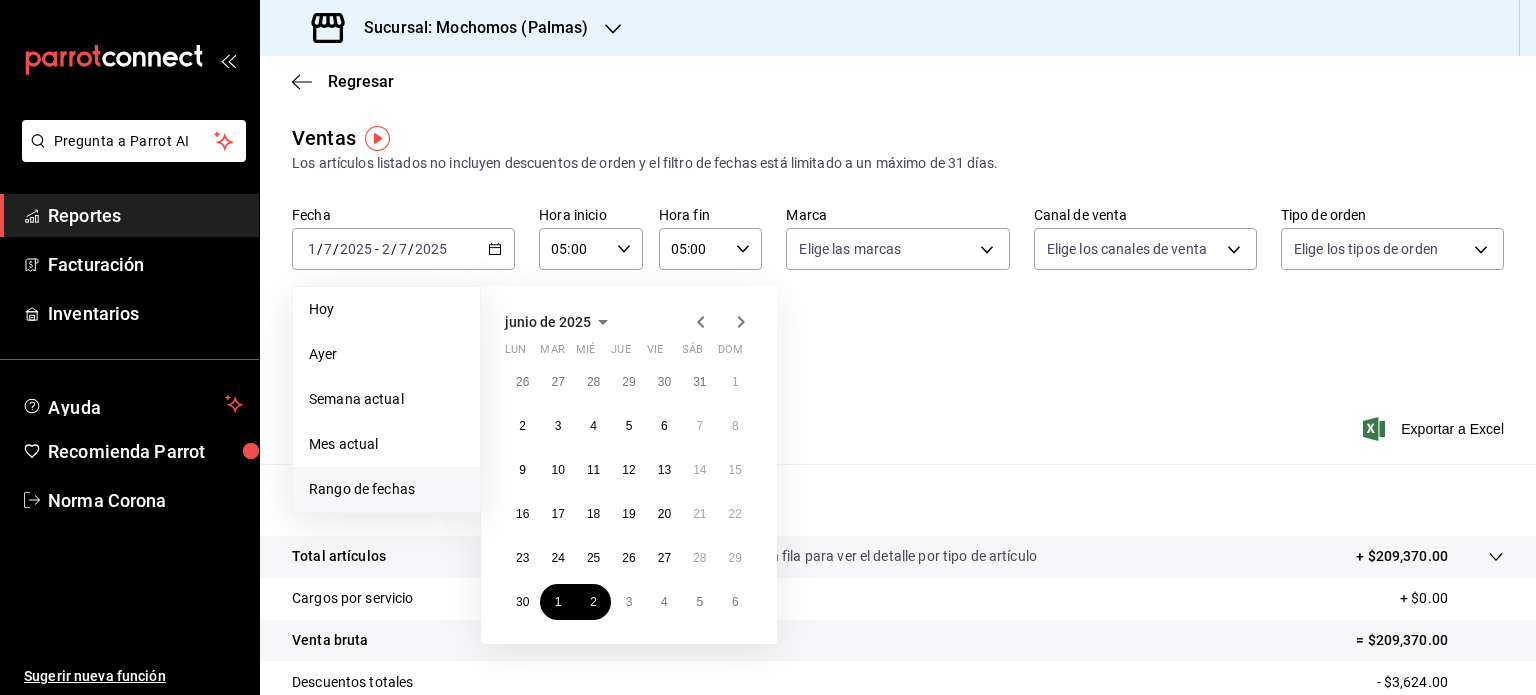 click 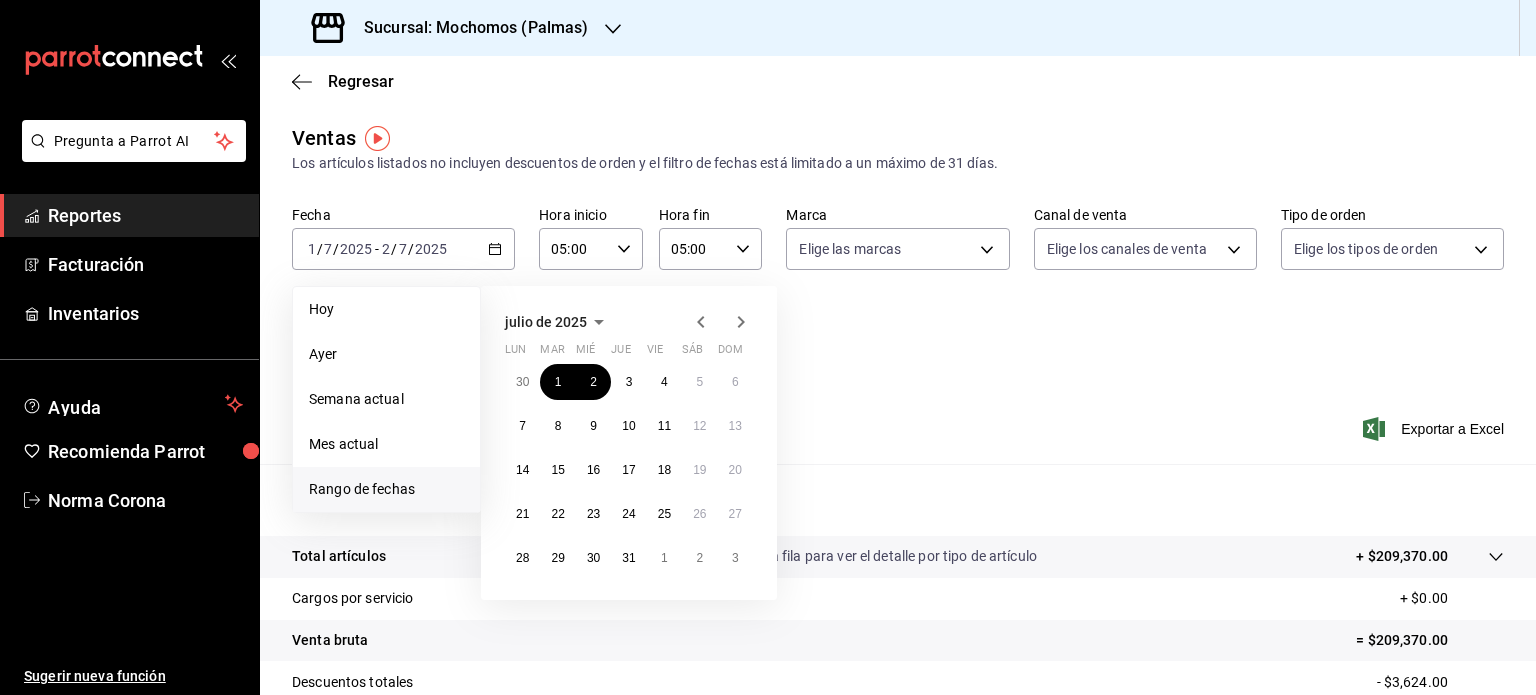 click on "Rango de fechas" at bounding box center [386, 489] 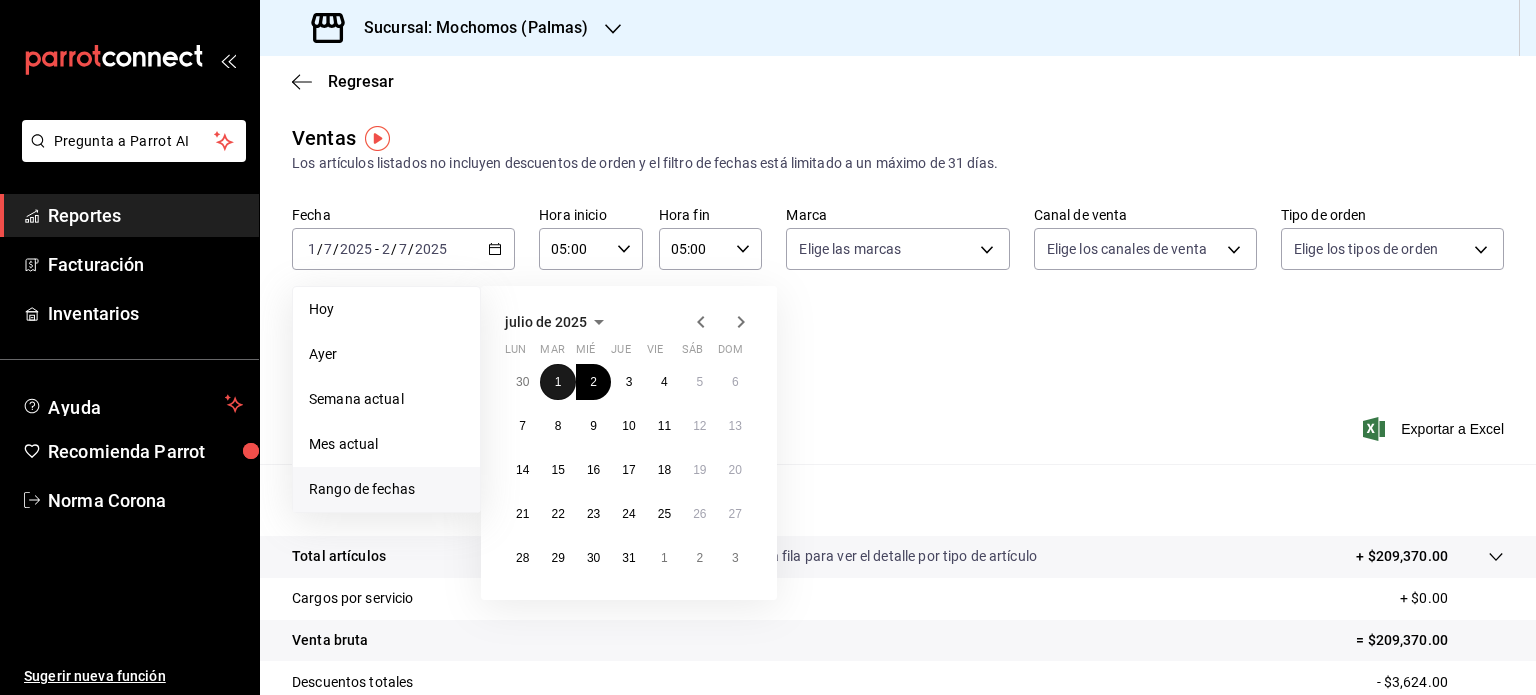 click on "1" at bounding box center [558, 382] 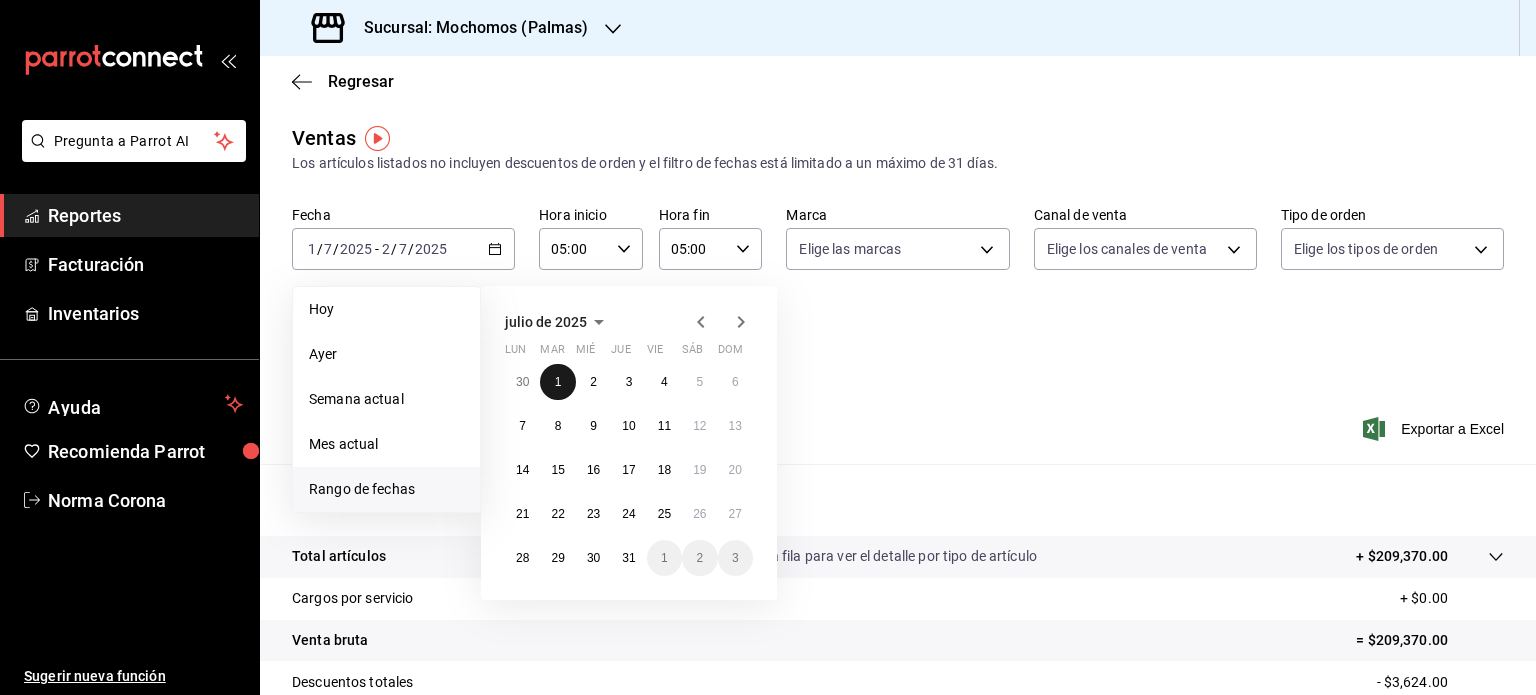 drag, startPoint x: 564, startPoint y: 388, endPoint x: 596, endPoint y: 538, distance: 153.37535 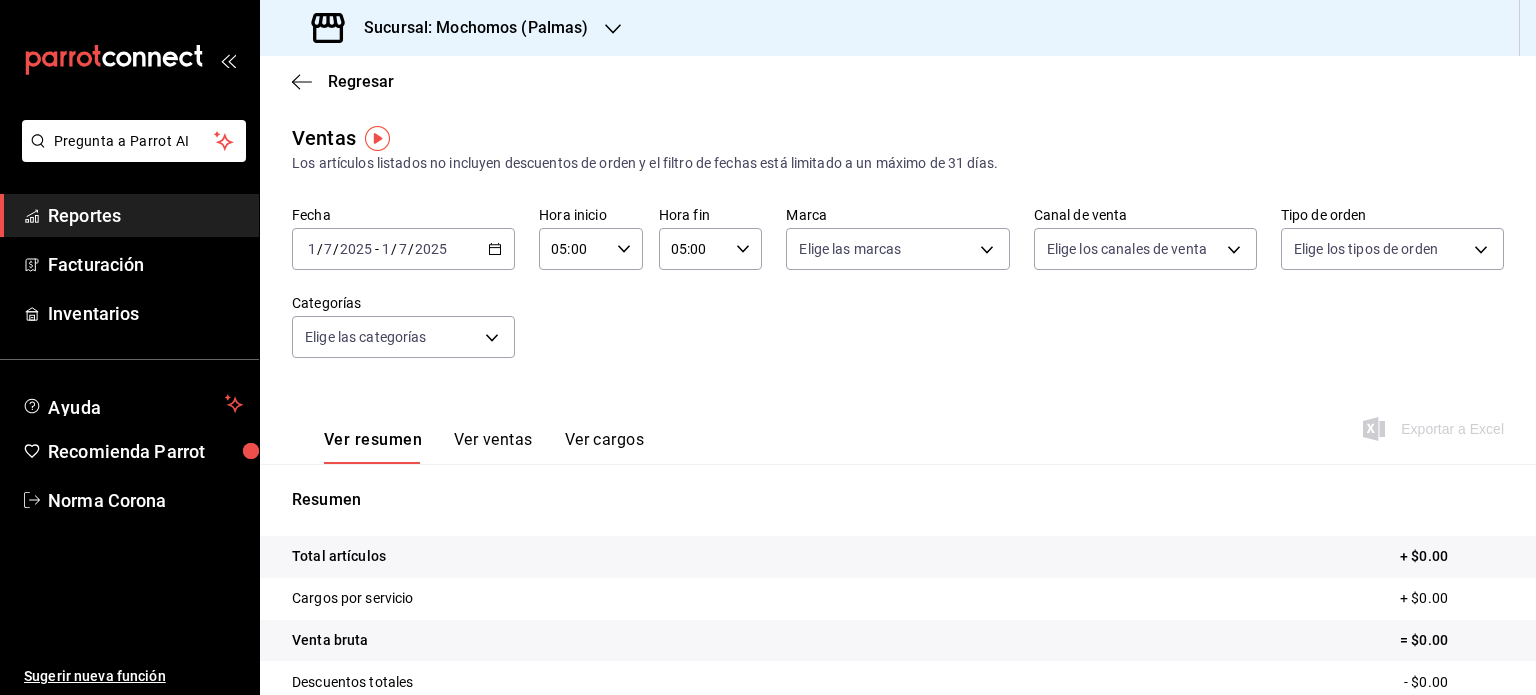 click 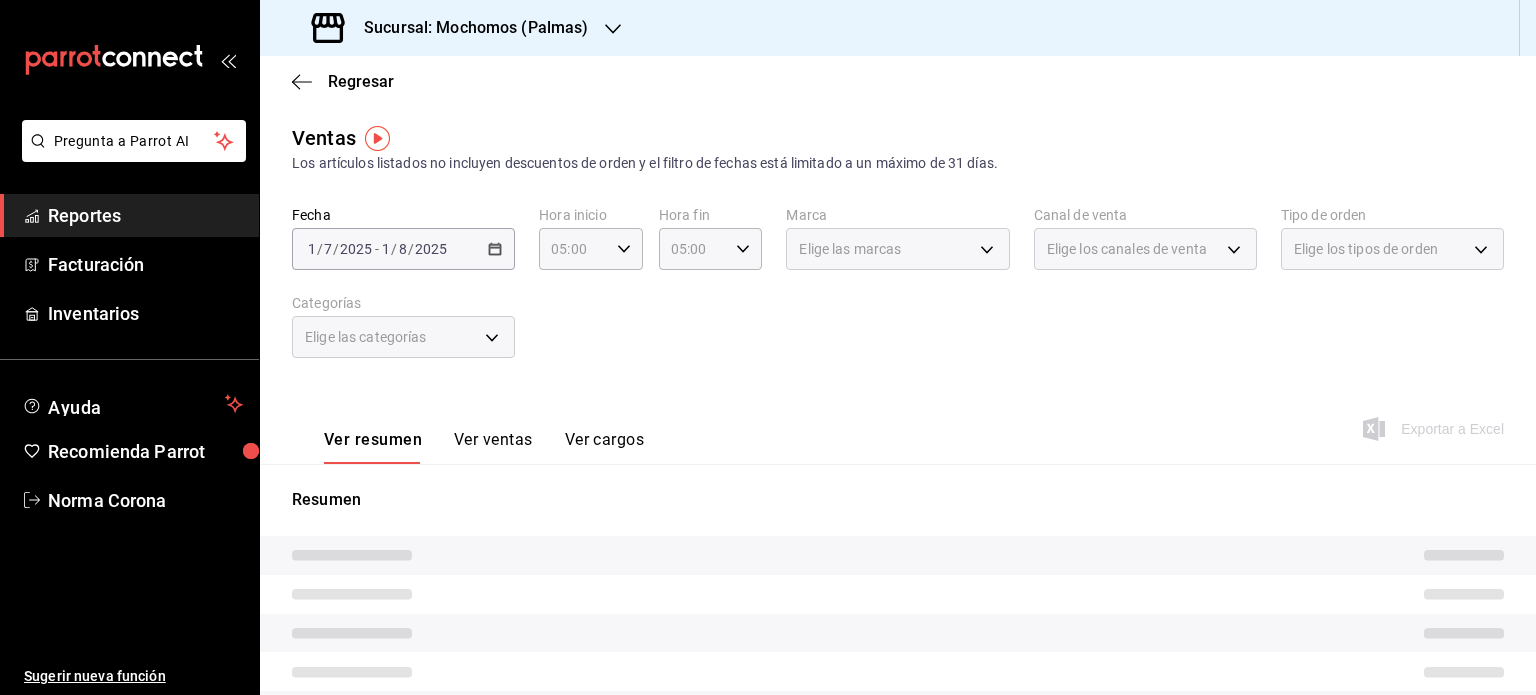 click on "Fecha 2025-07-01 1 / 7 / 2025 - 2025-08-01 1 / 8 / 2025 Hora inicio 05:00 Hora inicio Hora fin 05:00 Hora fin Marca Elige las marcas Canal de venta Elige los canales de venta Tipo de orden Elige los tipos de orden Categorías Elige las categorías" at bounding box center (898, 294) 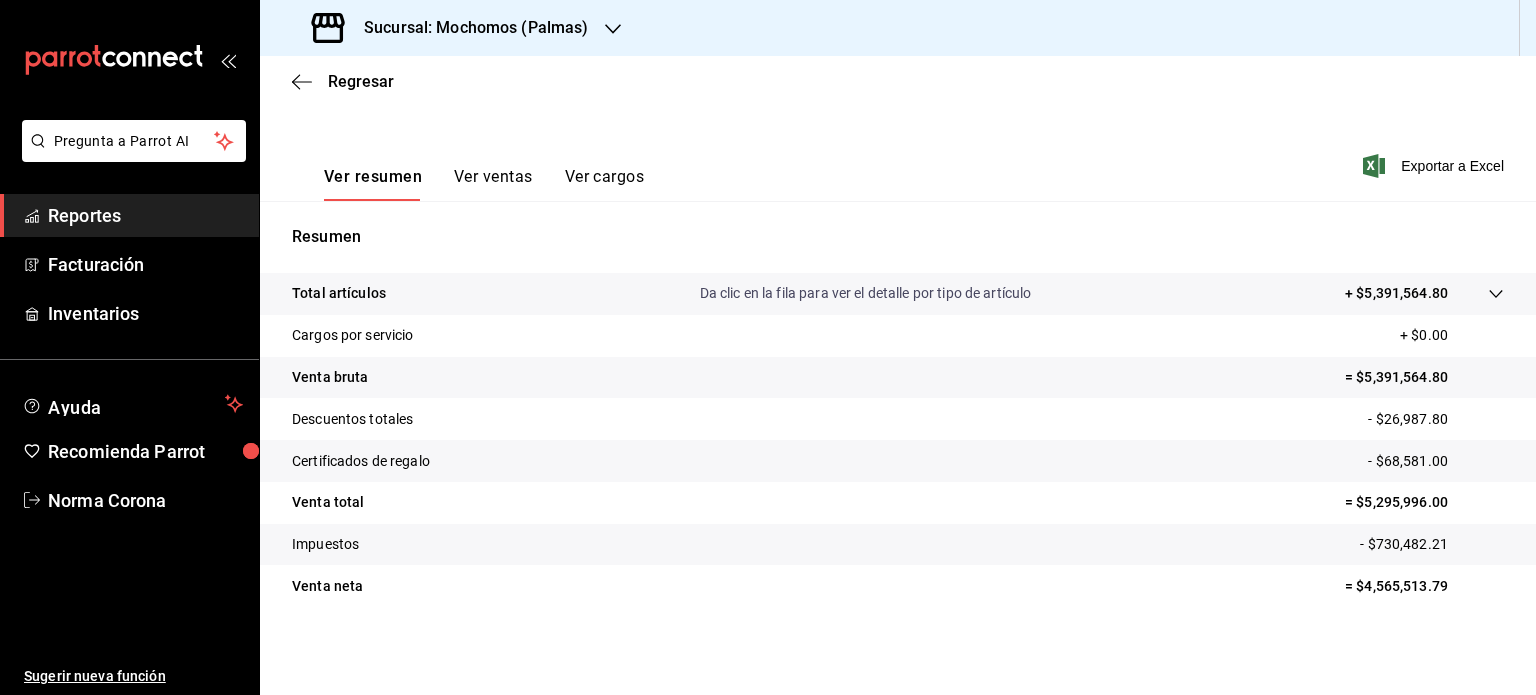 scroll, scrollTop: 263, scrollLeft: 0, axis: vertical 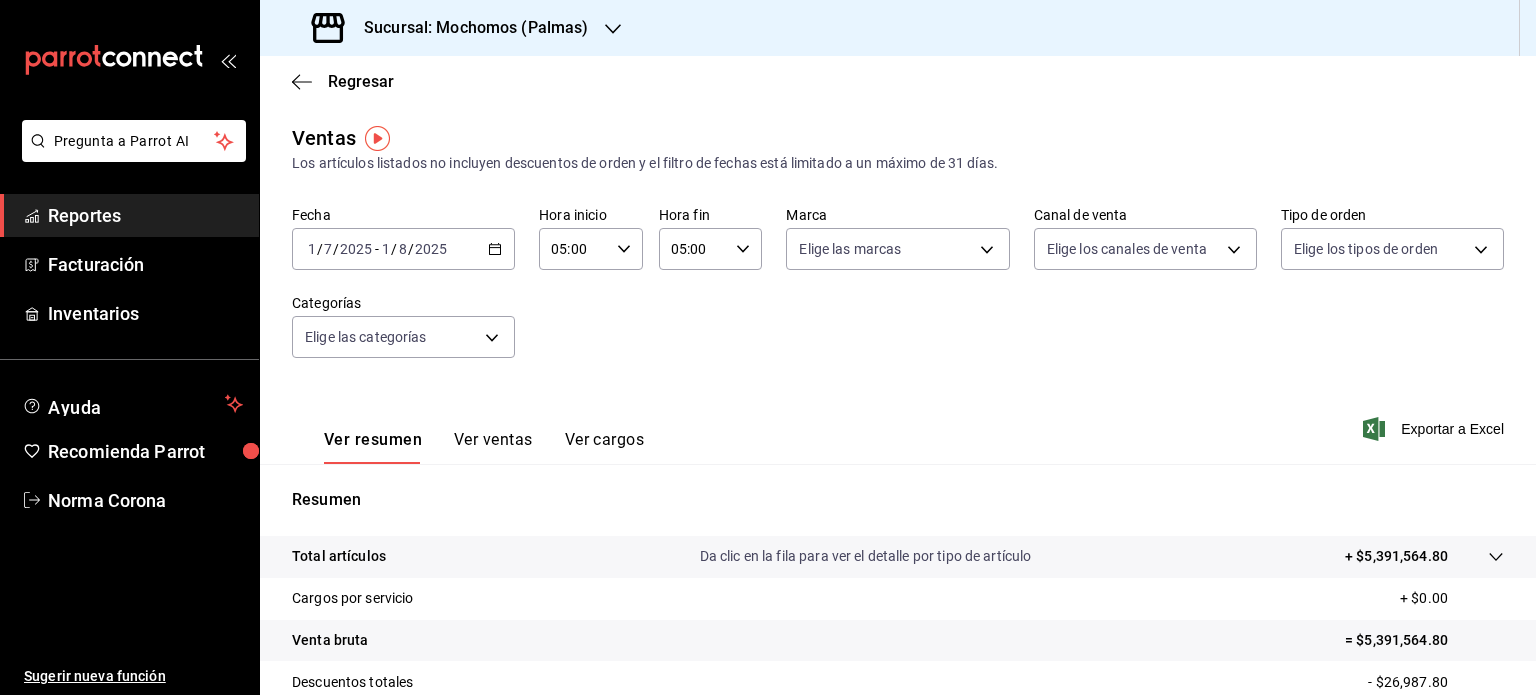 click 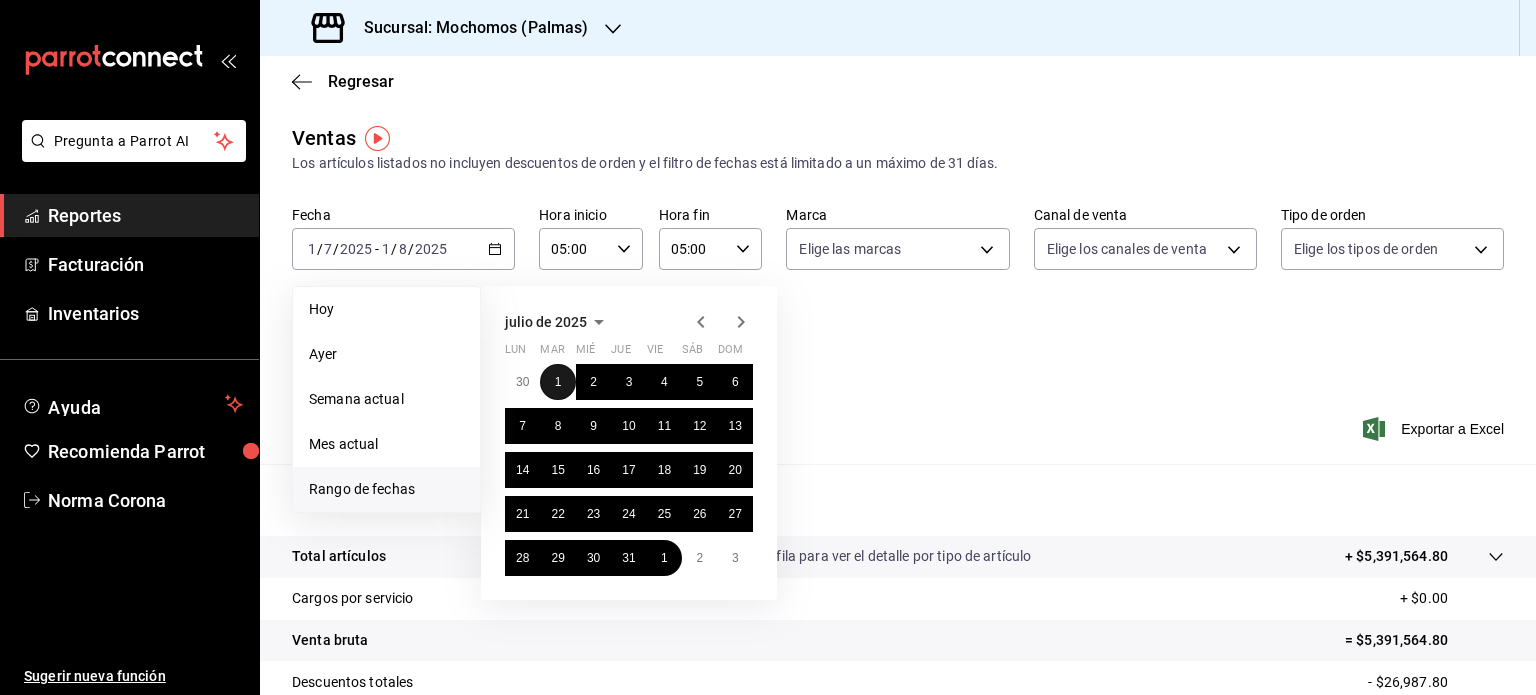 click on "1" at bounding box center (557, 382) 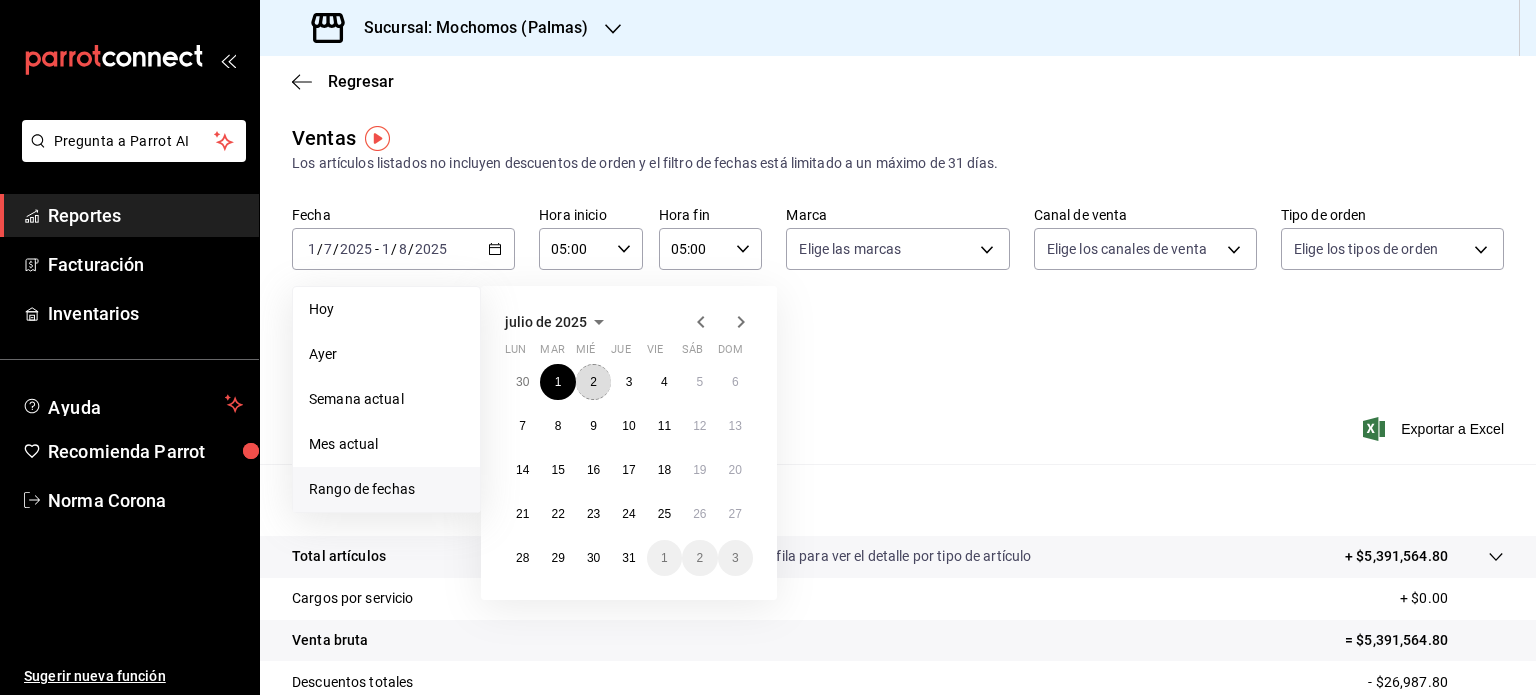 click on "2" at bounding box center (593, 382) 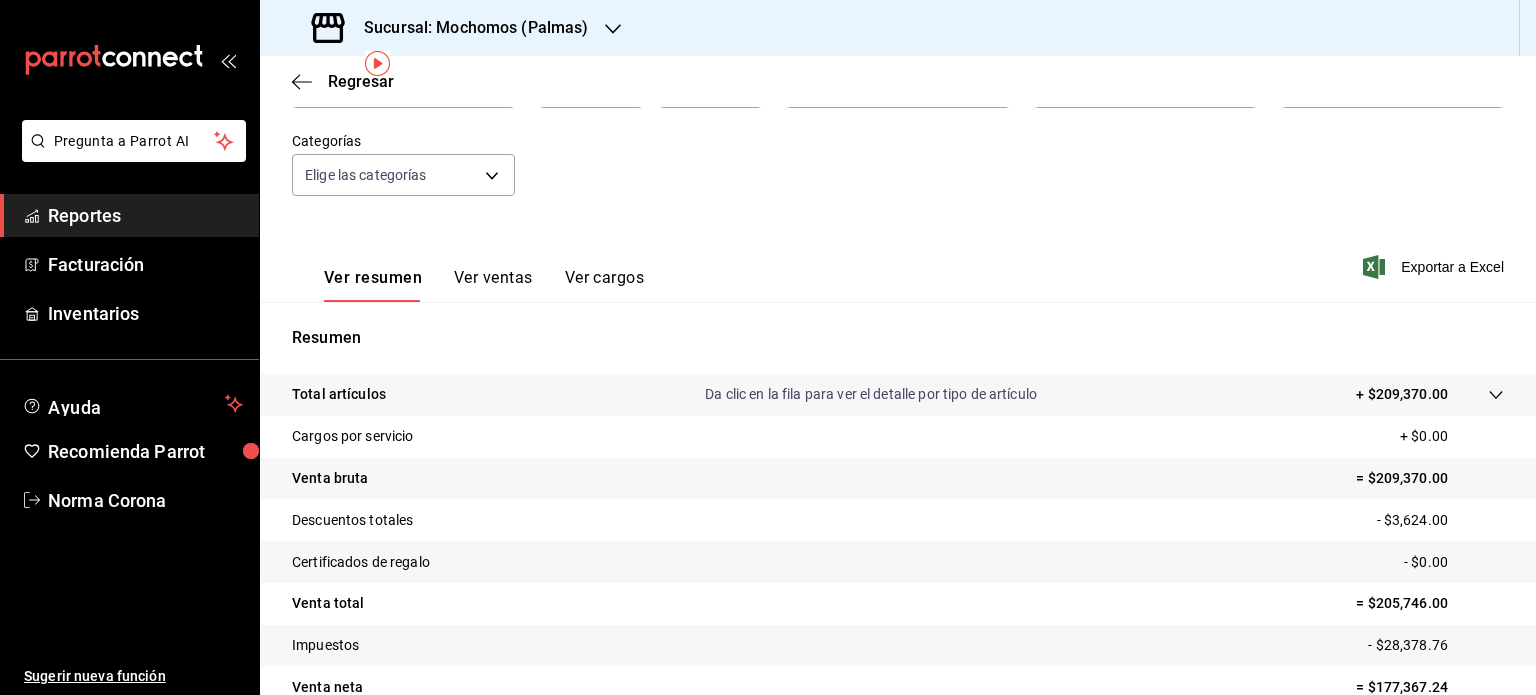scroll, scrollTop: 263, scrollLeft: 0, axis: vertical 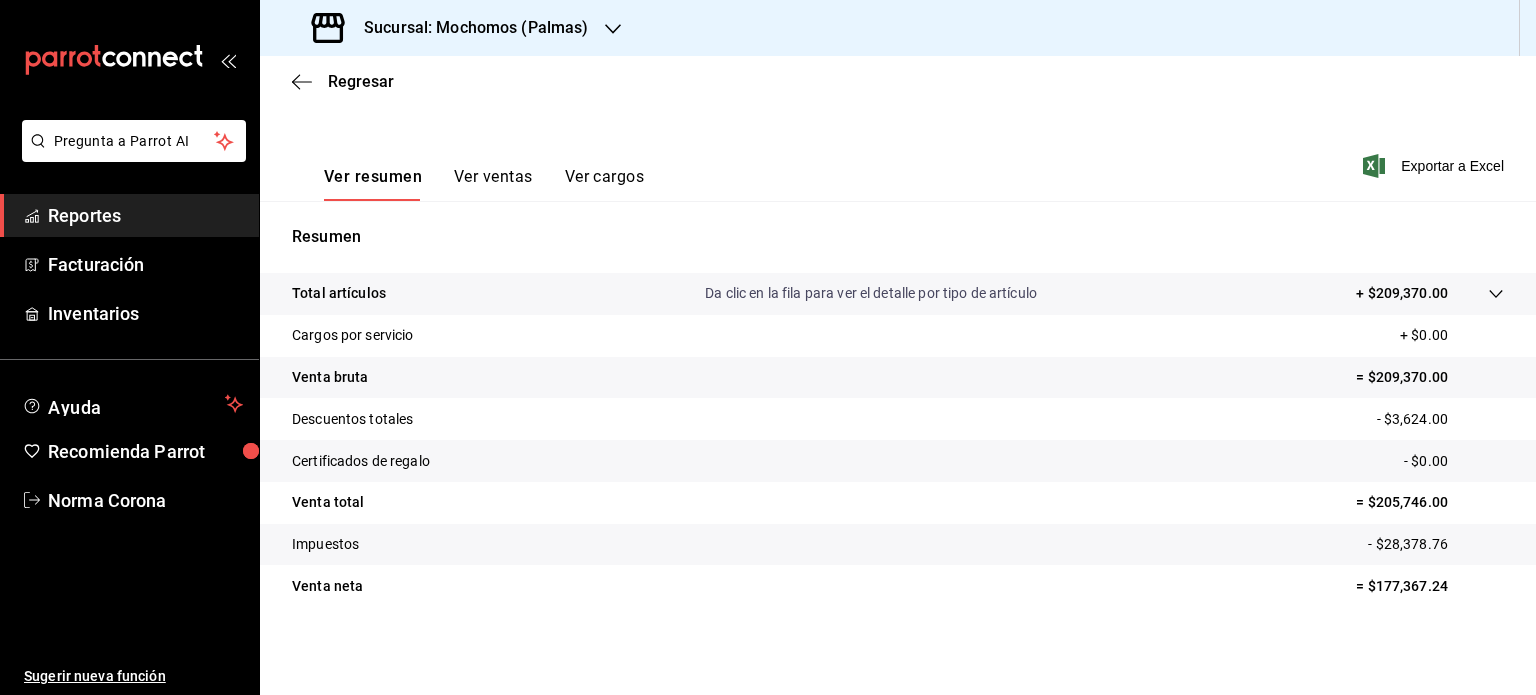 click on "Resumen Total artículos Da clic en la fila para ver el detalle por tipo de artículo + $209,370.00 Cargos por servicio + $0.00 Venta bruta = $209,370.00 Descuentos totales - $3,624.00 Certificados de regalo - $0.00 Venta total = $205,746.00 Impuestos - $28,378.76 Venta neta = $177,367.24" at bounding box center [898, 428] 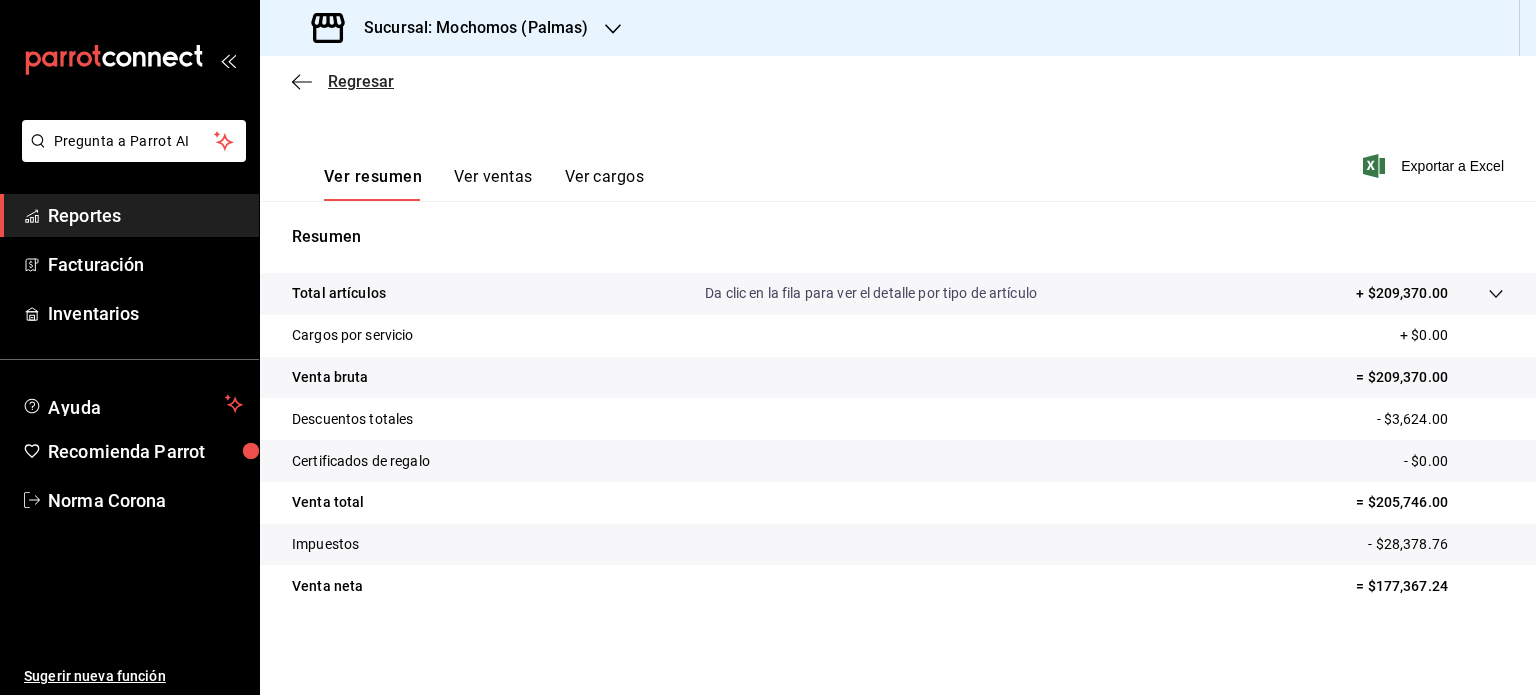click 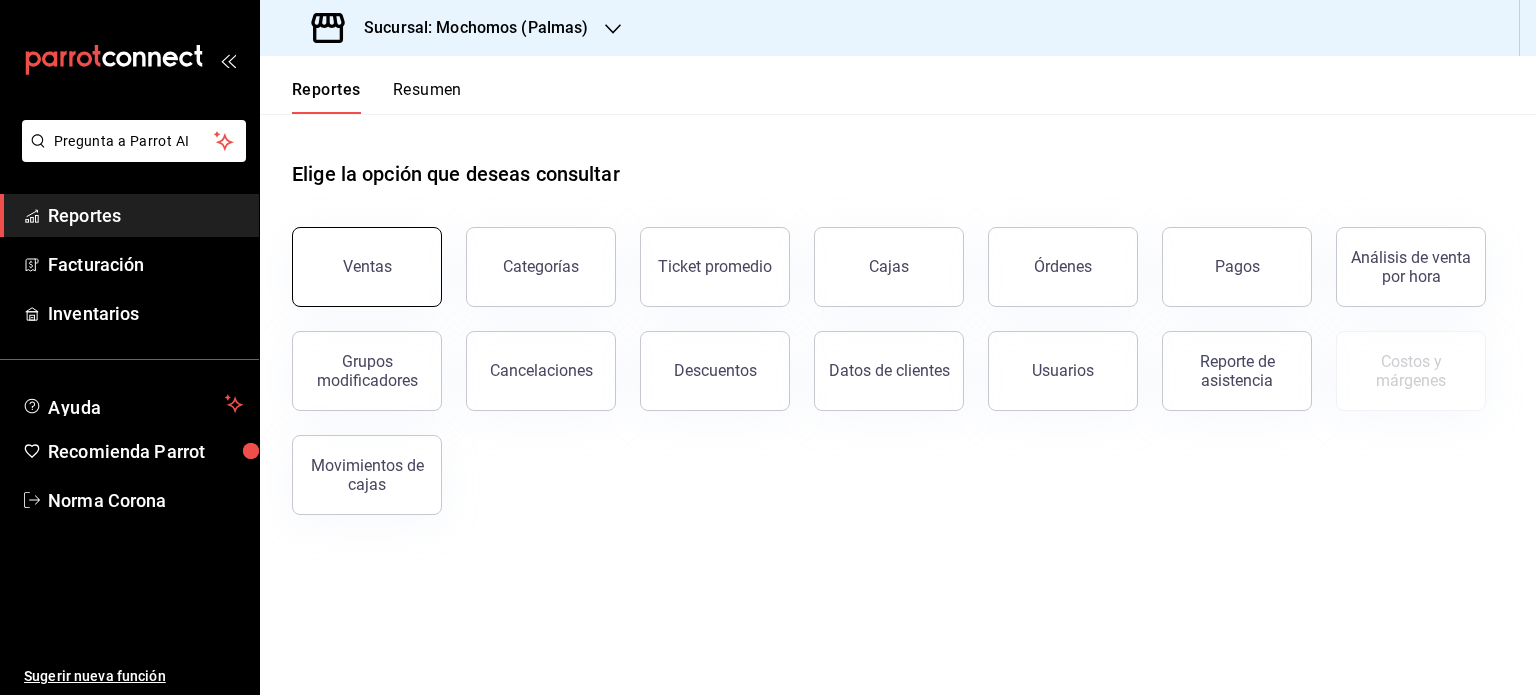 click on "Ventas" at bounding box center (367, 267) 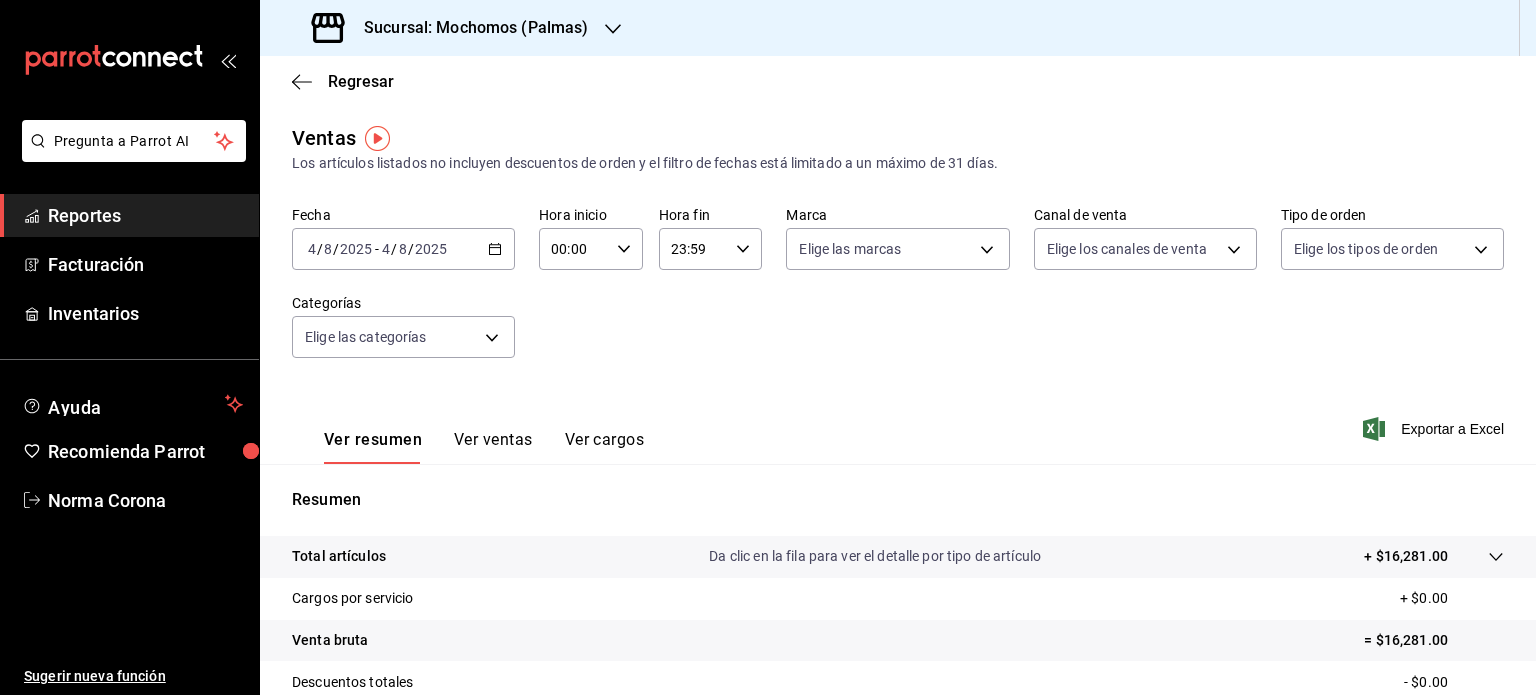 click 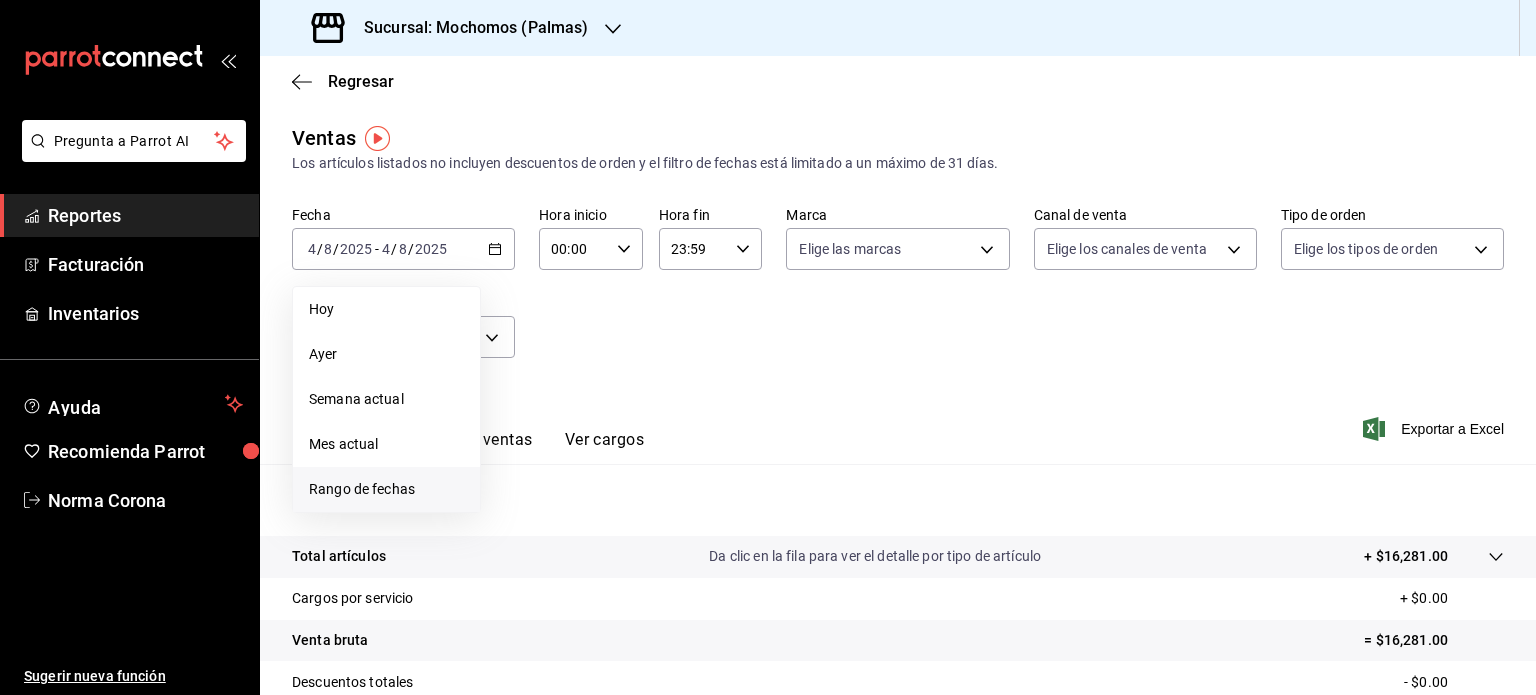 click on "Rango de fechas" at bounding box center (386, 489) 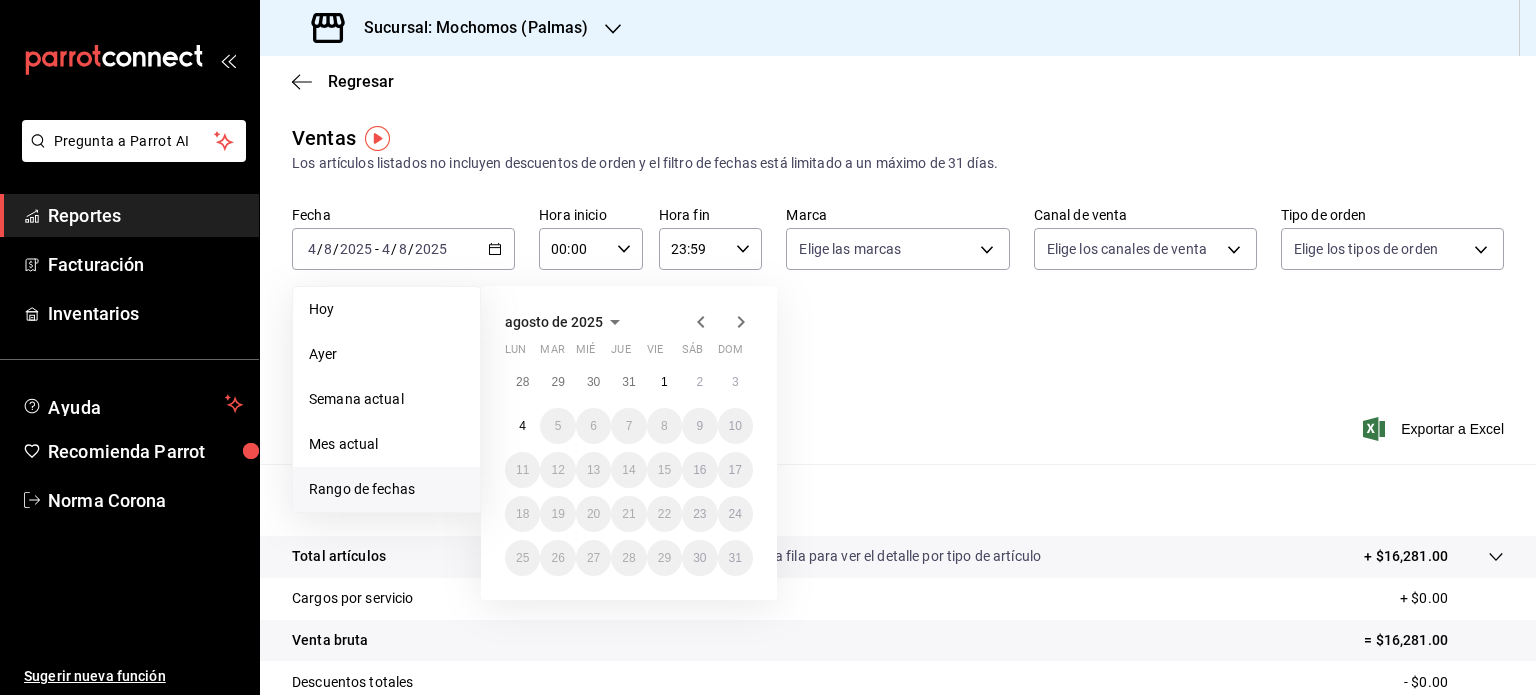 click 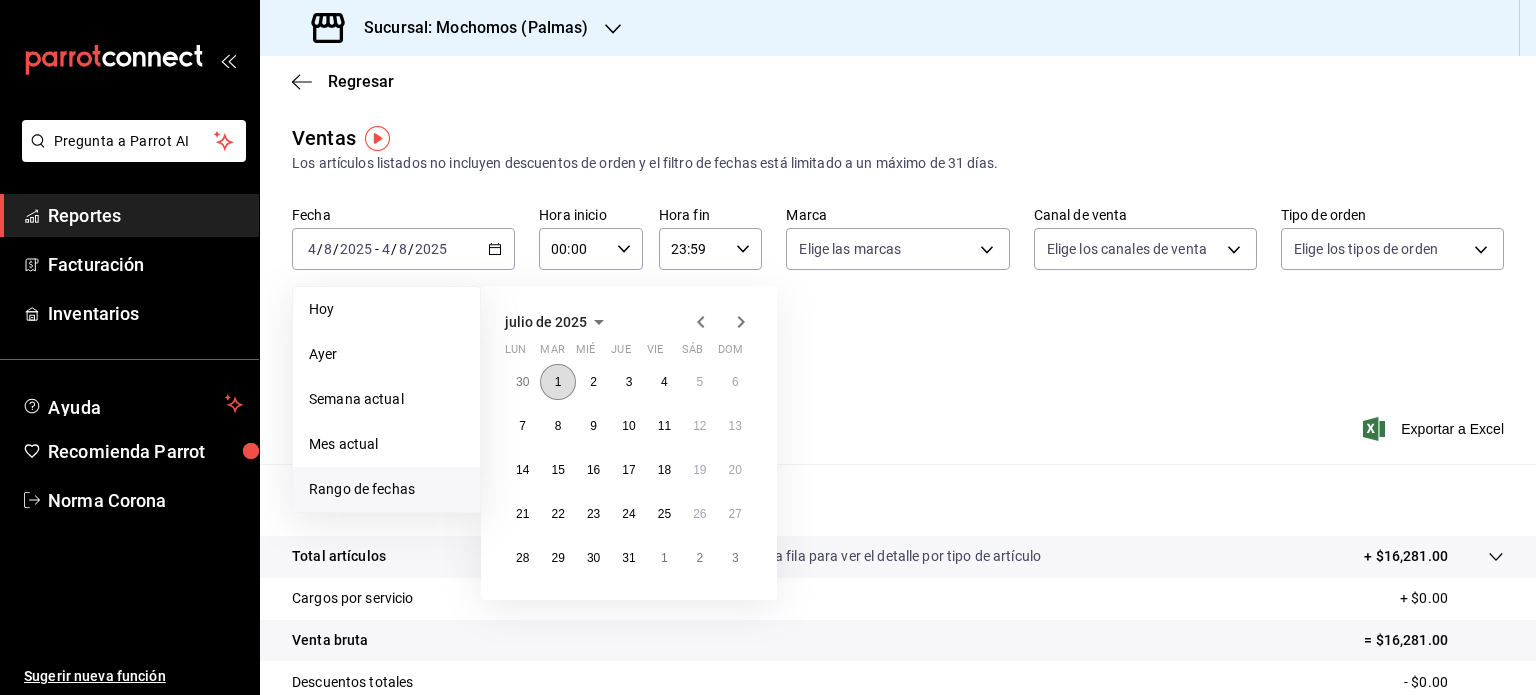 click on "1" at bounding box center [558, 382] 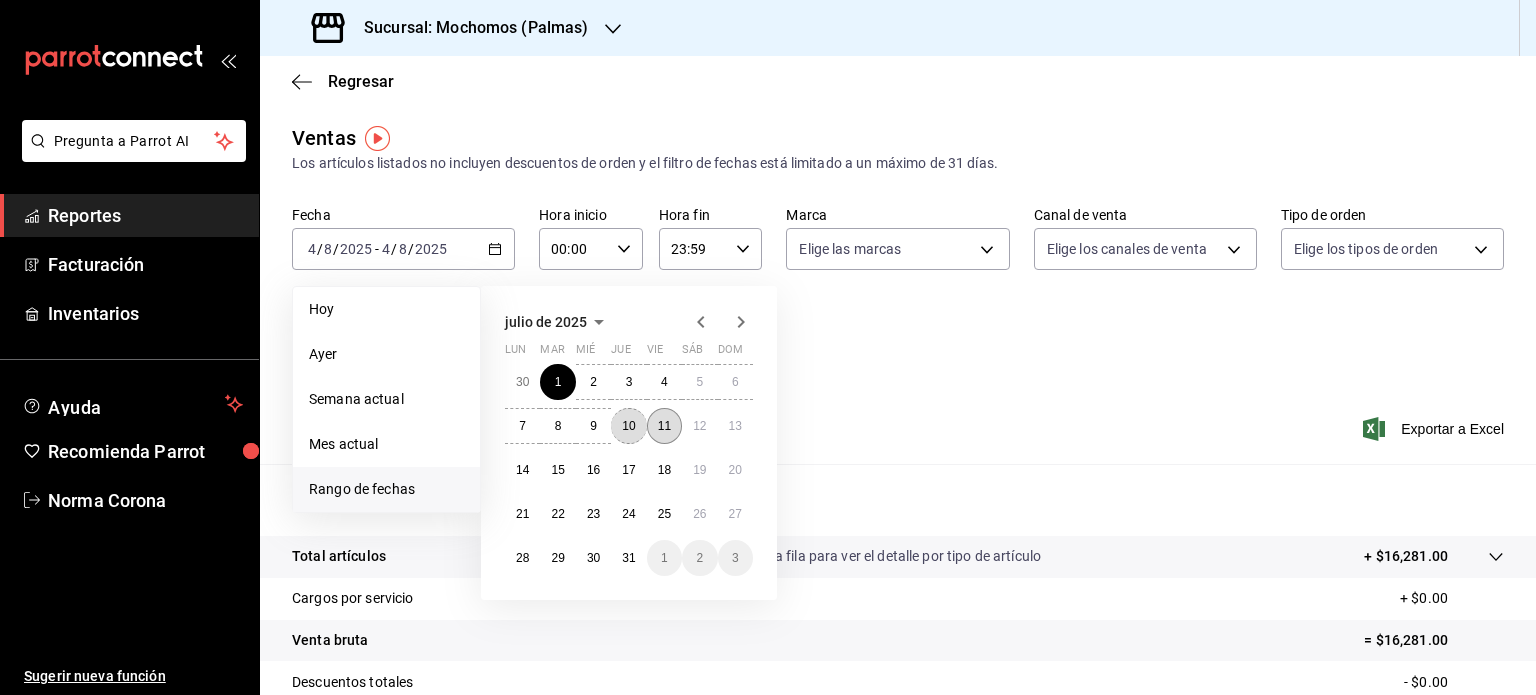 drag, startPoint x: 623, startPoint y: 435, endPoint x: 669, endPoint y: 435, distance: 46 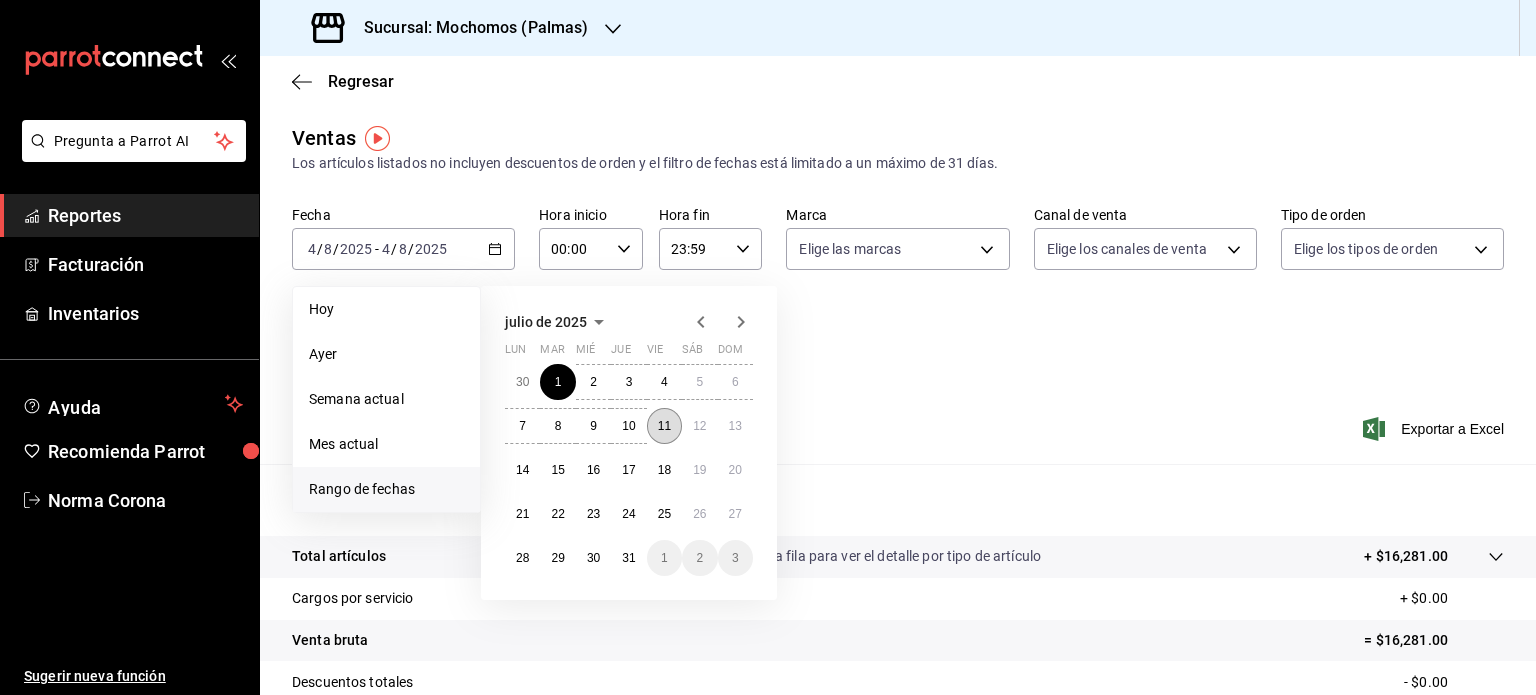 click on "11" at bounding box center (664, 426) 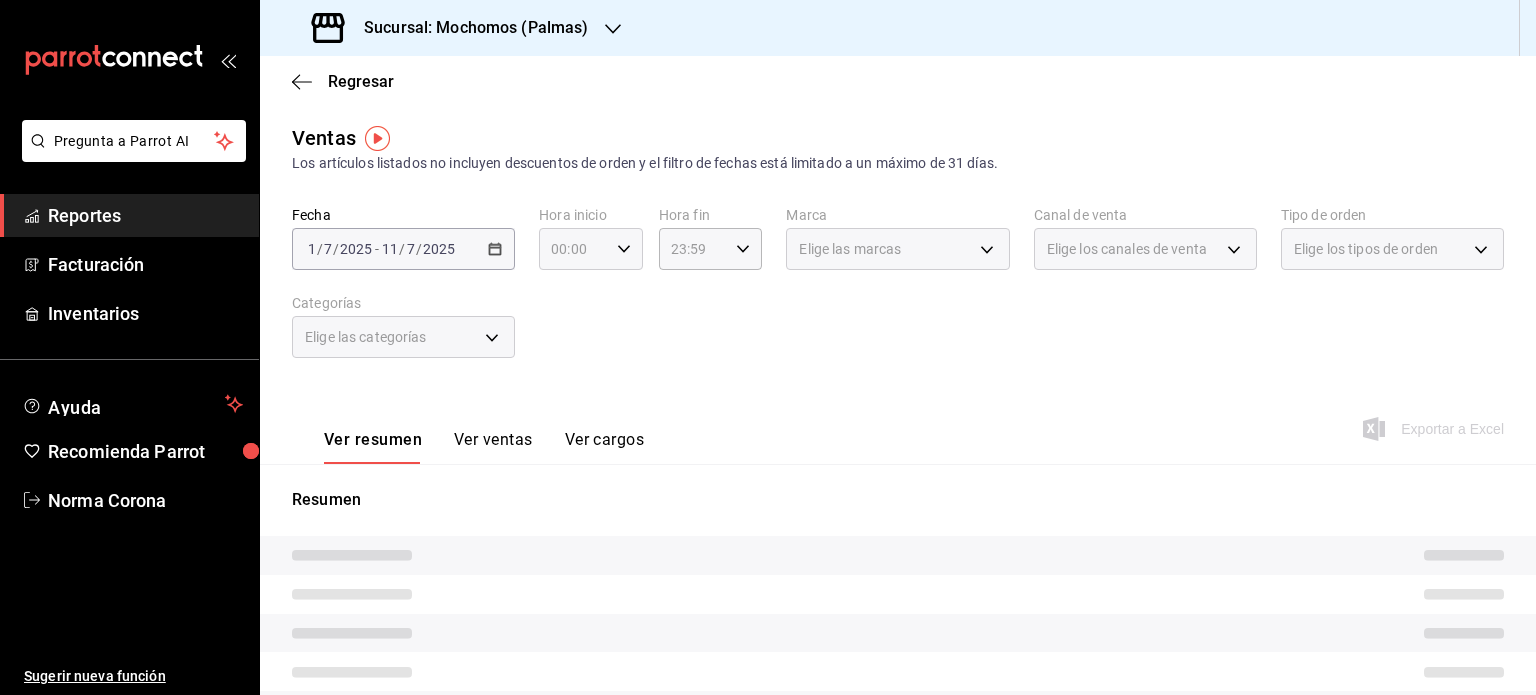 click on "00:00 Hora inicio" at bounding box center [591, 249] 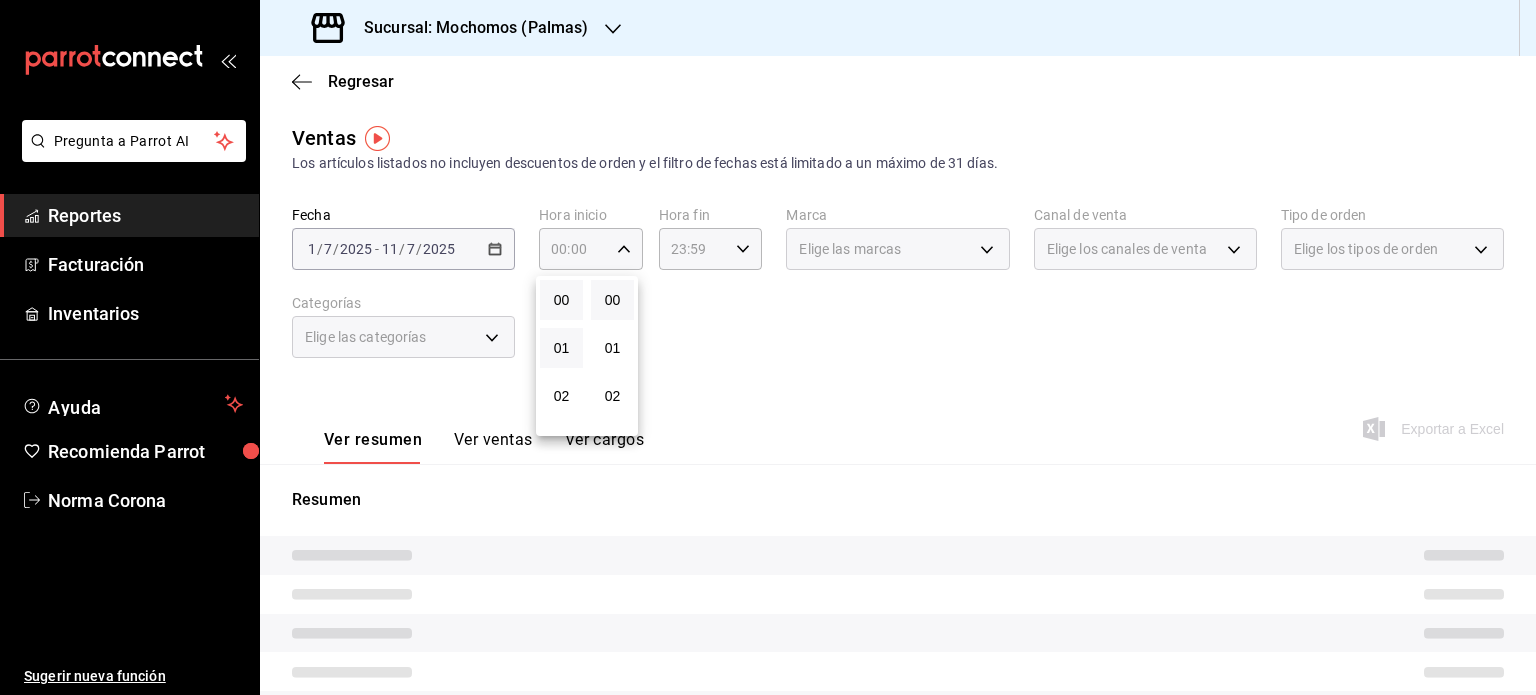 scroll, scrollTop: 200, scrollLeft: 0, axis: vertical 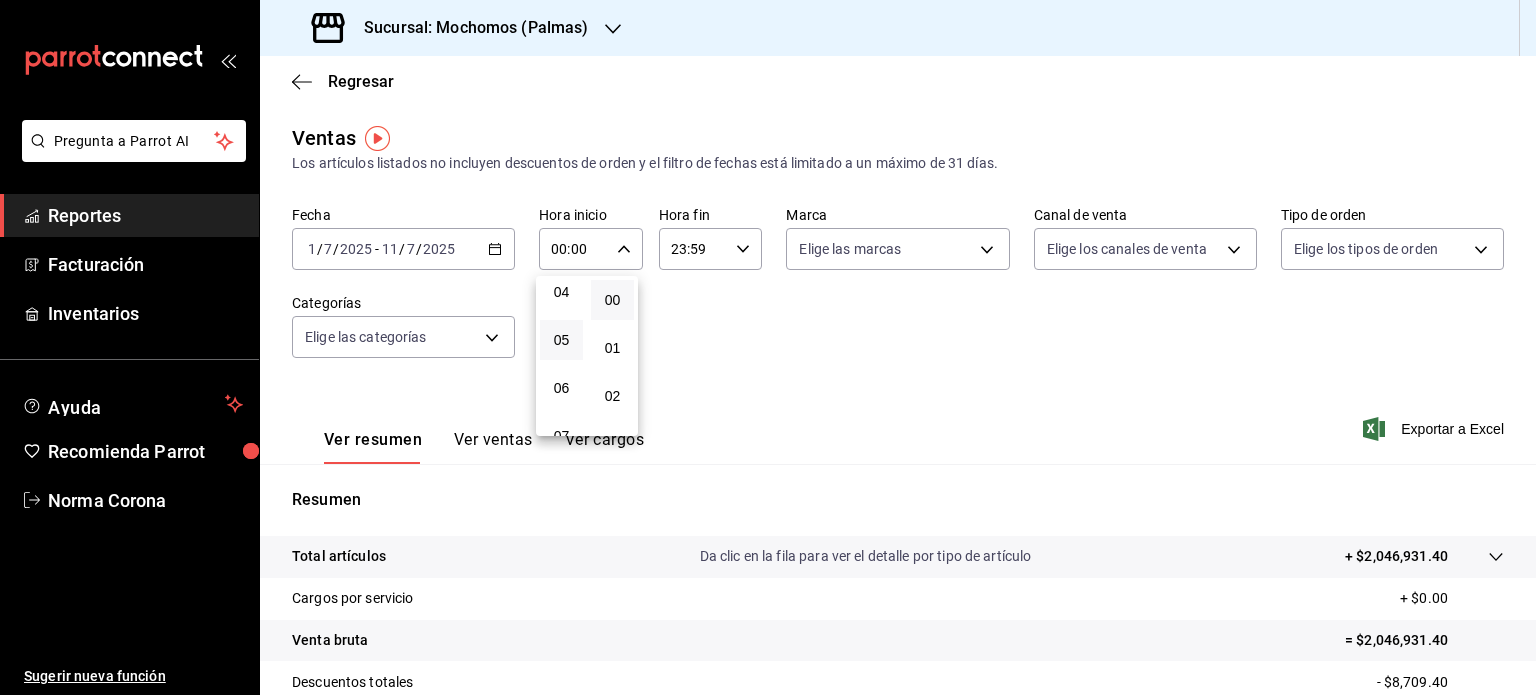 click on "05" at bounding box center [561, 340] 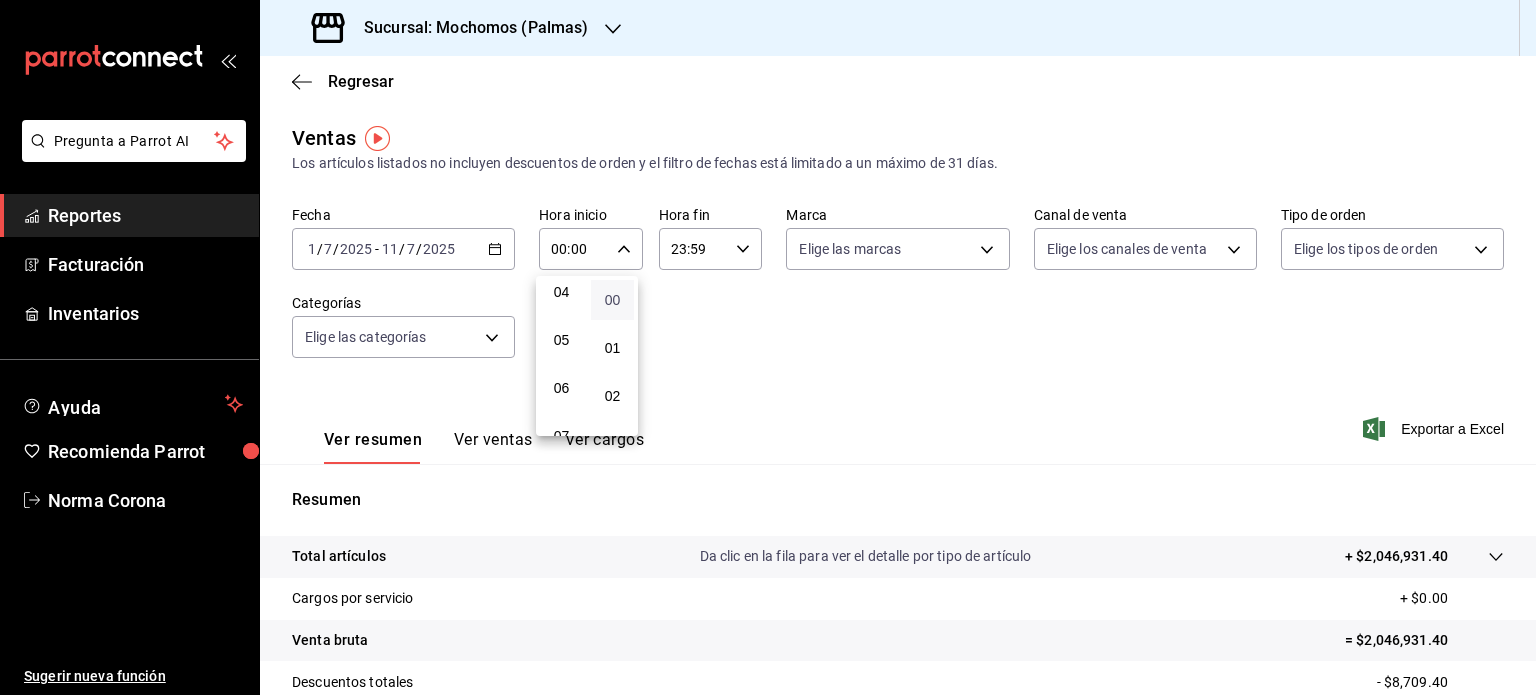 type on "05:00" 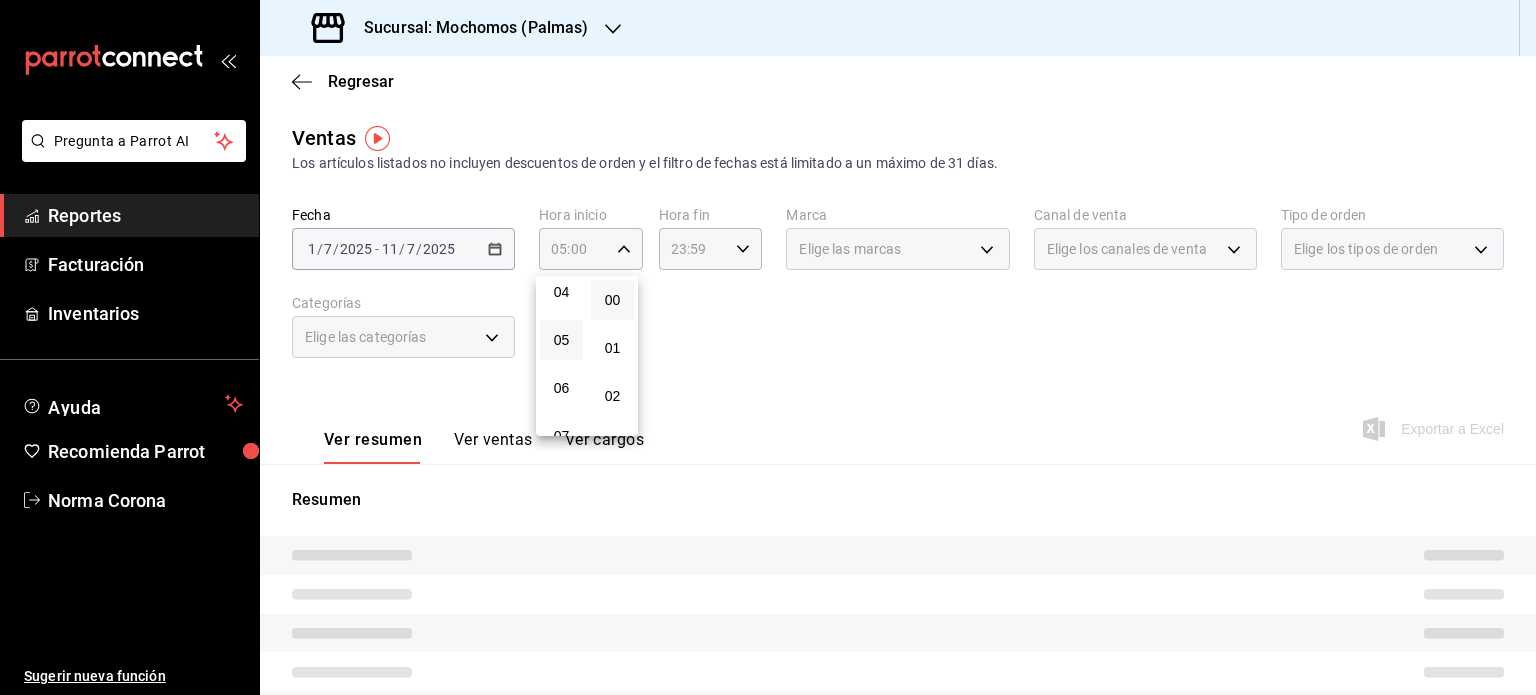 click at bounding box center (768, 347) 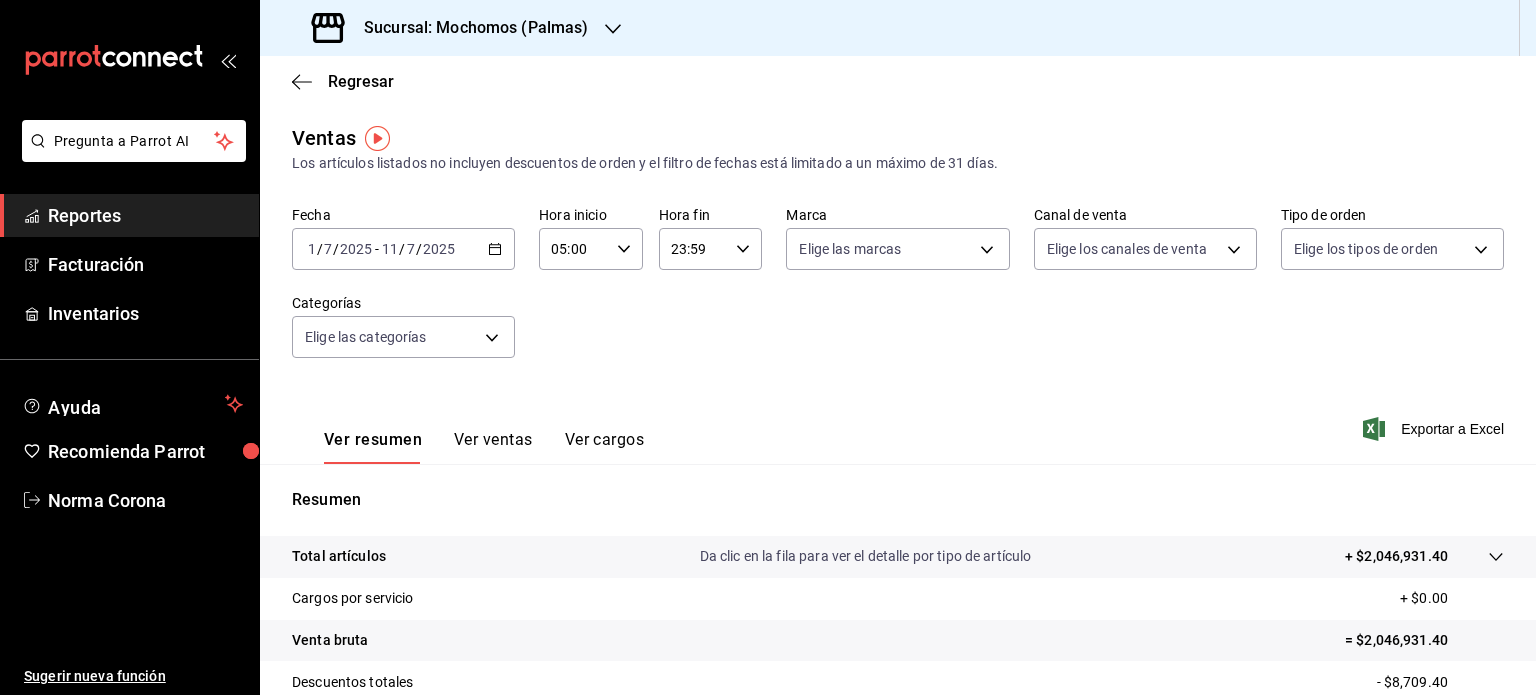 click on "23:59 Hora fin" at bounding box center [711, 249] 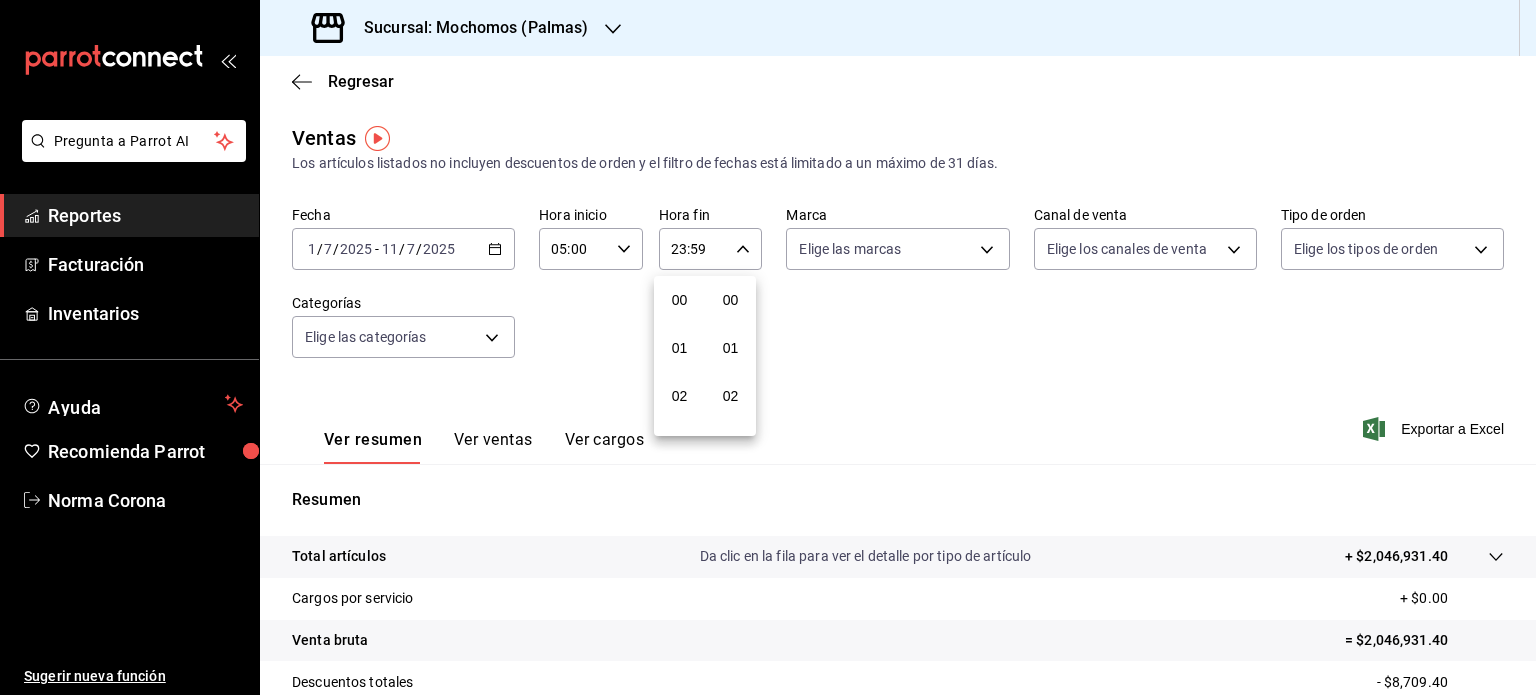 scroll, scrollTop: 1011, scrollLeft: 0, axis: vertical 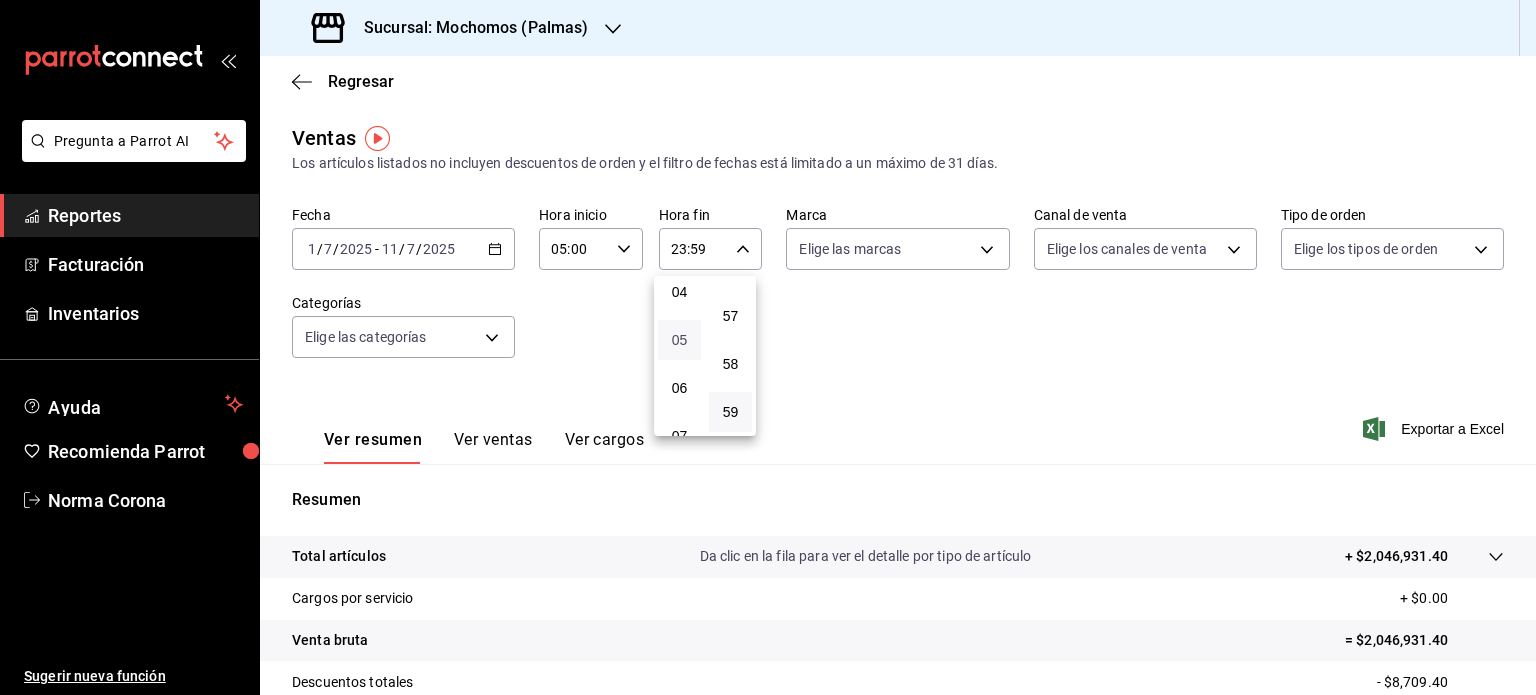 click on "05" at bounding box center (679, 340) 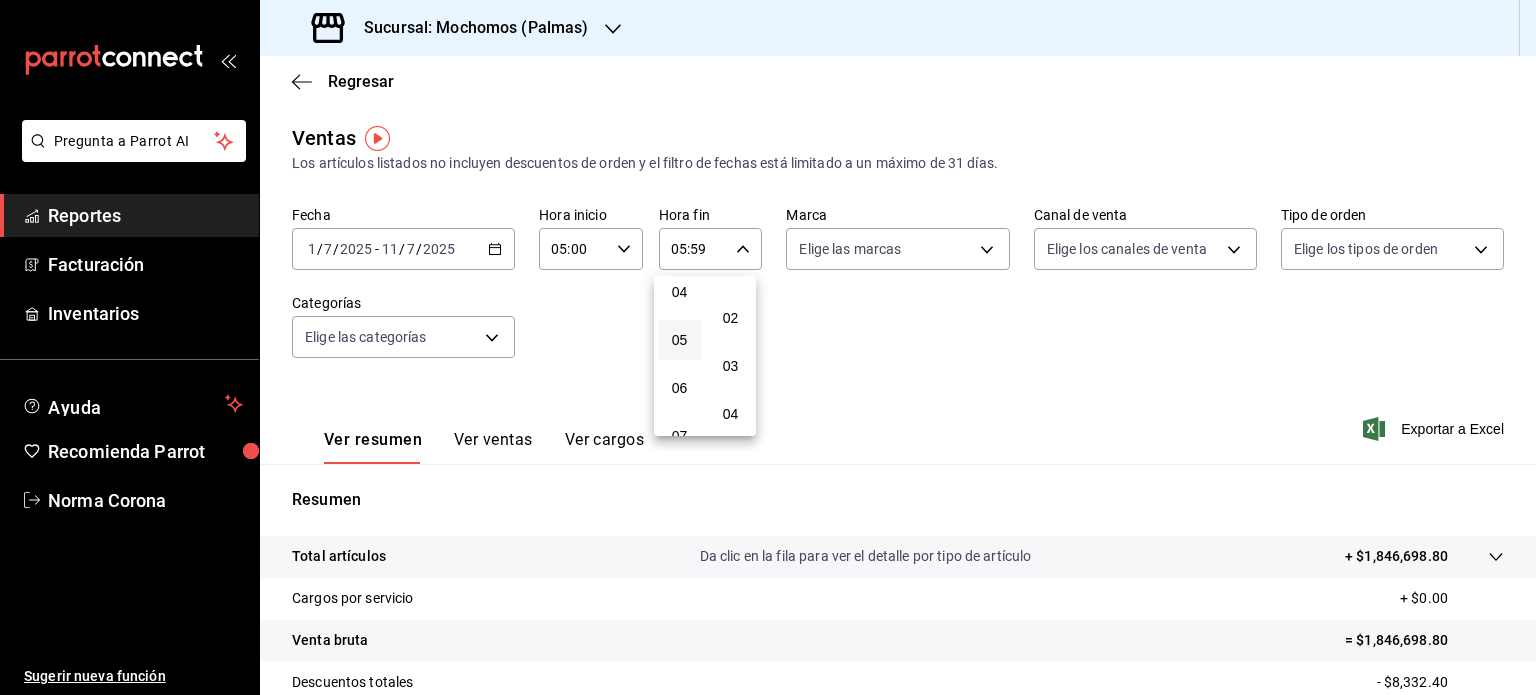 scroll, scrollTop: 0, scrollLeft: 0, axis: both 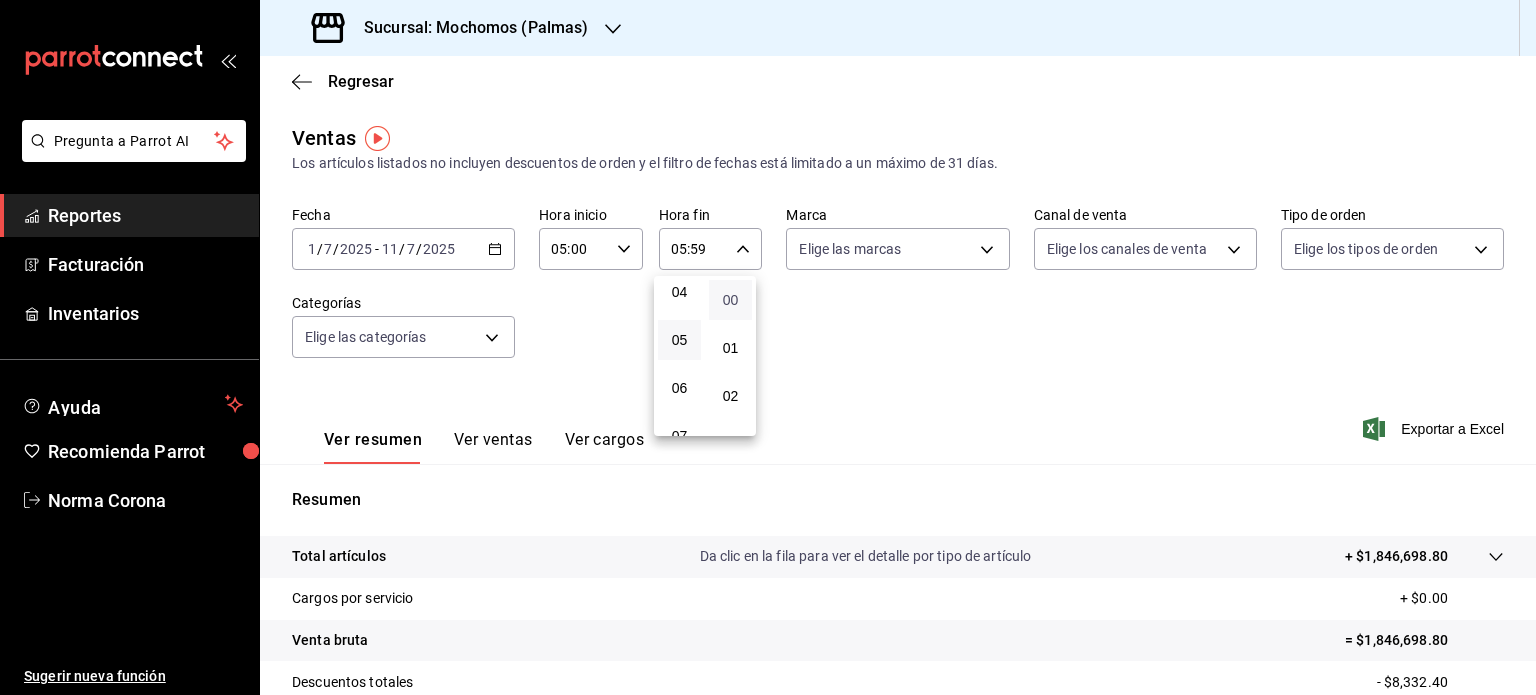 click on "00" at bounding box center (730, 300) 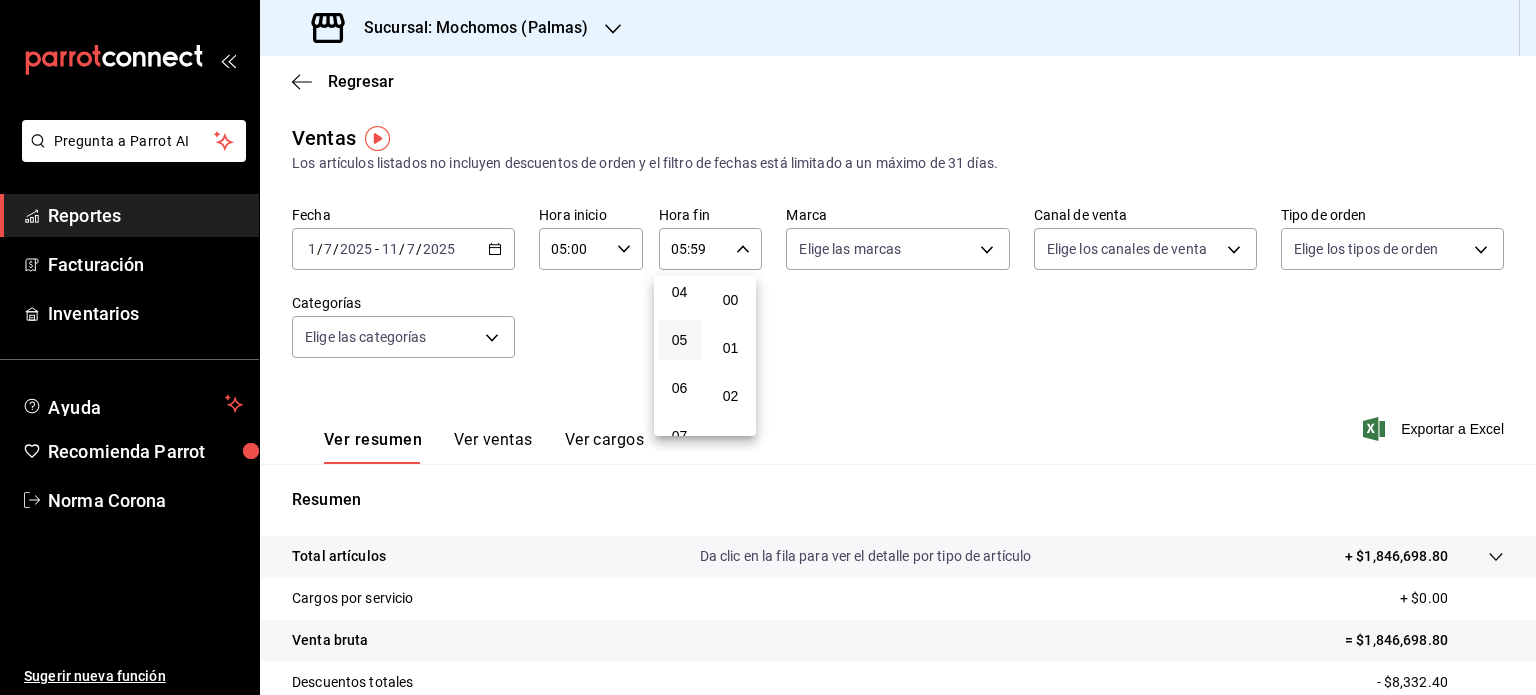 type on "05:00" 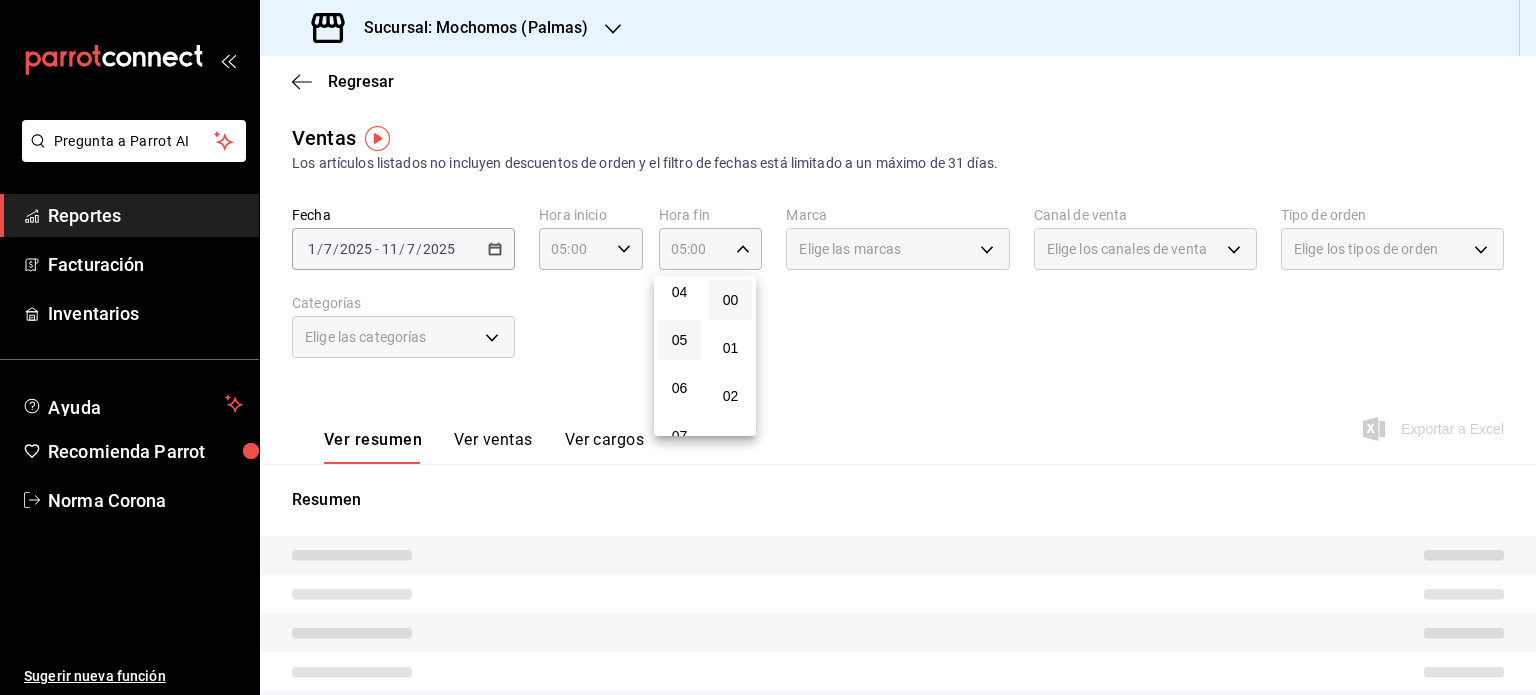 click at bounding box center (768, 347) 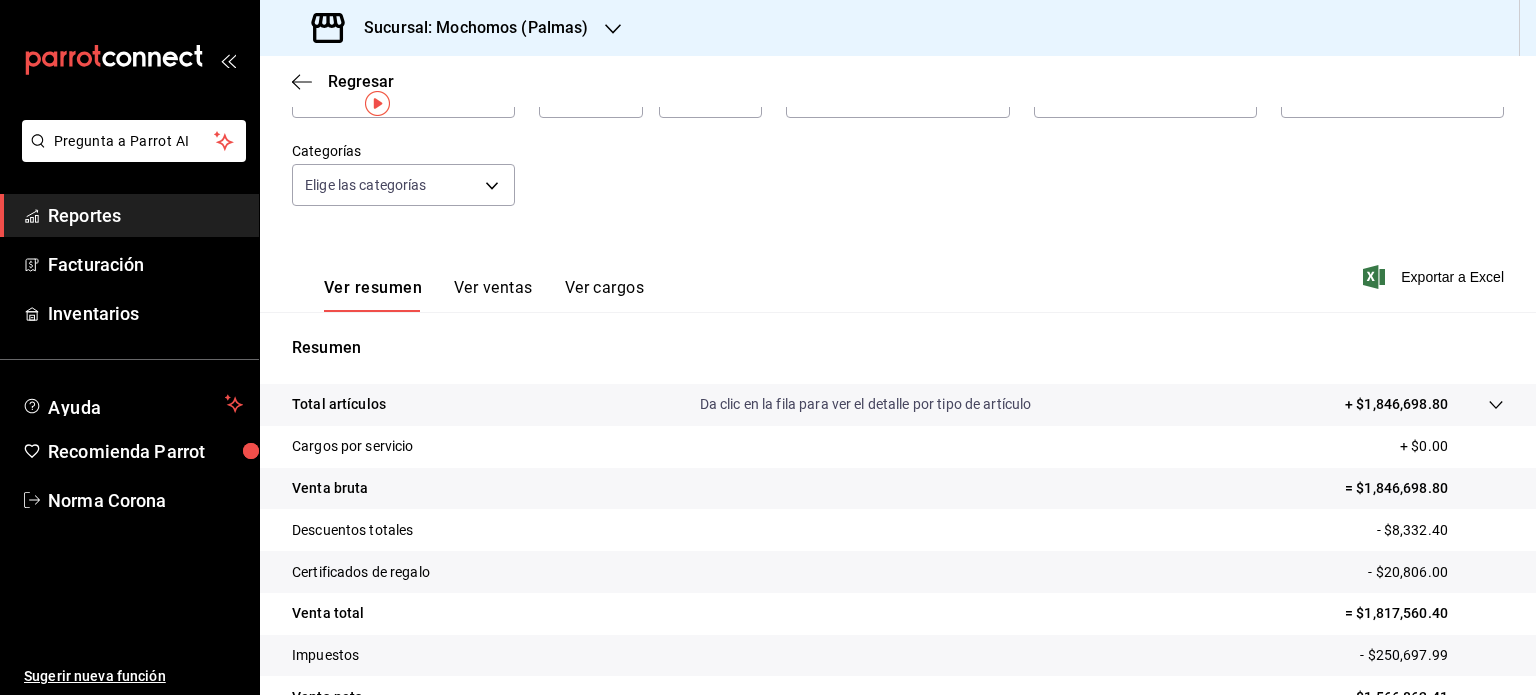 scroll, scrollTop: 0, scrollLeft: 0, axis: both 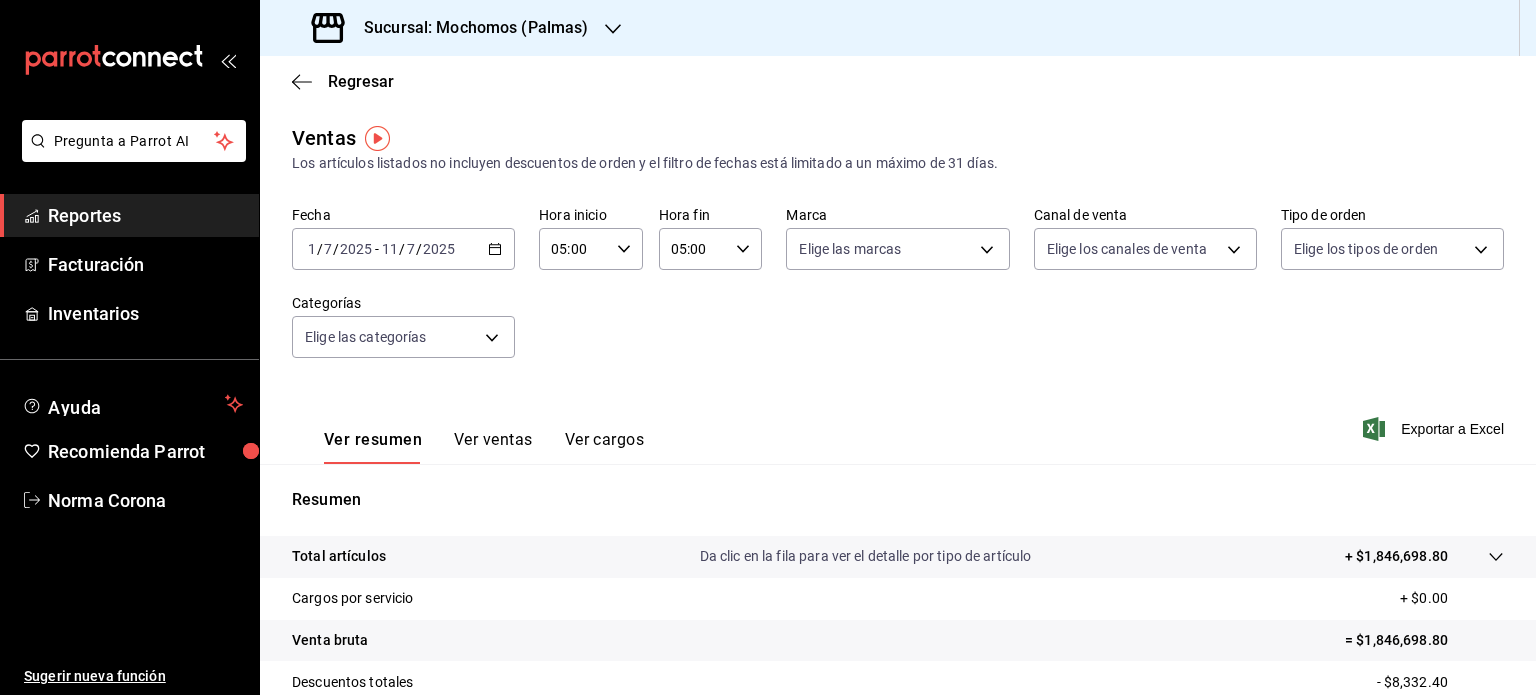 click 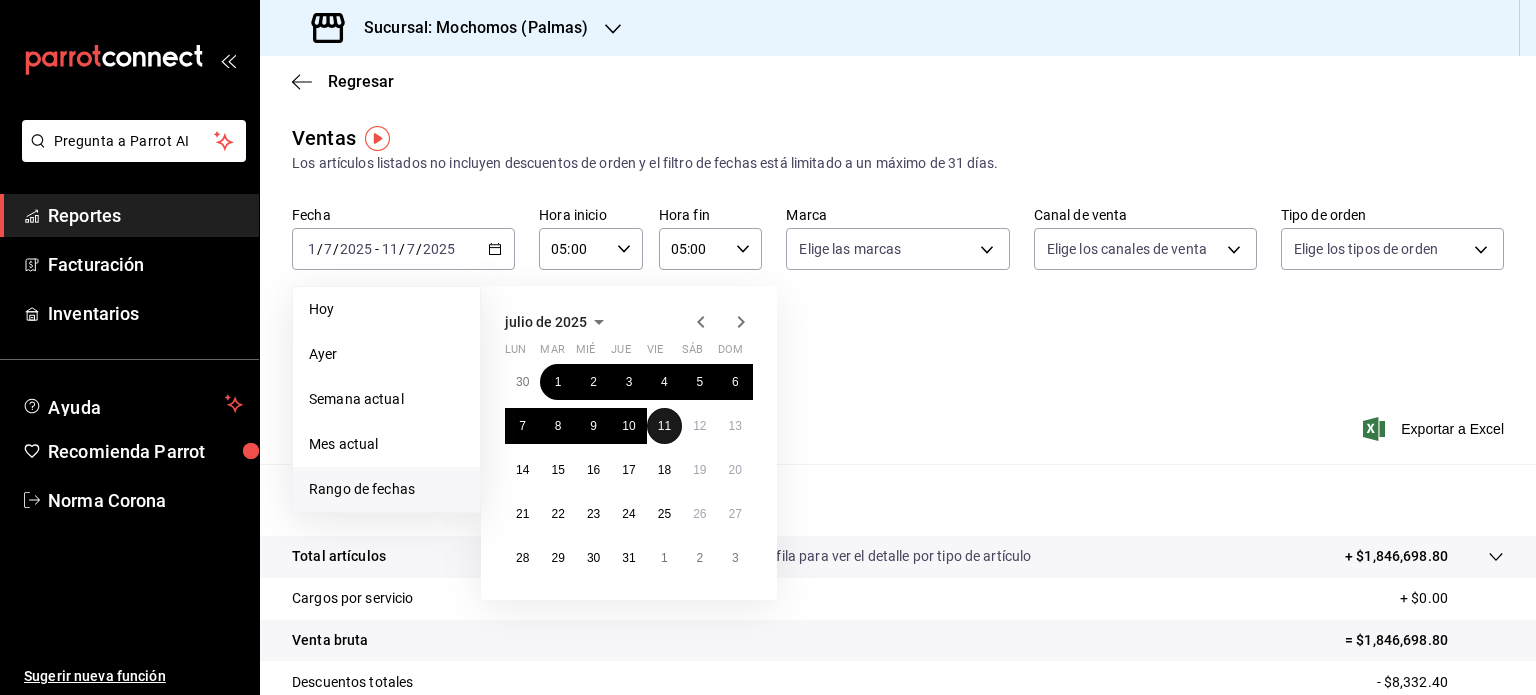 click on "11" at bounding box center (664, 426) 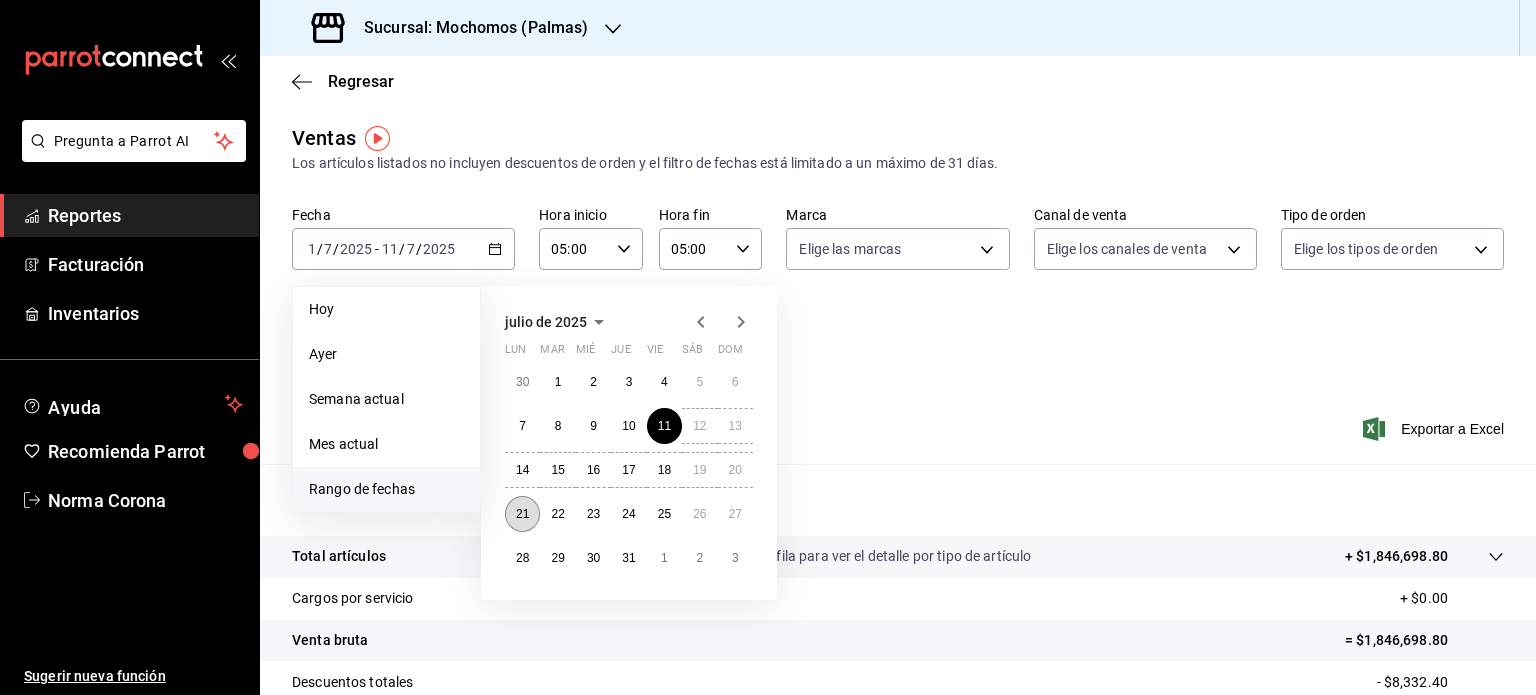 click on "21" at bounding box center [522, 514] 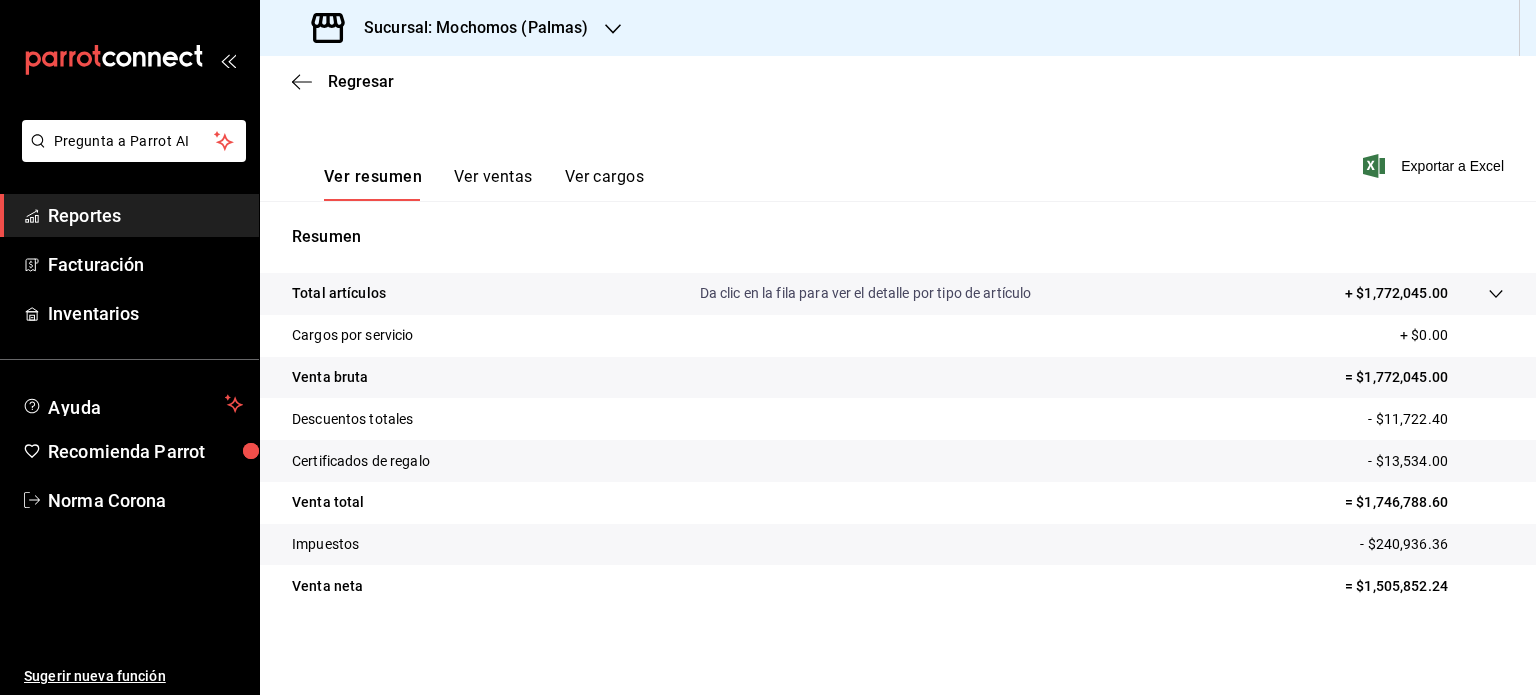 scroll, scrollTop: 0, scrollLeft: 0, axis: both 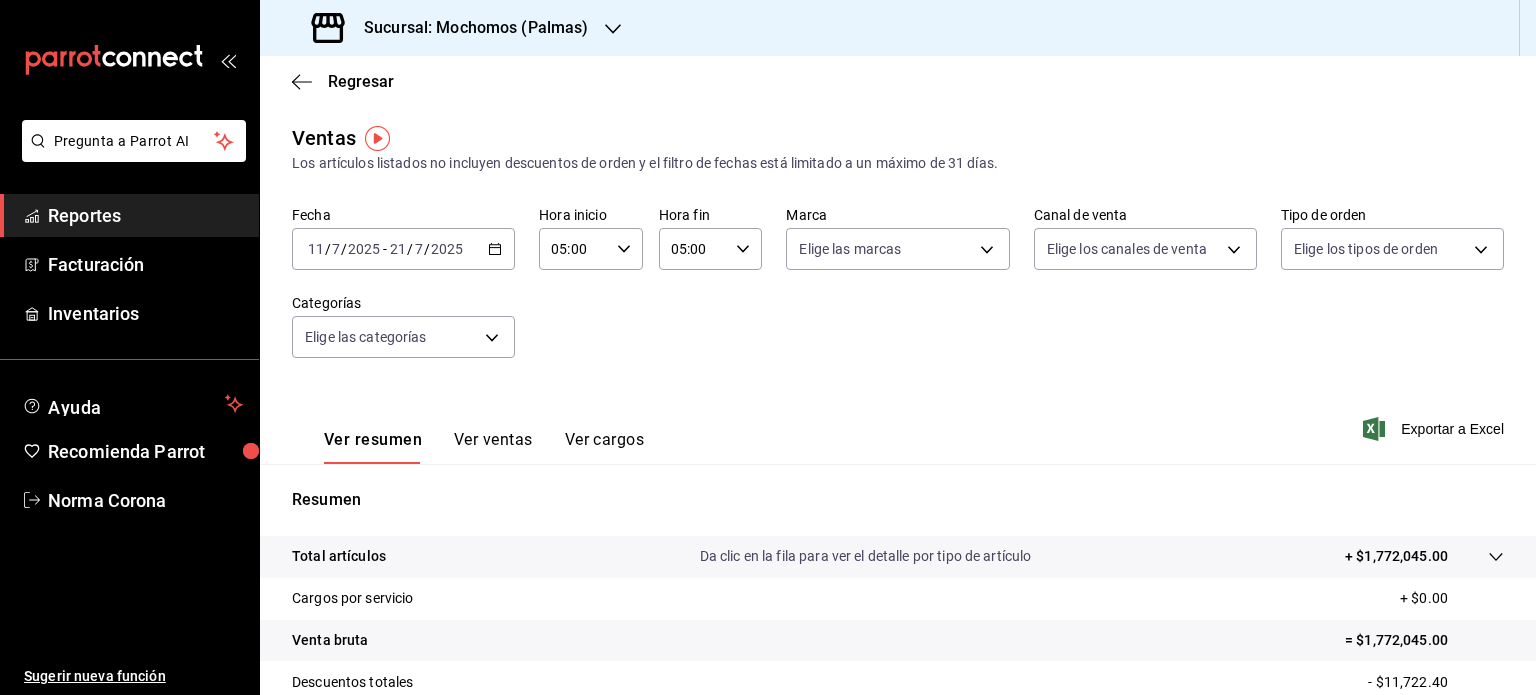 click on "2025-07-11 11 / 7 / 2025 - 2025-07-21 21 / 7 / 2025" at bounding box center (403, 249) 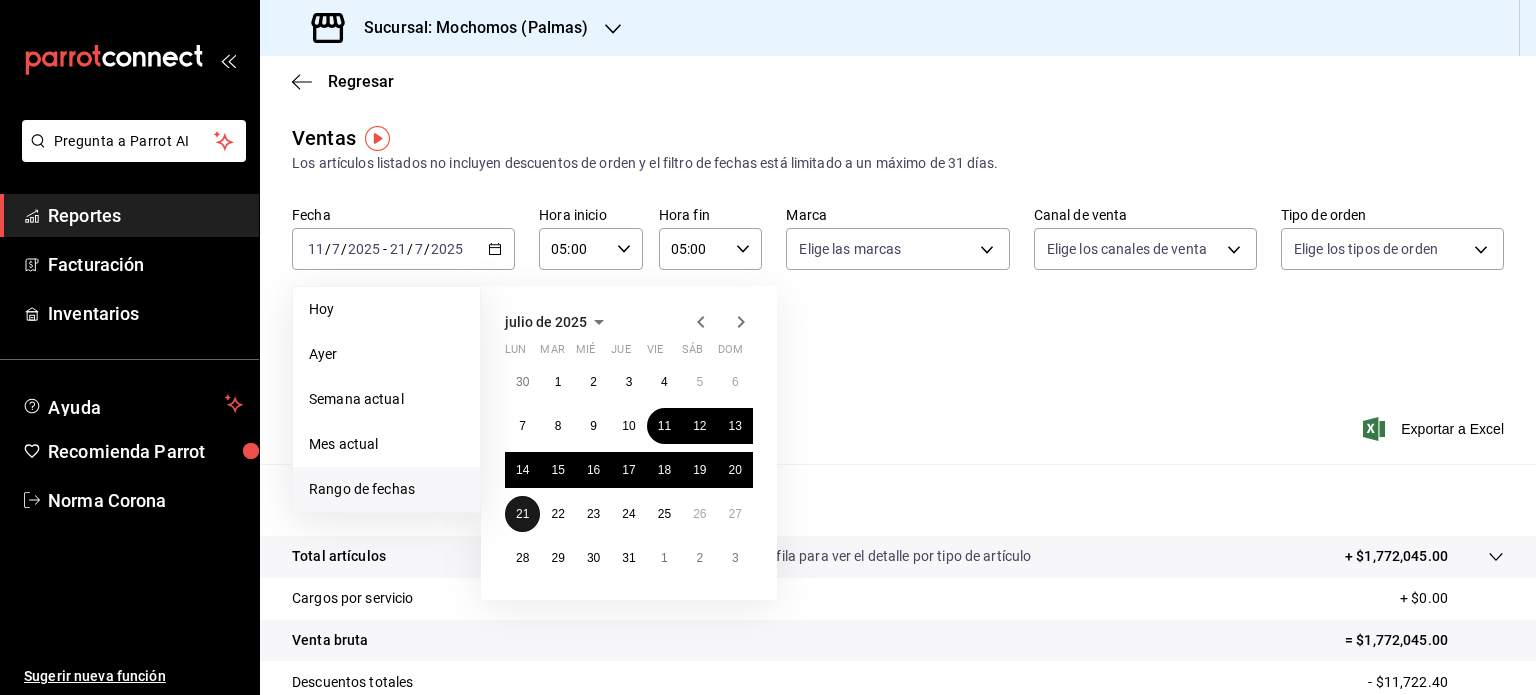 click on "21" at bounding box center (522, 514) 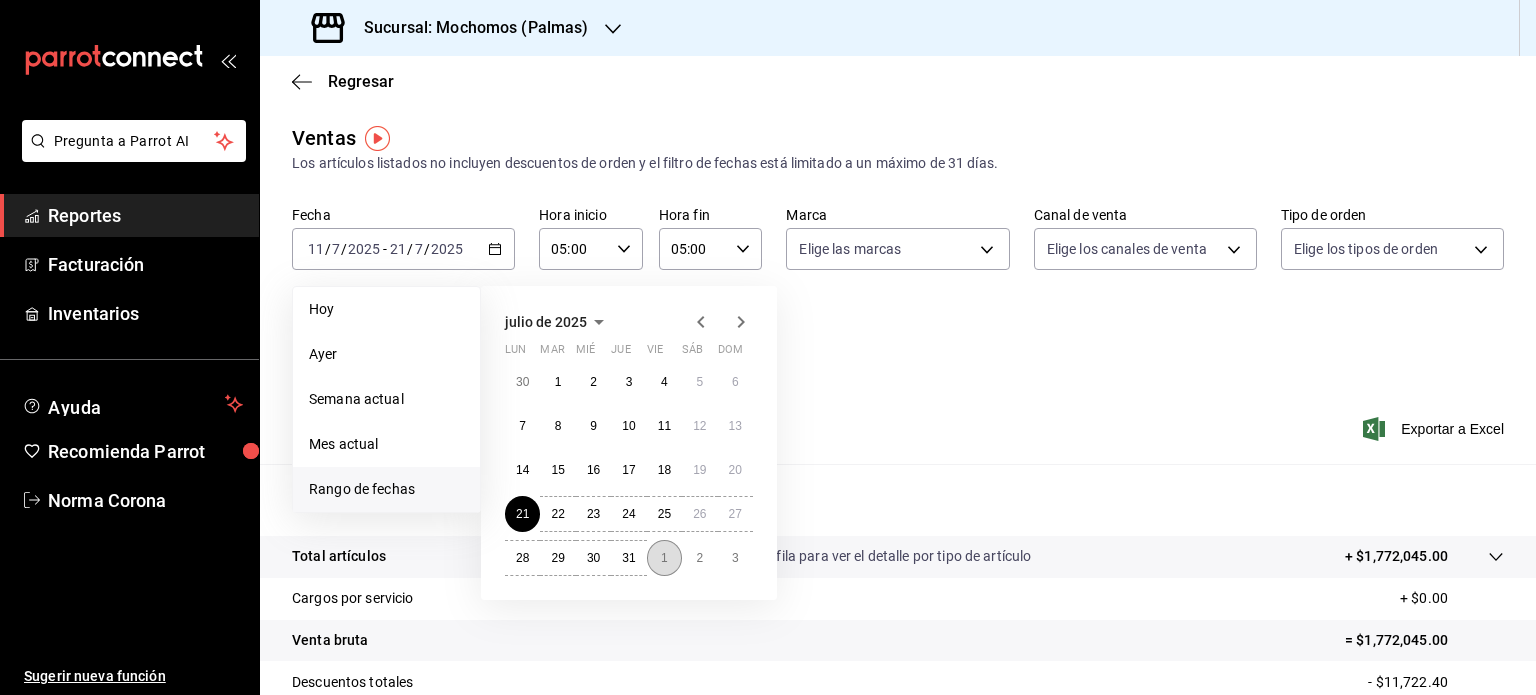 click on "1" at bounding box center (664, 558) 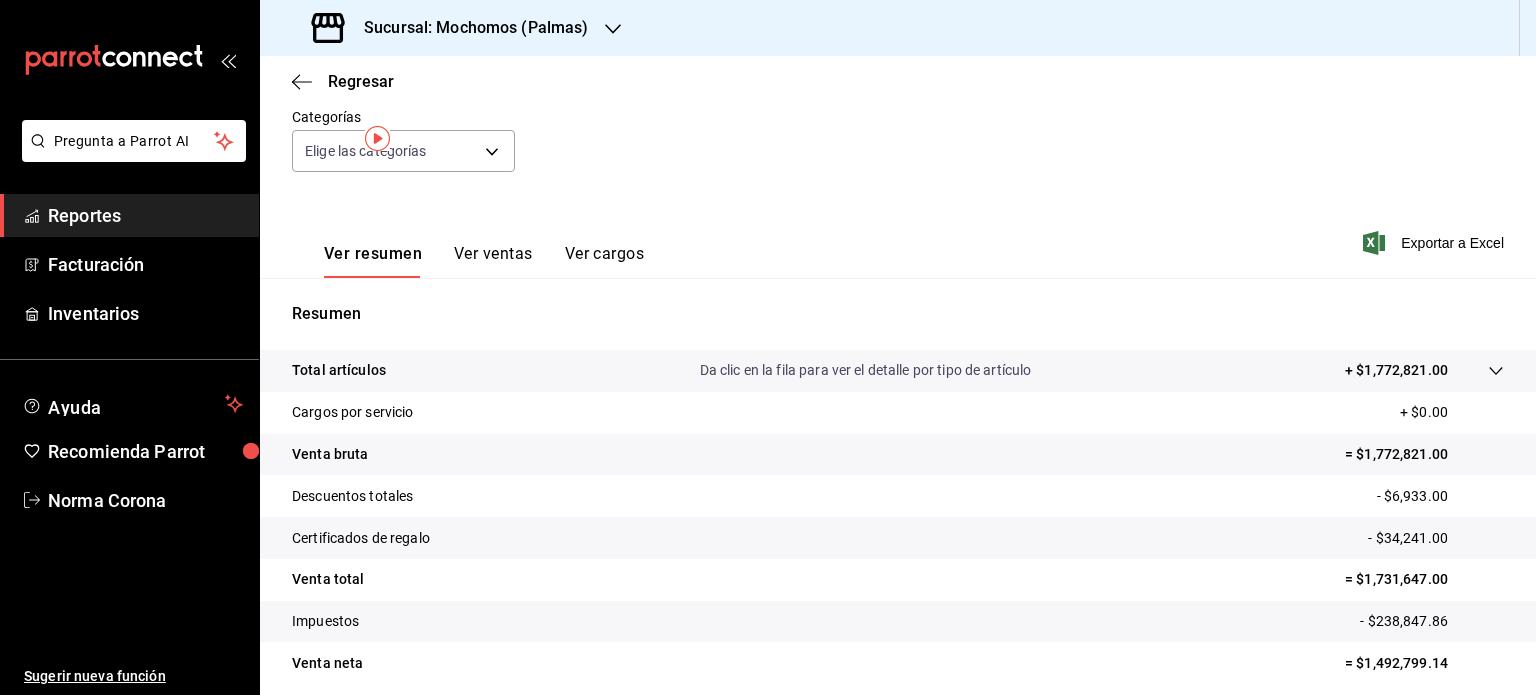 scroll, scrollTop: 263, scrollLeft: 0, axis: vertical 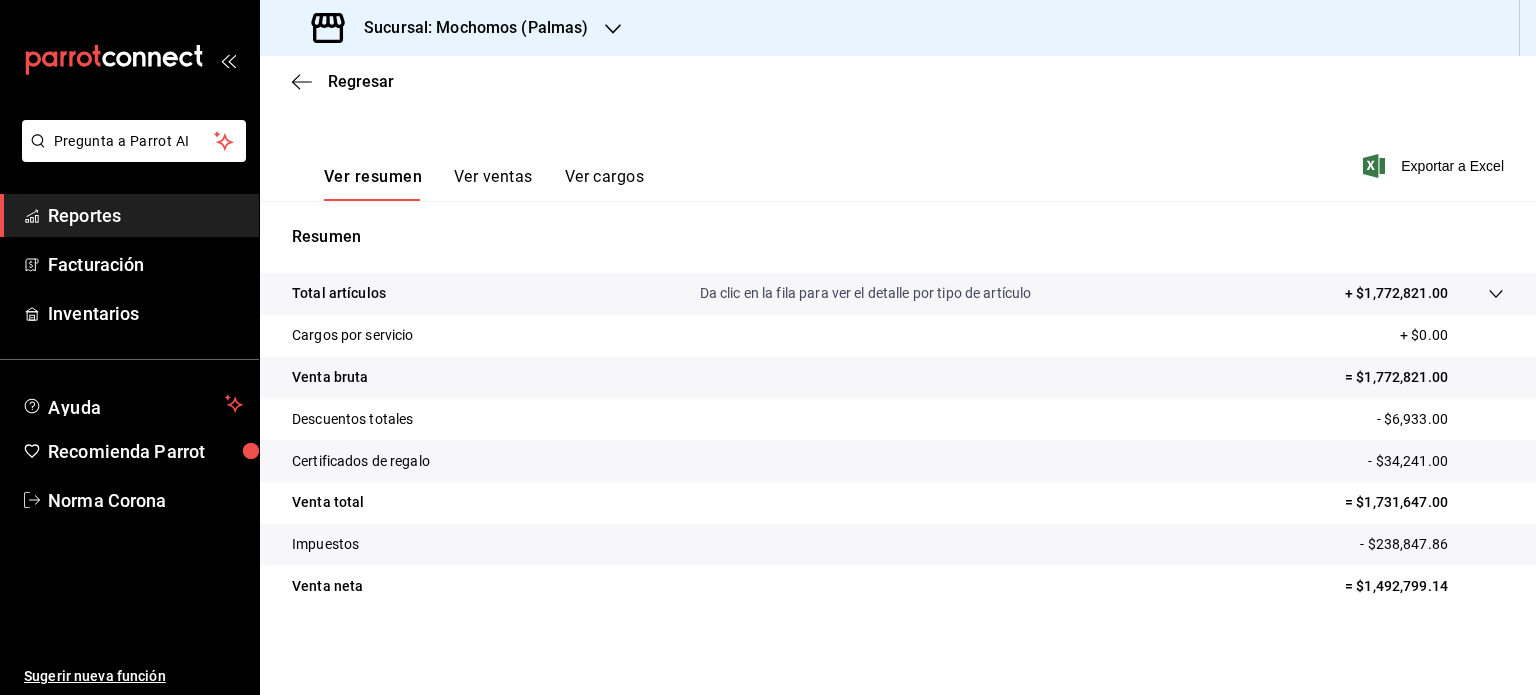 click on "Ver resumen Ver ventas Ver cargos Exportar a Excel" at bounding box center [898, 160] 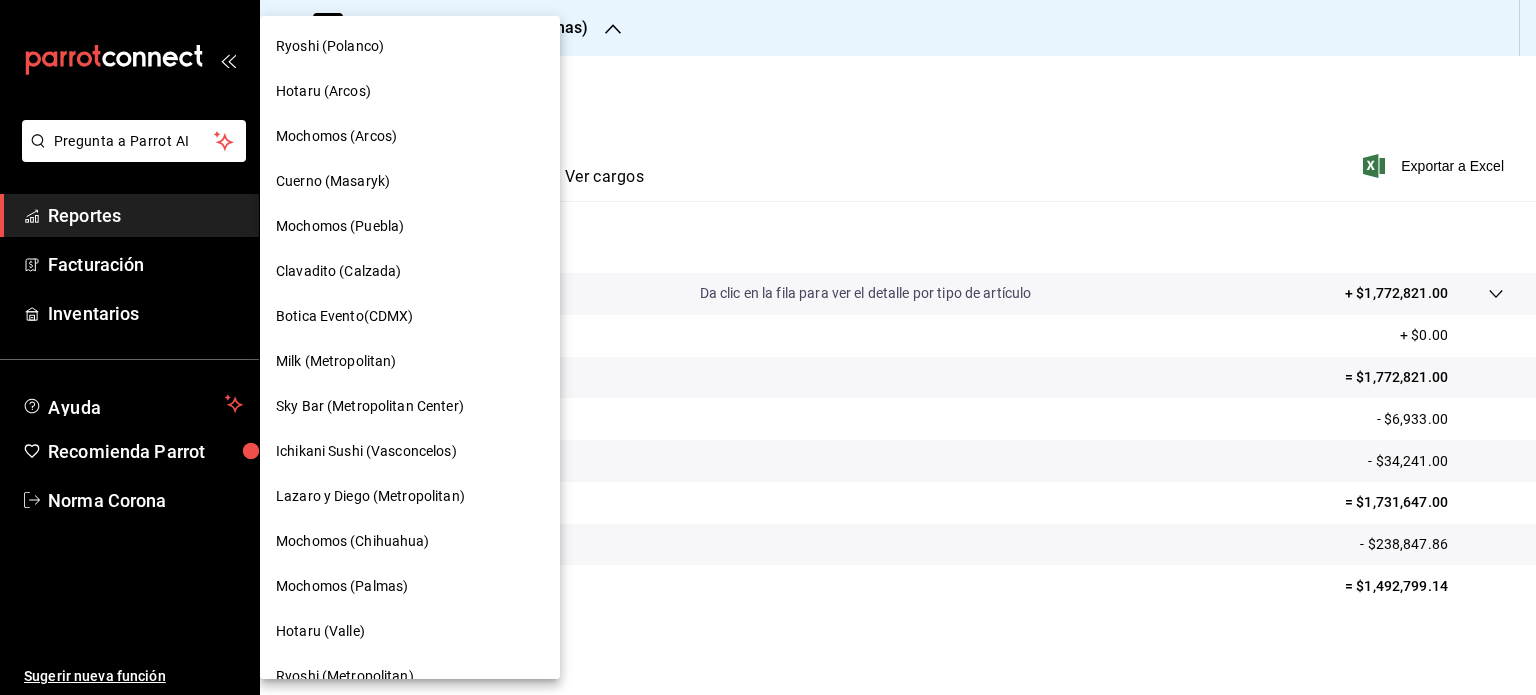 click at bounding box center (768, 347) 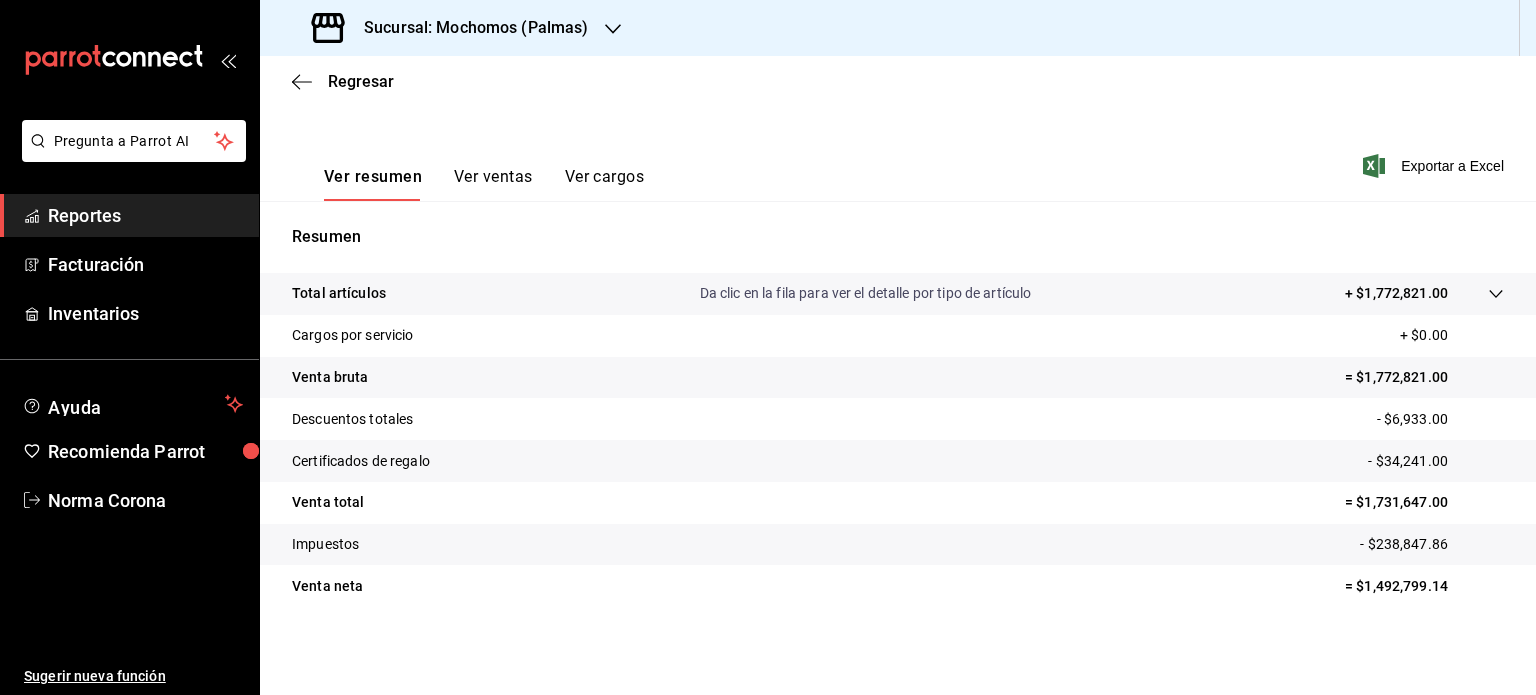 click on "Regresar" at bounding box center [898, 81] 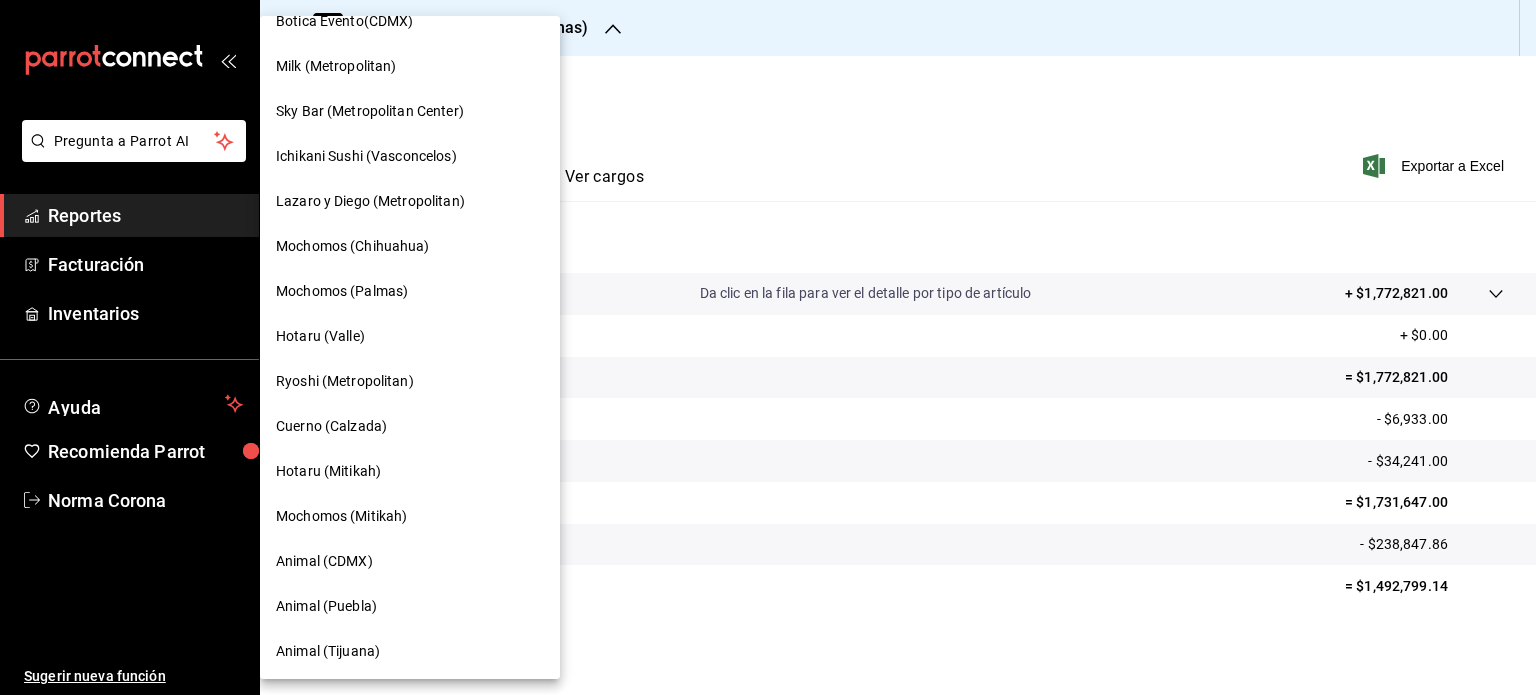 scroll, scrollTop: 300, scrollLeft: 0, axis: vertical 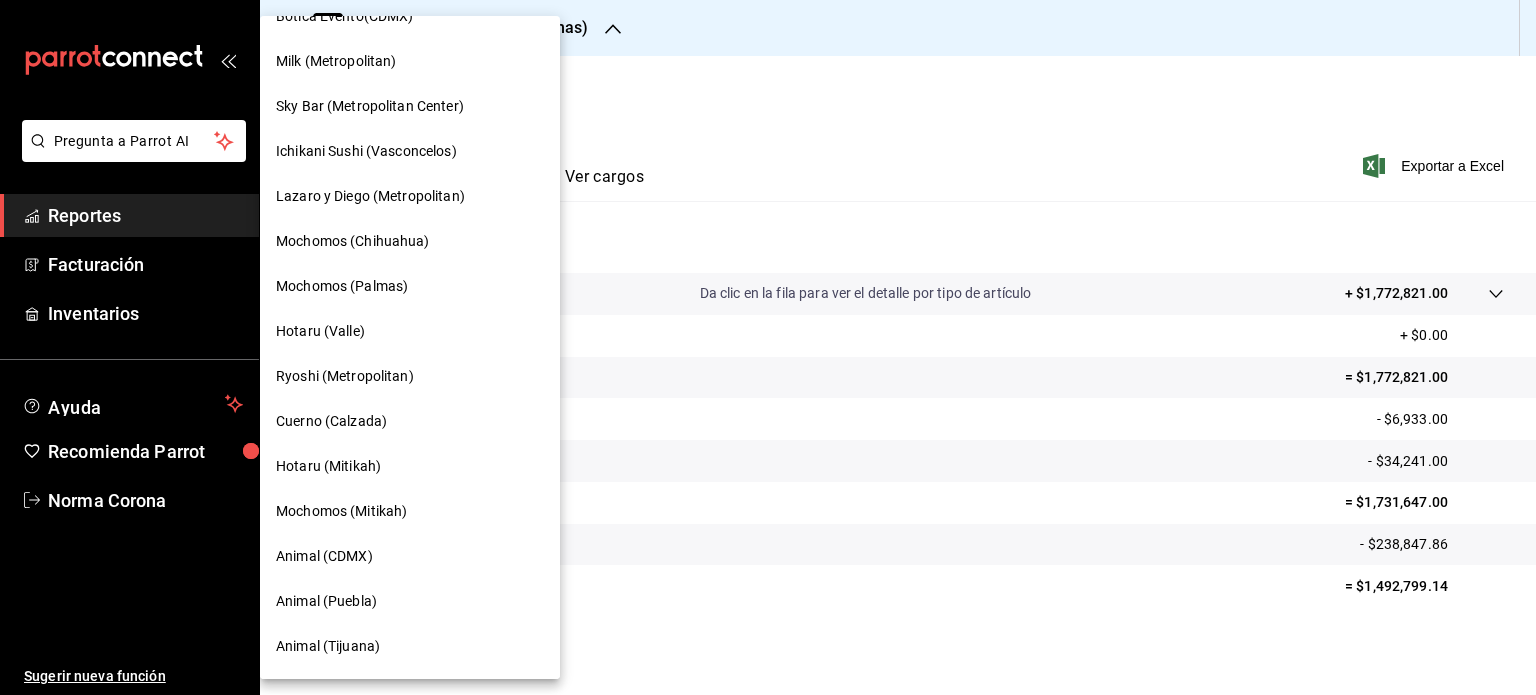 click on "Animal (Tijuana)" at bounding box center (410, 646) 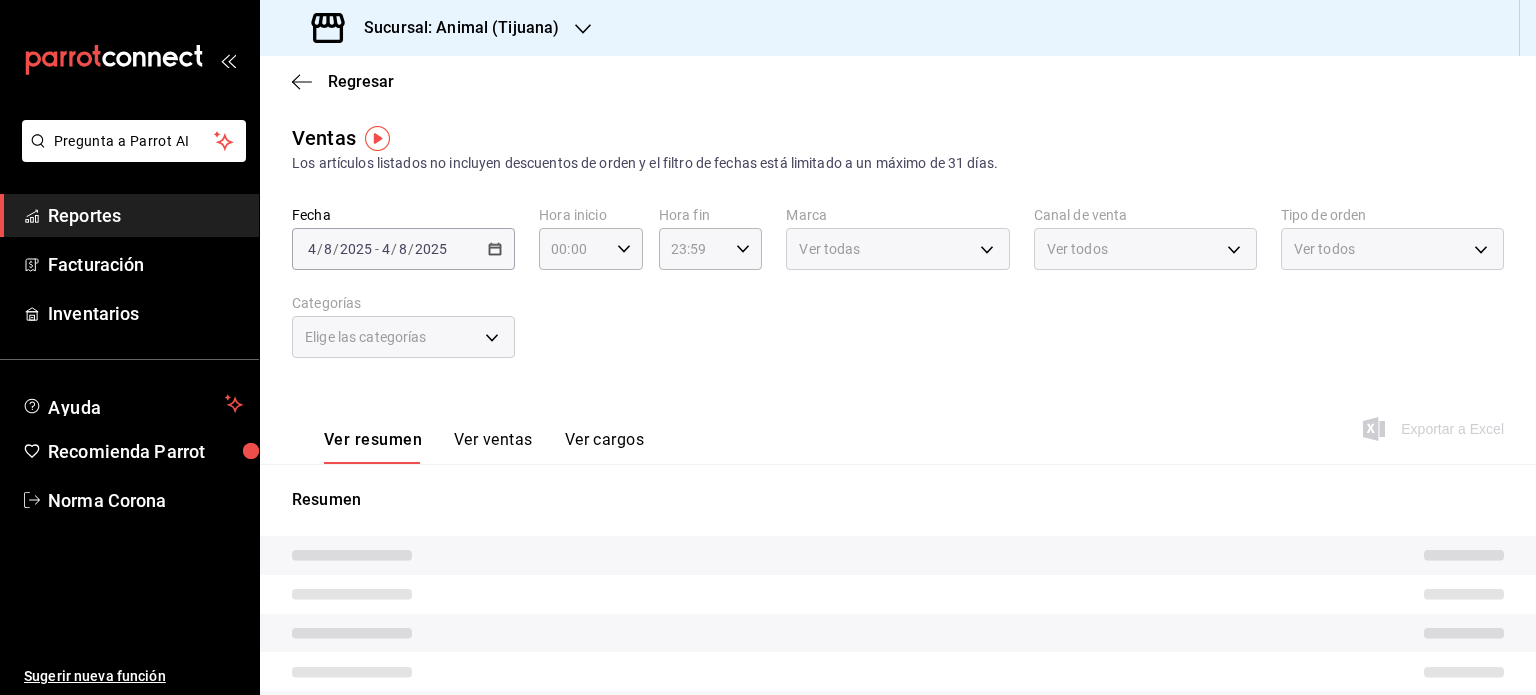 type on "05:00" 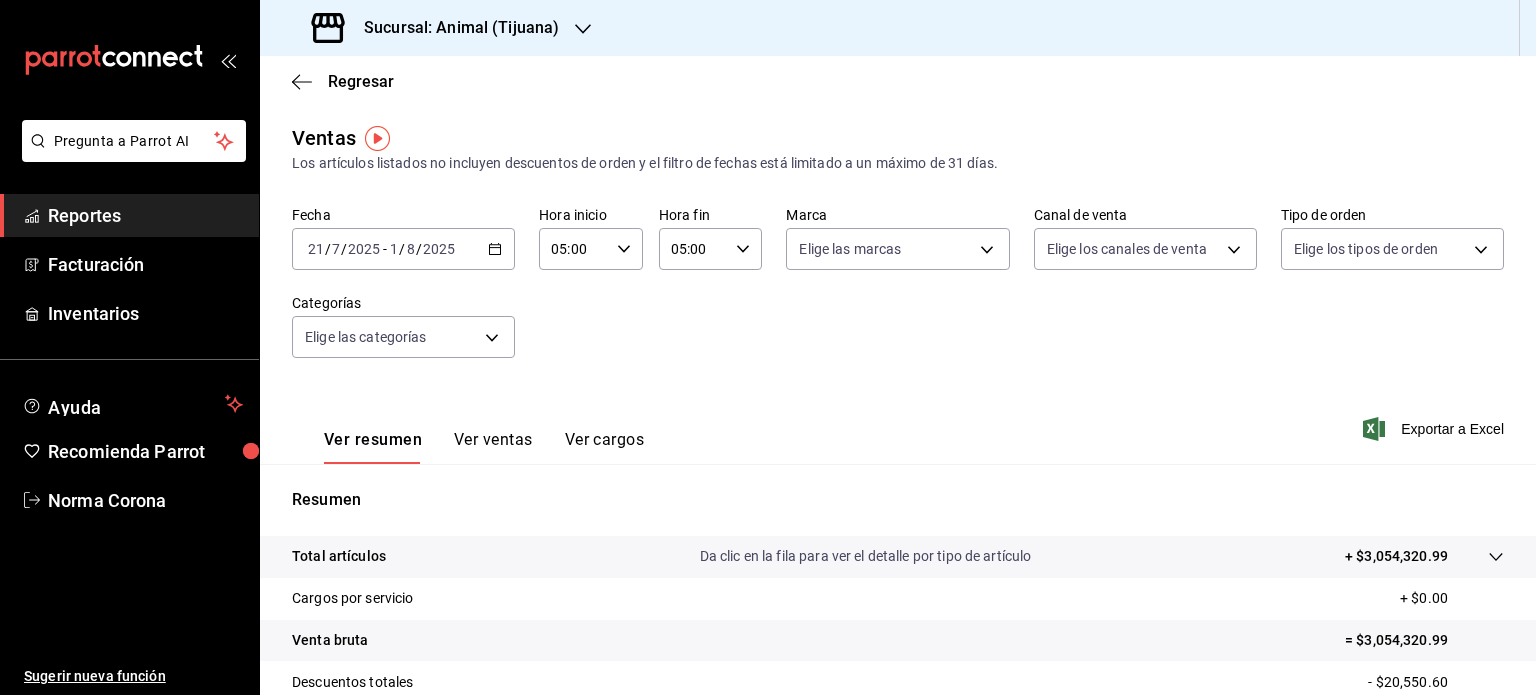 click 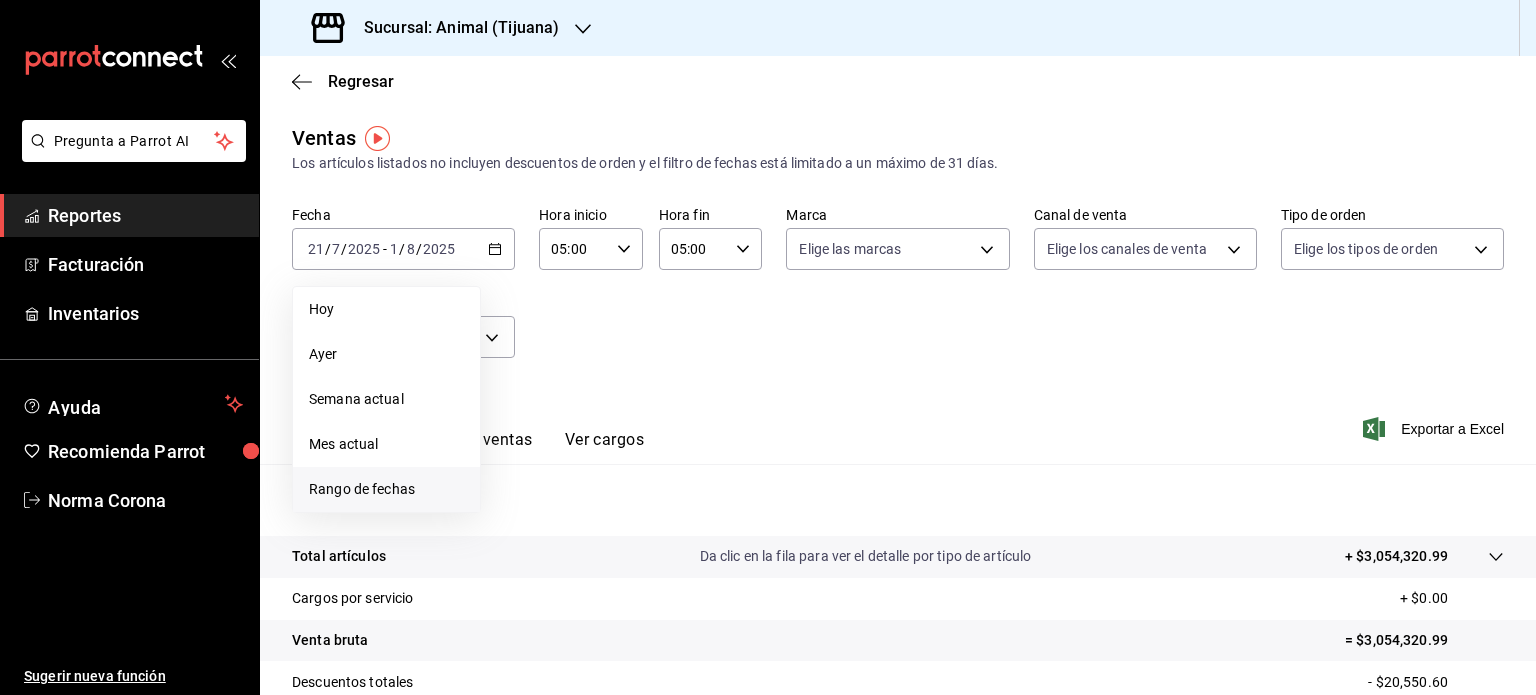 click on "Rango de fechas" at bounding box center (386, 489) 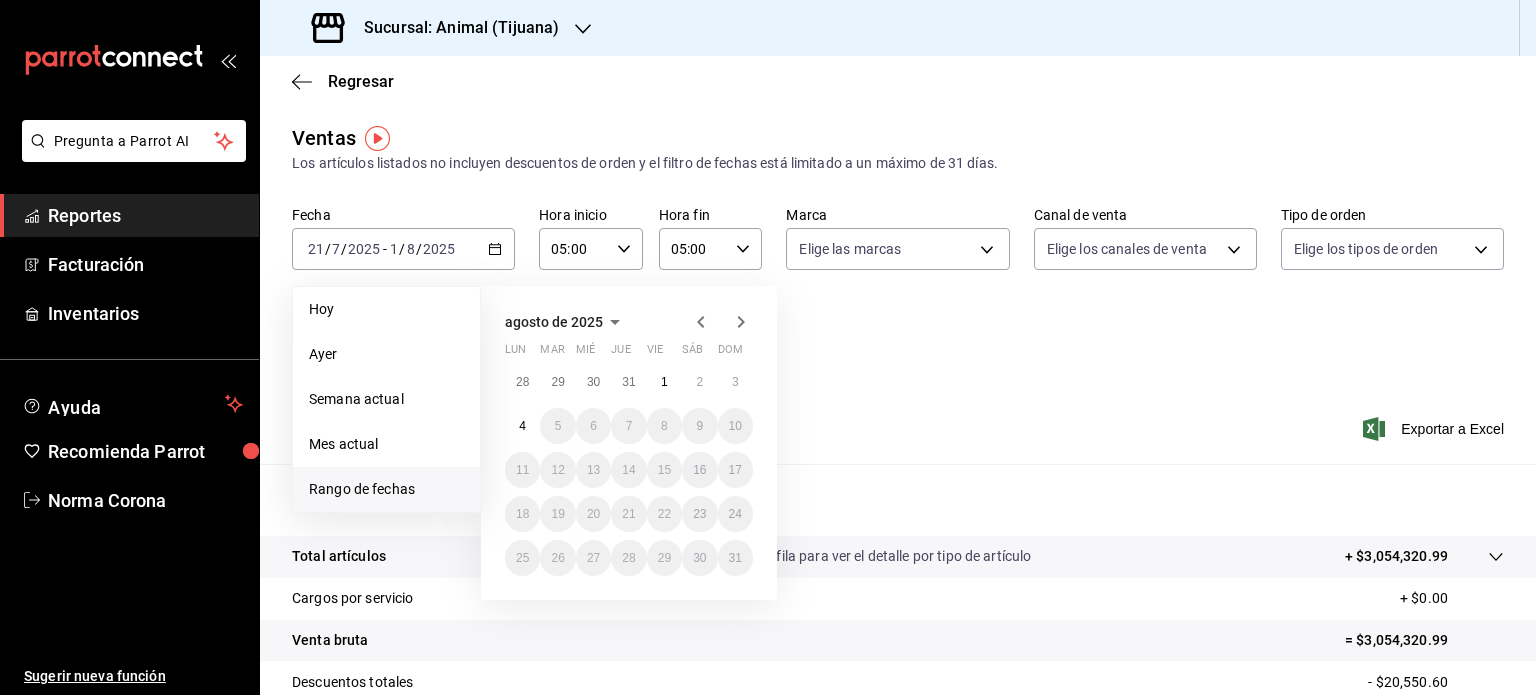 click 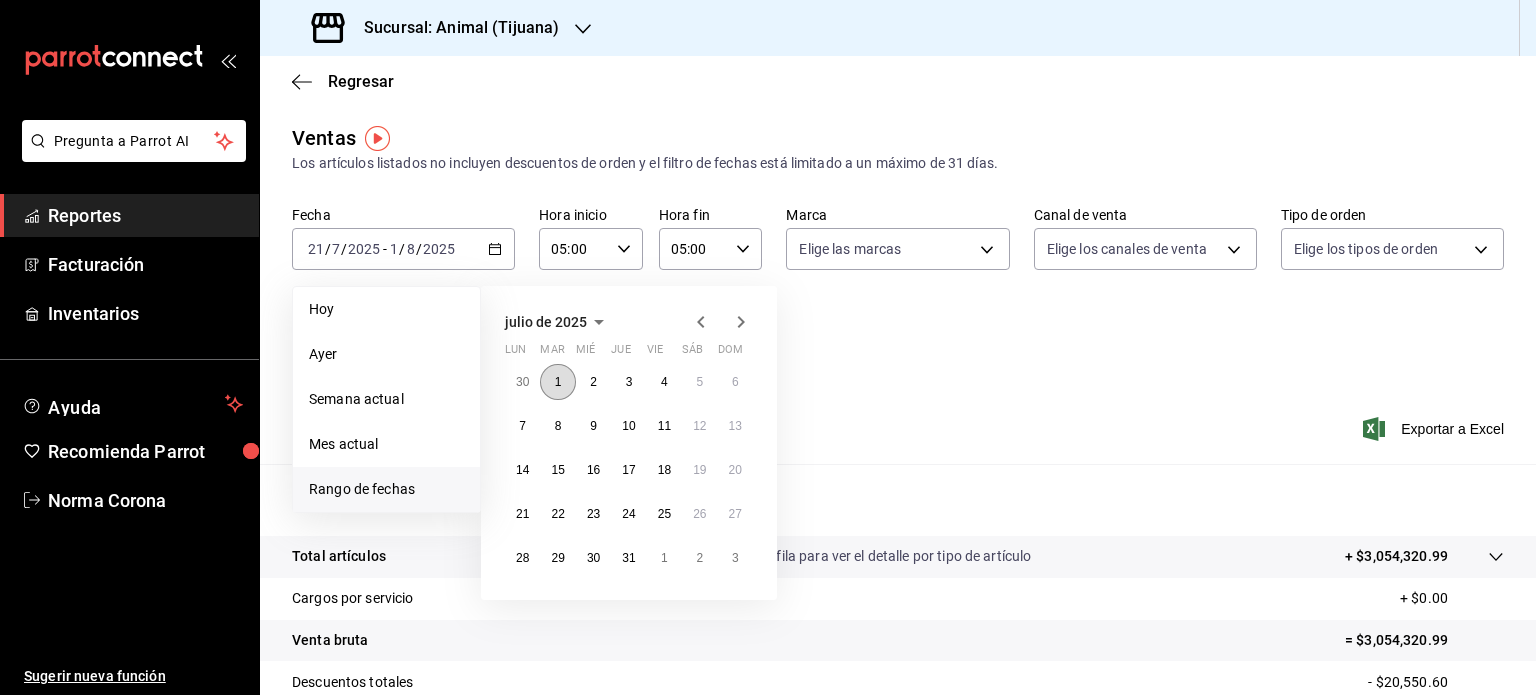 click on "1" at bounding box center [557, 382] 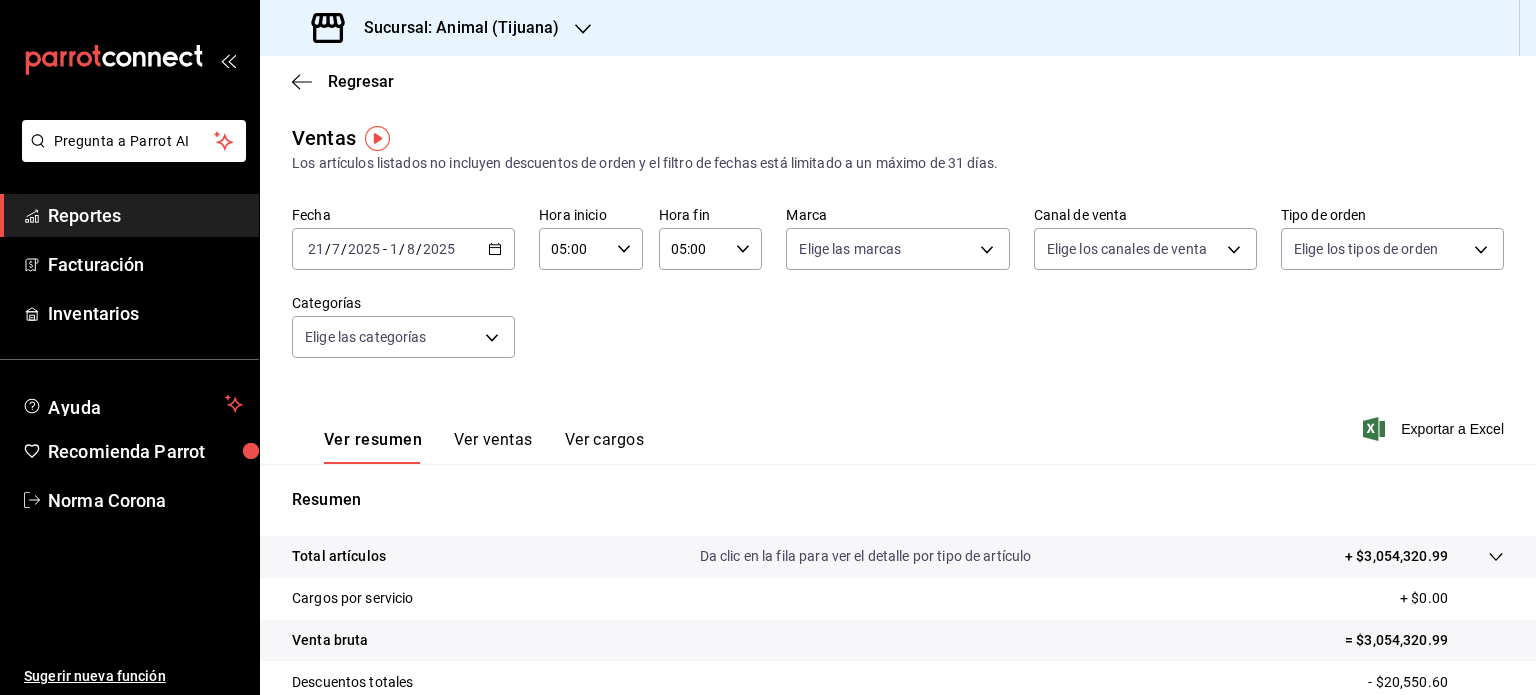 click on "Ver resumen Ver ventas Ver cargos Exportar a Excel" at bounding box center [898, 423] 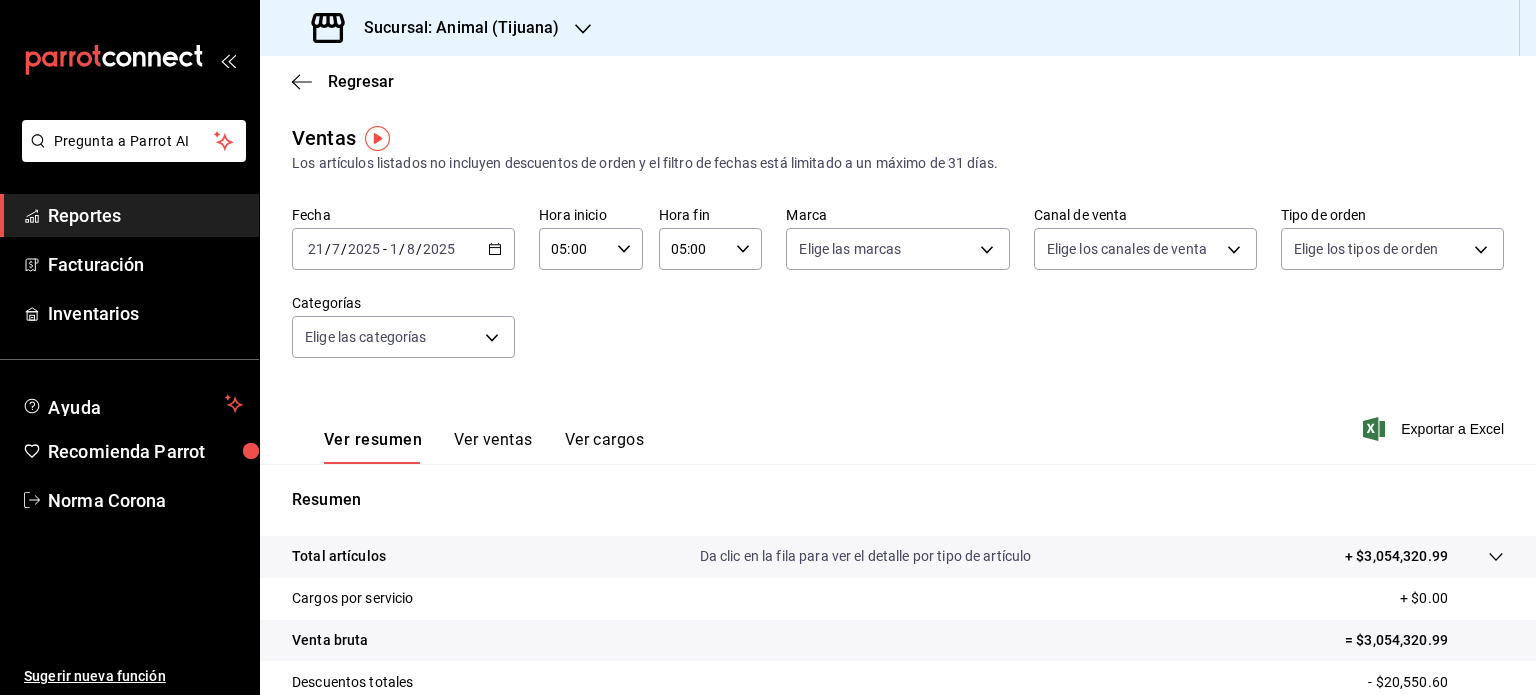 click on "2025-07-21 21 / 7 / 2025 - 2025-08-01 1 / 8 / 2025" at bounding box center [403, 249] 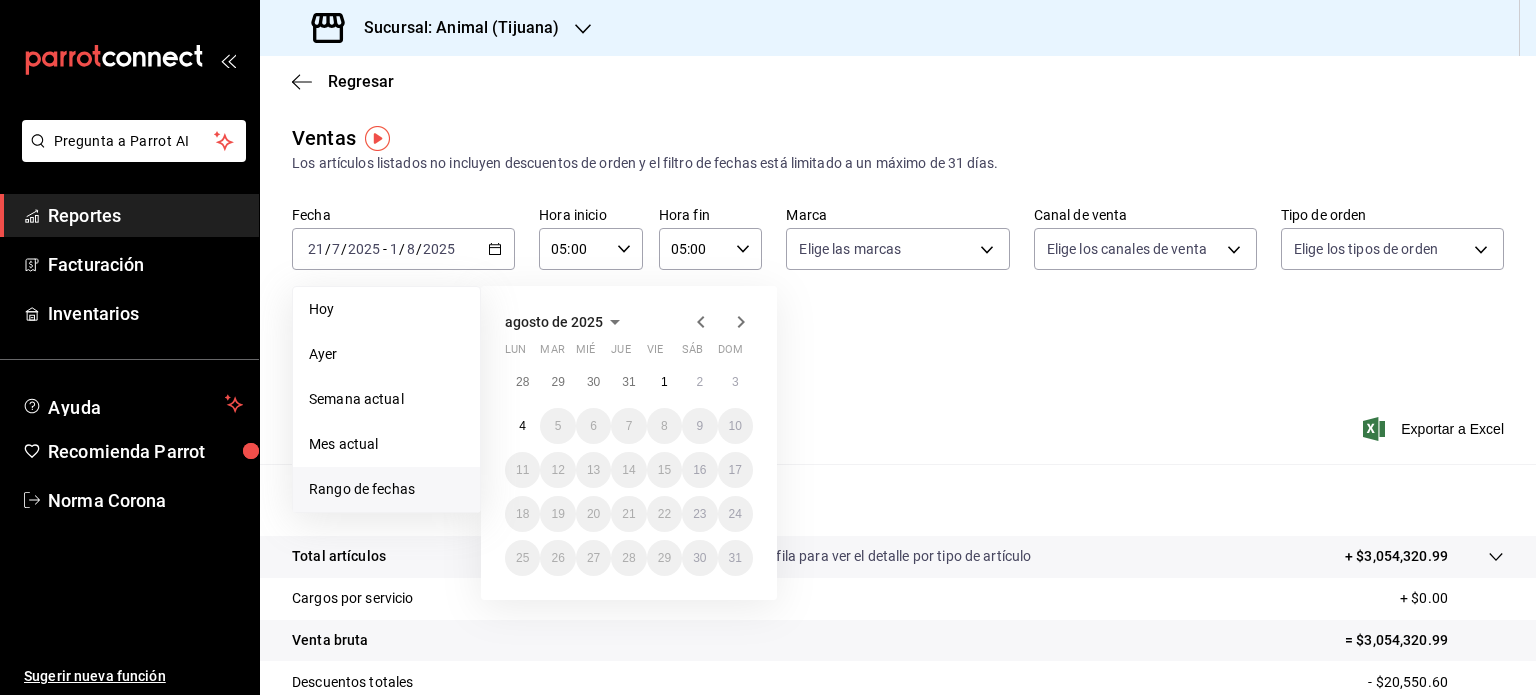 click 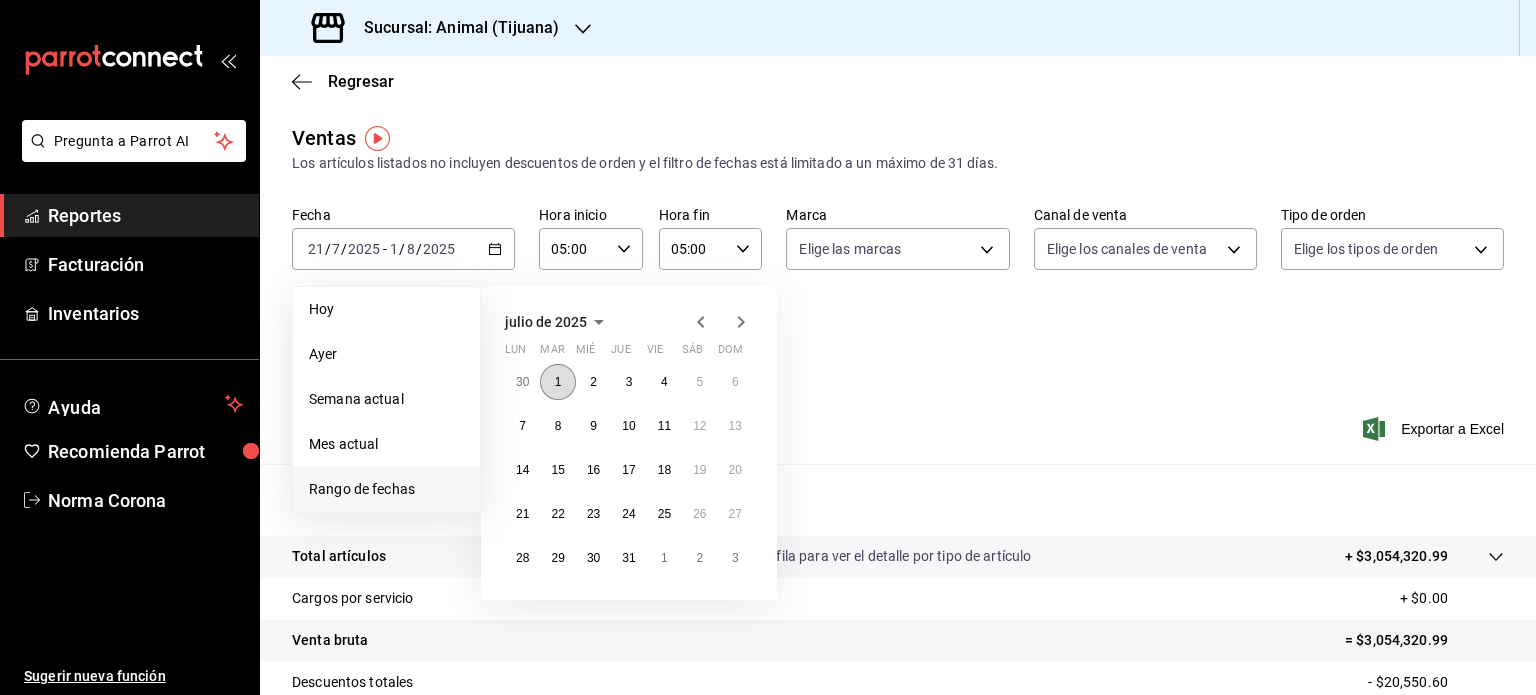 click on "1" at bounding box center [557, 382] 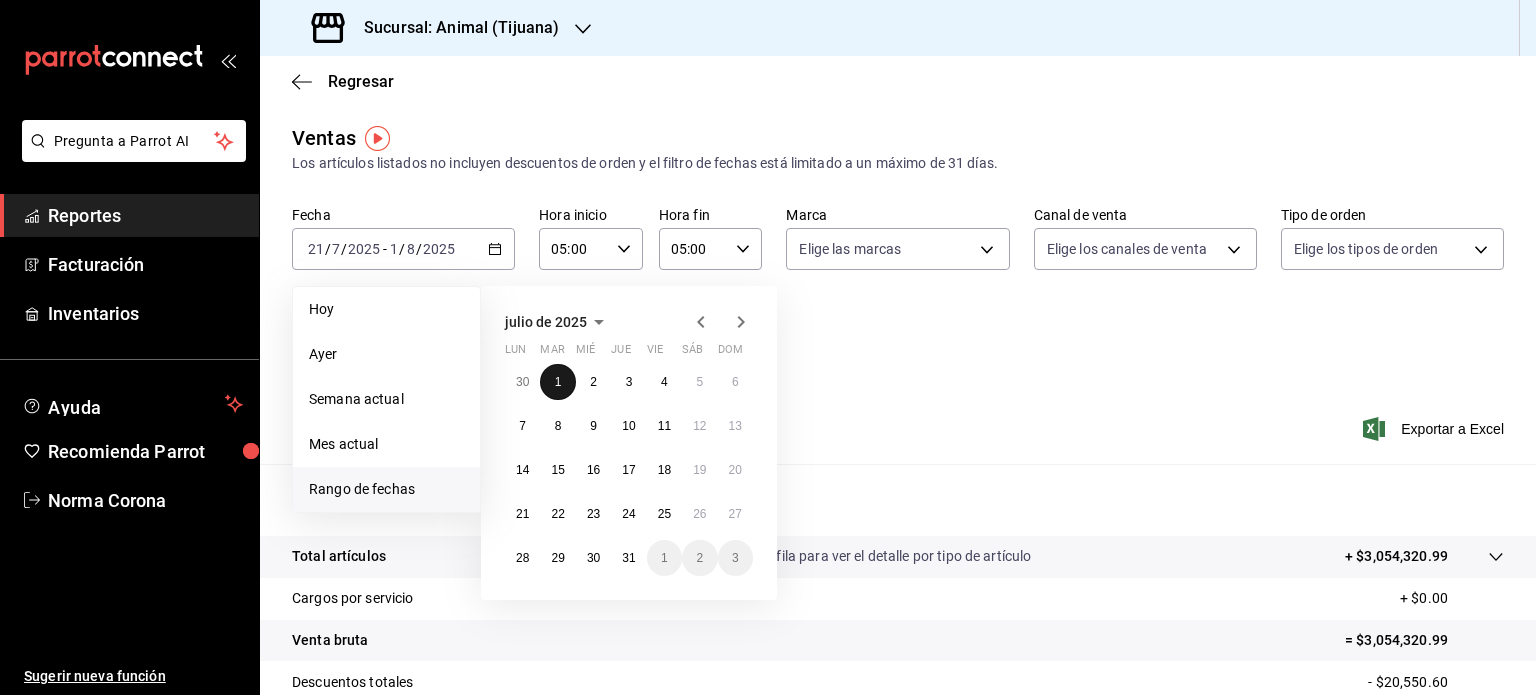 click on "1" at bounding box center (558, 382) 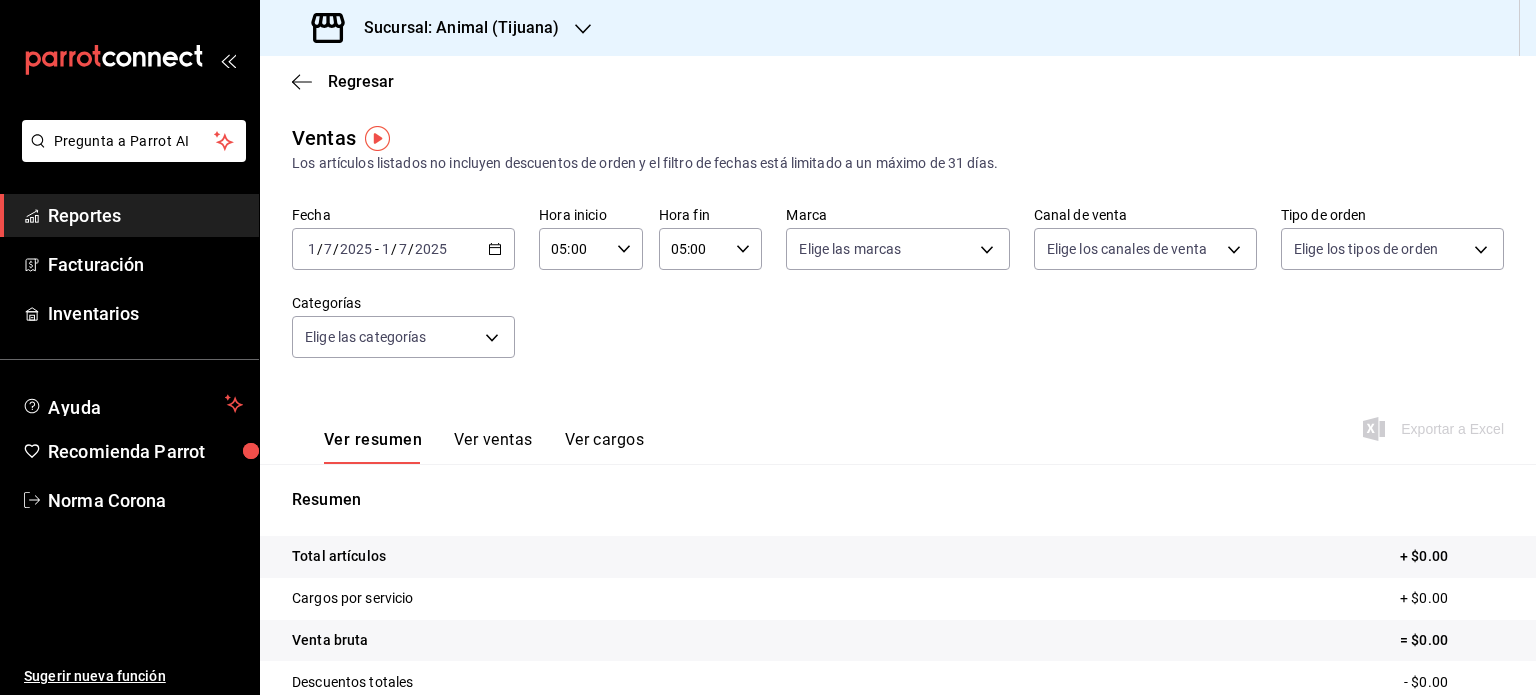 click on "7" at bounding box center (403, 249) 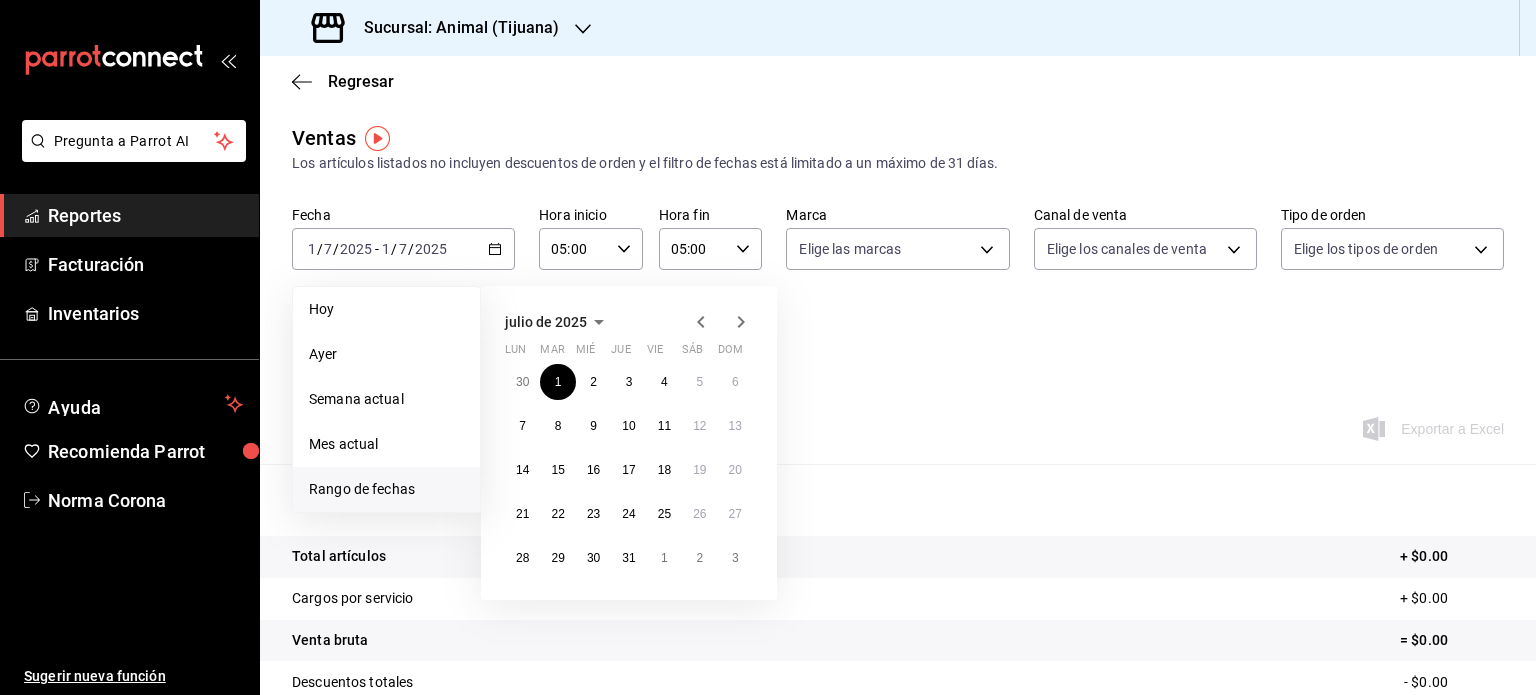 click on "Ver resumen Ver ventas Ver cargos Exportar a Excel" at bounding box center (898, 423) 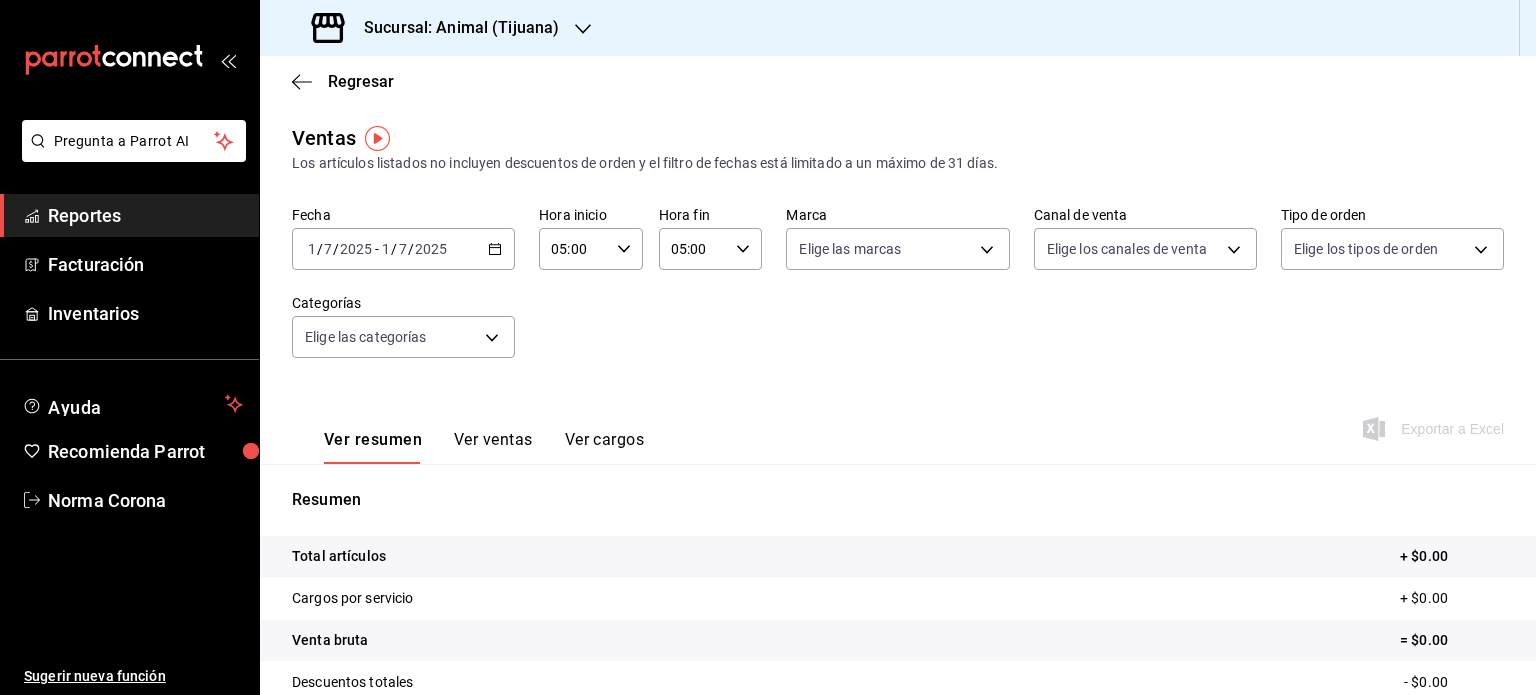 click on "7" at bounding box center (403, 249) 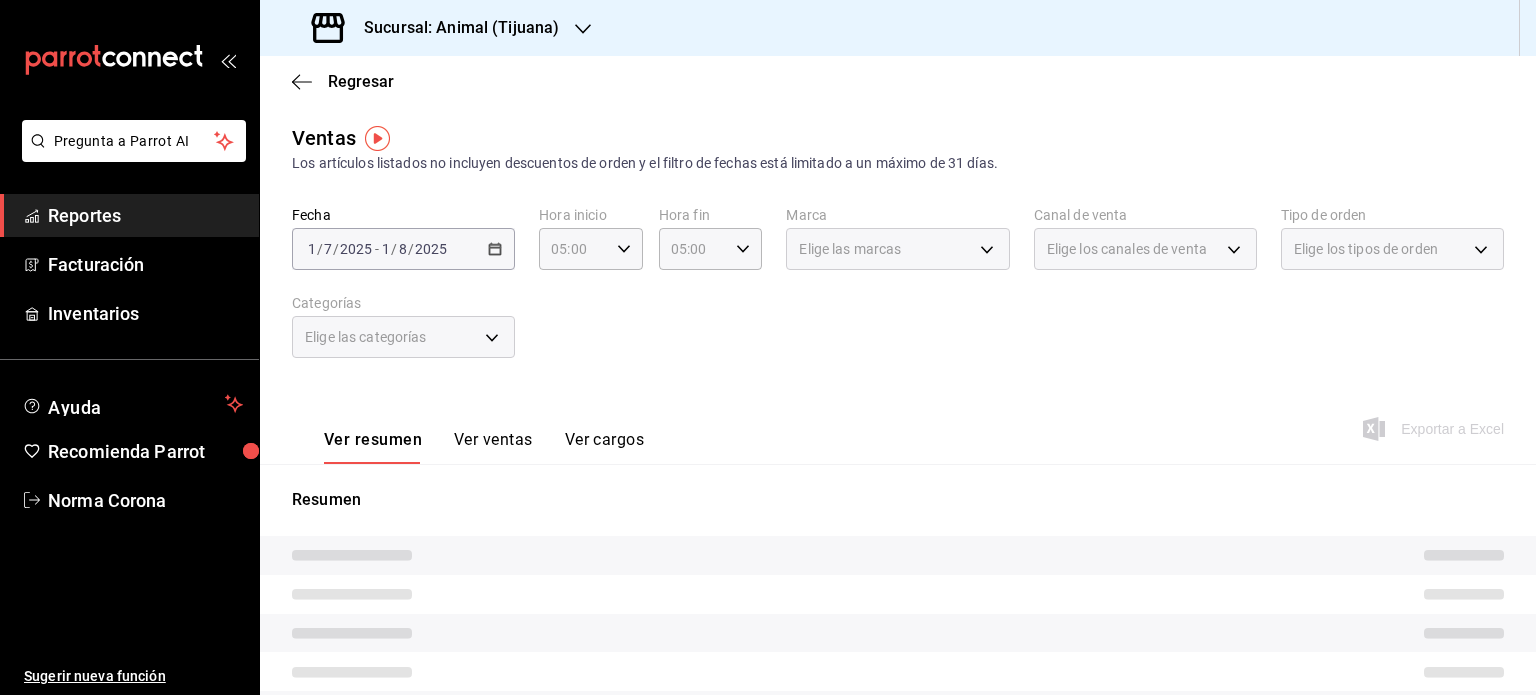 click on "Fecha 2025-07-01 1 / 7 / 2025 - 2025-08-01 1 / 8 / 2025 Hora inicio 05:00 Hora inicio Hora fin 05:00 Hora fin Marca Elige las marcas Canal de venta Elige los canales de venta Tipo de orden Elige los tipos de orden Categorías Elige las categorías" at bounding box center (898, 294) 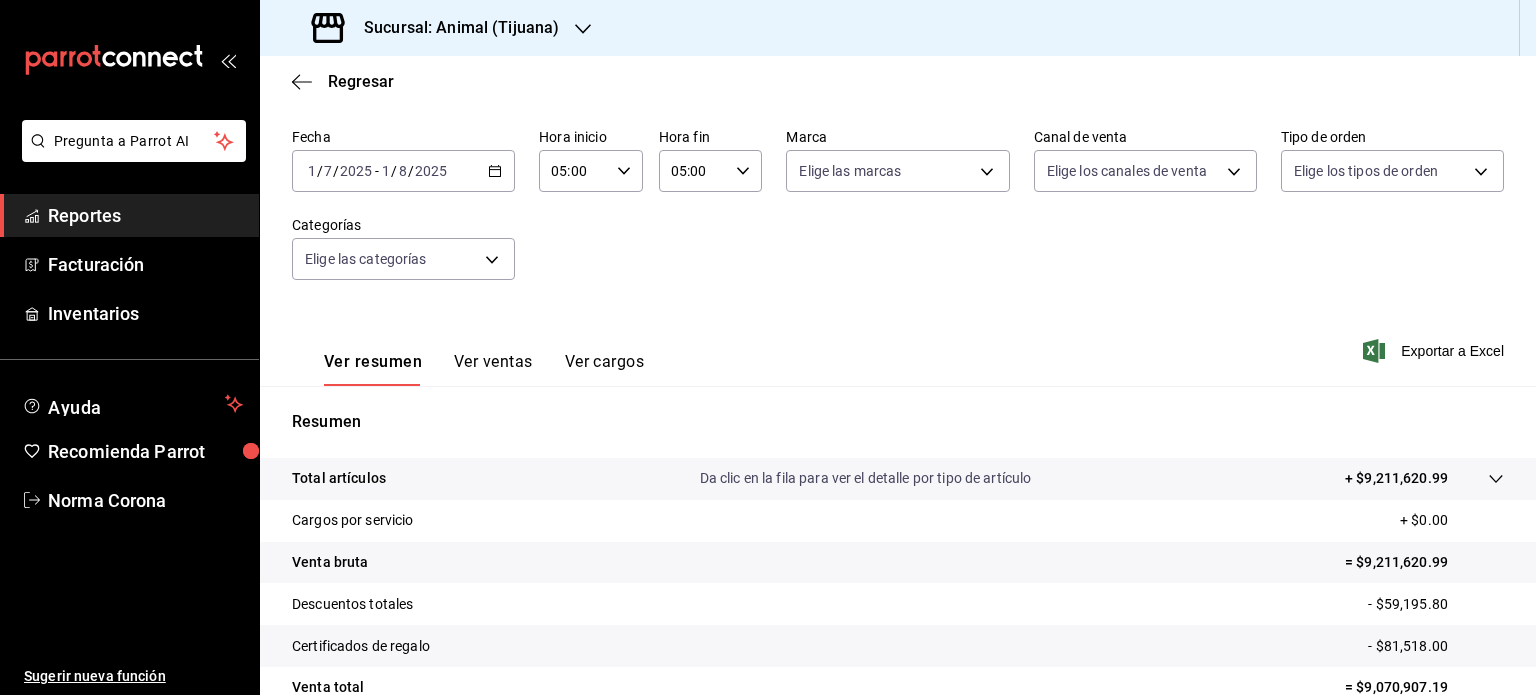 scroll, scrollTop: 263, scrollLeft: 0, axis: vertical 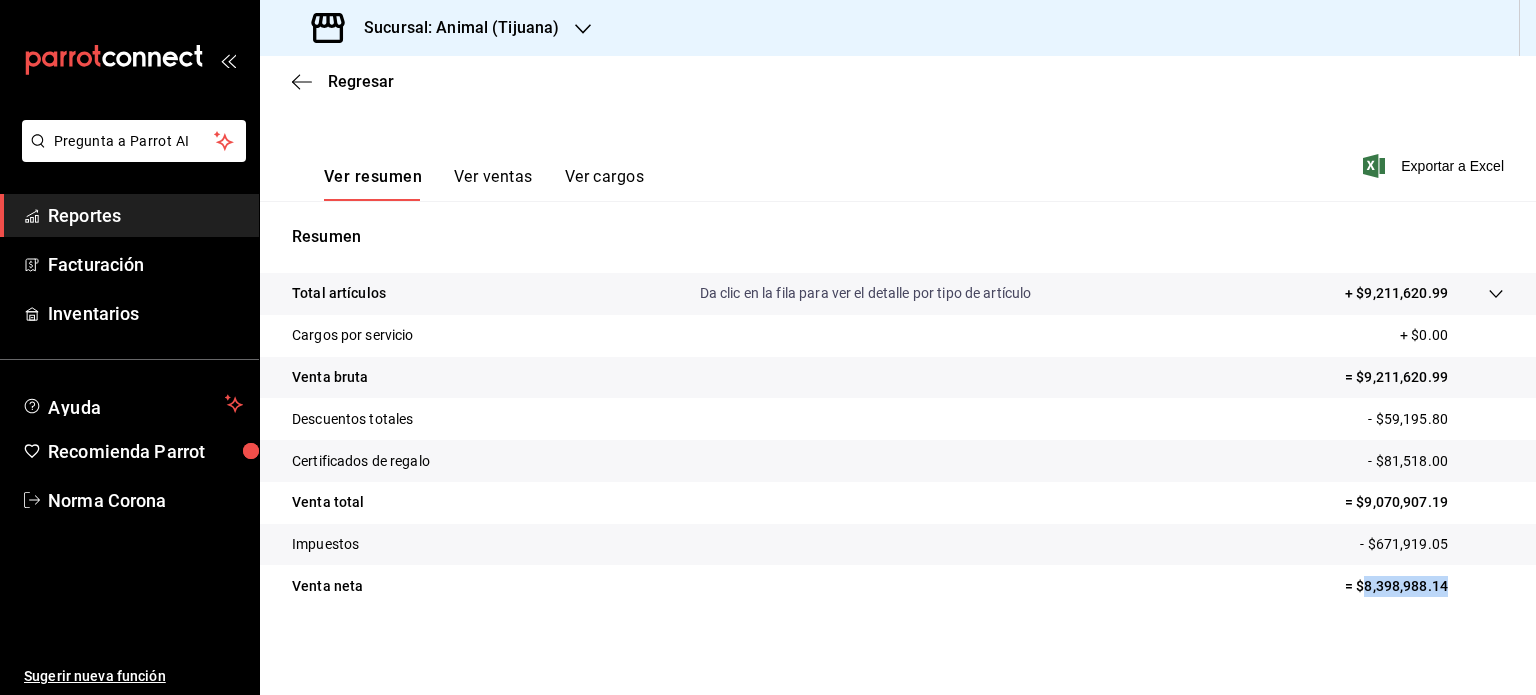 drag, startPoint x: 1447, startPoint y: 586, endPoint x: 1348, endPoint y: 597, distance: 99.60924 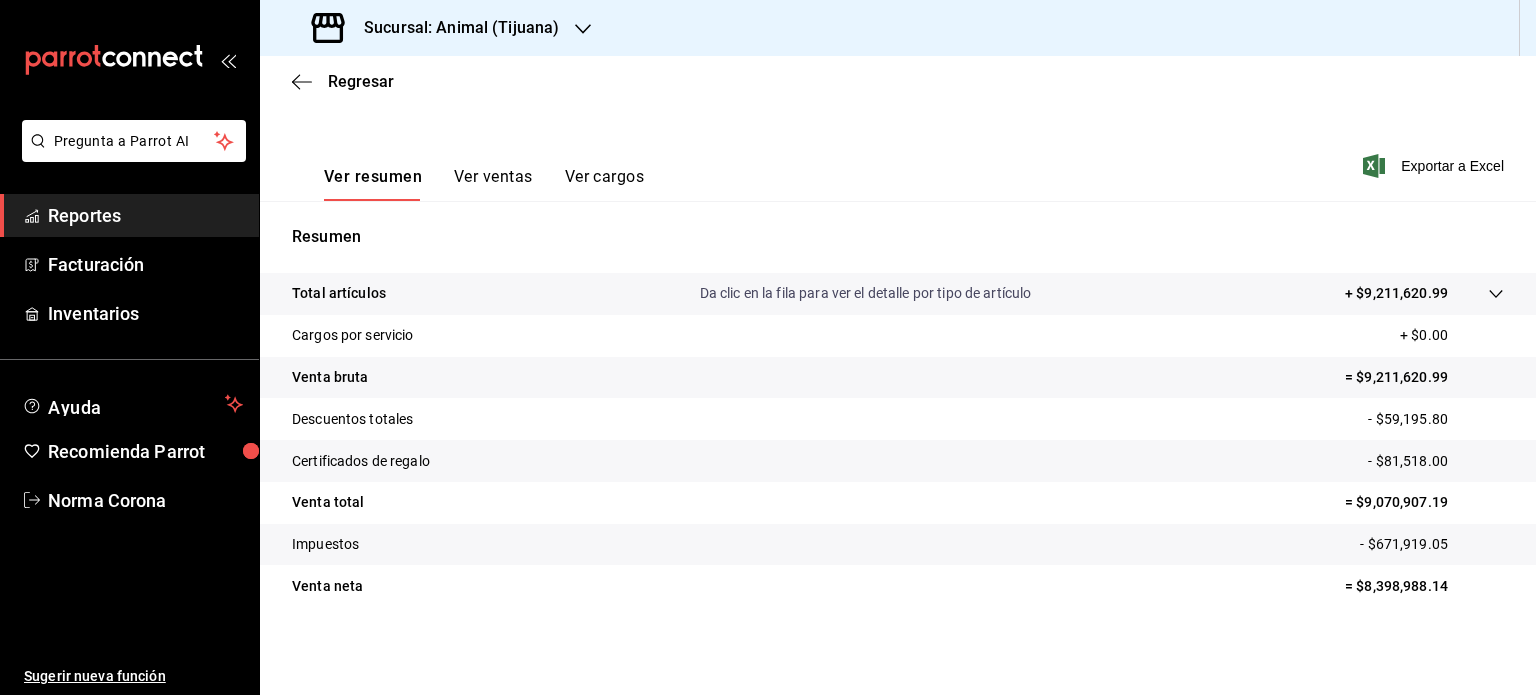 click on "Sucursal: Animal (Tijuana)" at bounding box center (453, 28) 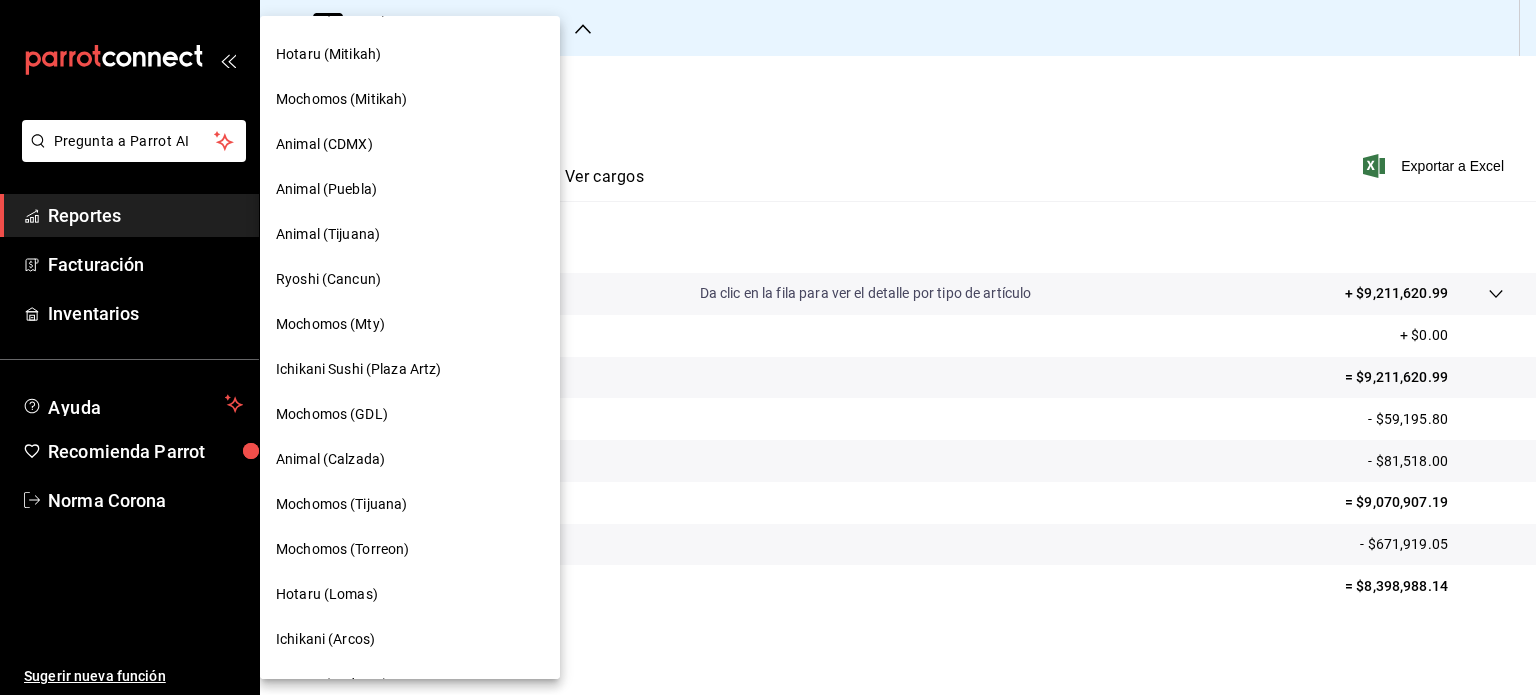 scroll, scrollTop: 700, scrollLeft: 0, axis: vertical 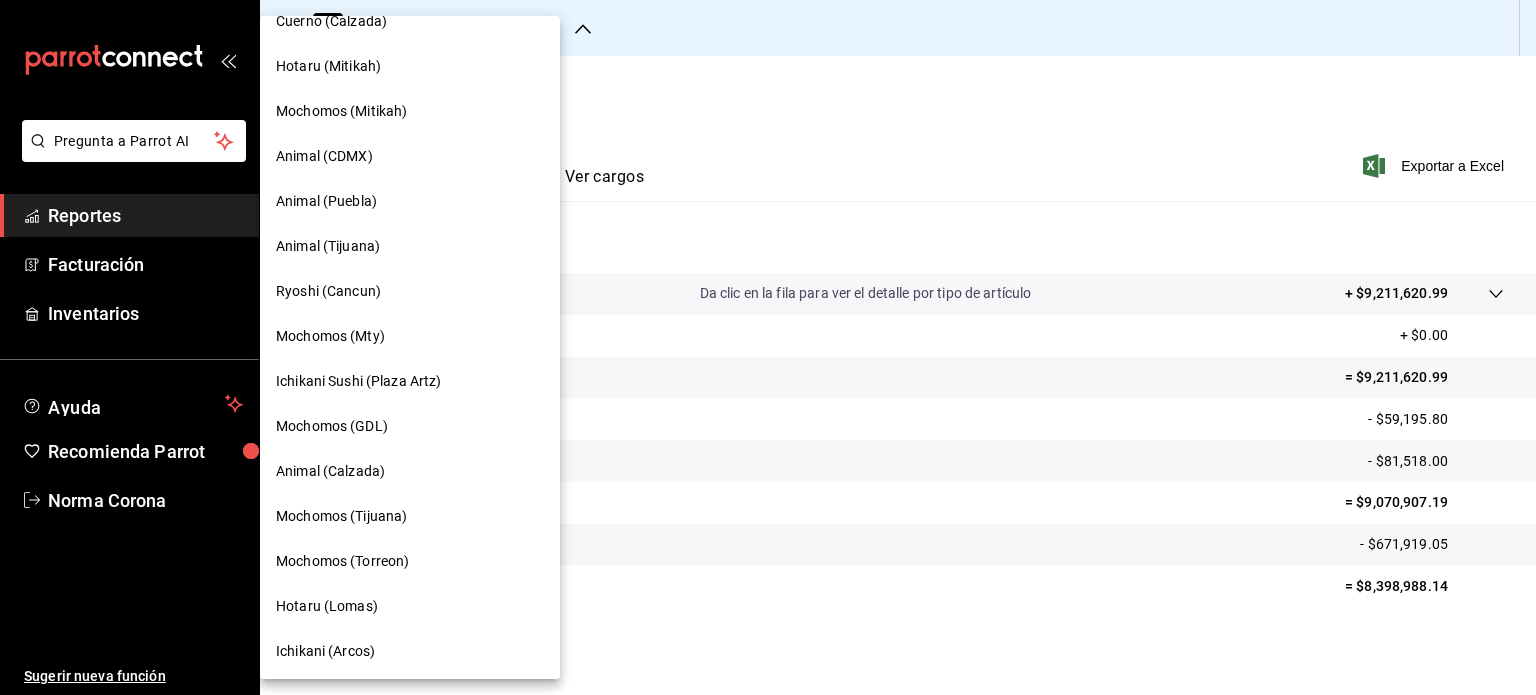 click on "Mochomos (Tijuana)" at bounding box center [341, 516] 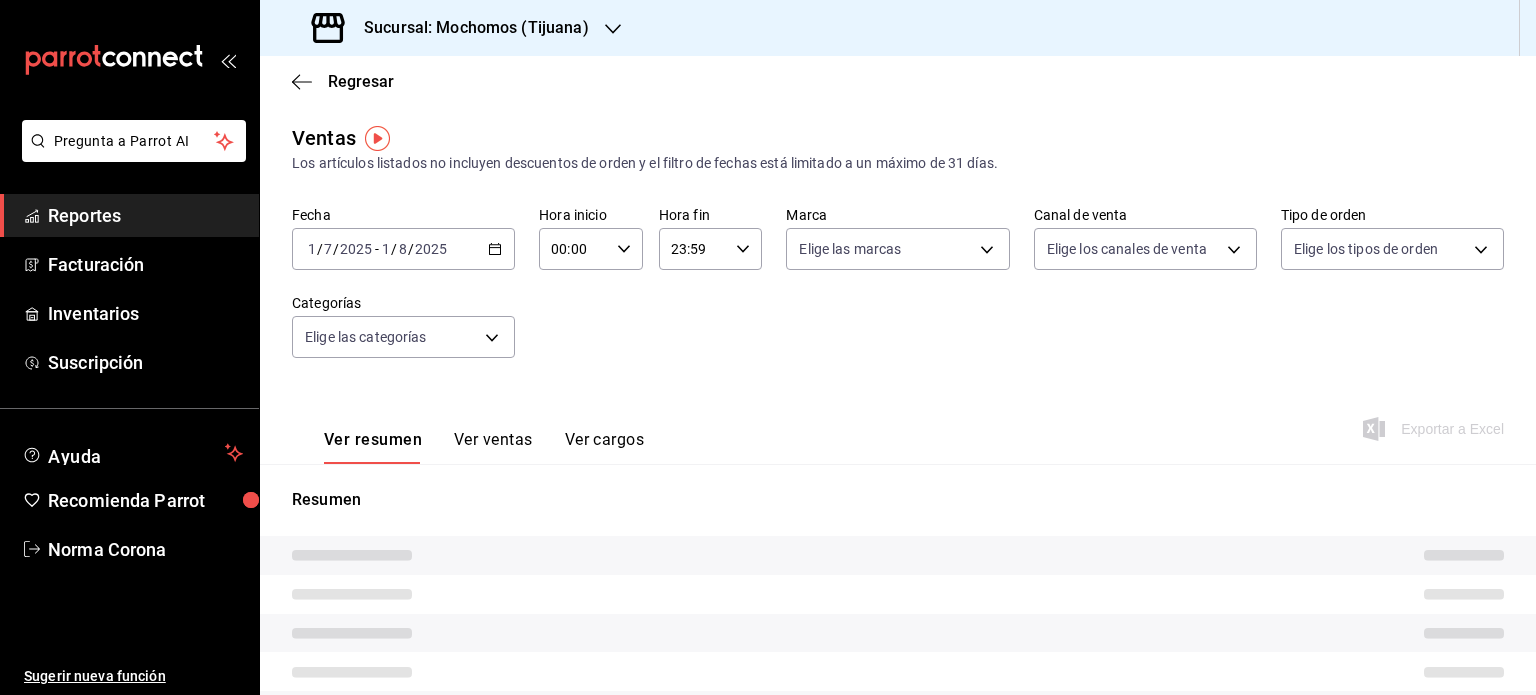 type on "05:00" 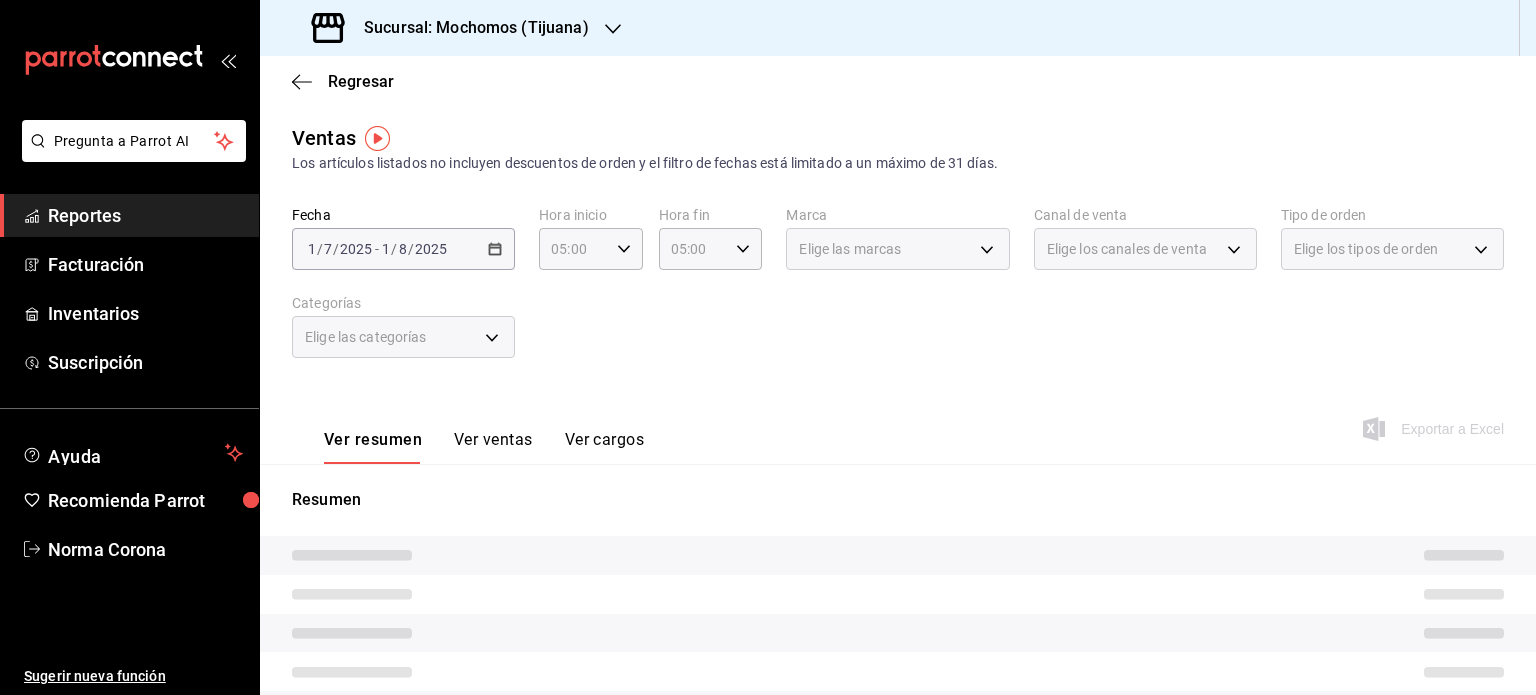 click on "Resumen" at bounding box center (898, 500) 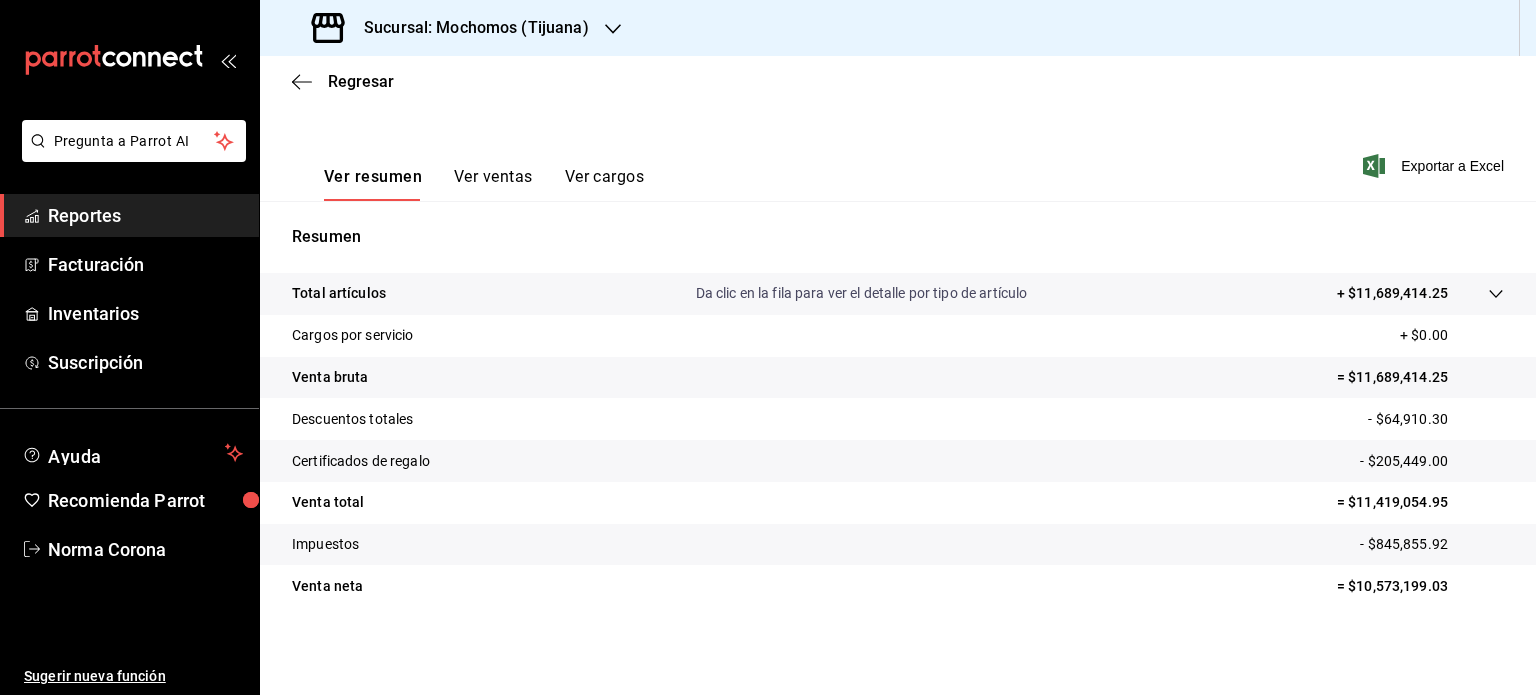 scroll, scrollTop: 263, scrollLeft: 0, axis: vertical 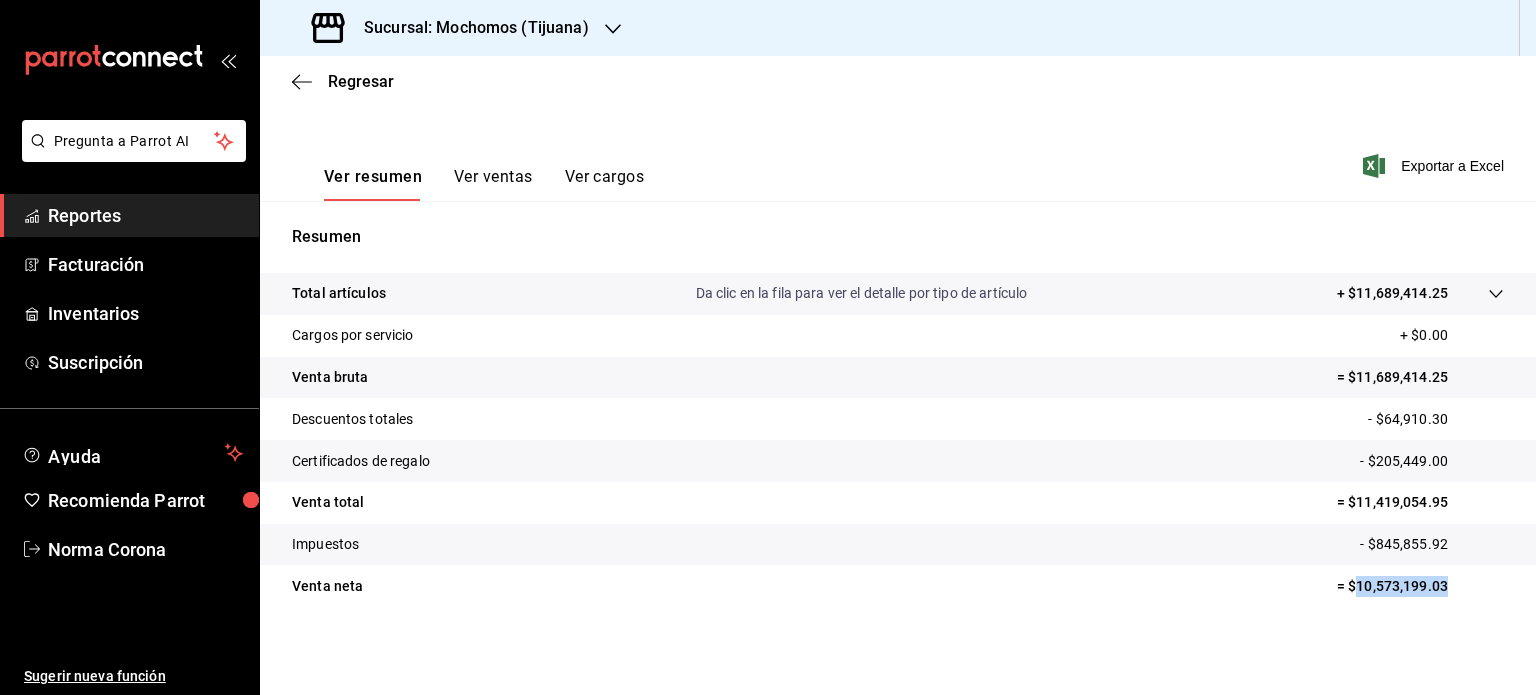 drag, startPoint x: 1444, startPoint y: 593, endPoint x: 1338, endPoint y: 597, distance: 106.07545 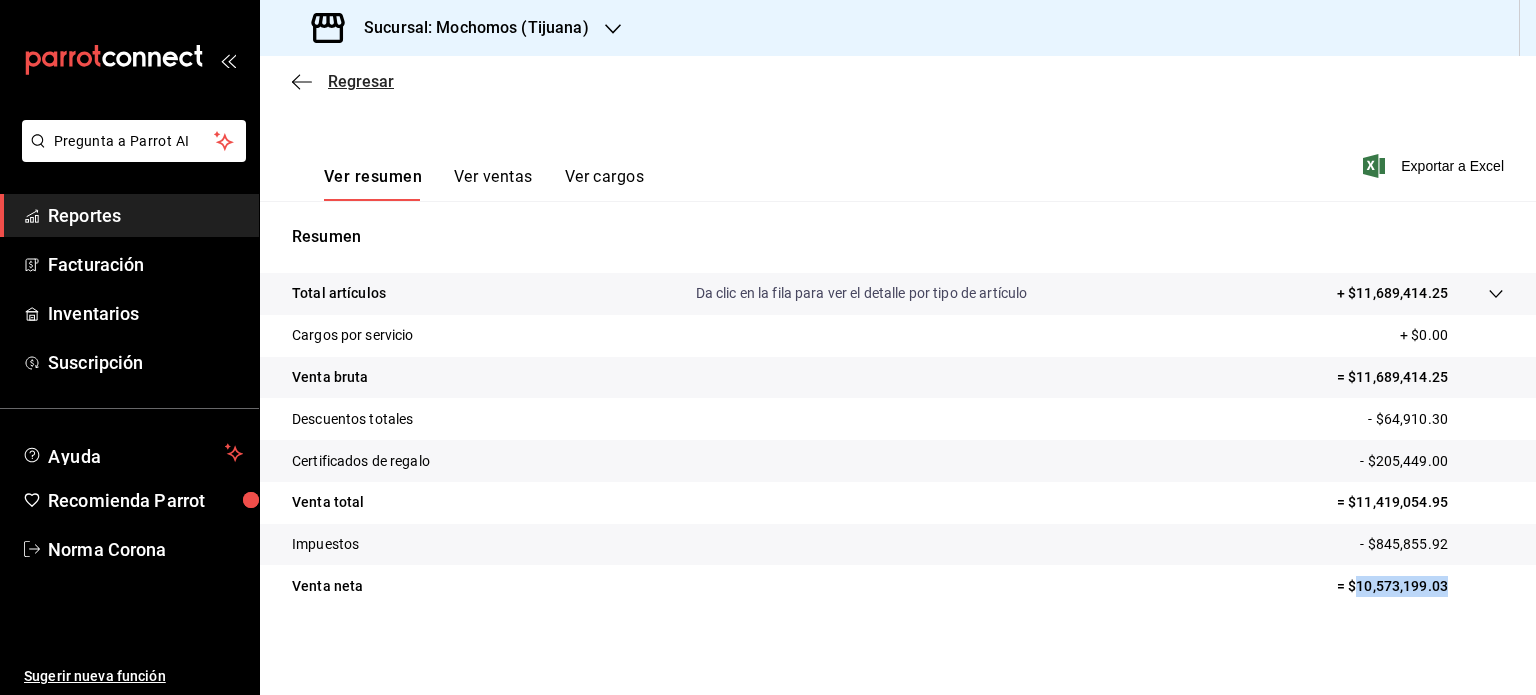 click 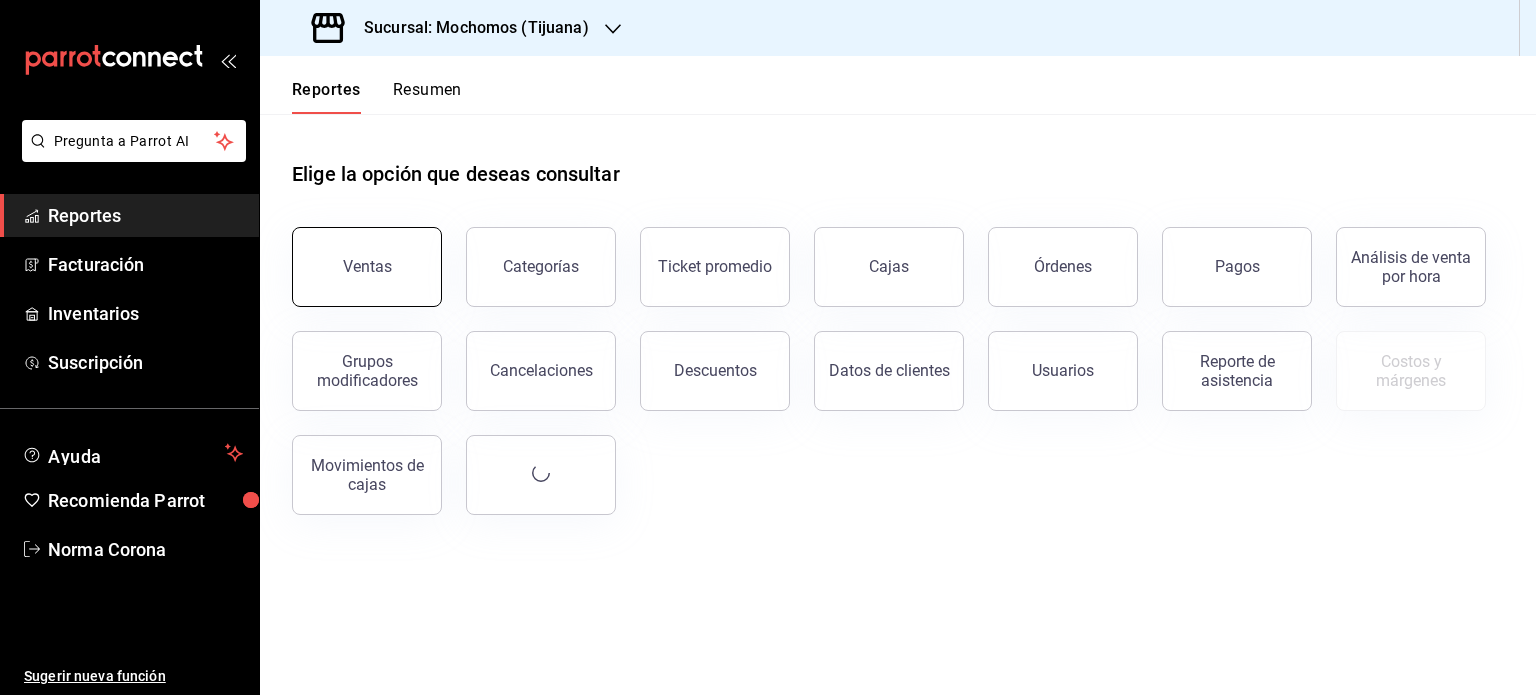 click on "Ventas" at bounding box center (367, 267) 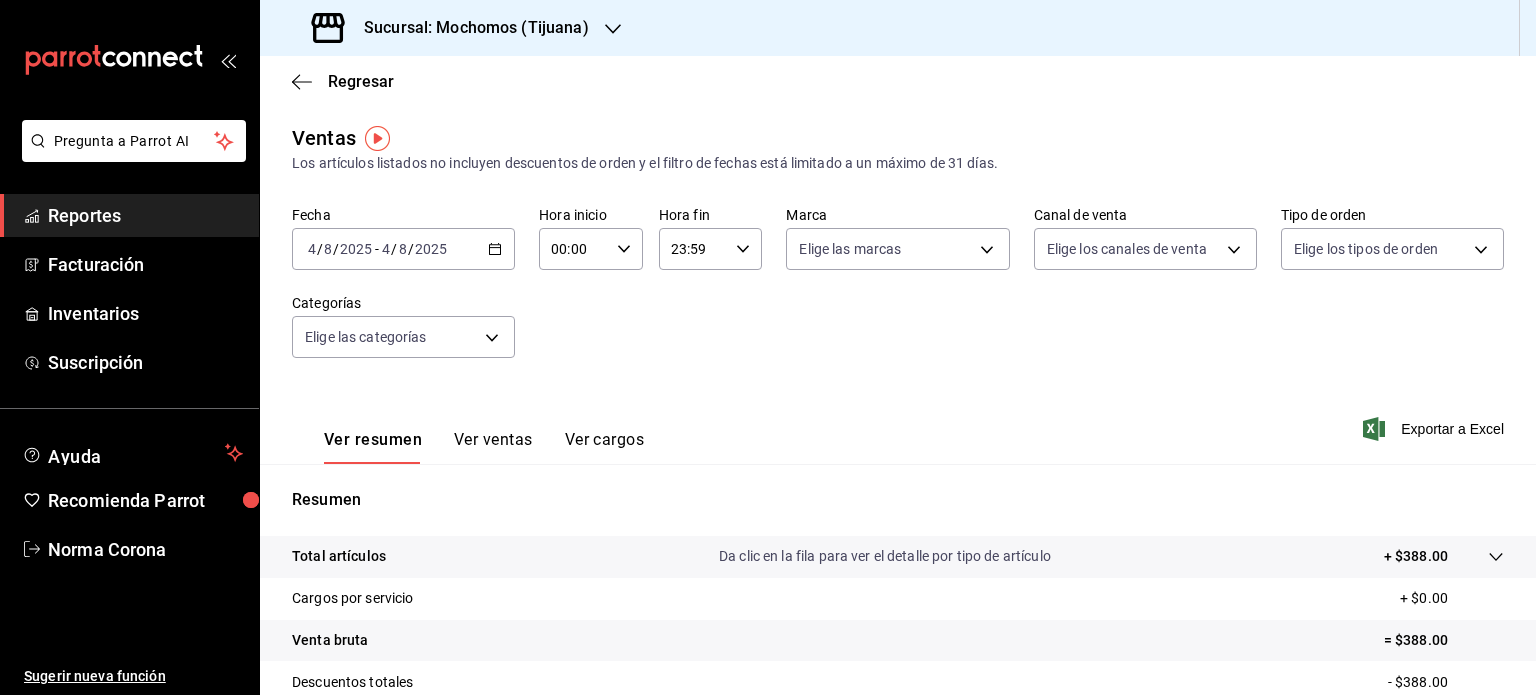 click 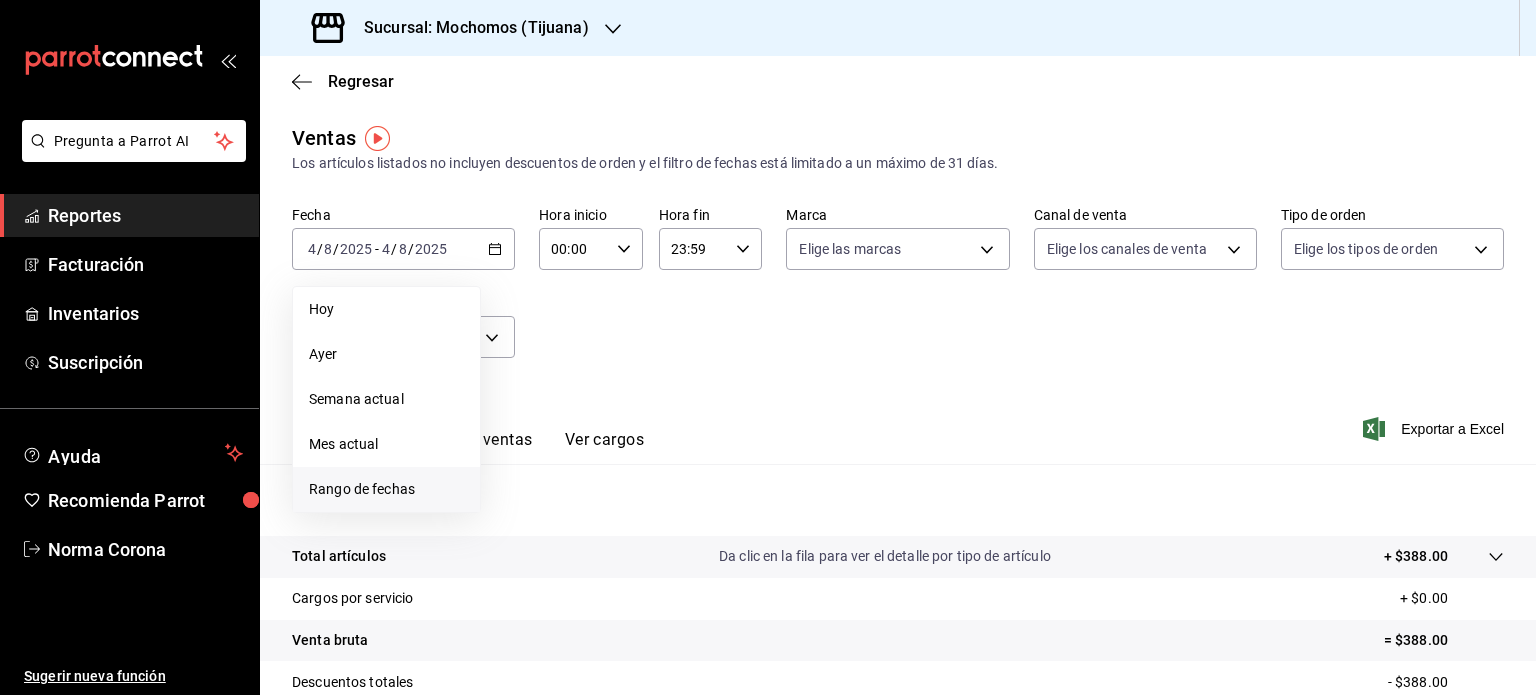 click on "Rango de fechas" at bounding box center [386, 489] 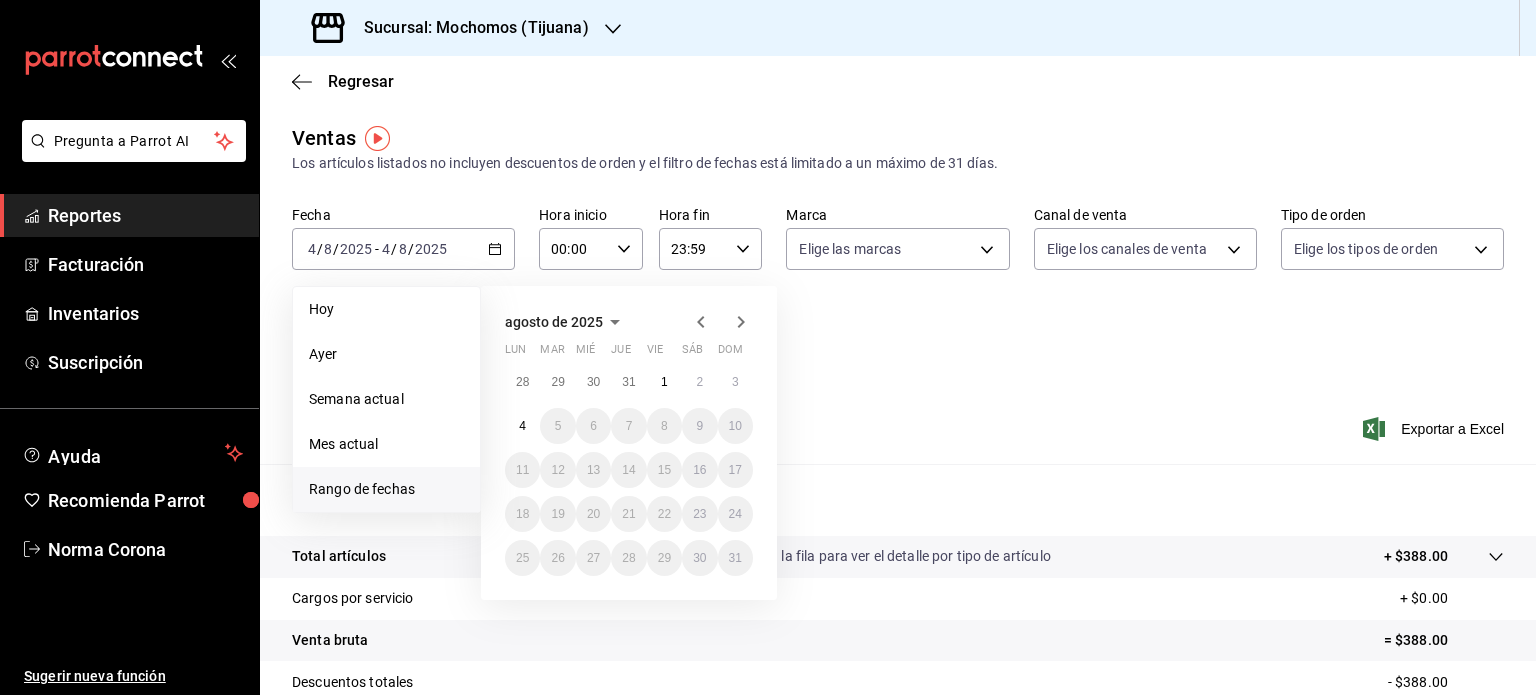 click 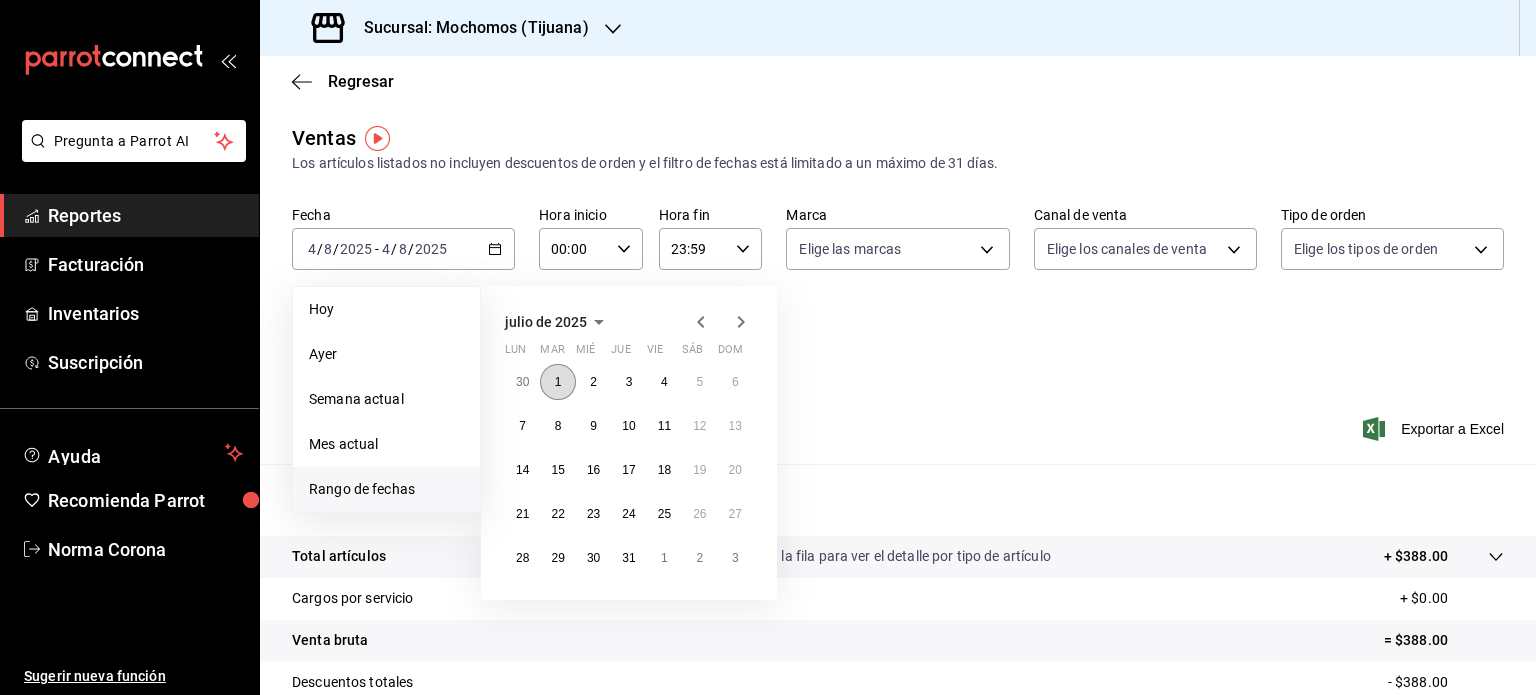 click on "1" at bounding box center [558, 382] 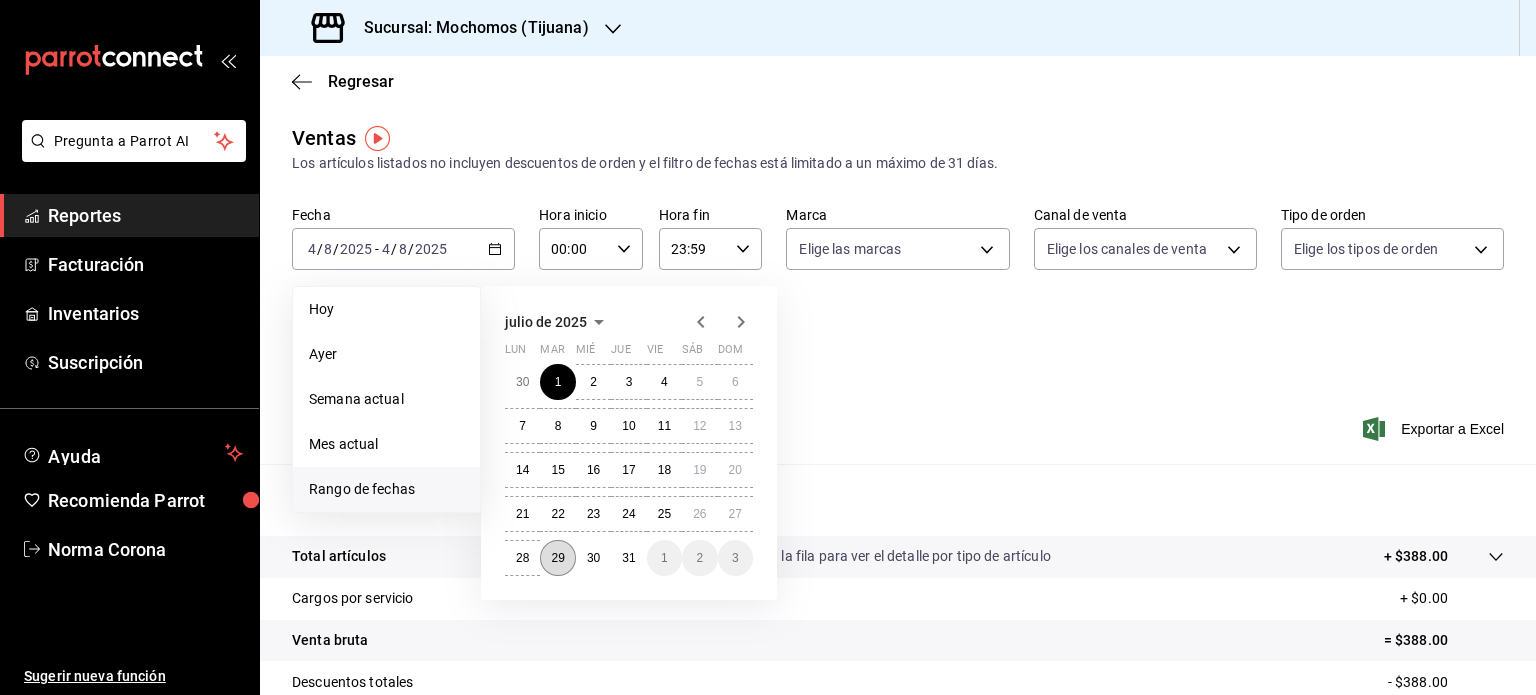 click on "29" at bounding box center (557, 558) 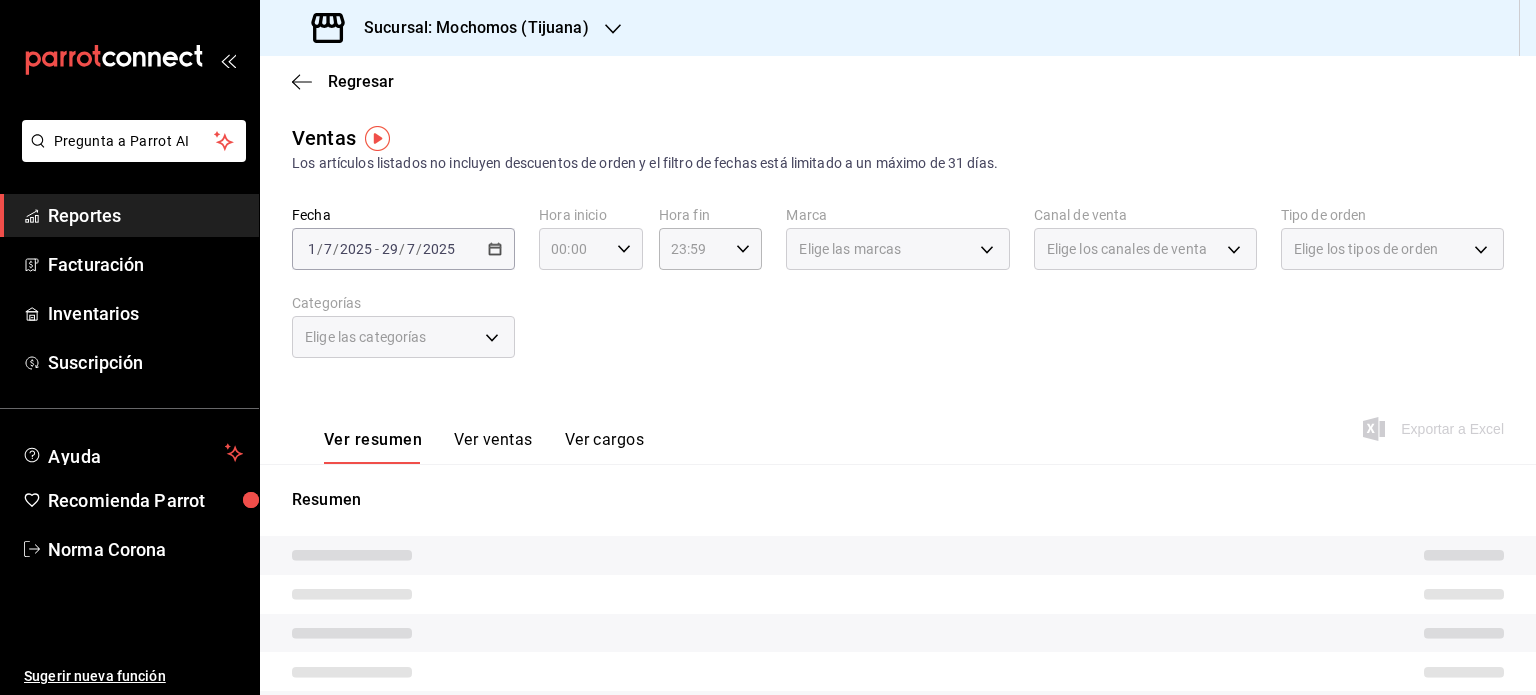 click 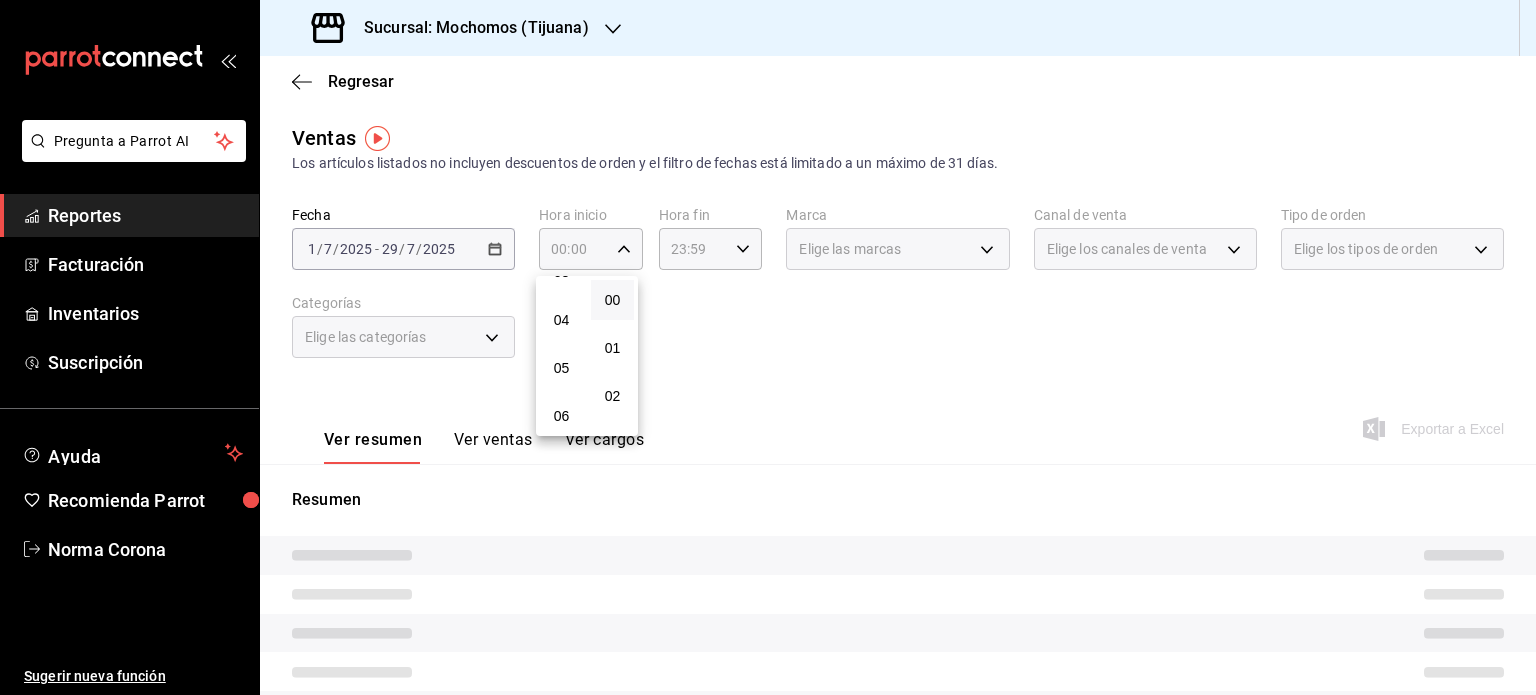scroll, scrollTop: 200, scrollLeft: 0, axis: vertical 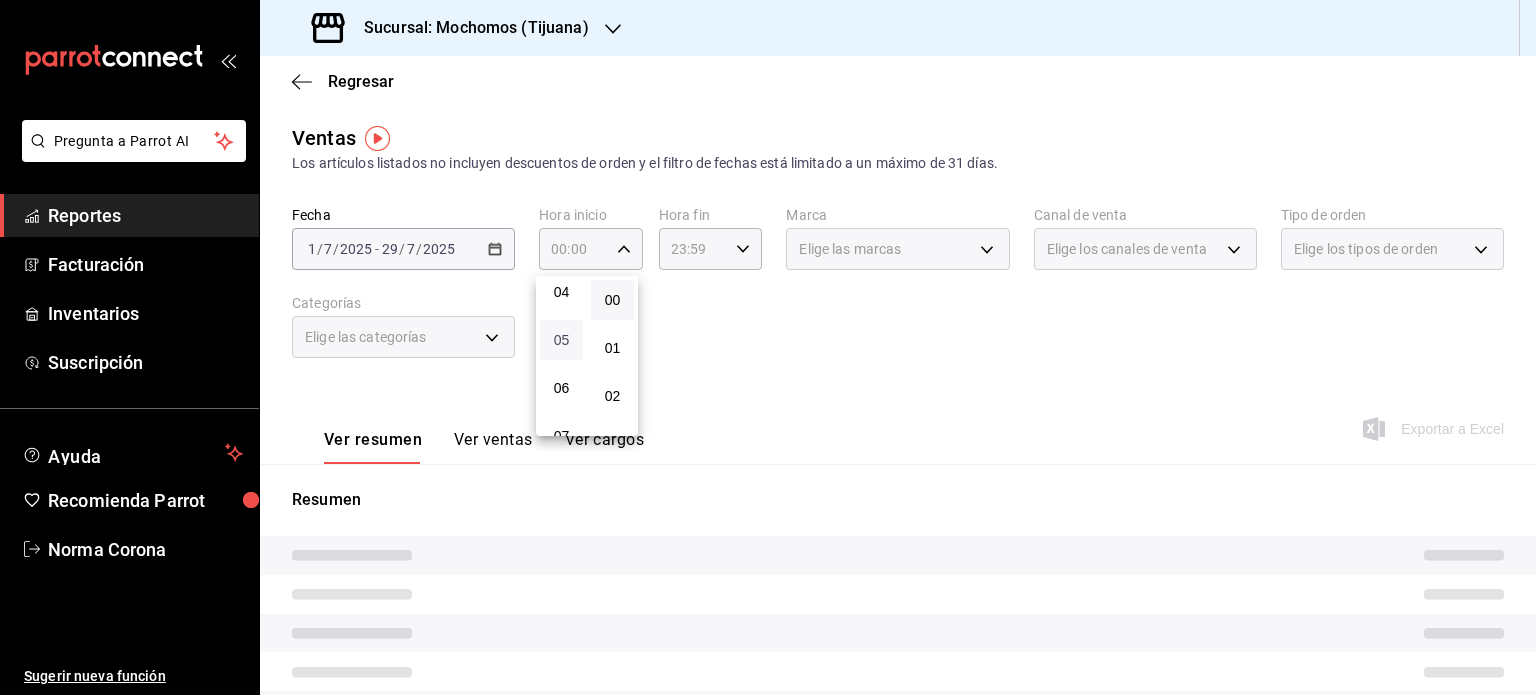 click on "05" at bounding box center [561, 340] 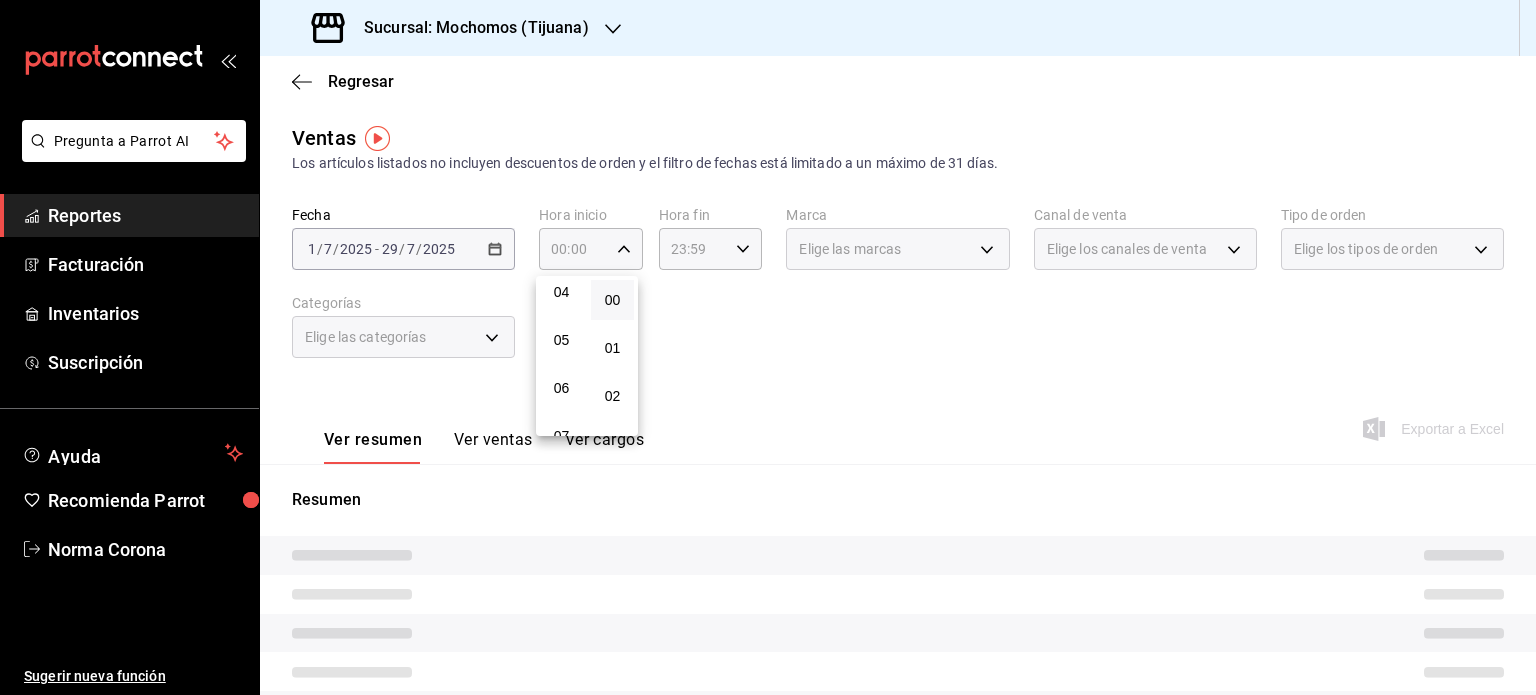 type on "05:00" 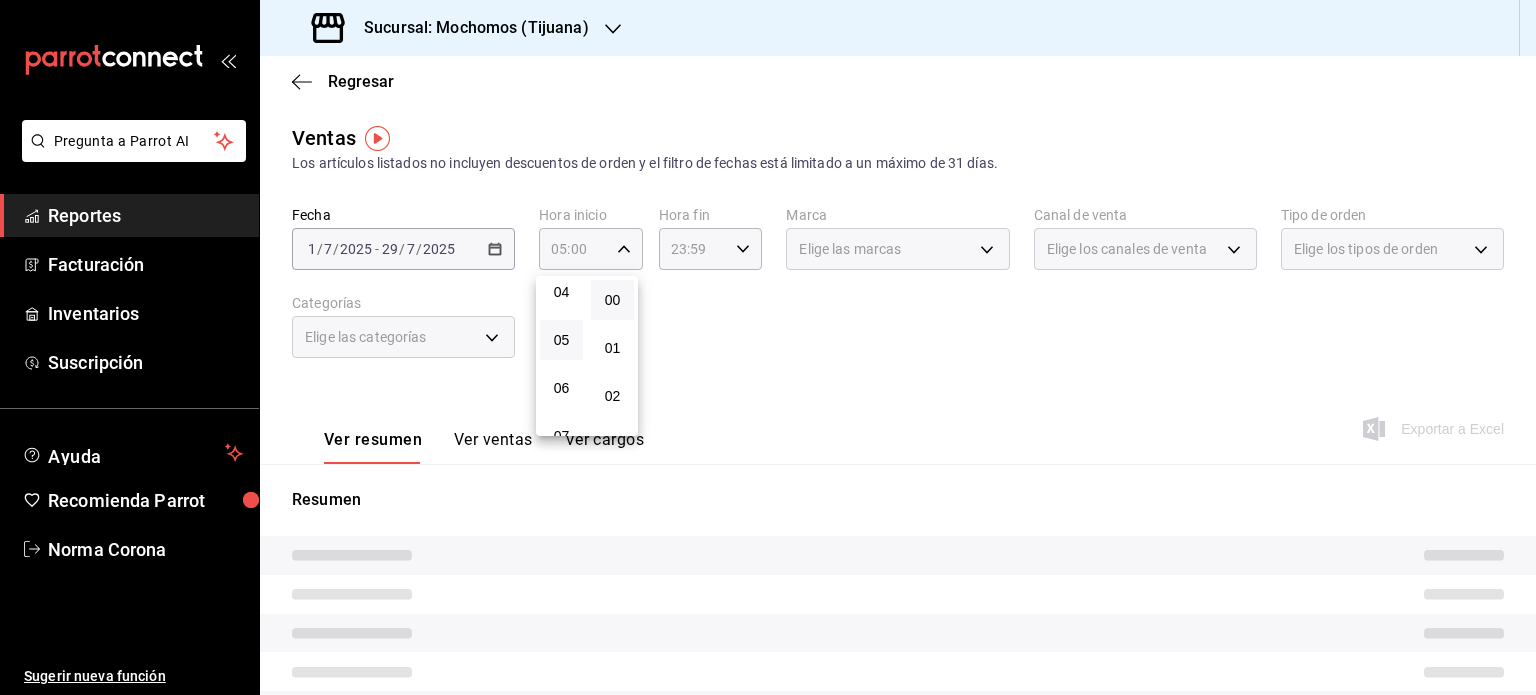 click at bounding box center (768, 347) 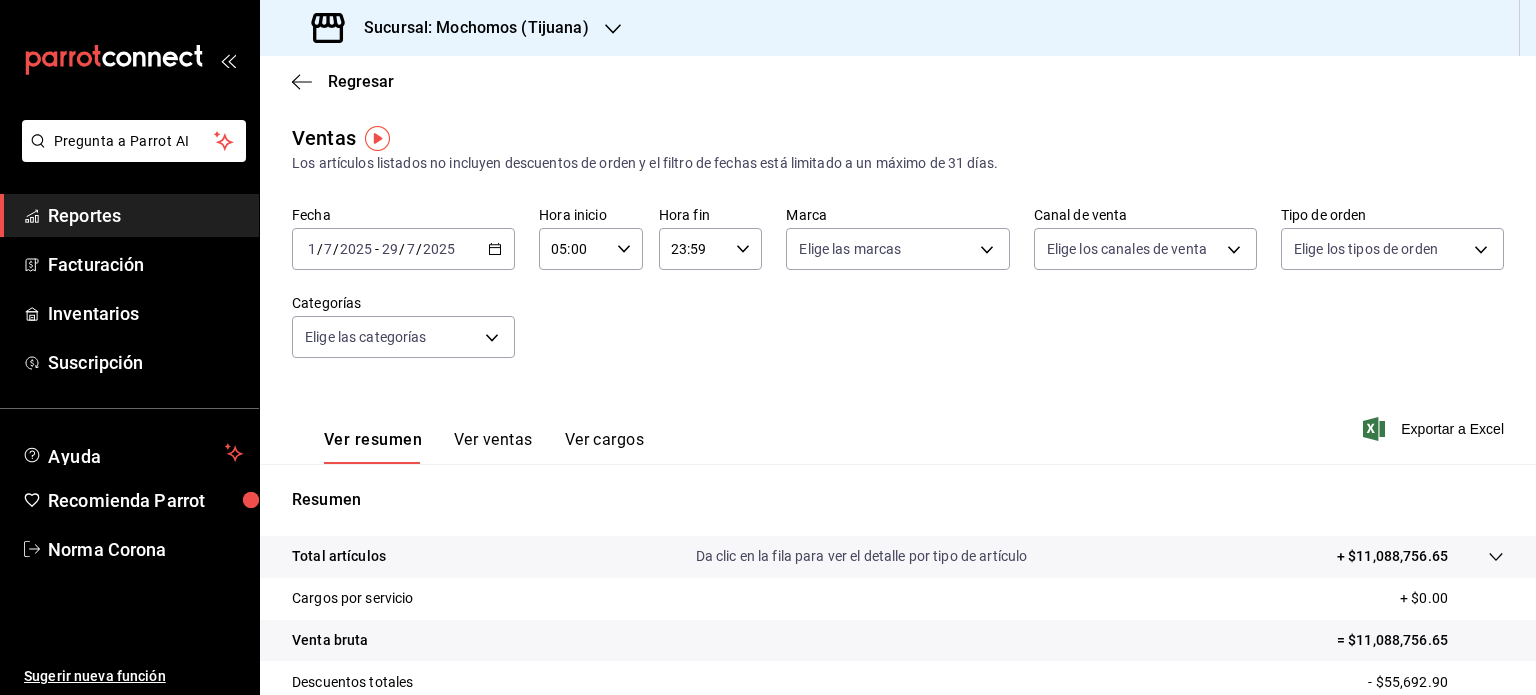 click 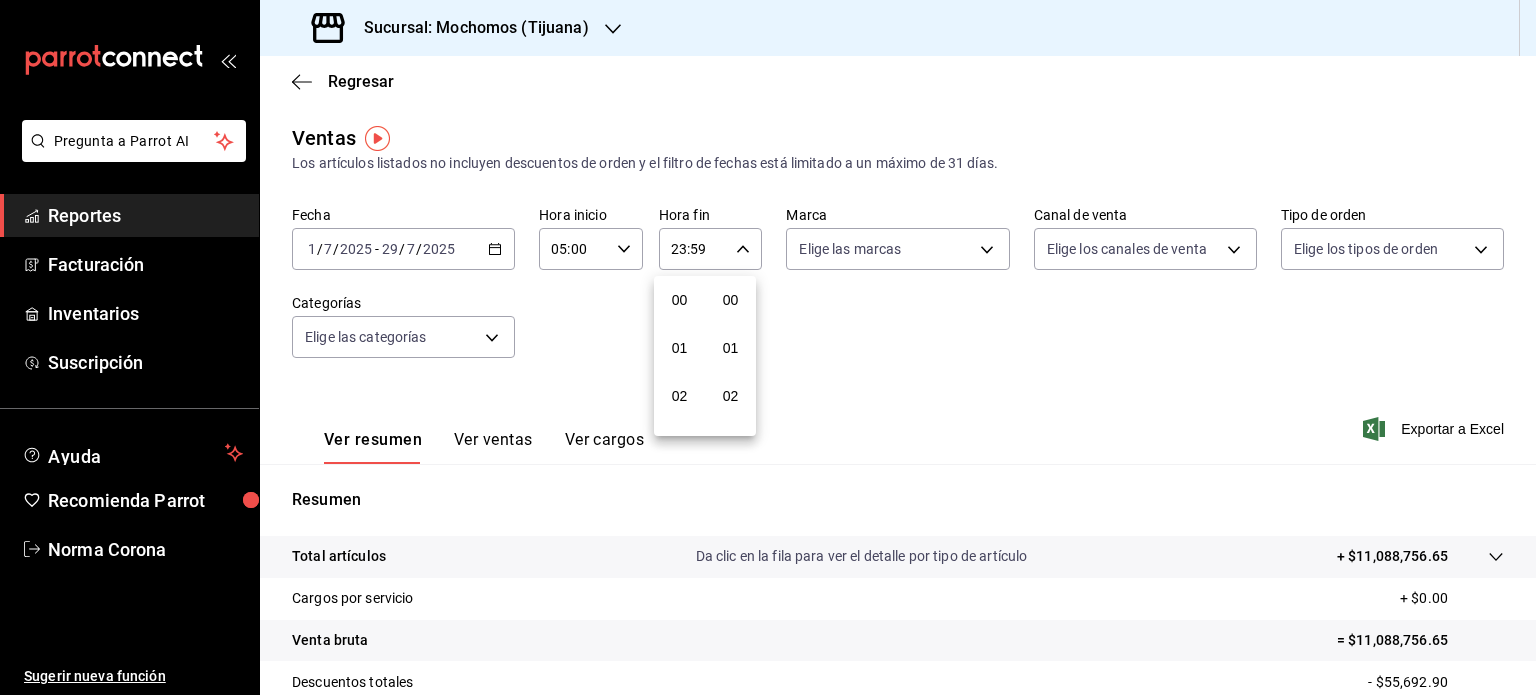 scroll, scrollTop: 1011, scrollLeft: 0, axis: vertical 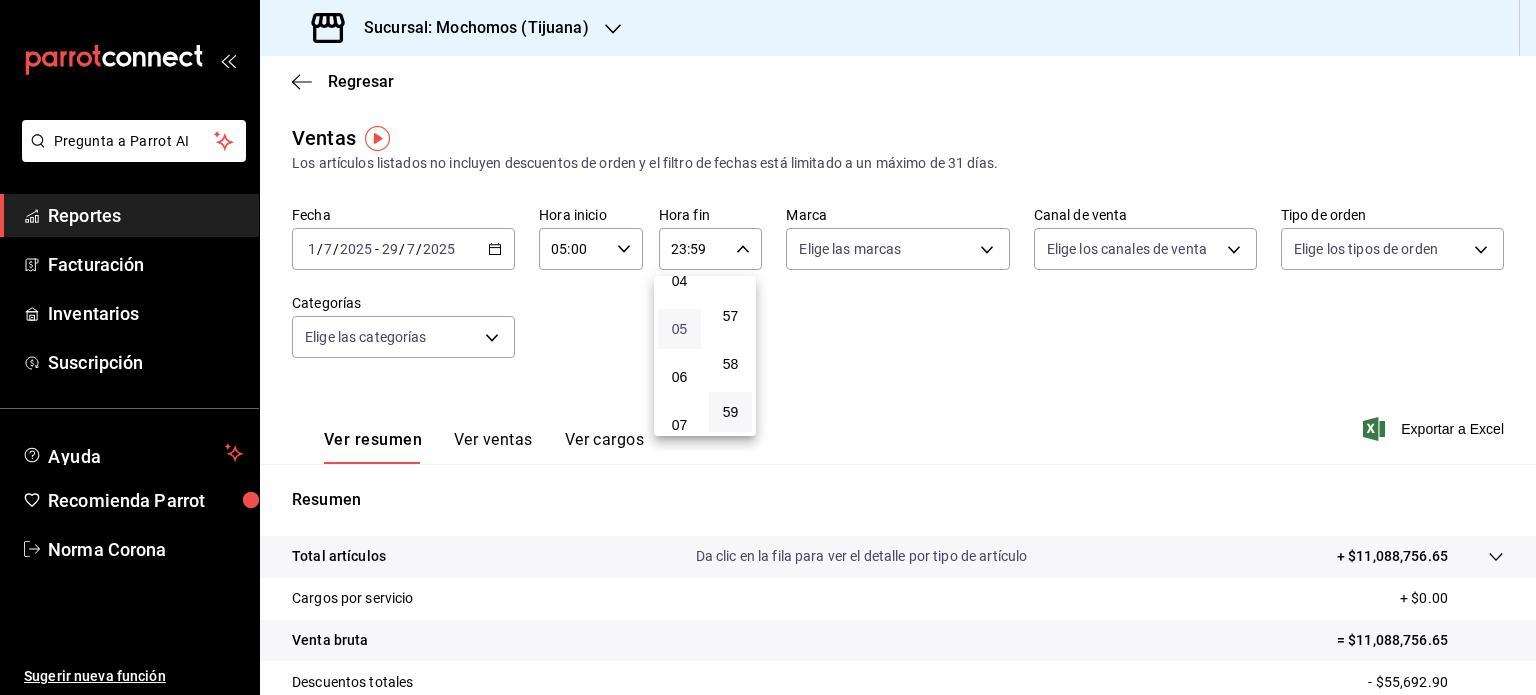 click on "05" at bounding box center [679, 329] 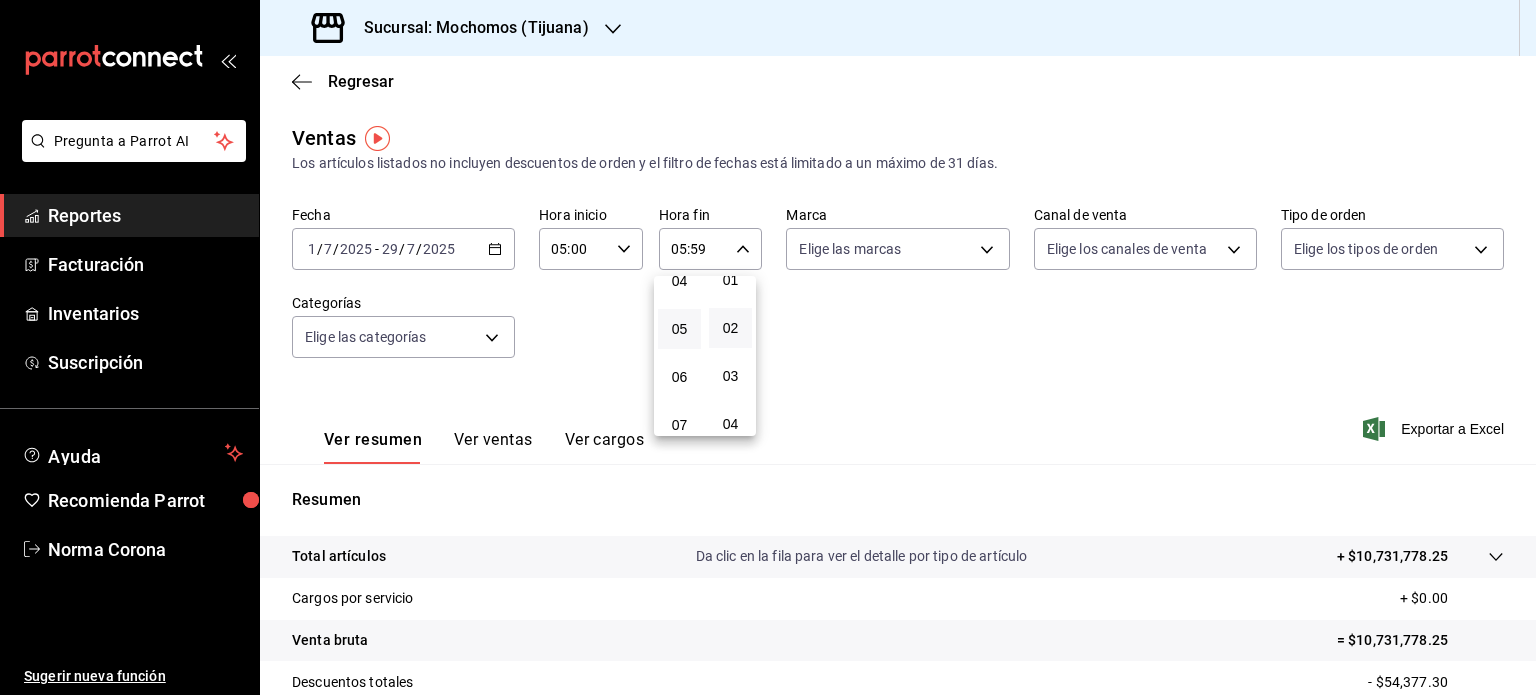 scroll, scrollTop: 0, scrollLeft: 0, axis: both 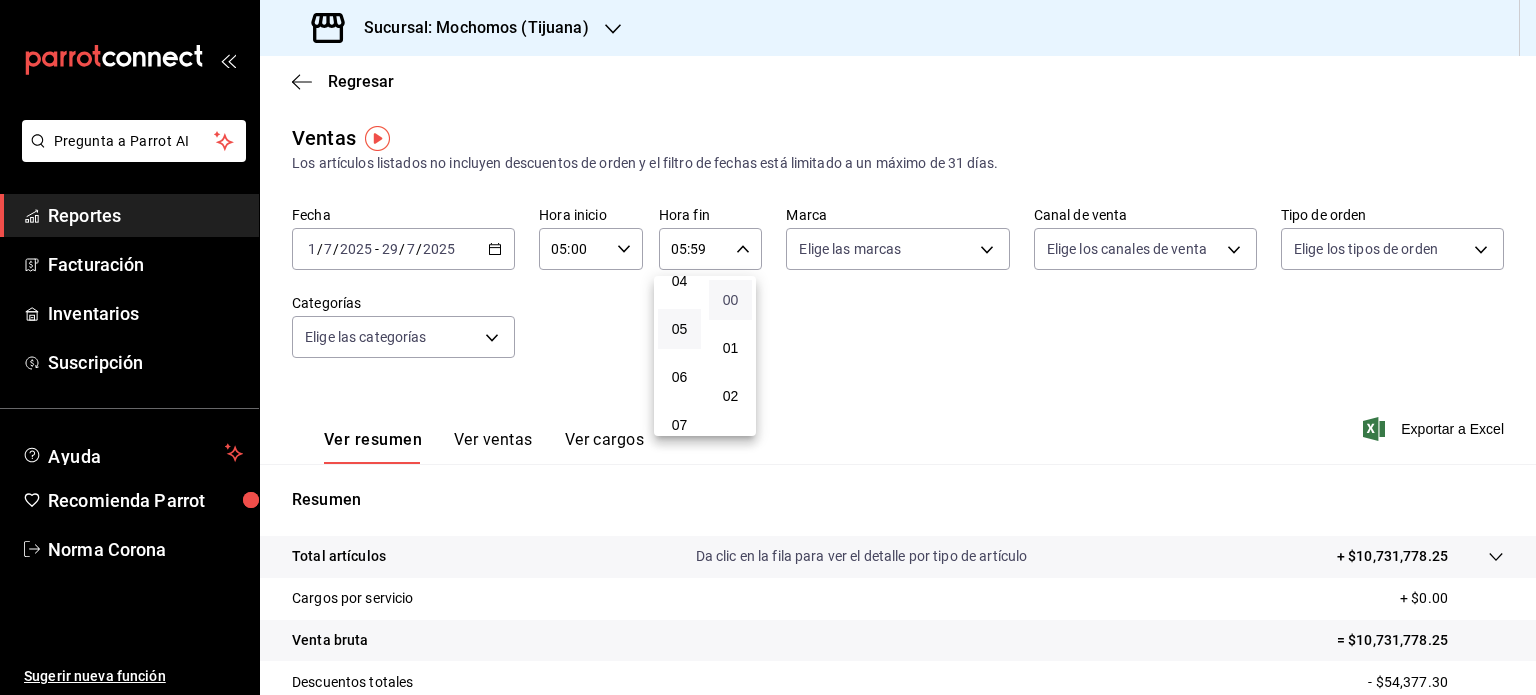 click on "00" at bounding box center (730, 300) 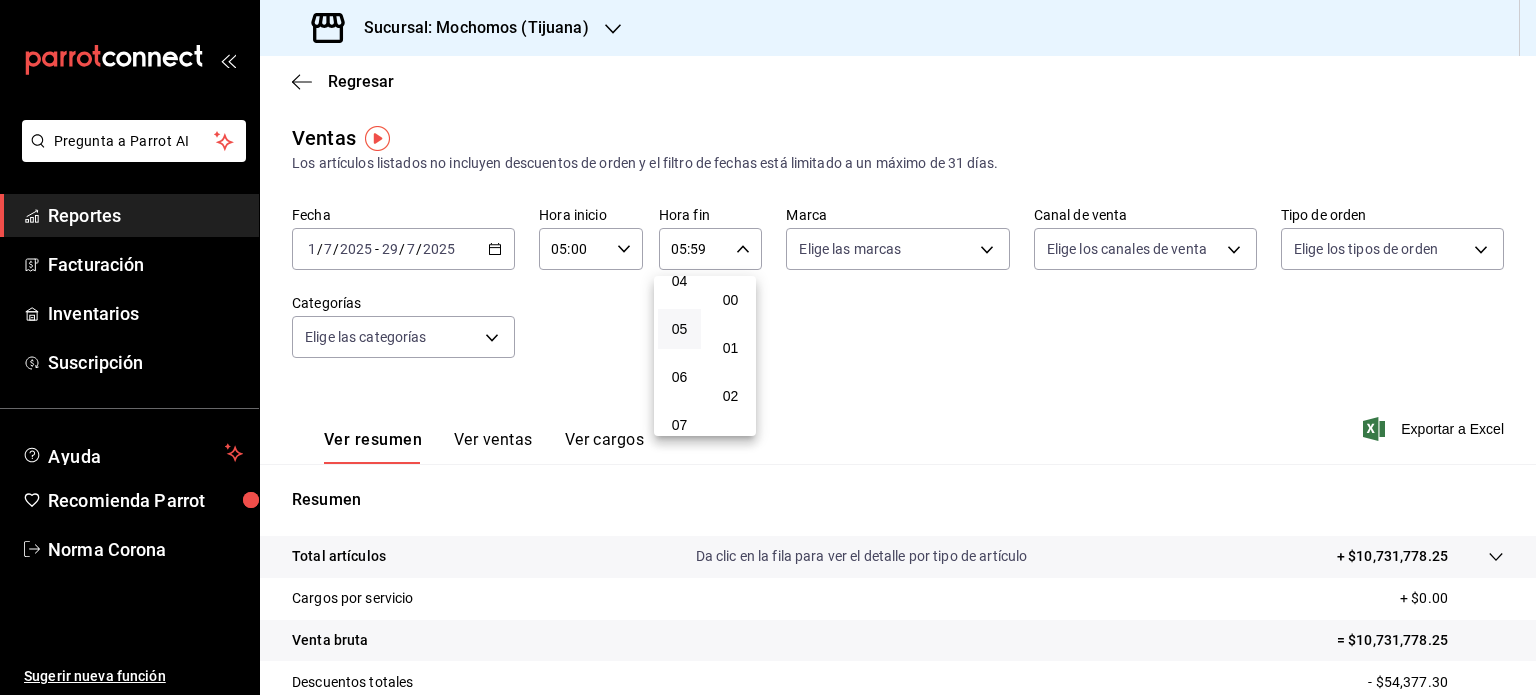 type on "05:00" 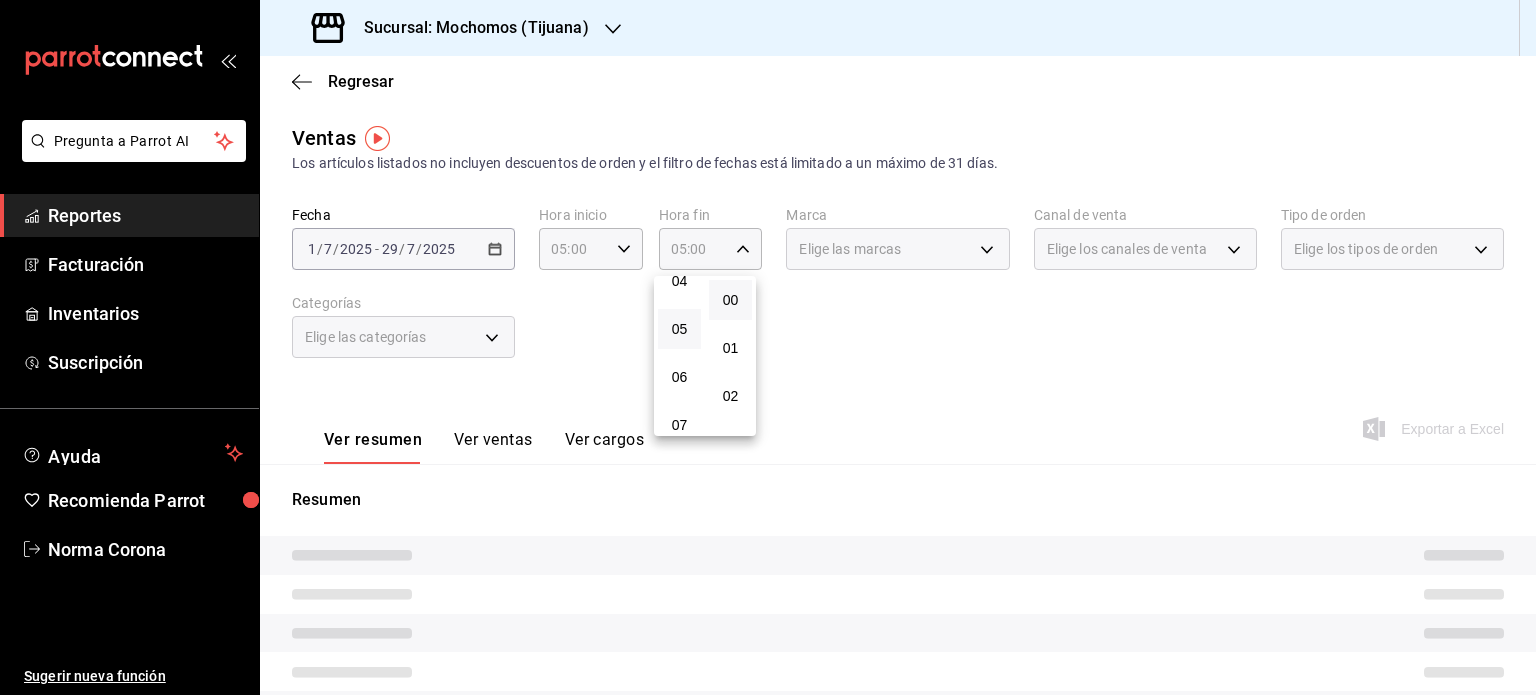 drag, startPoint x: 956, startPoint y: 336, endPoint x: 940, endPoint y: 336, distance: 16 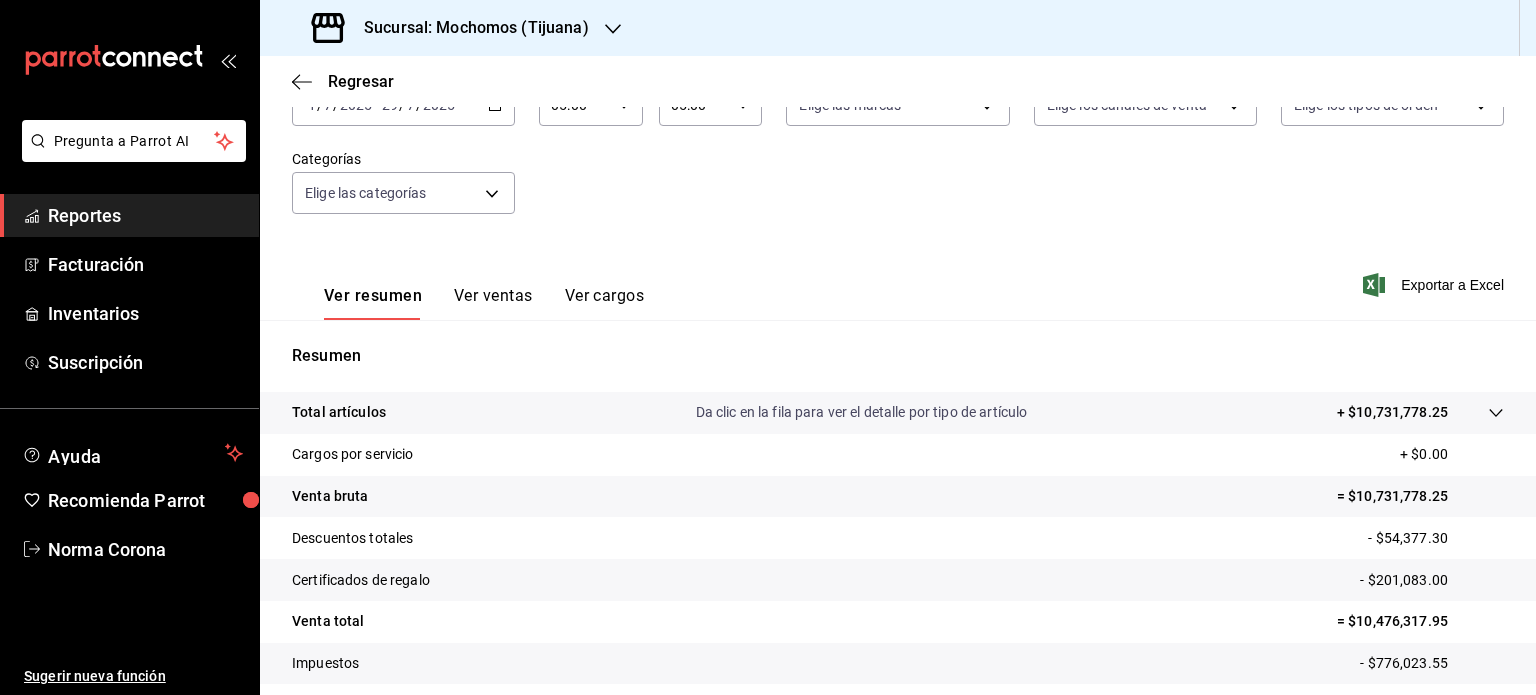 scroll, scrollTop: 263, scrollLeft: 0, axis: vertical 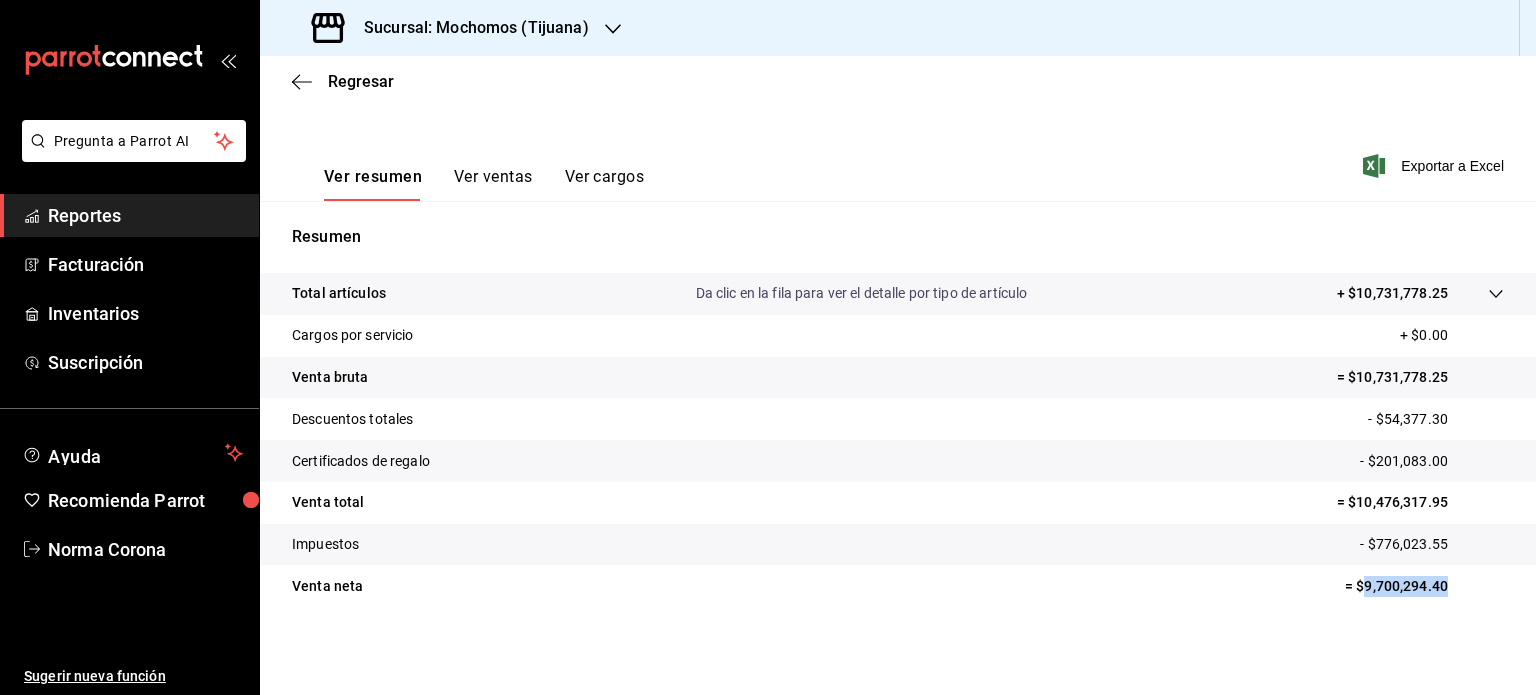 drag, startPoint x: 1453, startPoint y: 591, endPoint x: 1348, endPoint y: 590, distance: 105.00476 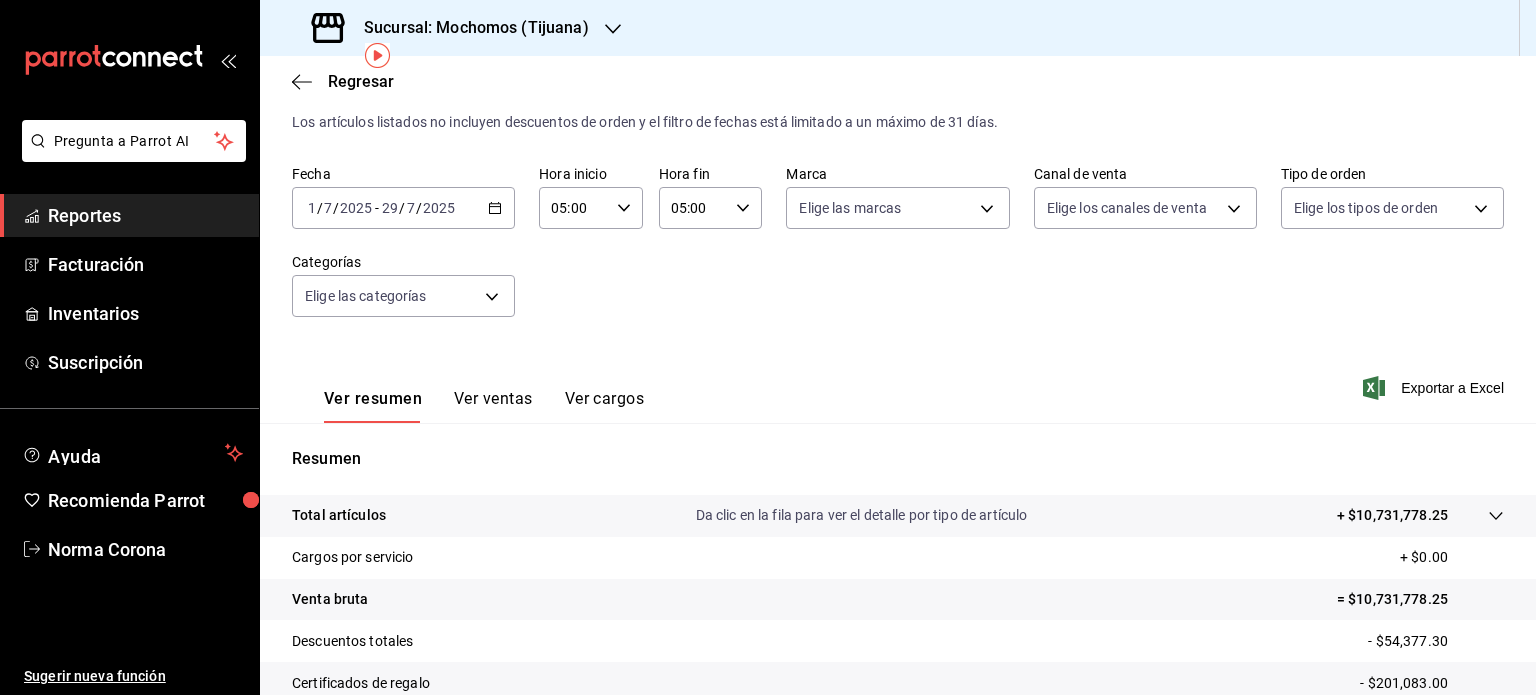 scroll, scrollTop: 0, scrollLeft: 0, axis: both 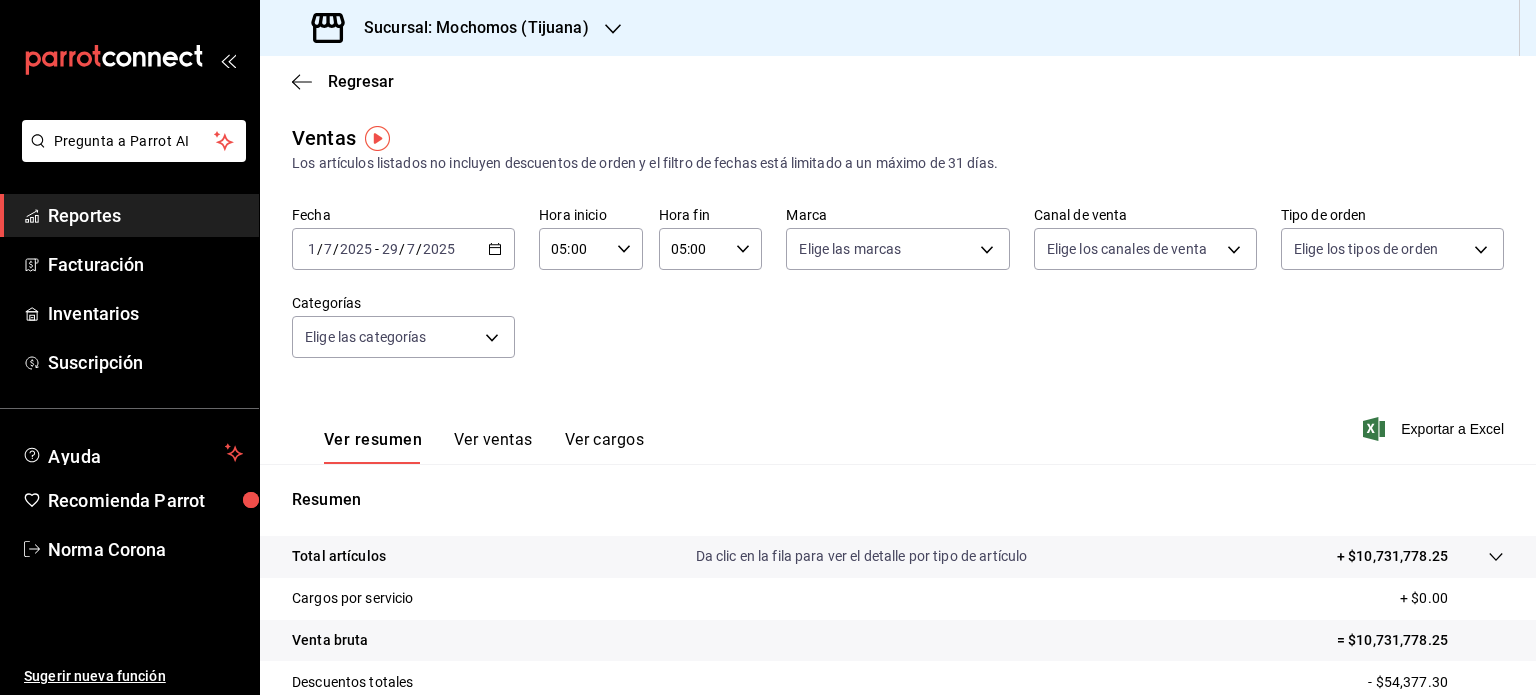 click on "2025-07-01 1 / 7 / 2025 - 2025-07-29 29 / 7 / 2025" at bounding box center [403, 249] 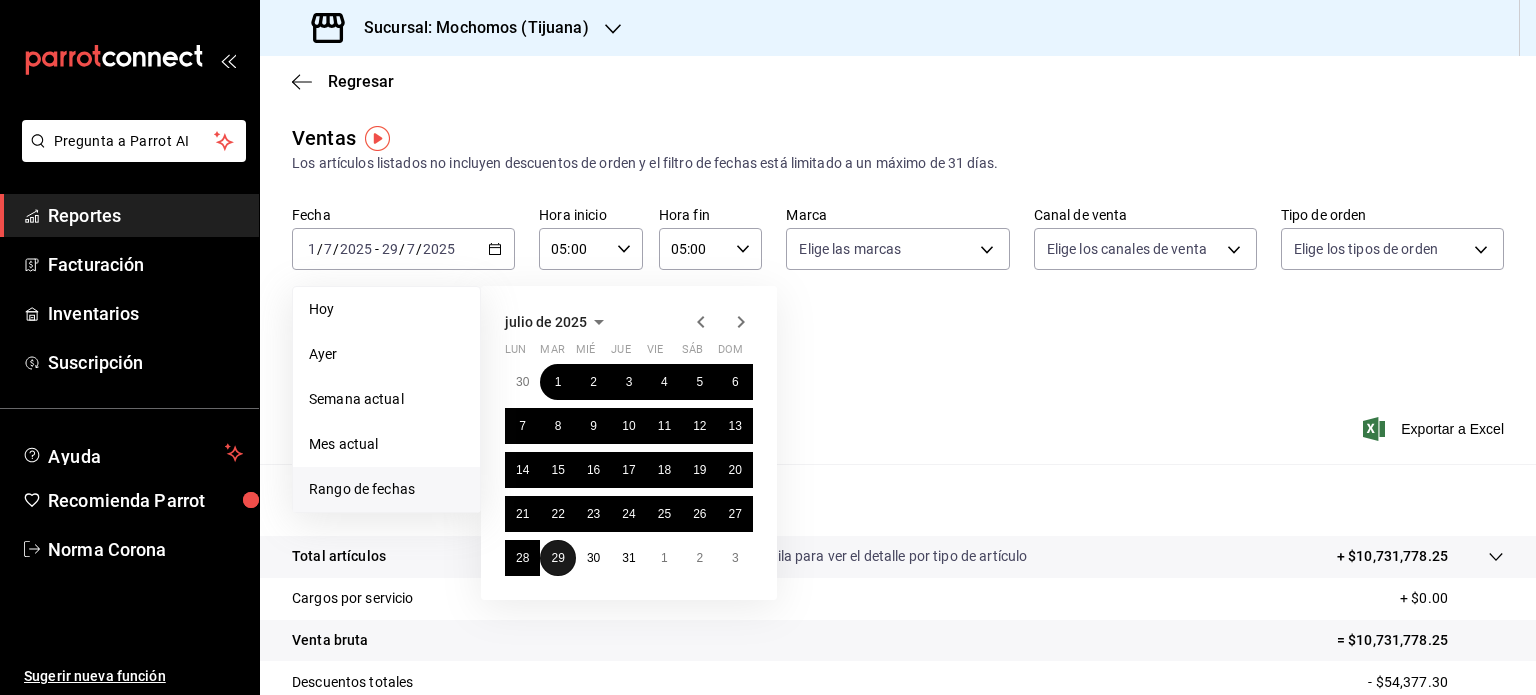 click on "29" at bounding box center [557, 558] 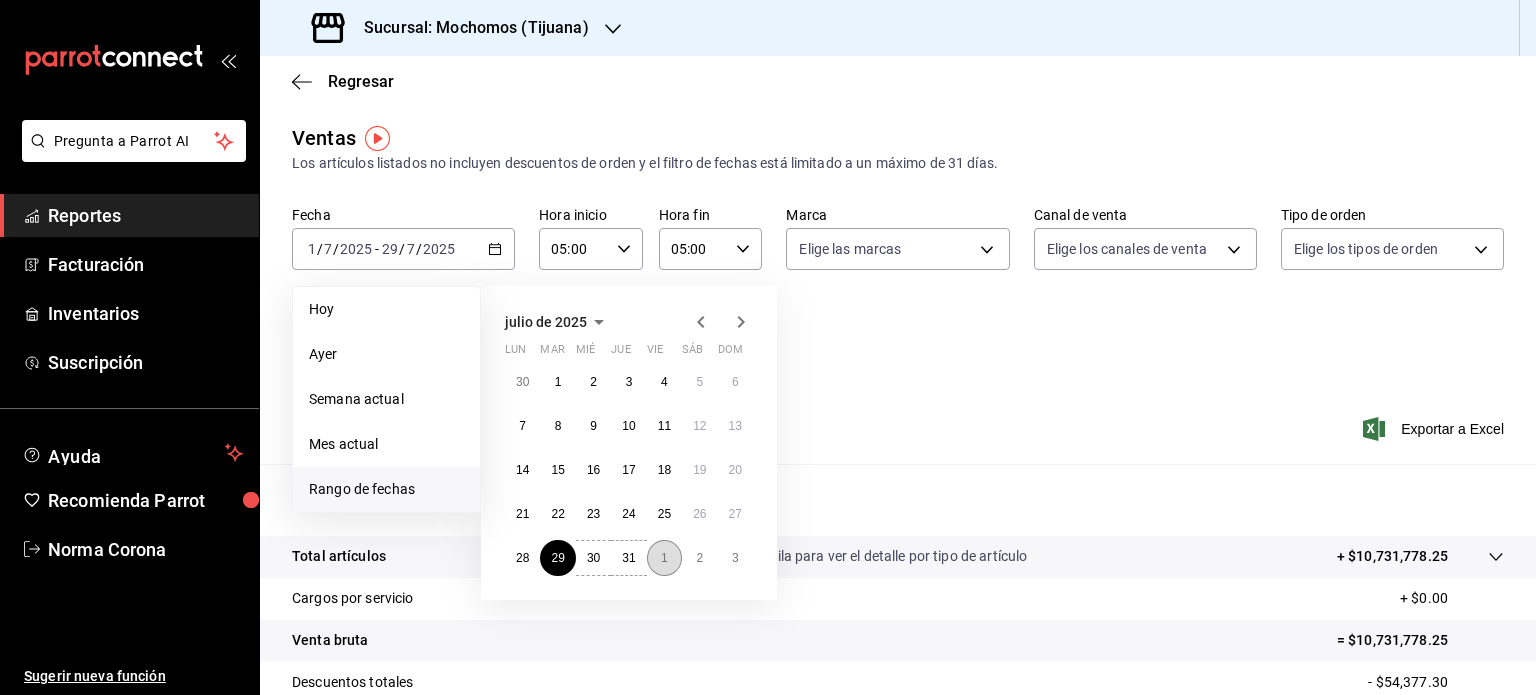 click on "1" at bounding box center [664, 558] 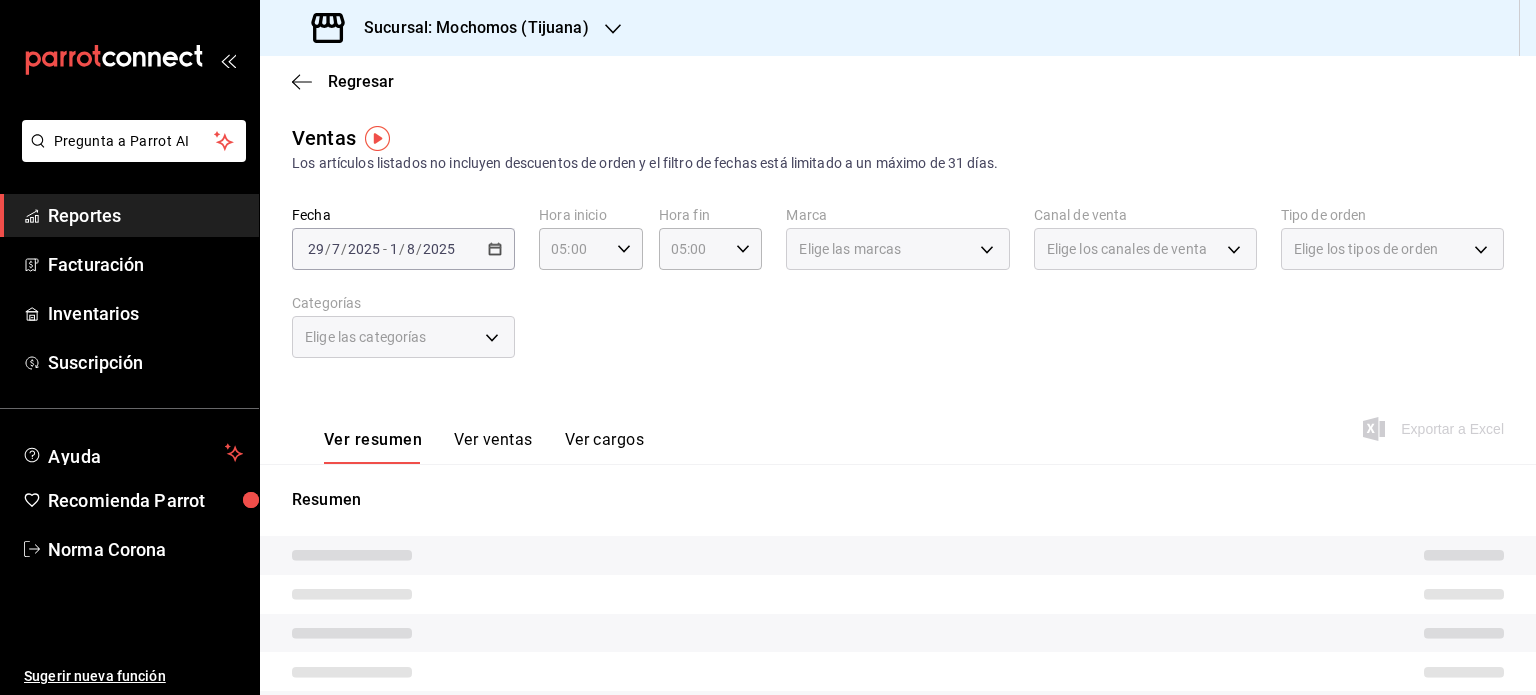 click on "Resumen" at bounding box center (898, 686) 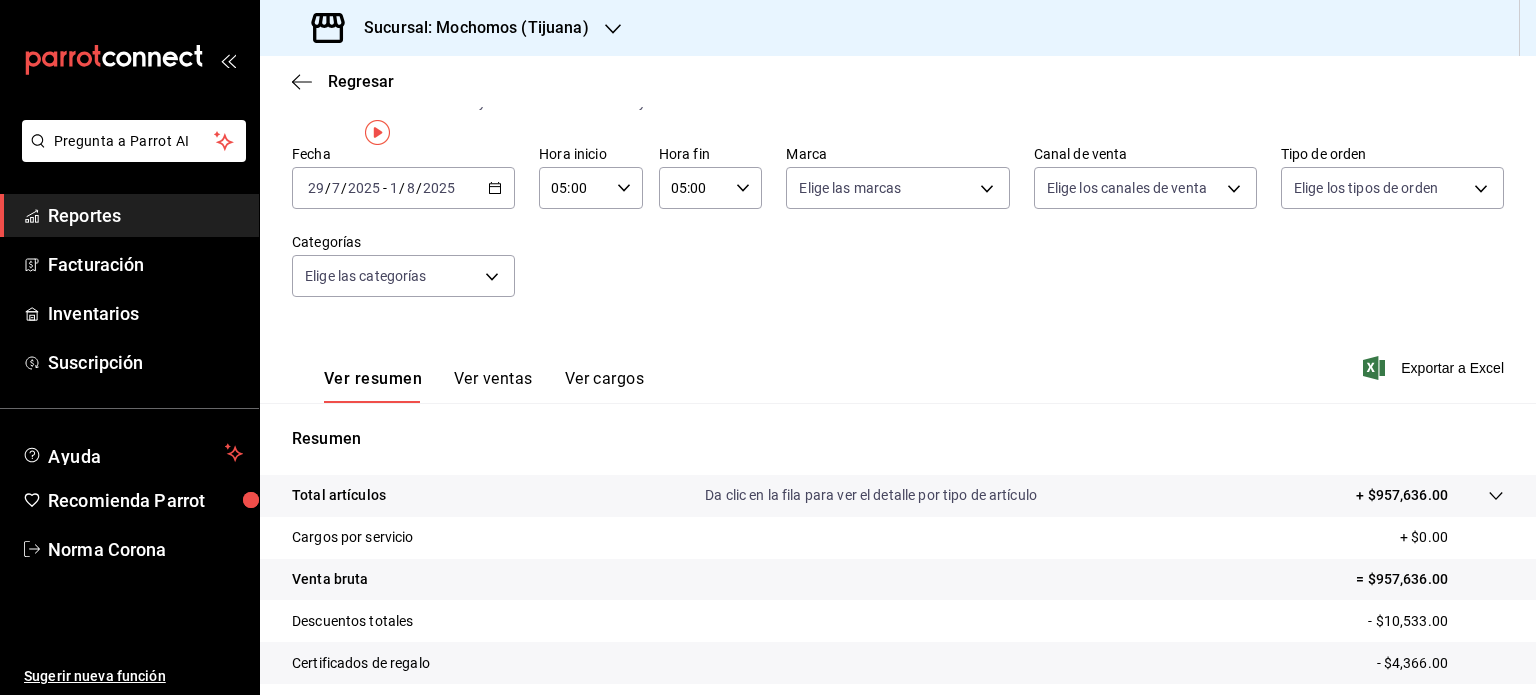 scroll, scrollTop: 263, scrollLeft: 0, axis: vertical 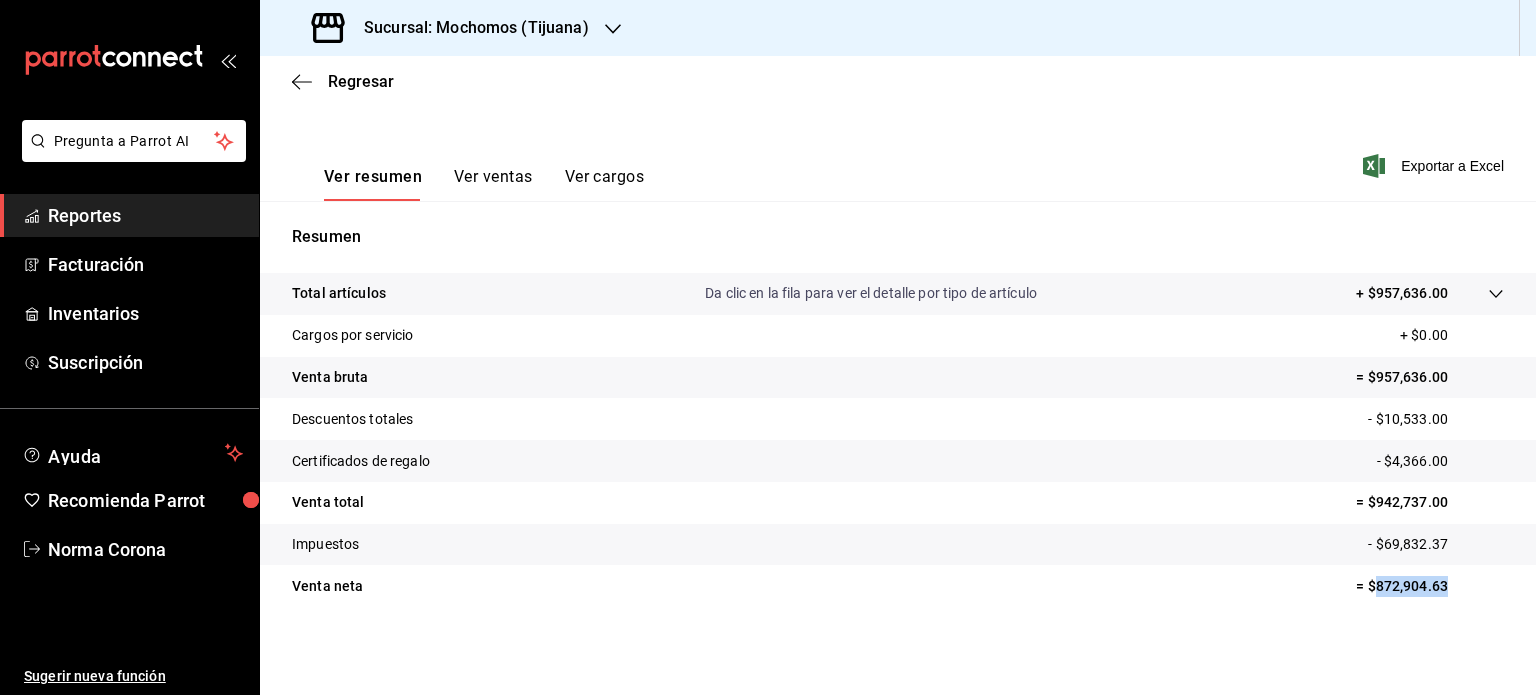 drag, startPoint x: 1438, startPoint y: 587, endPoint x: 1360, endPoint y: 588, distance: 78.00641 